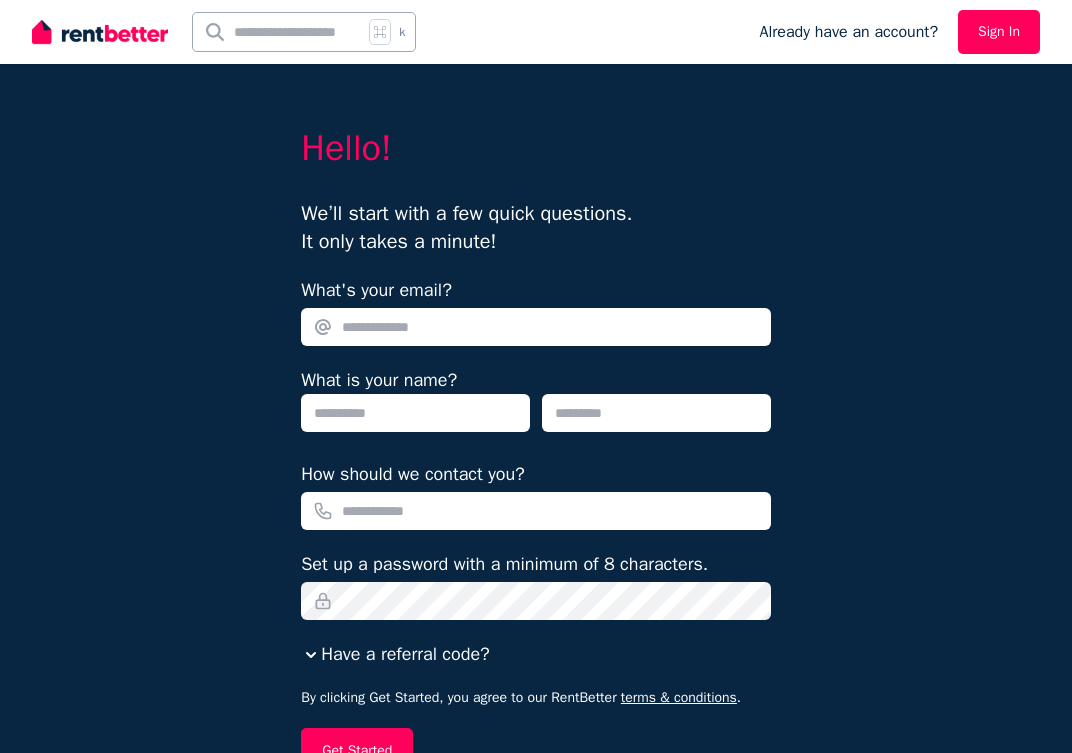 scroll, scrollTop: 0, scrollLeft: 0, axis: both 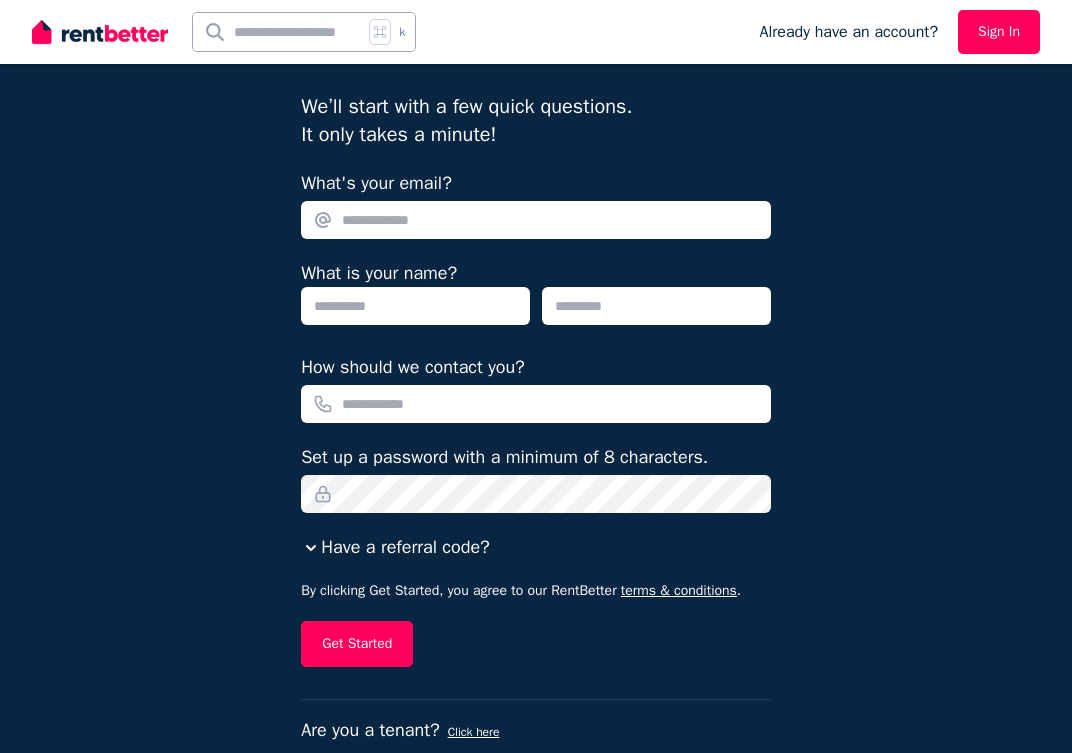 click on "Have a referral code?" at bounding box center [395, 547] 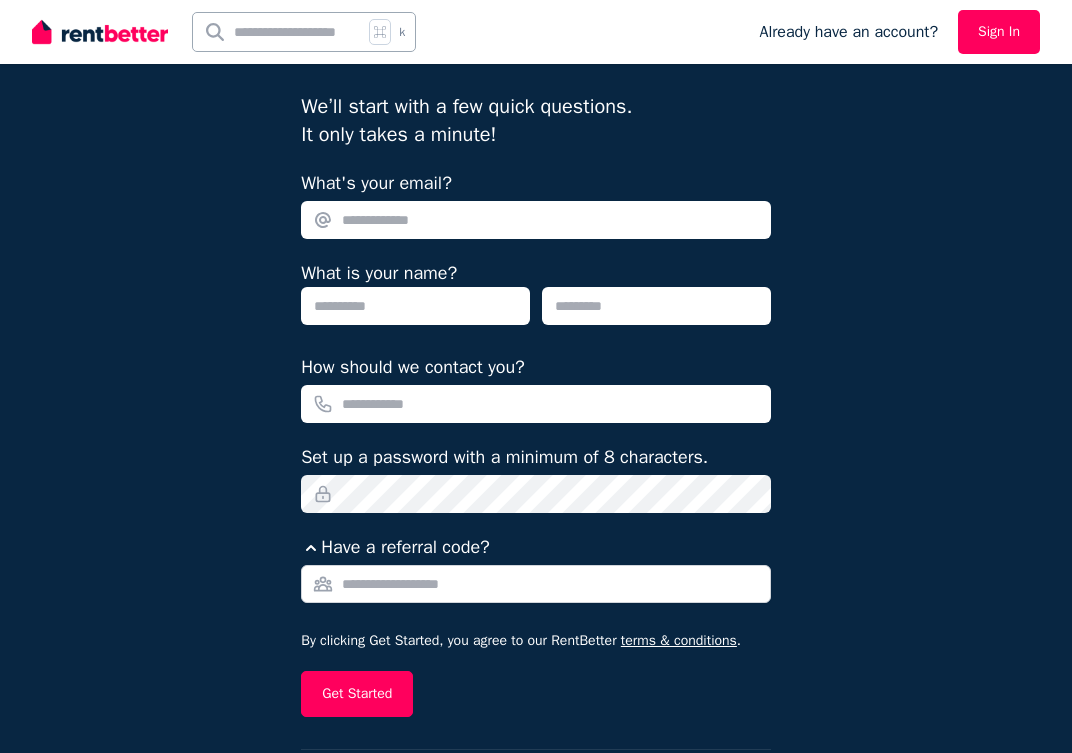 click on "Have a referral code?" at bounding box center (395, 547) 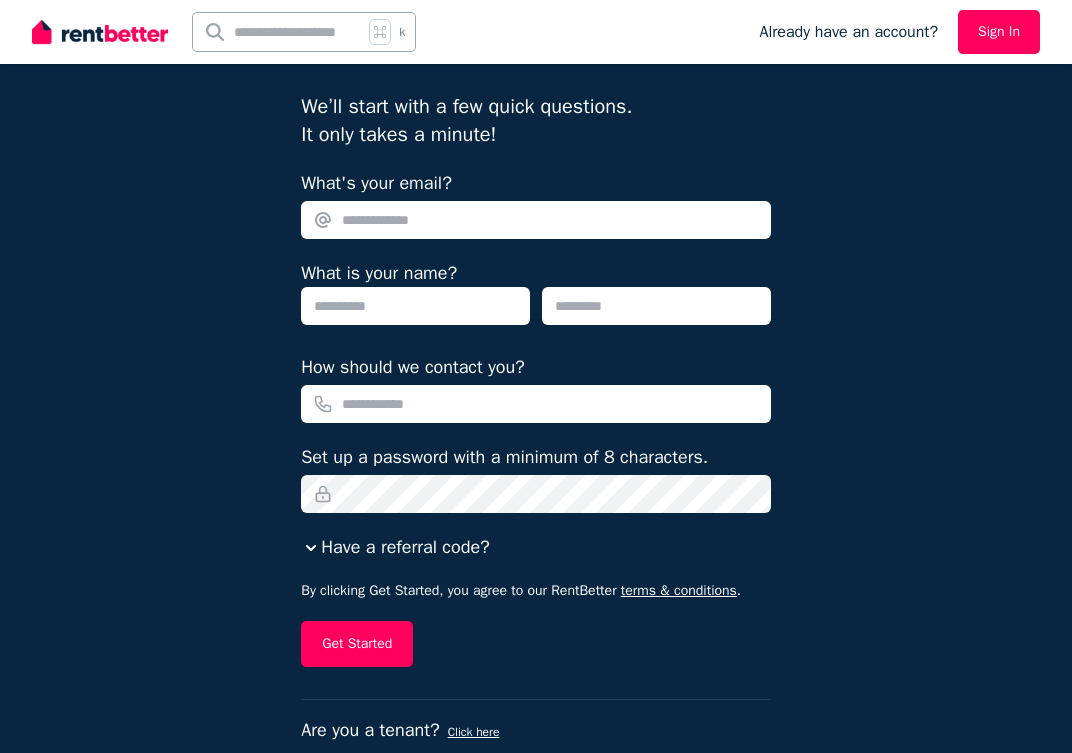 scroll, scrollTop: 146, scrollLeft: 0, axis: vertical 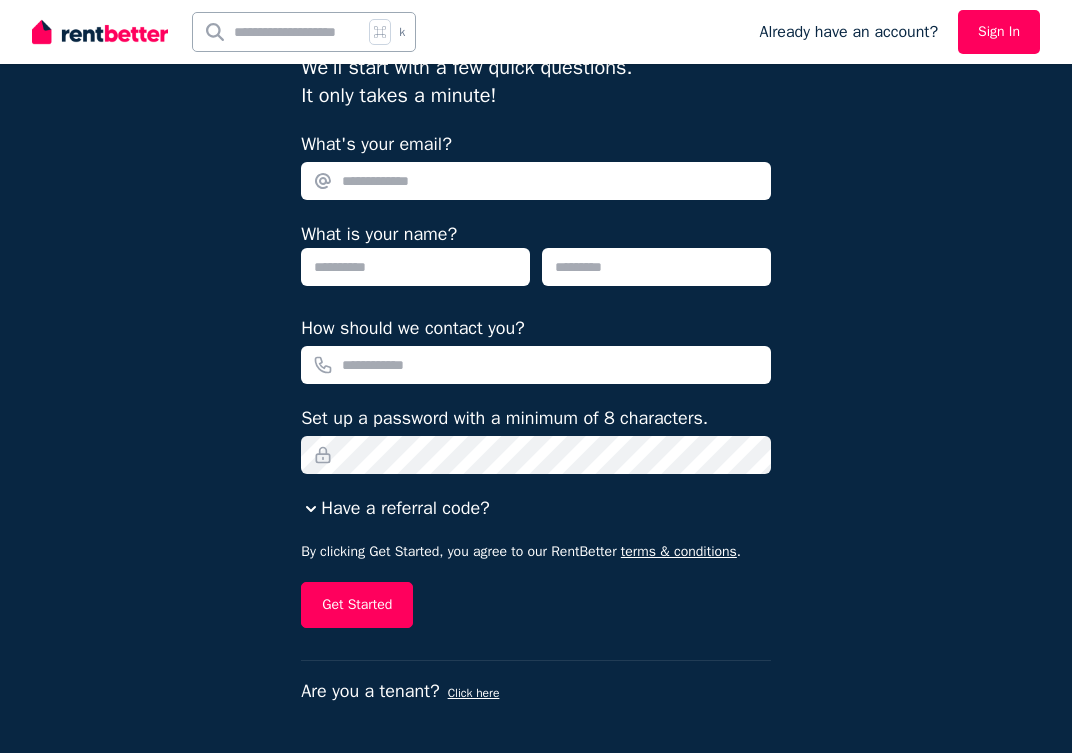 click on "What's your email?" at bounding box center (536, 181) 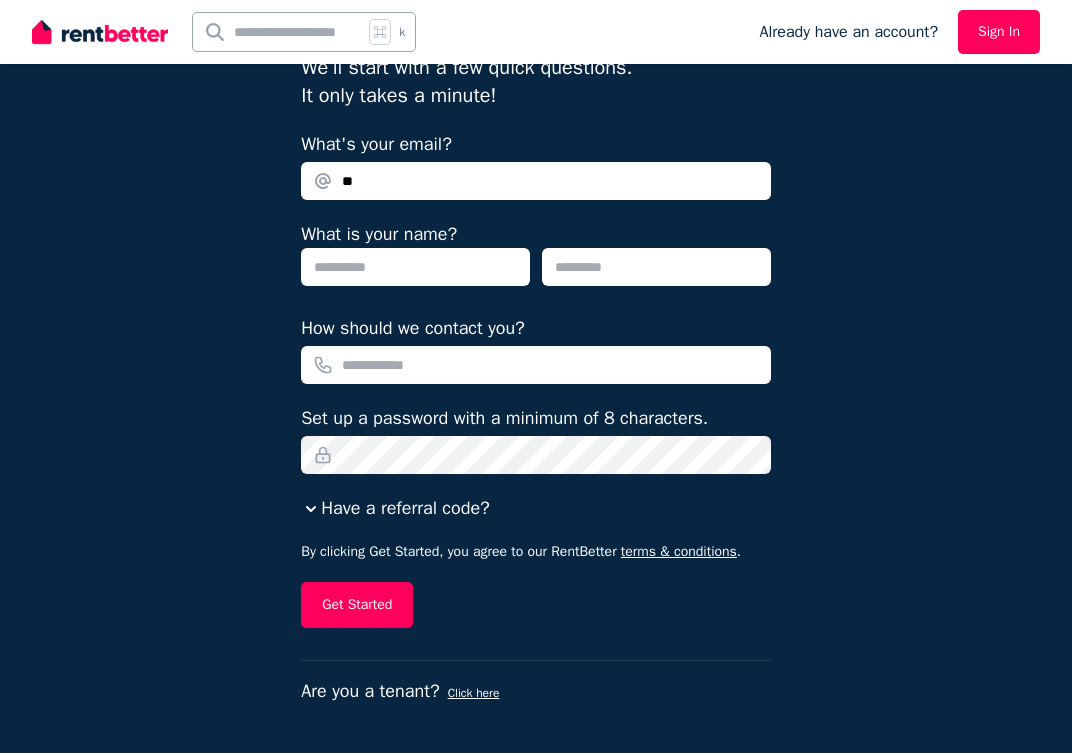 type on "*" 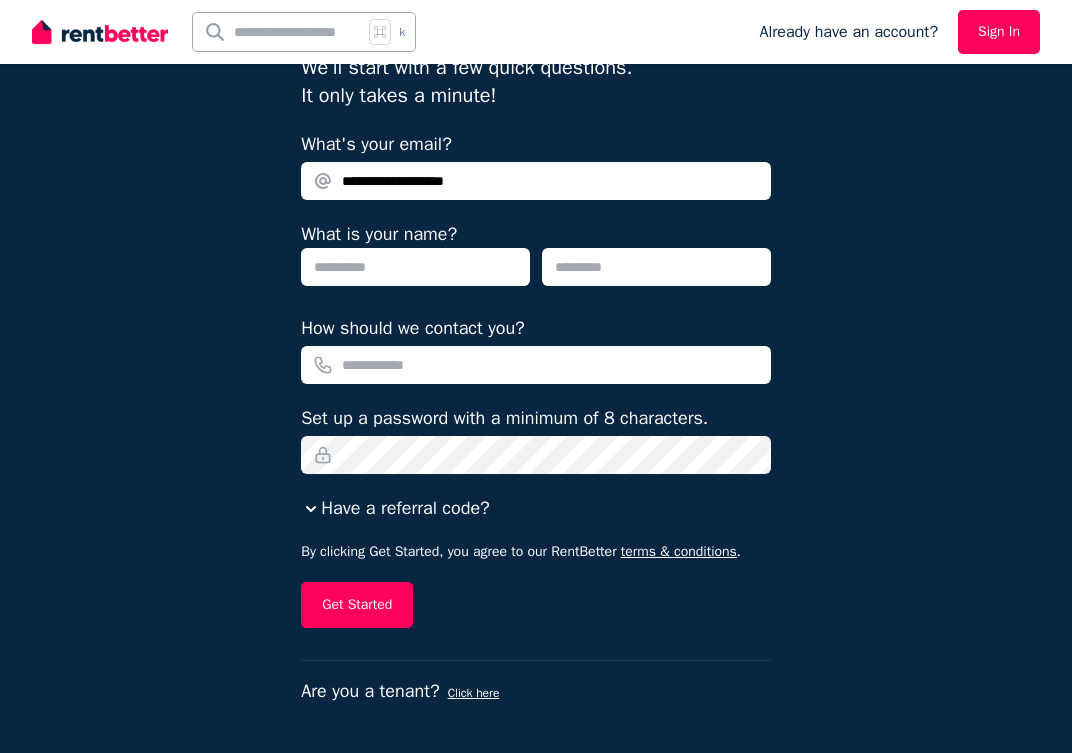 type on "**********" 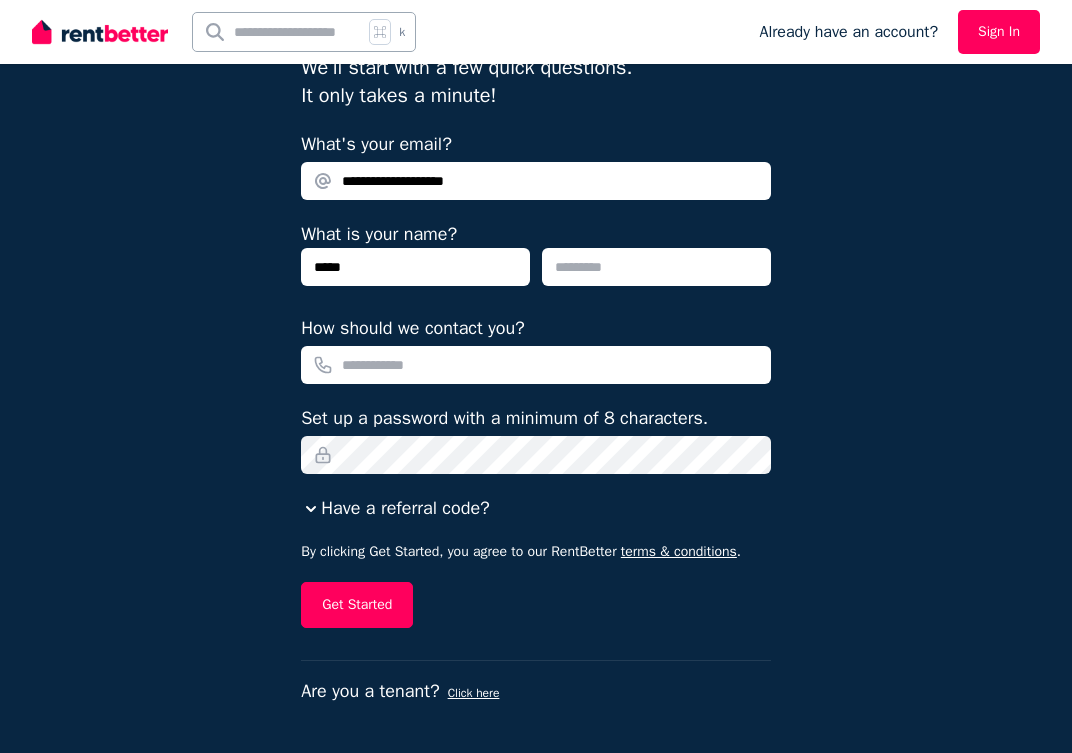 type on "*****" 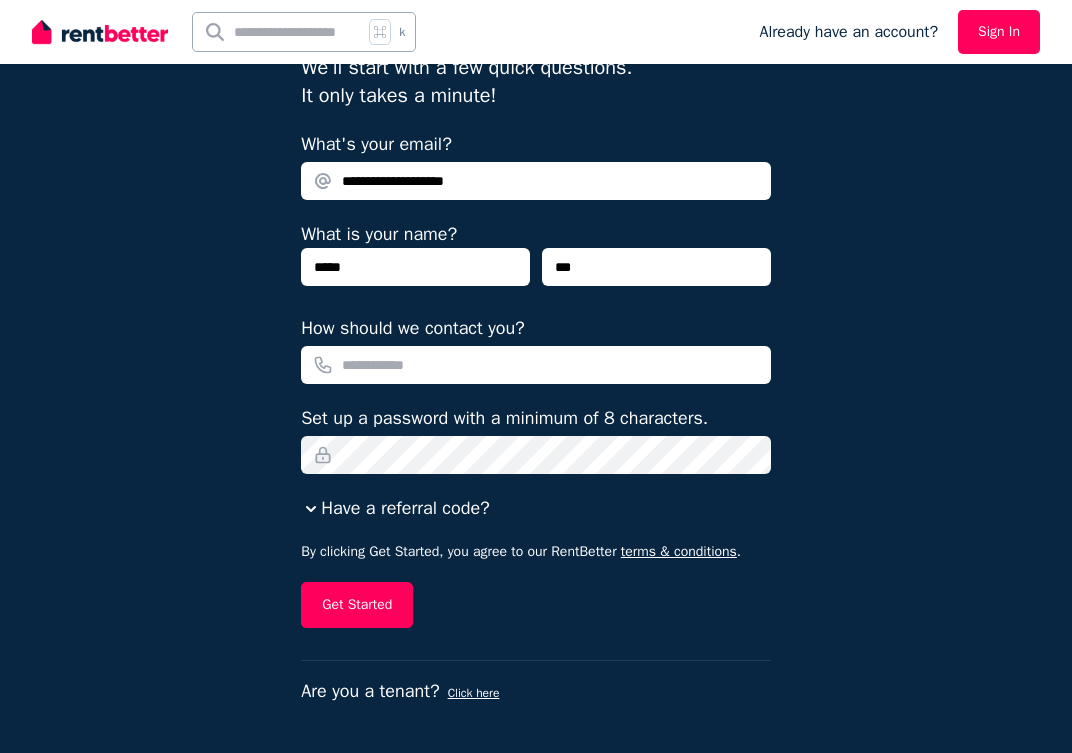 type on "***" 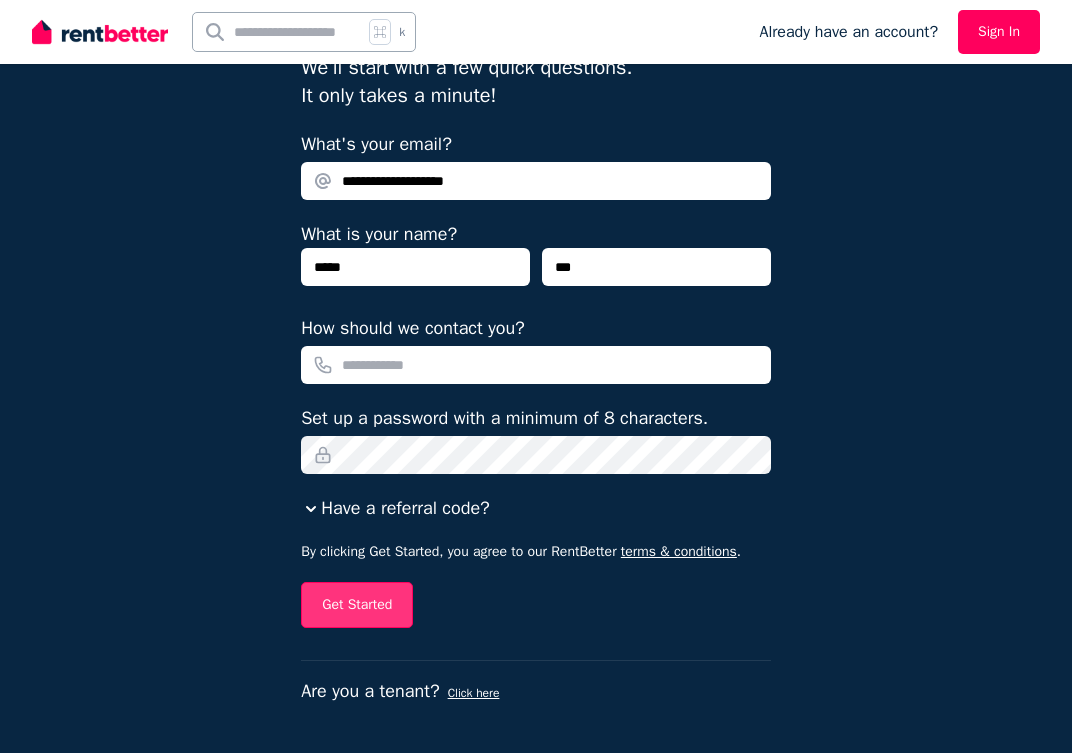 click on "Get Started" at bounding box center (357, 605) 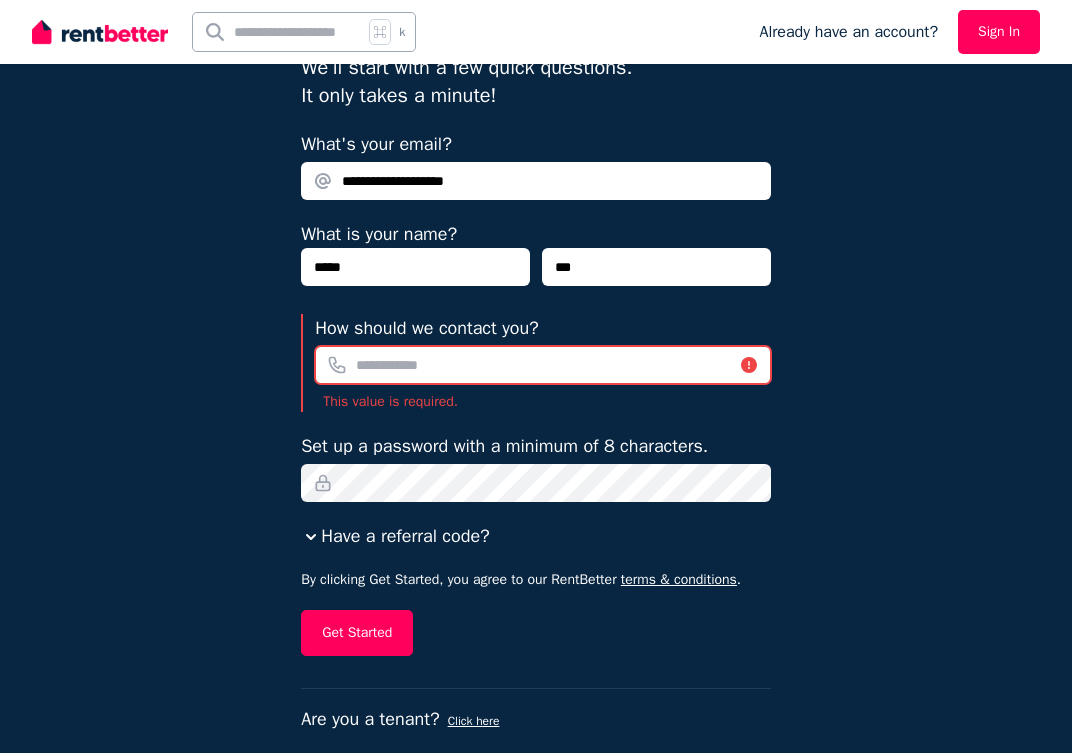 click on "How should we contact you?" at bounding box center [543, 365] 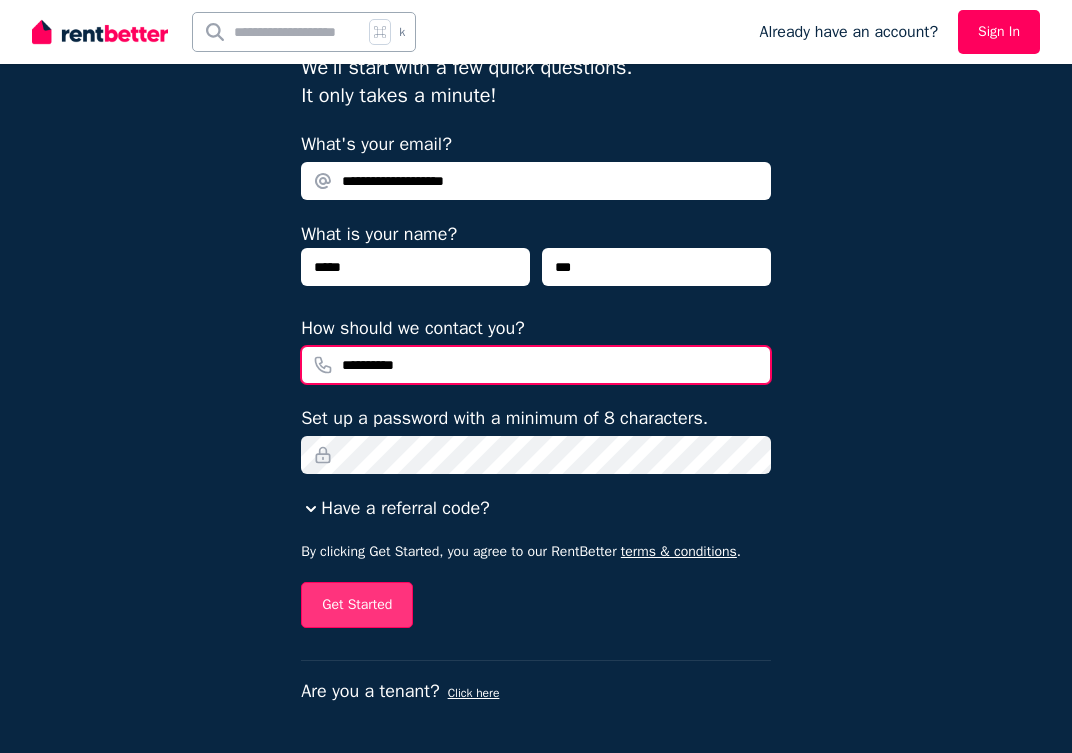 type on "**********" 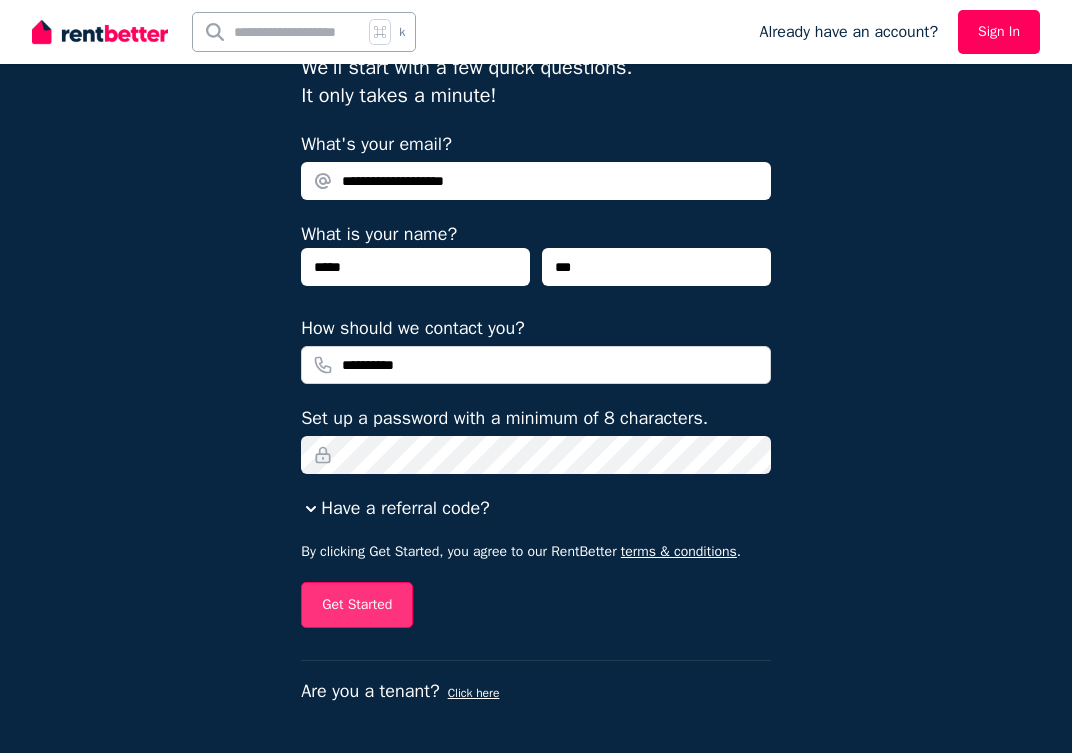 click on "Get Started" at bounding box center [357, 605] 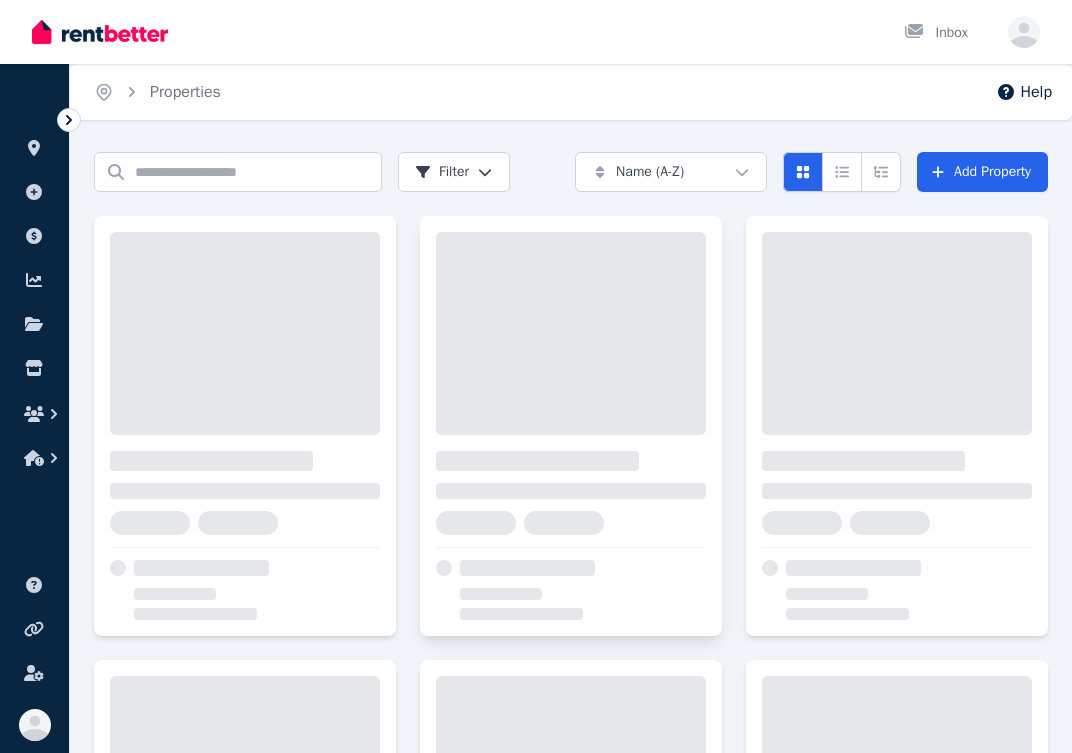 scroll, scrollTop: 0, scrollLeft: 0, axis: both 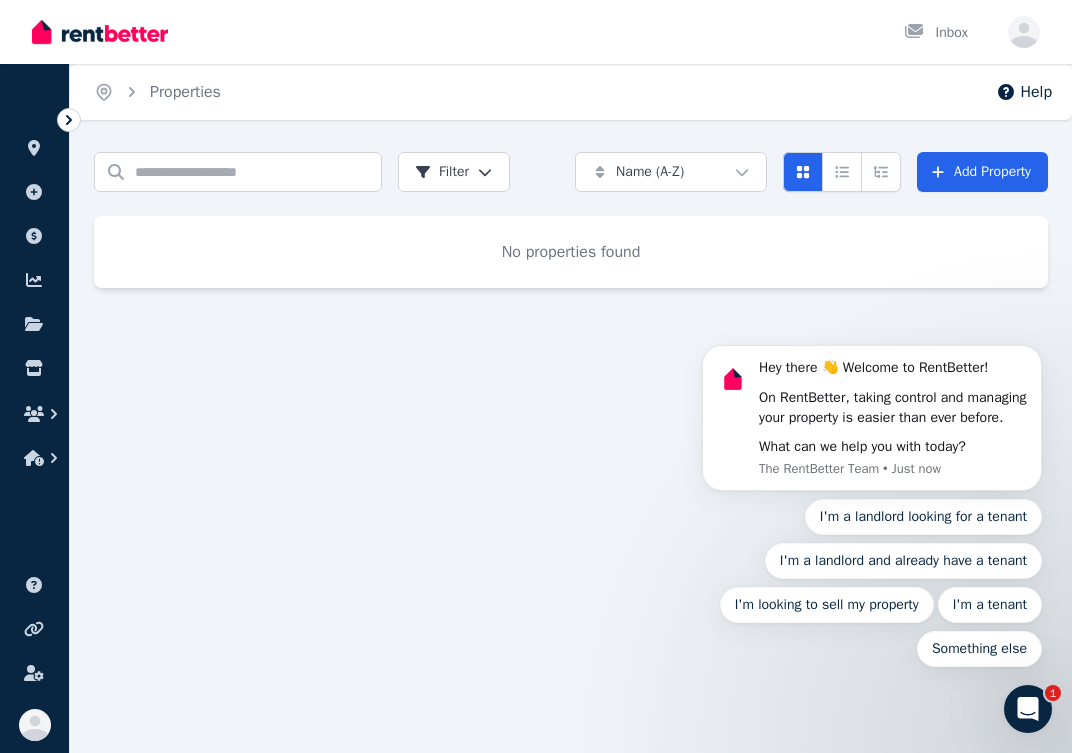 click 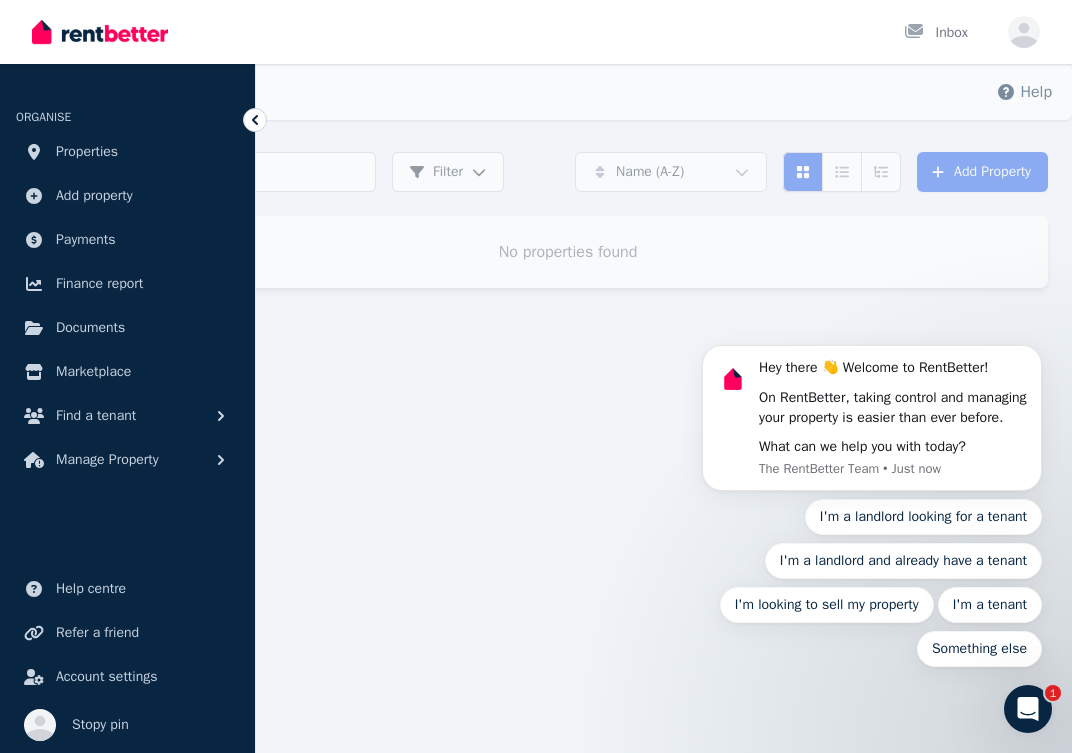 click on "Search properties Filter Name (A-Z) Add Property No properties found" at bounding box center (568, 238) 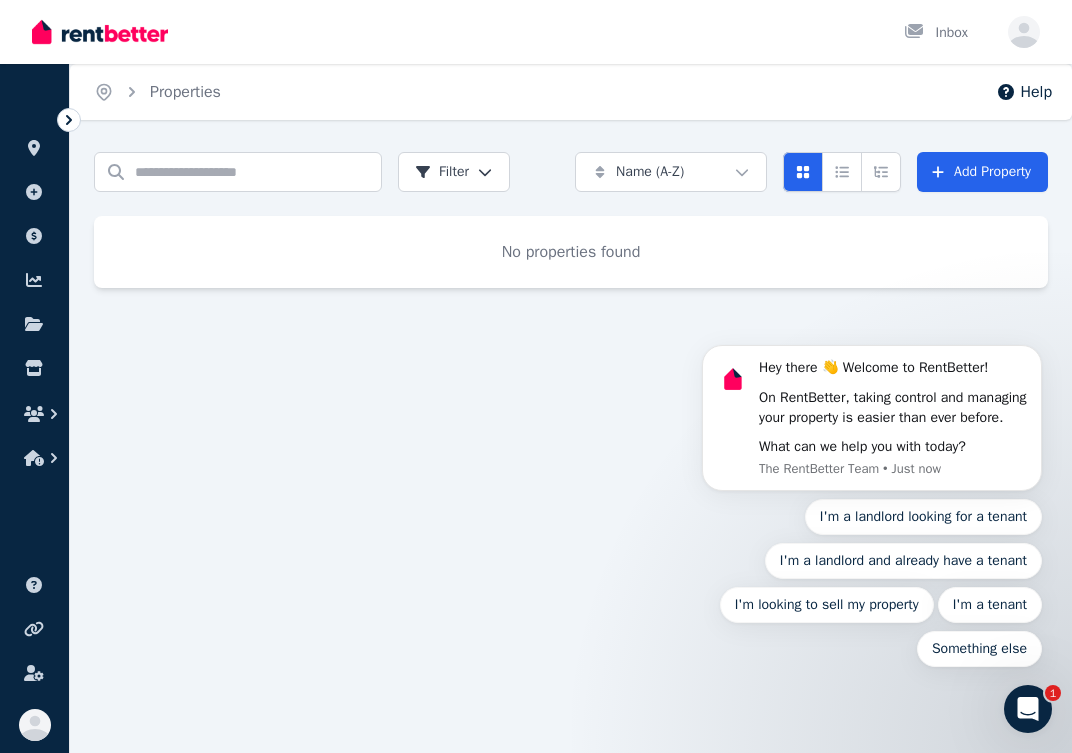 click on "Hey there 👋 Welcome to RentBetter!  On RentBetter, taking control and managing your property is easier than ever before.  What can we help you with today?  The RentBetter Team • Just now I'm a landlord looking for a tenant I'm a landlord and already have a tenant I'm looking to sell my property I'm a tenant Something else" at bounding box center (872, 413) 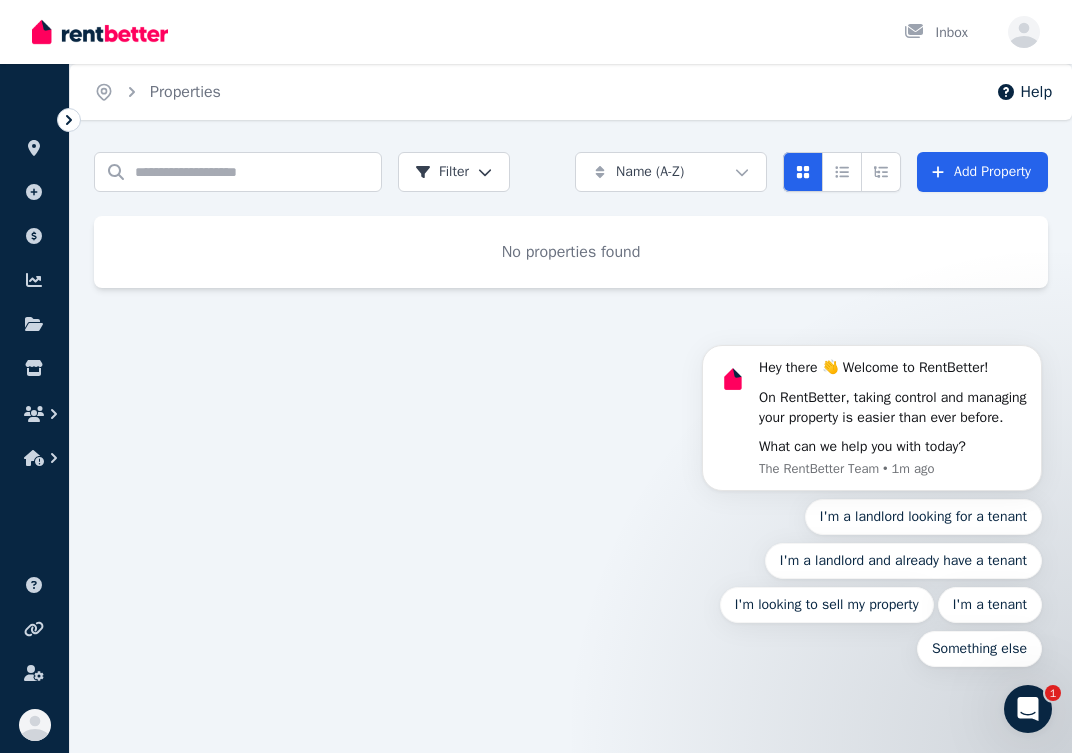 click on "Hey there 👋 Welcome to RentBetter!  On RentBetter, taking control and managing your property is easier than ever before.  What can we help you with today?  The RentBetter Team • 1m ago I'm a landlord looking for a tenant I'm a landlord and already have a tenant I'm looking to sell my property I'm a tenant Something else" at bounding box center (872, 413) 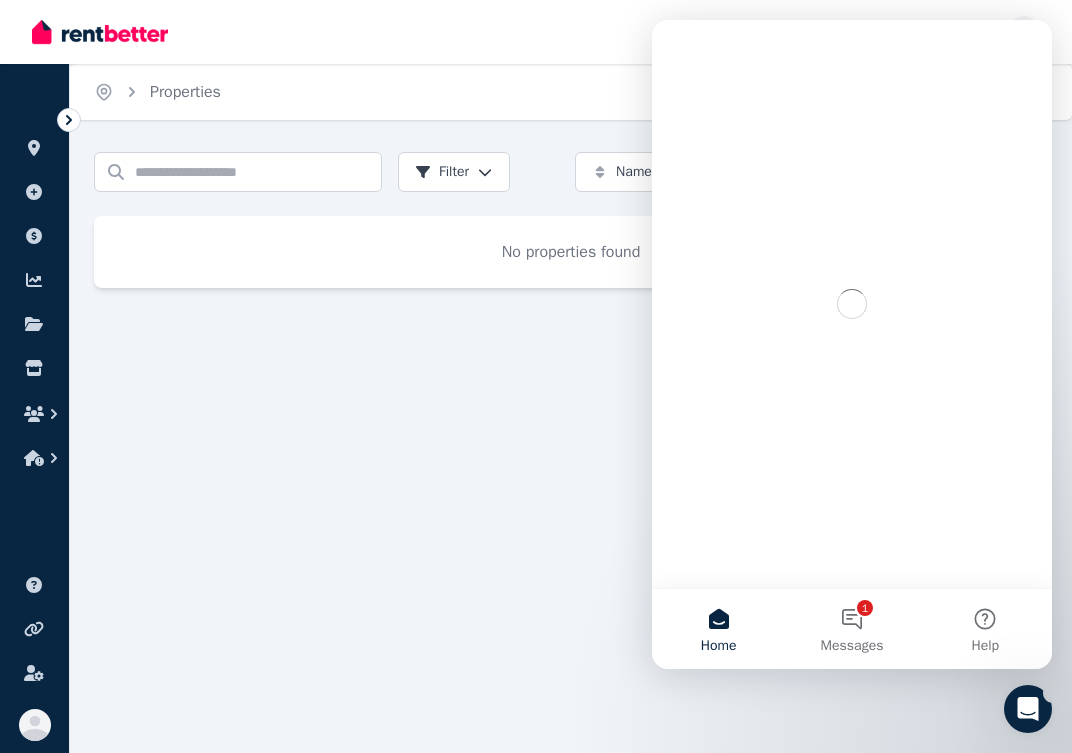 scroll, scrollTop: 0, scrollLeft: 0, axis: both 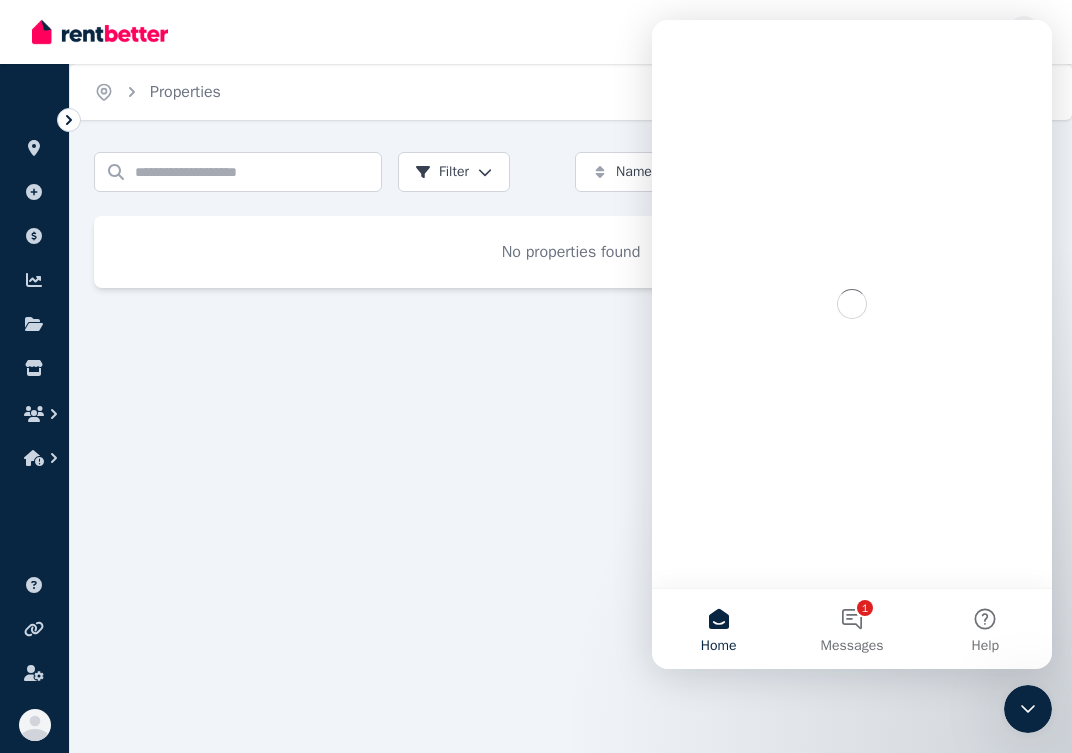 click at bounding box center (1028, 709) 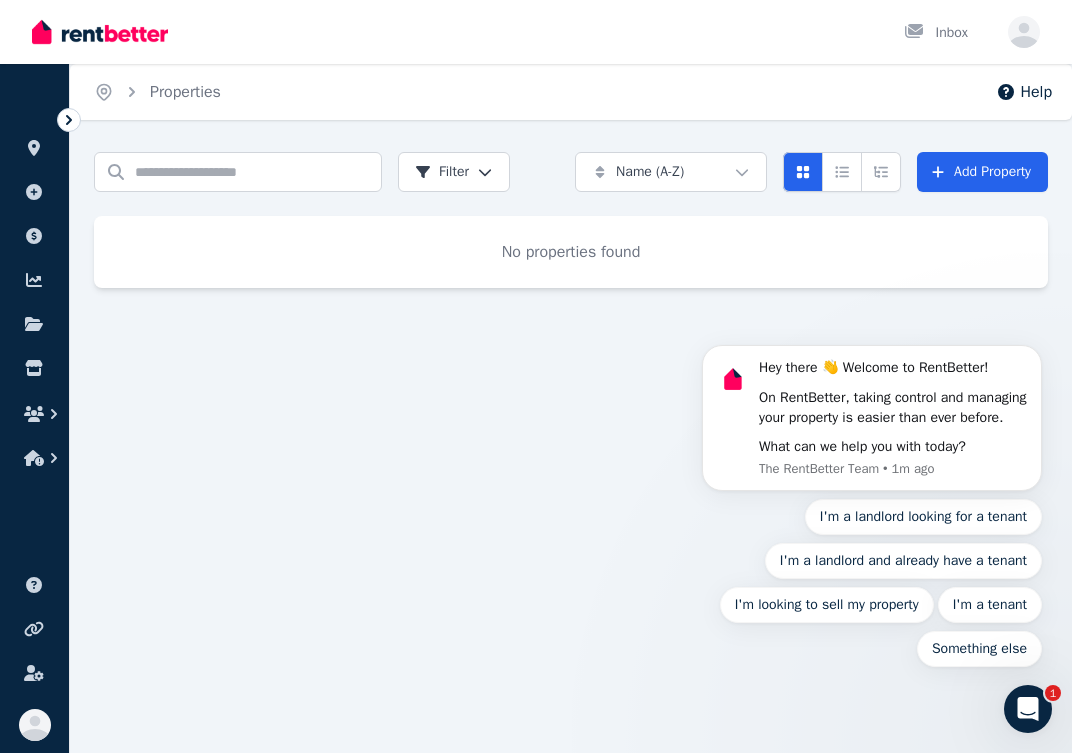 scroll, scrollTop: 0, scrollLeft: 0, axis: both 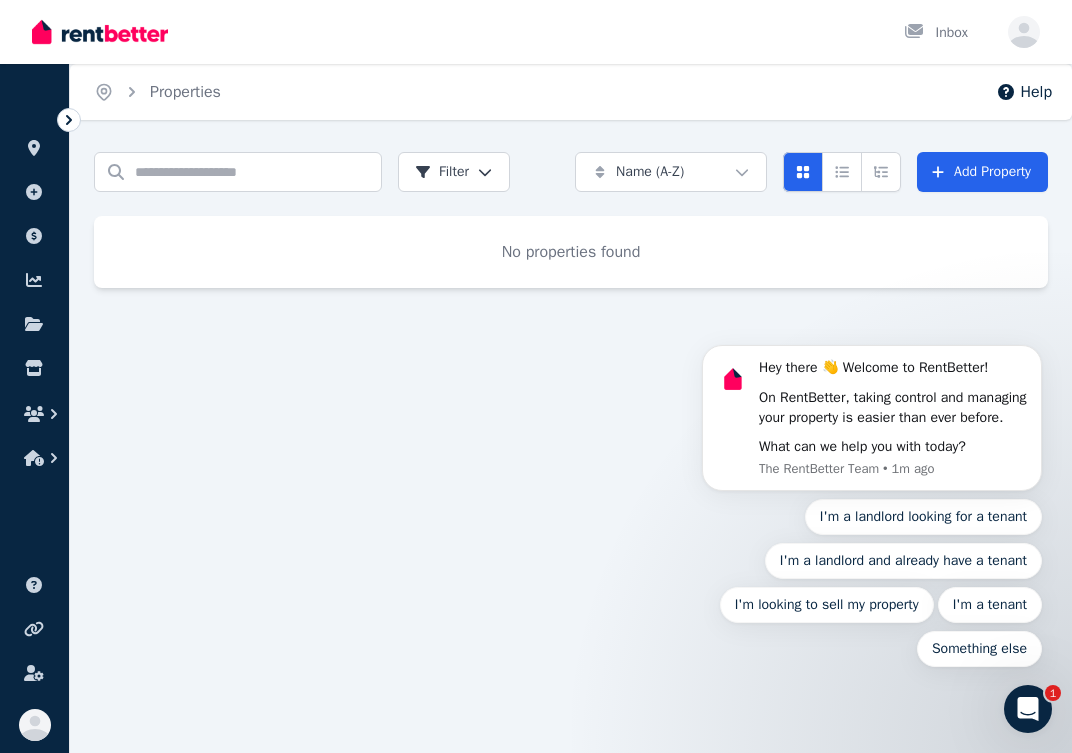 click on "Hey there 👋 Welcome to RentBetter!  On RentBetter, taking control and managing your property is easier than ever before.  What can we help you with today?  The RentBetter Team • 1m ago I'm a landlord looking for a tenant I'm a landlord and already have a tenant I'm looking to sell my property I'm a tenant Something else" at bounding box center [872, 414] 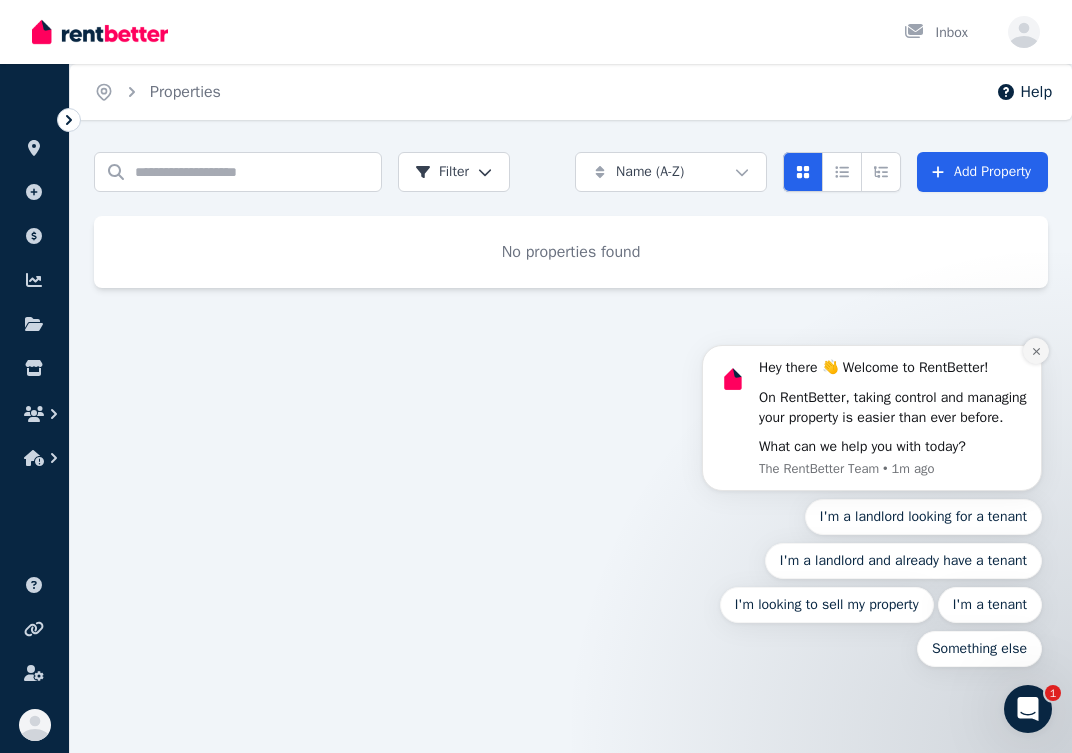 click 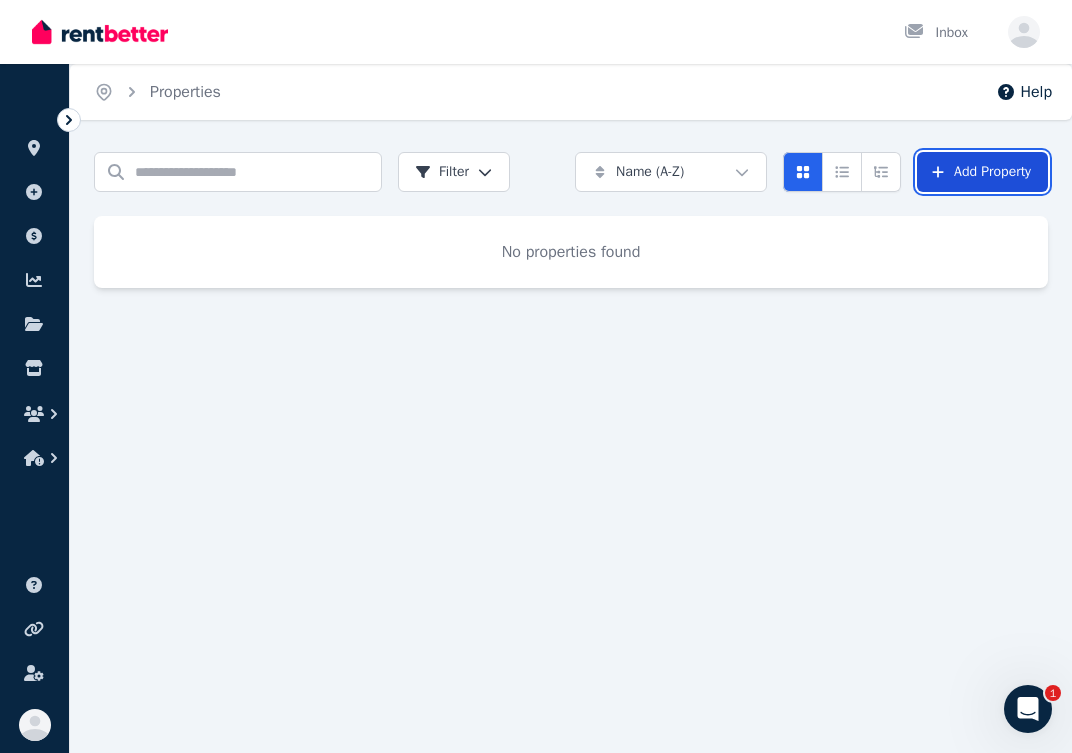 click on "Add Property" at bounding box center [982, 172] 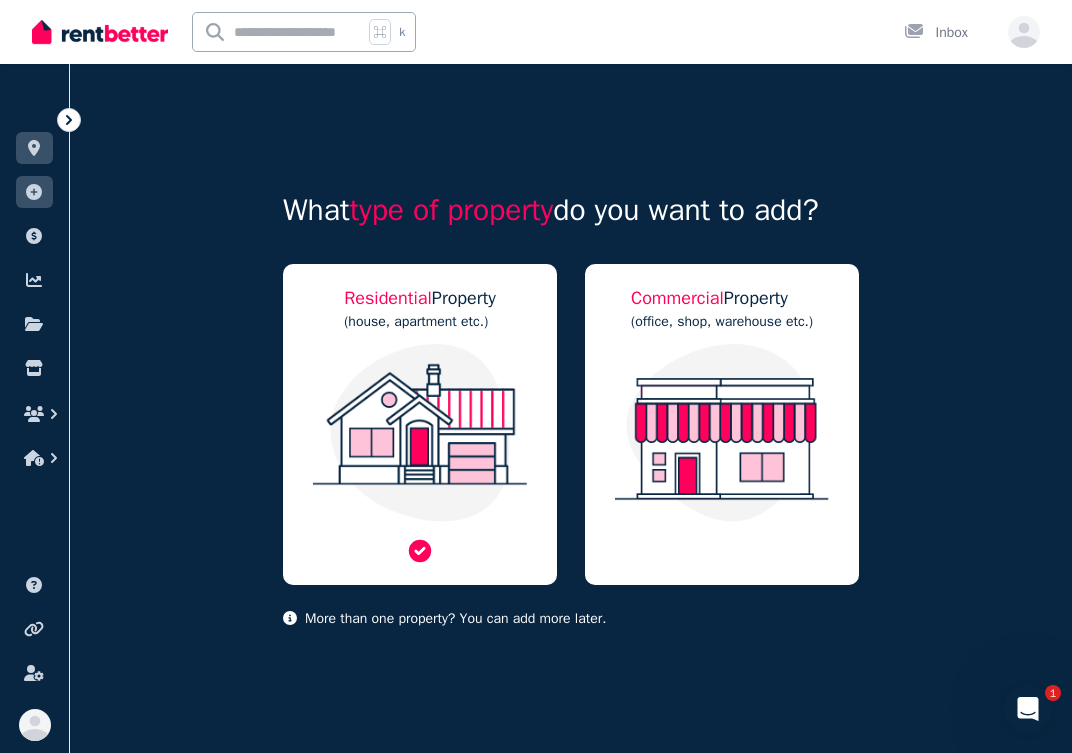 click on "(house, apartment etc.)" at bounding box center [420, 322] 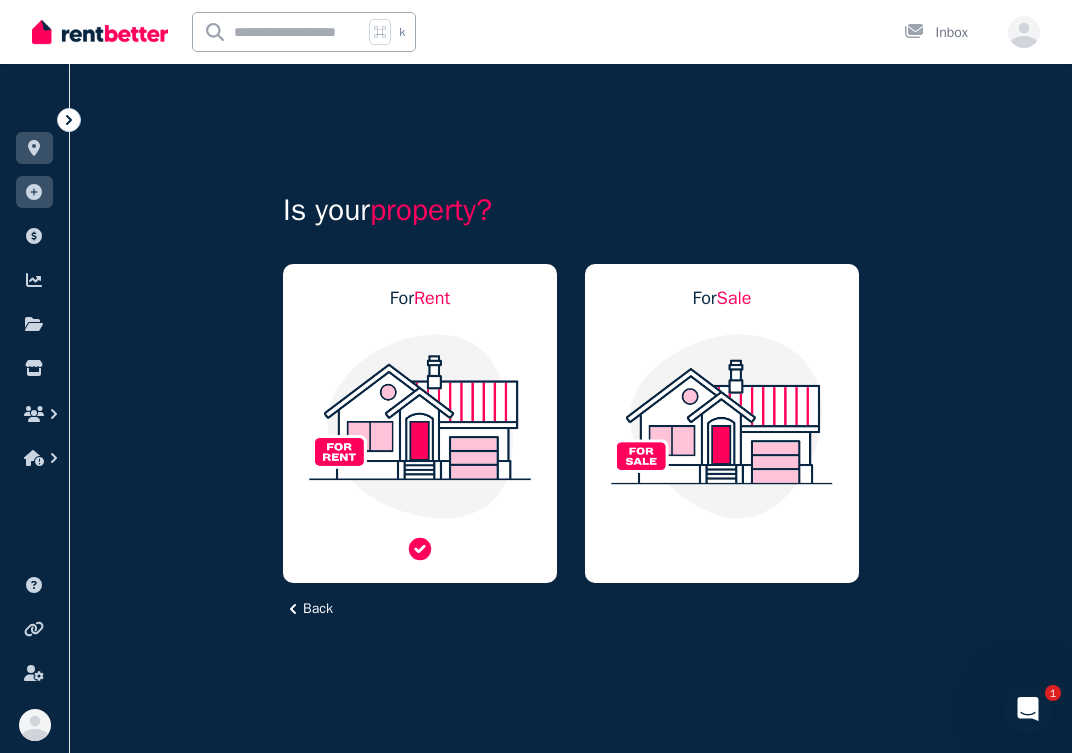click at bounding box center [420, 426] 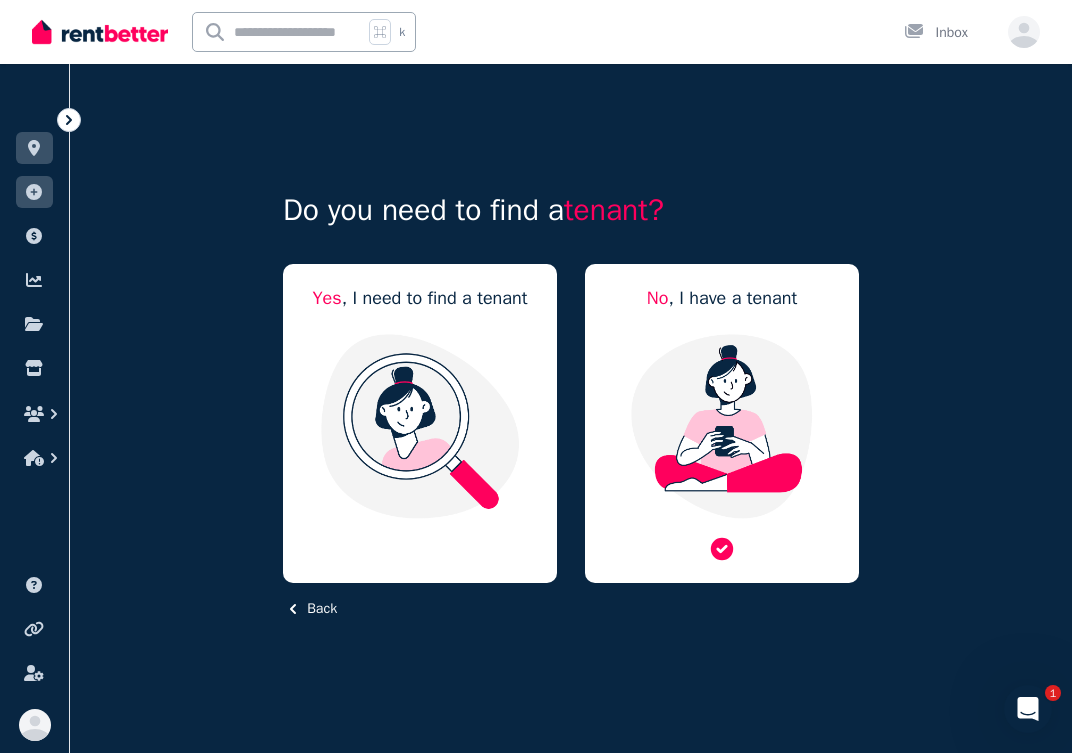 click on "No , I have a tenant" at bounding box center [722, 423] 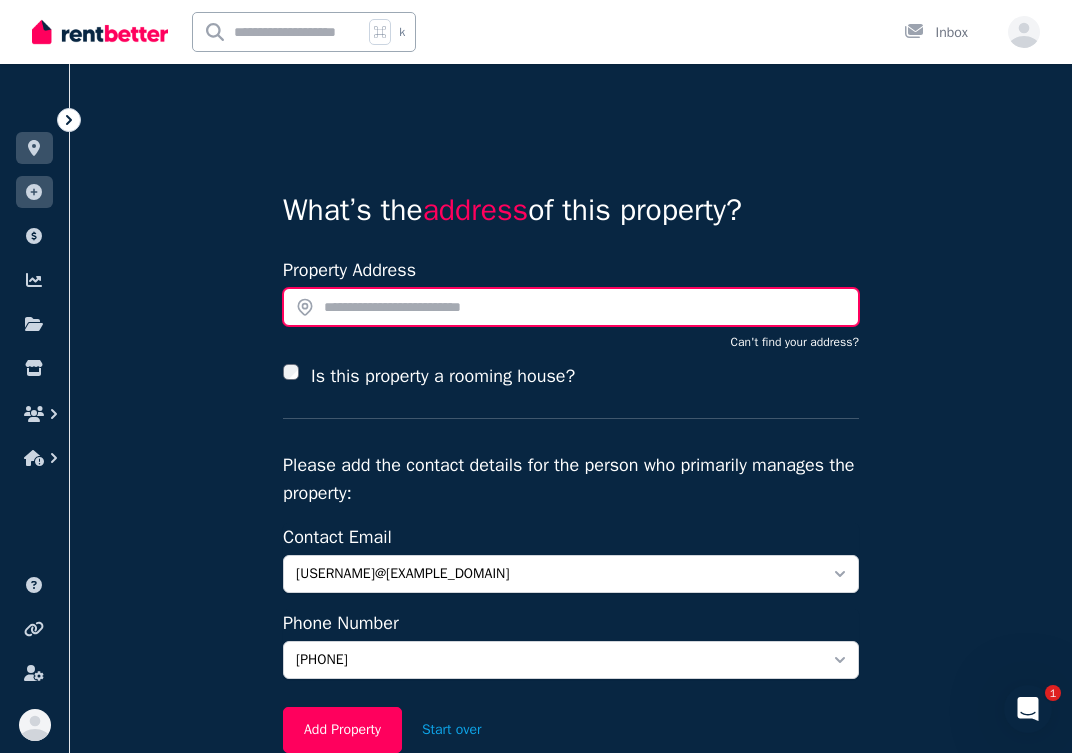 click at bounding box center [571, 307] 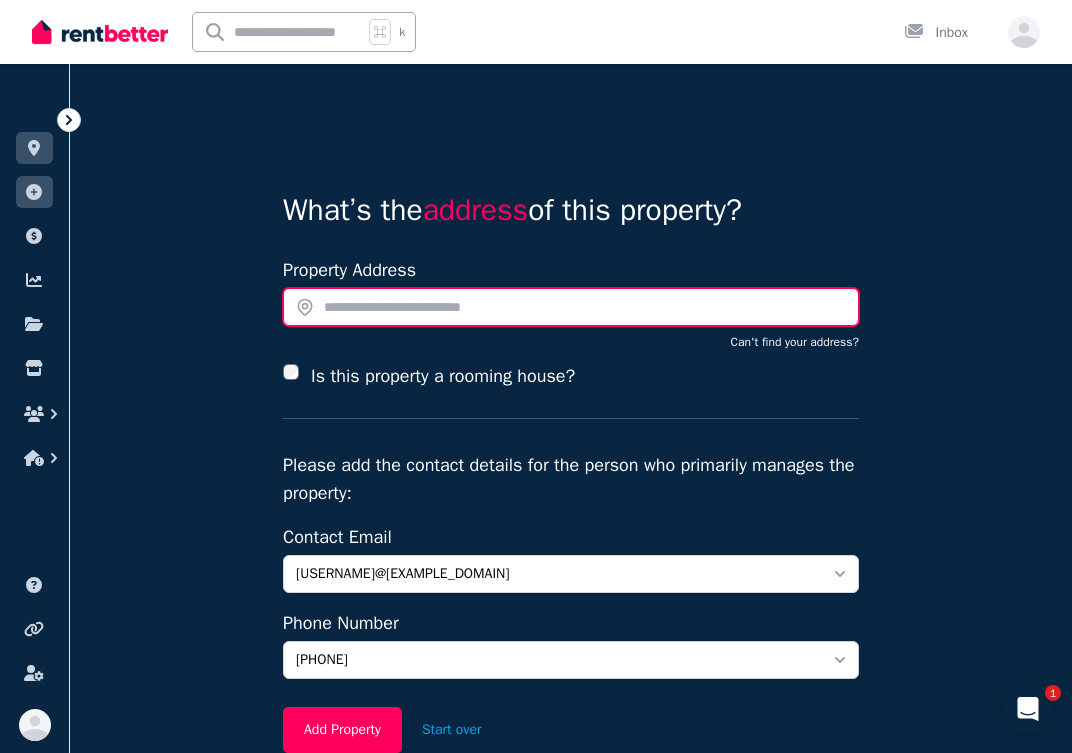 type on "*" 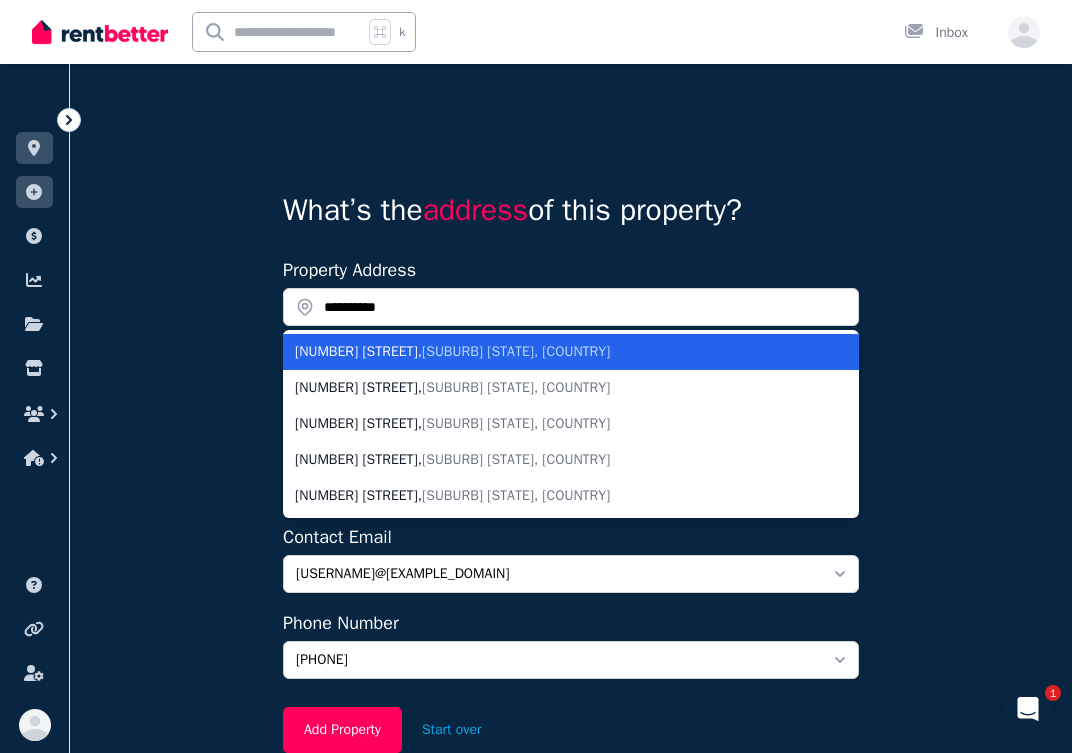 click on "Wheelers Hill VIC, Australia" at bounding box center (516, 351) 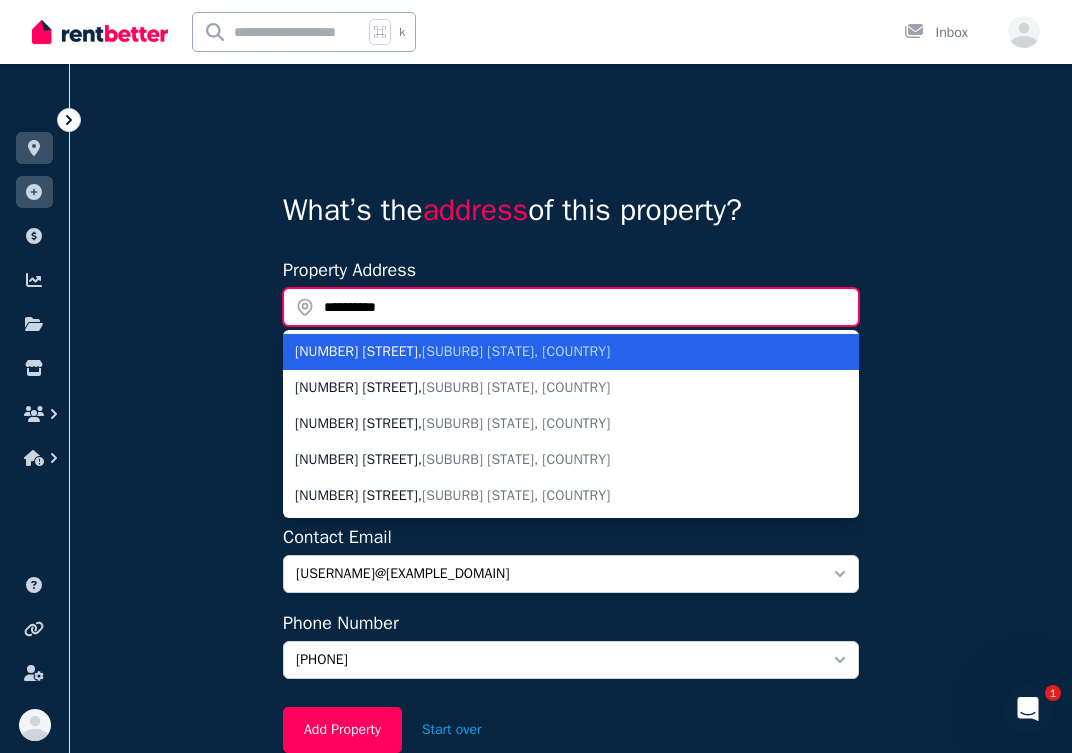 type on "**********" 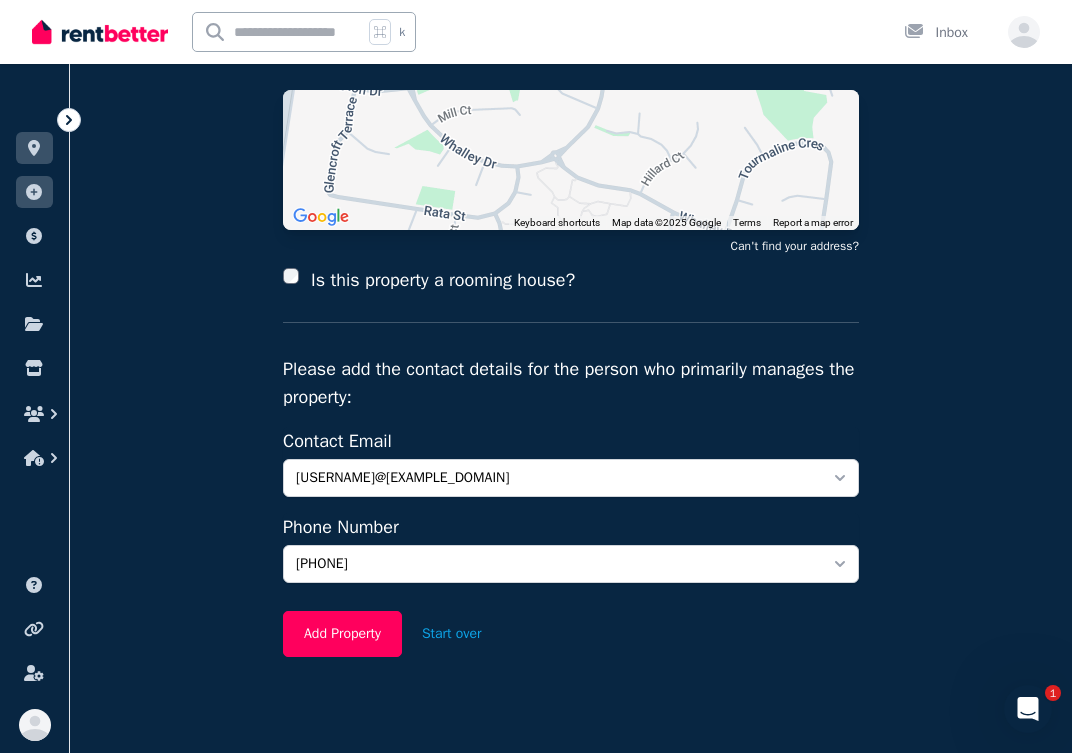 scroll, scrollTop: 284, scrollLeft: 0, axis: vertical 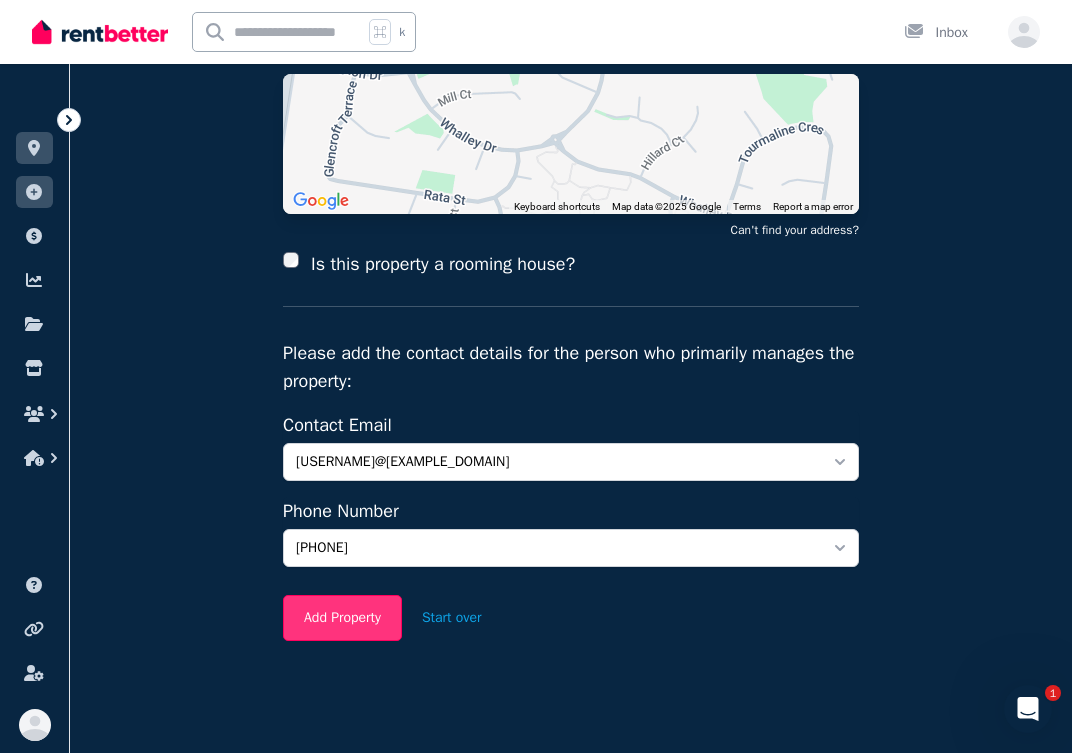 click on "Add Property" at bounding box center (342, 618) 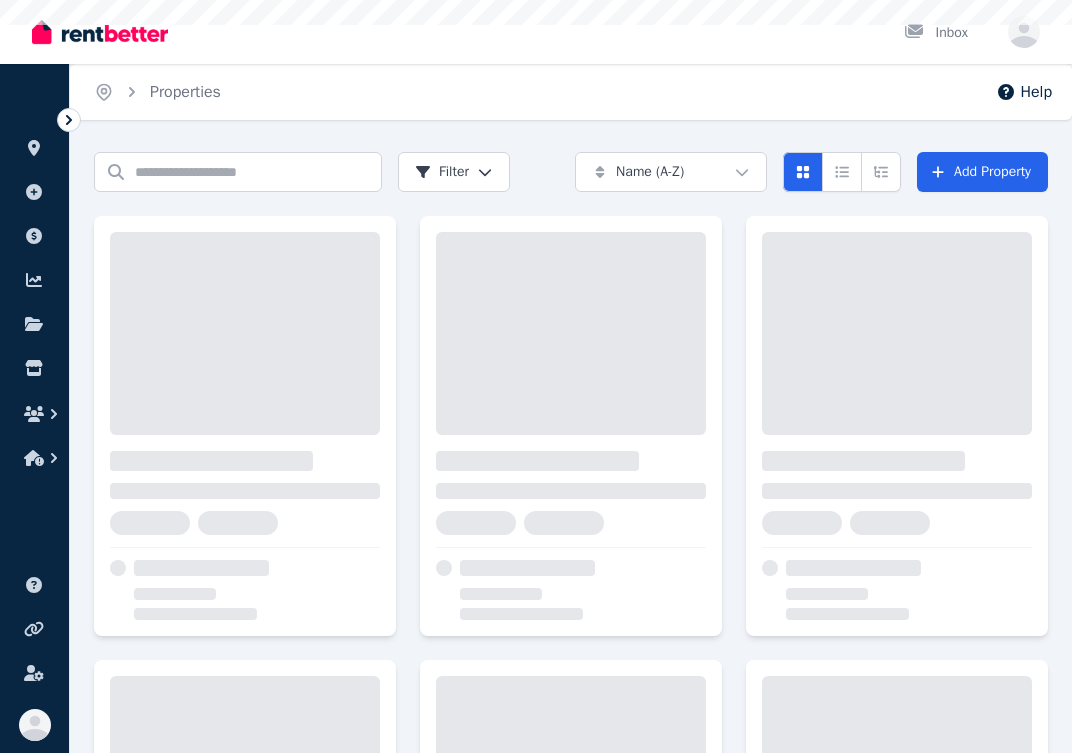 scroll, scrollTop: 0, scrollLeft: 0, axis: both 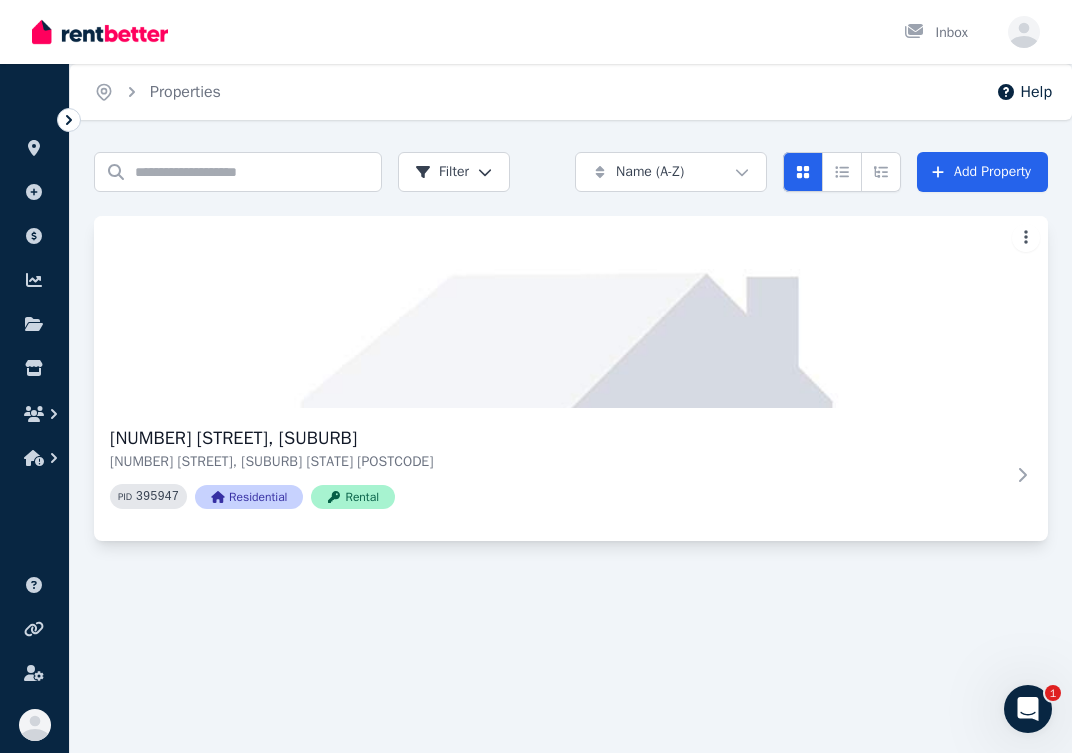 click on "Open main menu Inbox Open user menu ORGANISE Properties Add property Payments Finance report Documents Marketplace Help centre Refer a friend Account settings Your profile Stopy pin Home Properties Help Search properties Filter Name (A-Z) Add Property 80 Whalley Dr, Wheelers Hill 80 Whalley Dr, Wheelers Hill VIC 3150 PID   395947 Residential Rental
1" at bounding box center [536, 376] 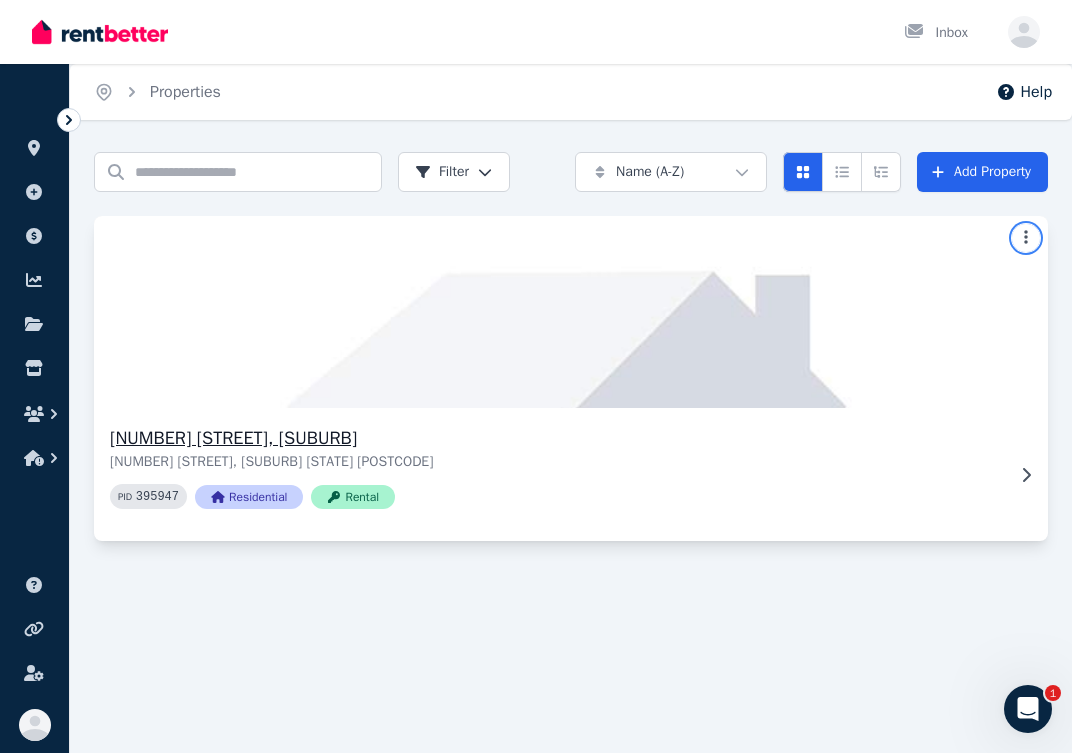click on "Open main menu Inbox Open user menu ORGANISE Properties Add property Payments Finance report Documents Marketplace Help centre Refer a friend Account settings Your profile Stopy pin Home Properties Help Search properties Filter Name (A-Z) Add Property 80 Whalley Dr, Wheelers Hill 80 Whalley Dr, Wheelers Hill VIC 3150 PID   395947 Residential Rental
1" at bounding box center [536, 376] 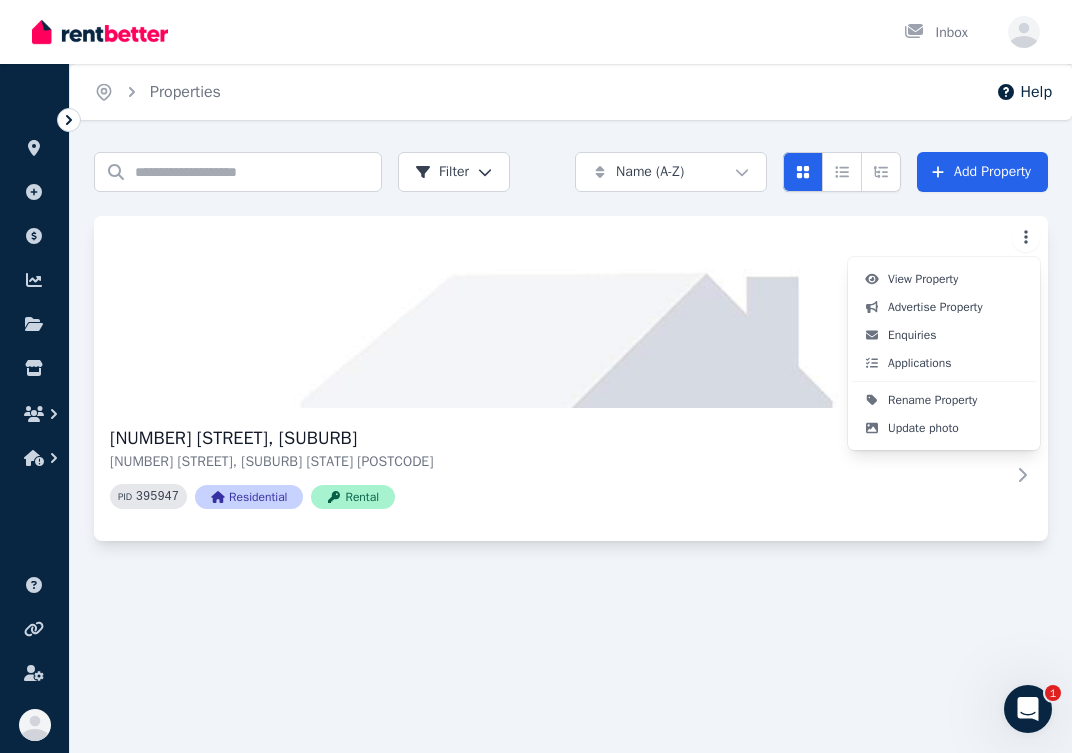 click on "Open main menu Inbox Open user menu ORGANISE Properties Add property Payments Finance report Documents Marketplace Help centre Refer a friend Account settings Your profile Stopy pin Home Properties Help Search properties Filter Name (A-Z) Add Property 80 Whalley Dr, Wheelers Hill 80 Whalley Dr, Wheelers Hill VIC 3150 PID   395947 Residential Rental
1 View Property Advertise Property Enquiries Applications Rename Property Update photo" at bounding box center (536, 376) 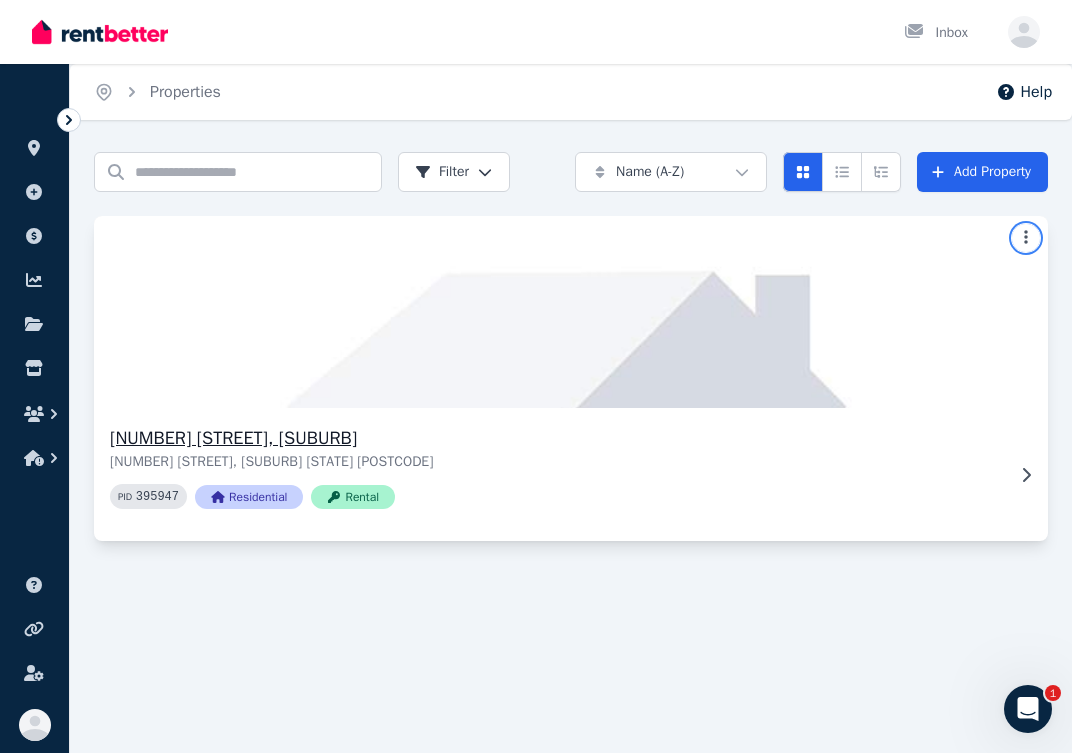 click on "Open main menu Inbox Open user menu ORGANISE Properties Add property Payments Finance report Documents Marketplace Help centre Refer a friend Account settings Your profile Stopy pin Home Properties Help Search properties Filter Name (A-Z) Add Property 80 Whalley Dr, Wheelers Hill 80 Whalley Dr, Wheelers Hill VIC 3150 PID   395947 Residential Rental
1" at bounding box center (536, 376) 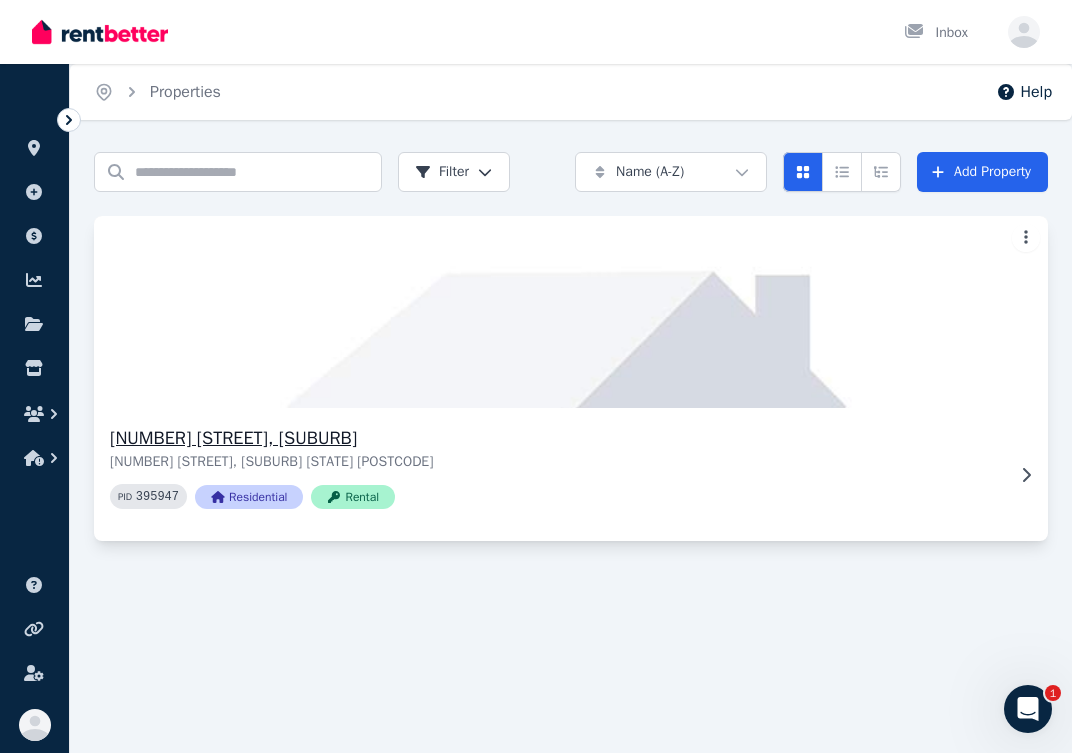 click at bounding box center [571, 312] 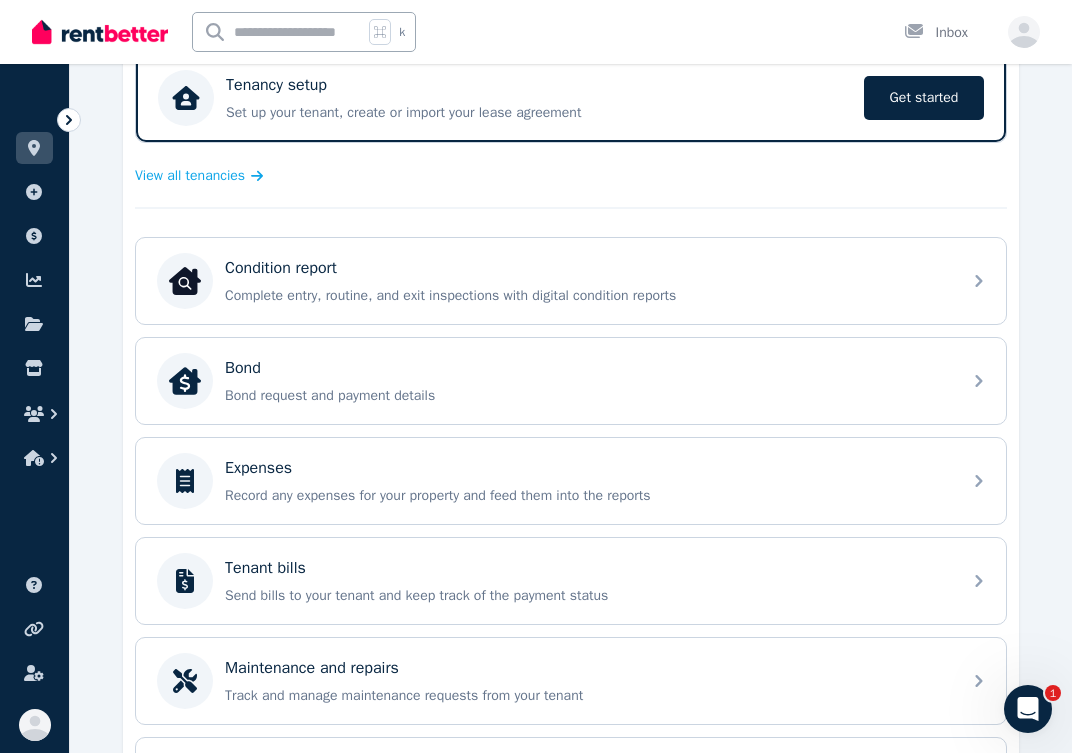 scroll, scrollTop: 428, scrollLeft: 0, axis: vertical 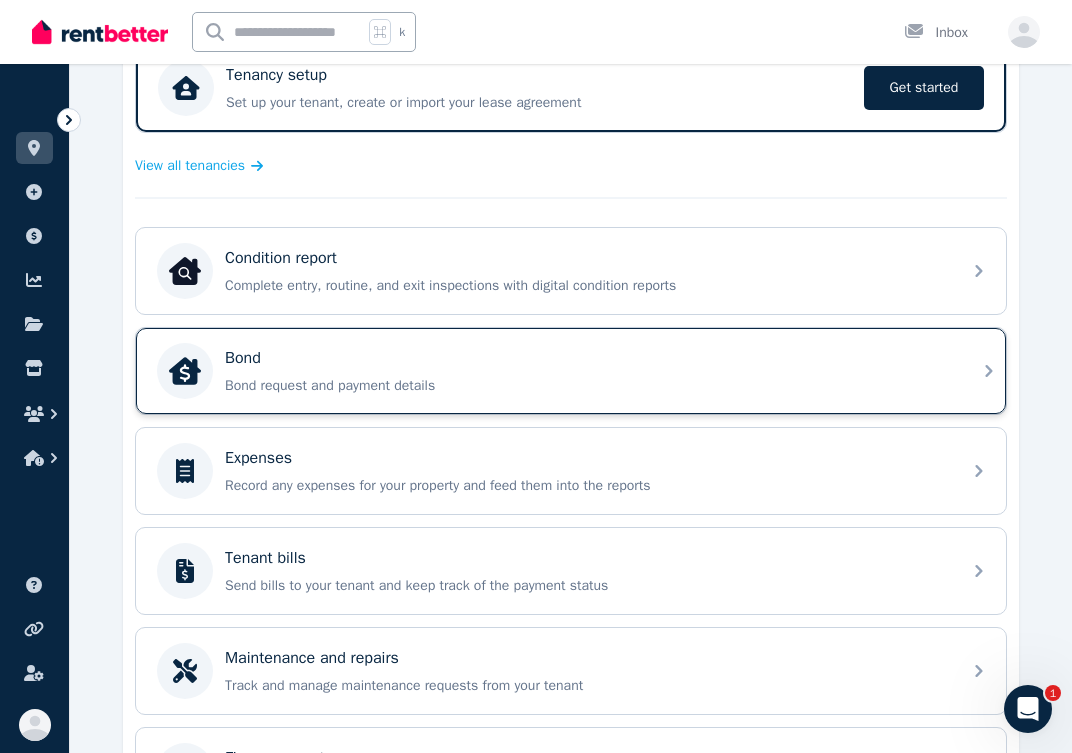 click on "Bond Bond request and payment details" at bounding box center [587, 371] 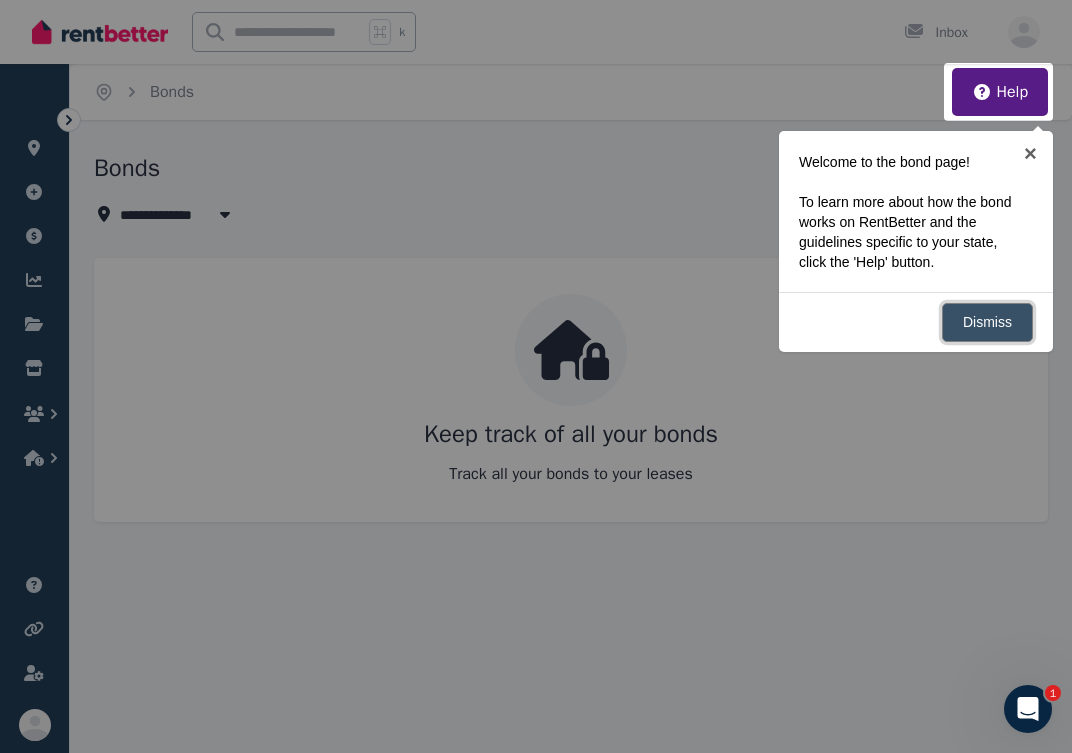 click on "Dismiss" at bounding box center [987, 322] 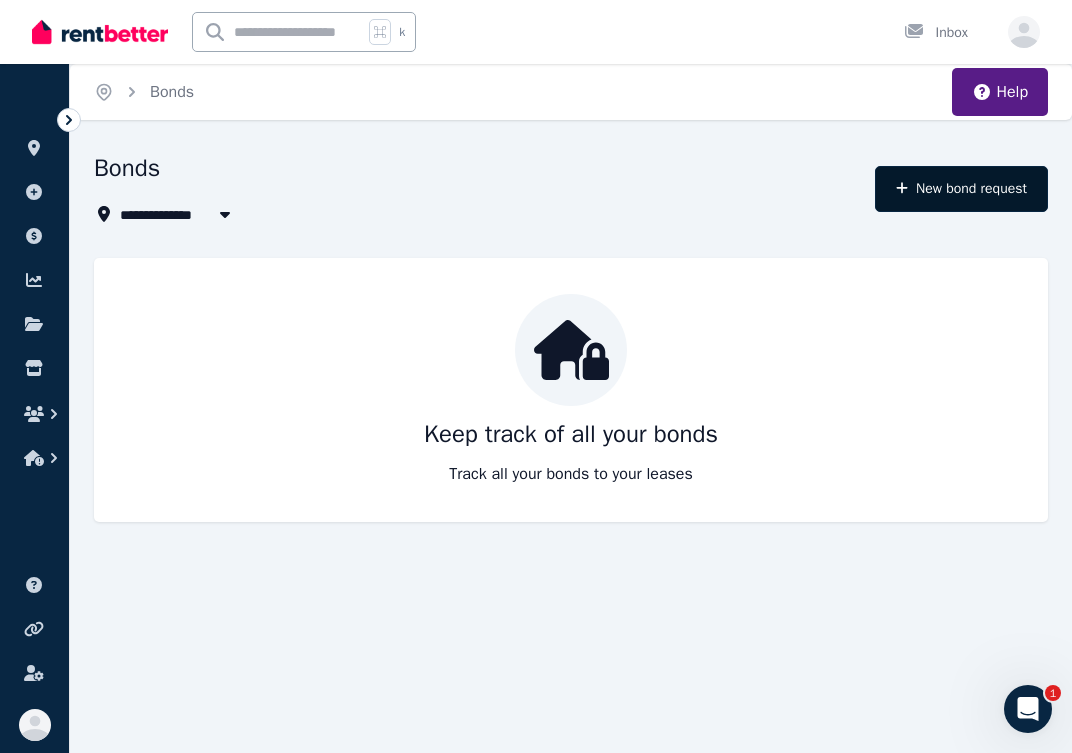 click on "New bond request" at bounding box center (961, 189) 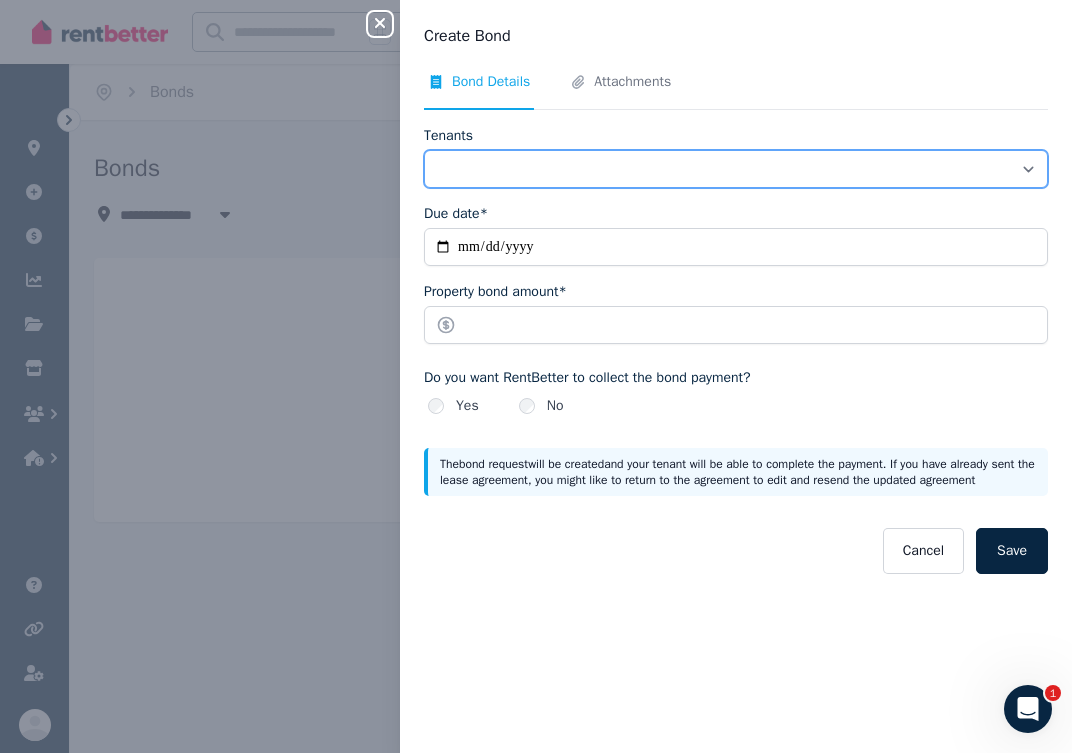 click on "Tenants" at bounding box center (736, 169) 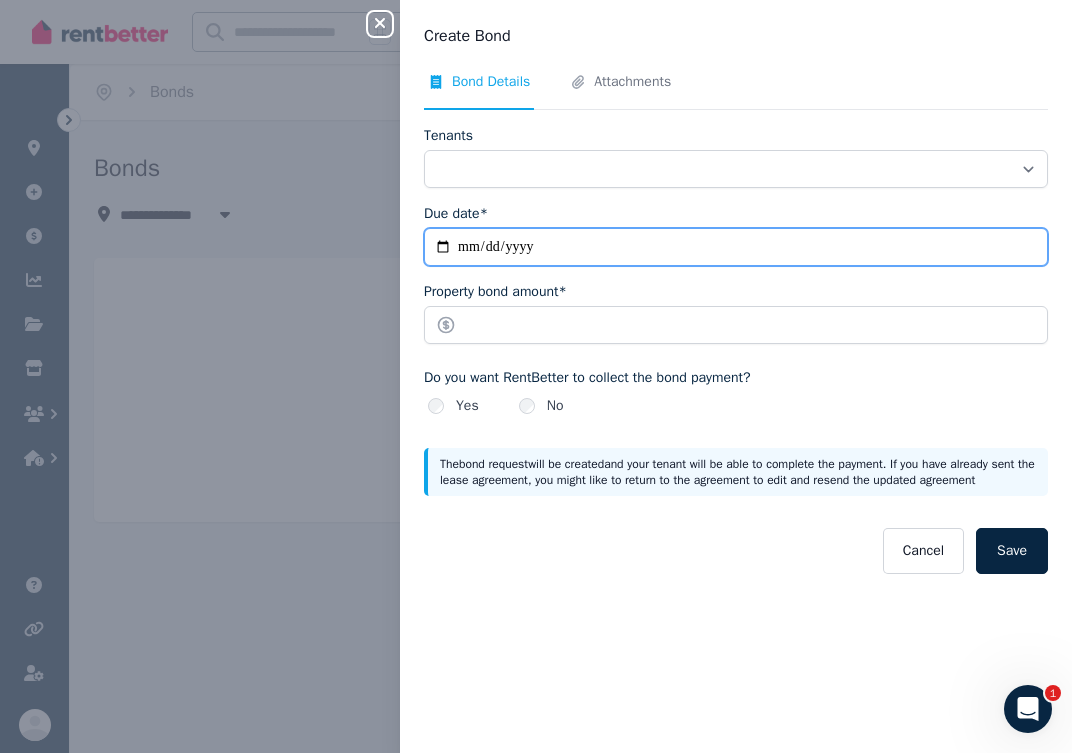 click on "Due date*" at bounding box center (736, 247) 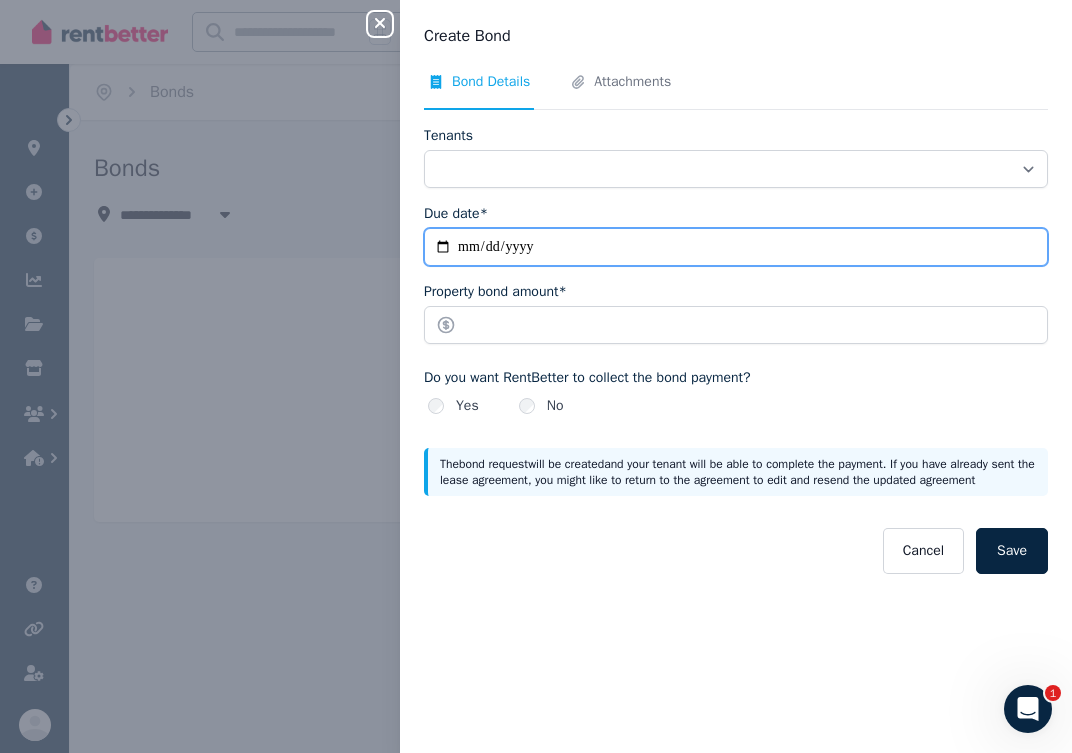 type on "**********" 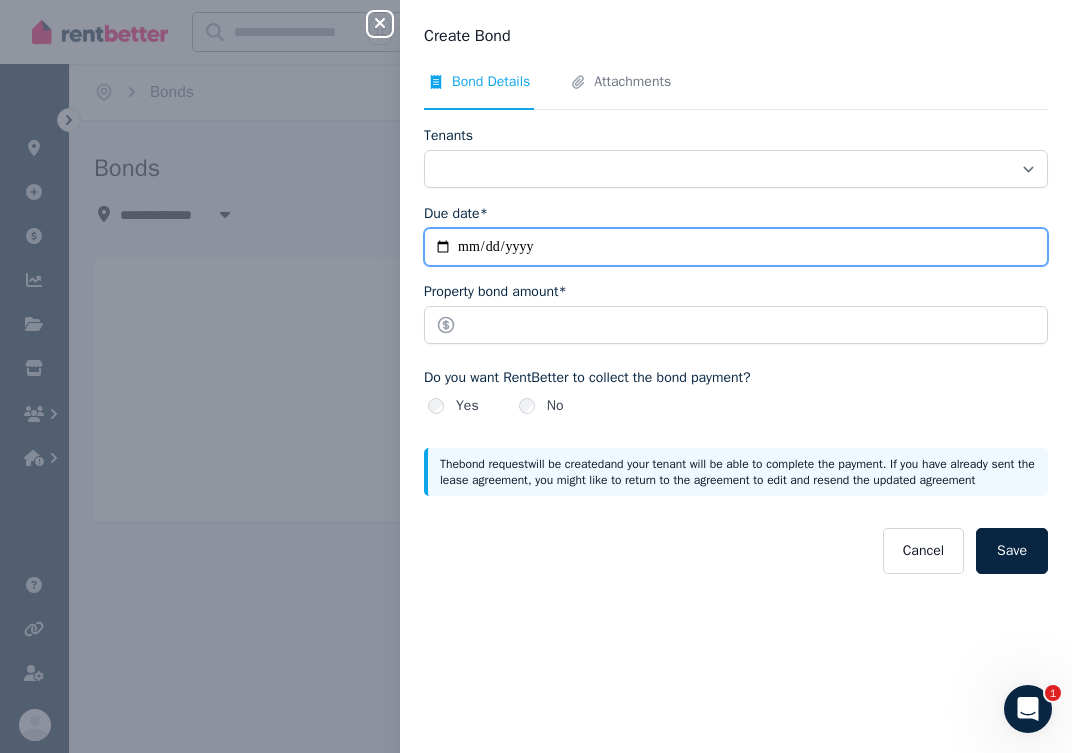 click on "**********" at bounding box center (736, 247) 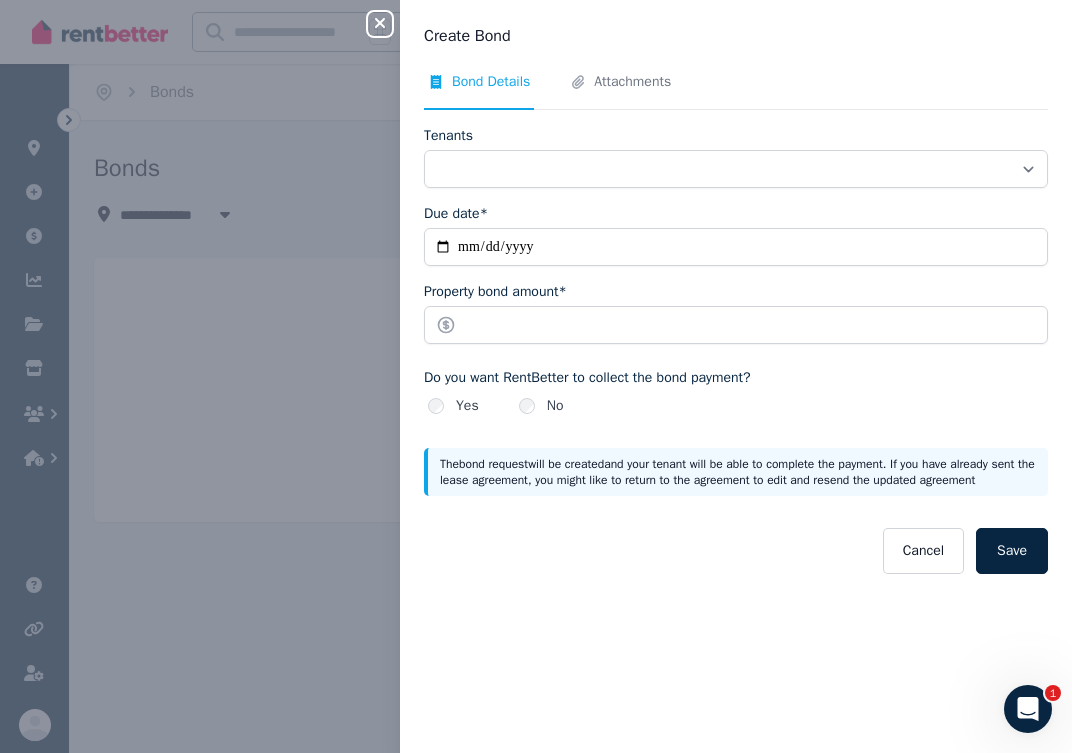 click on "**********" at bounding box center (736, 350) 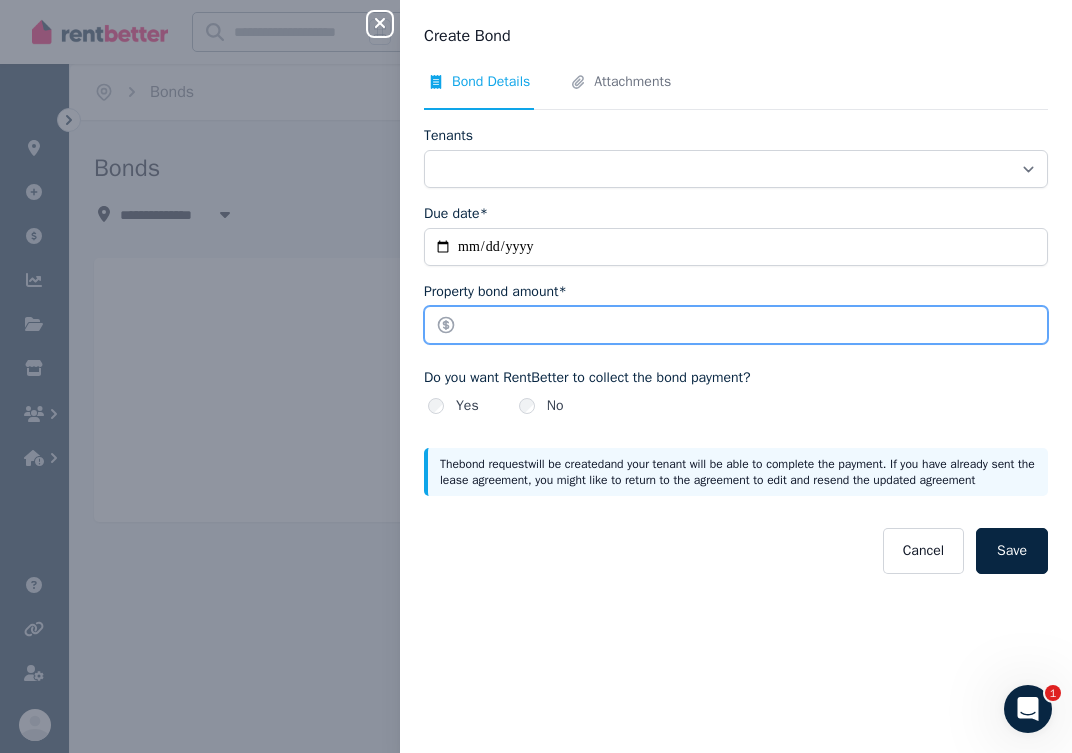 click on "Property bond amount*" at bounding box center (736, 325) 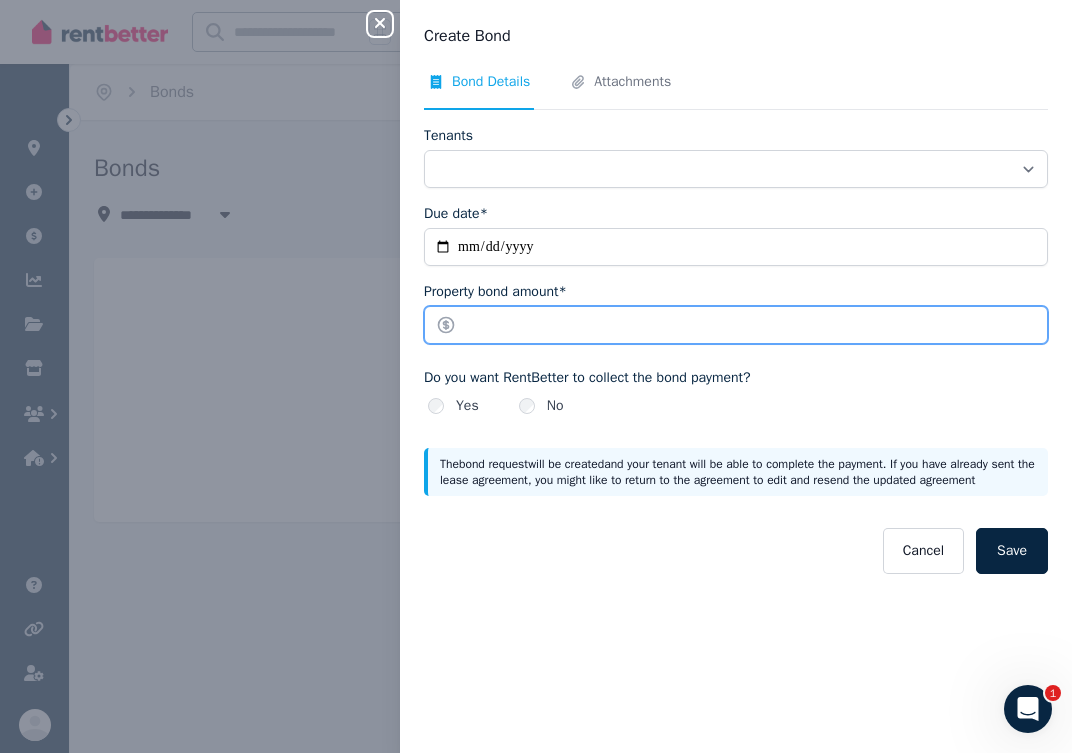 type on "****" 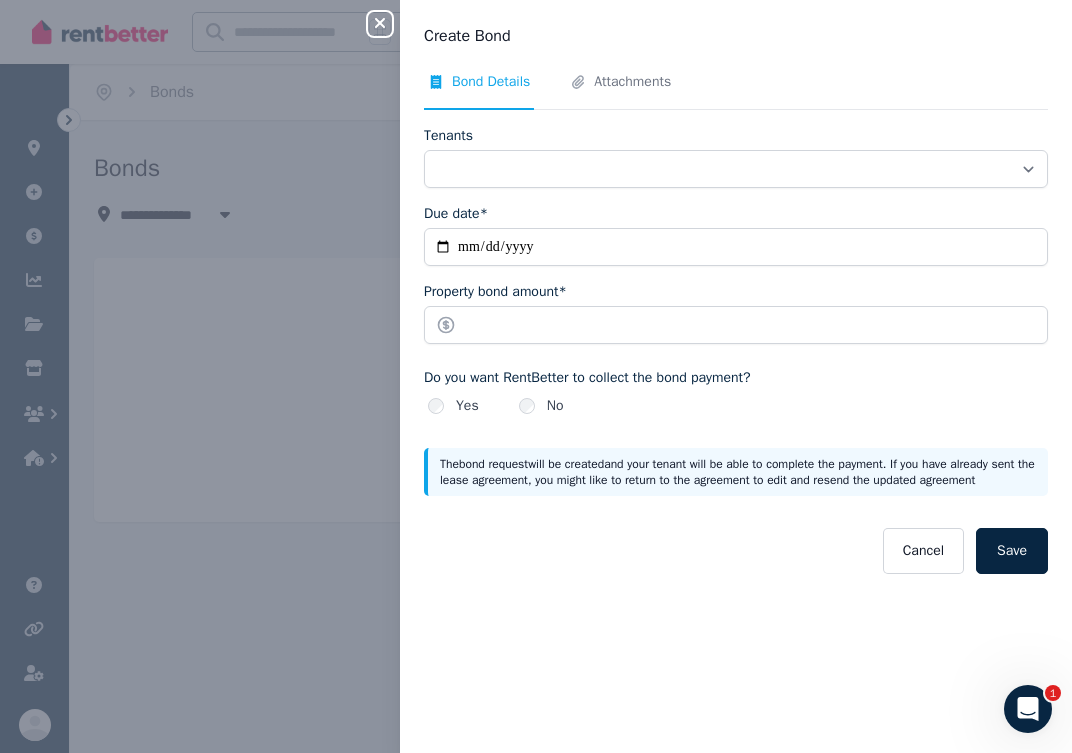 click on "**********" at bounding box center (736, 350) 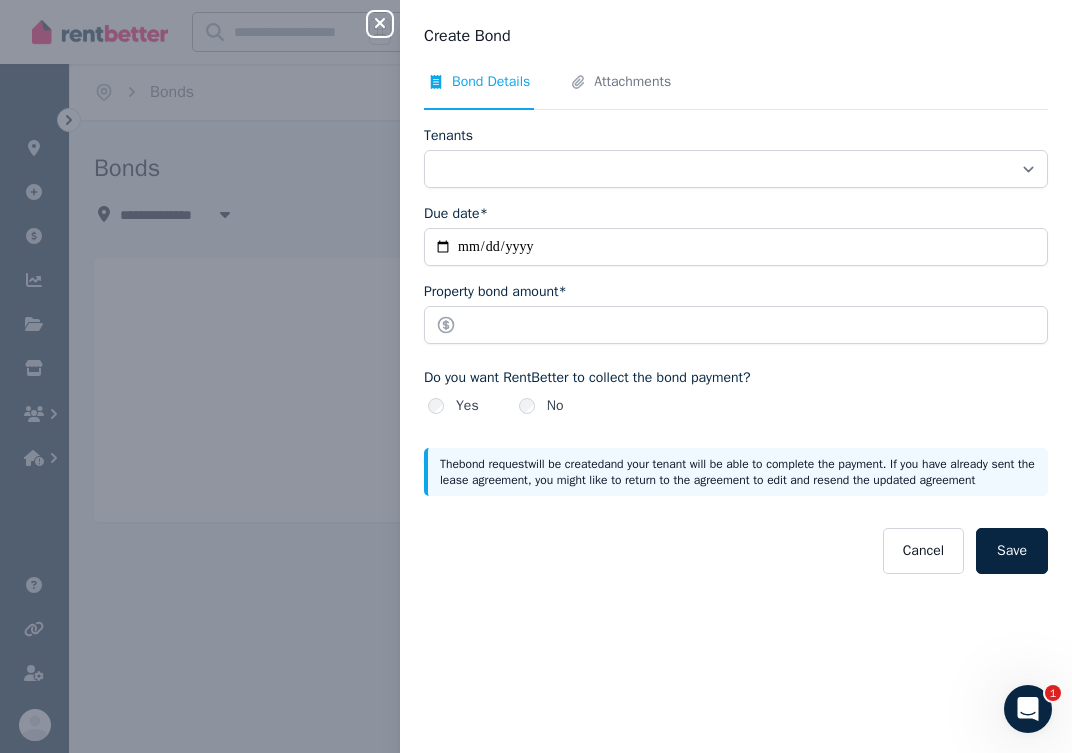 click on "No" at bounding box center (541, 406) 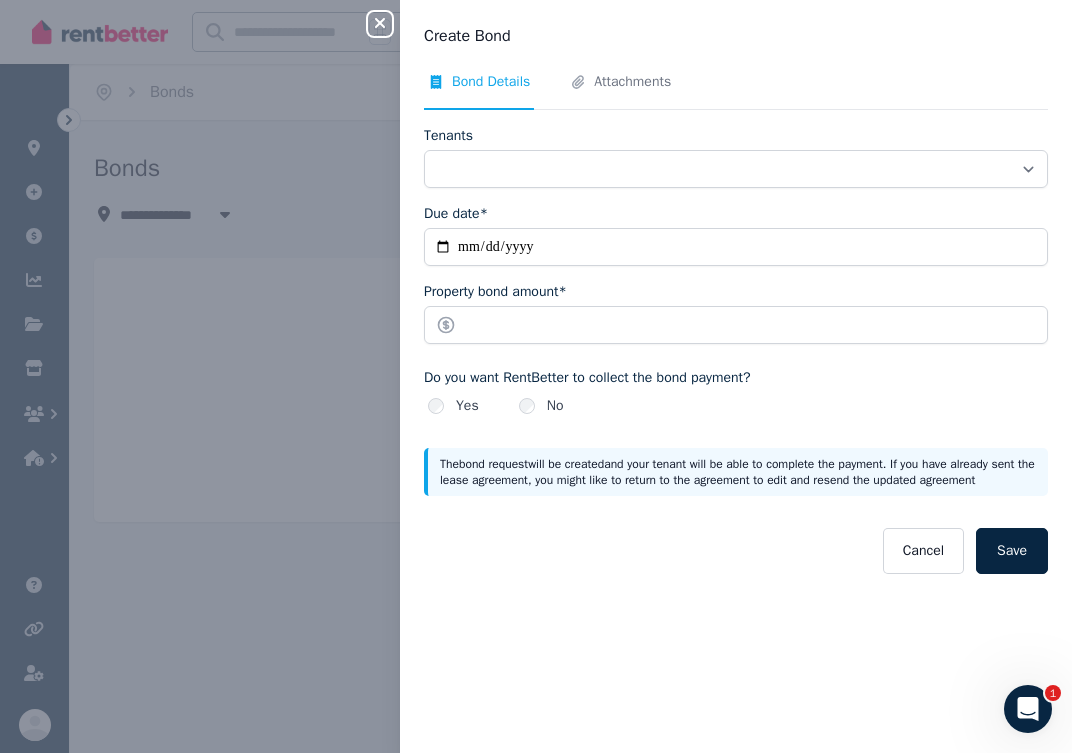 click on "No" at bounding box center [541, 406] 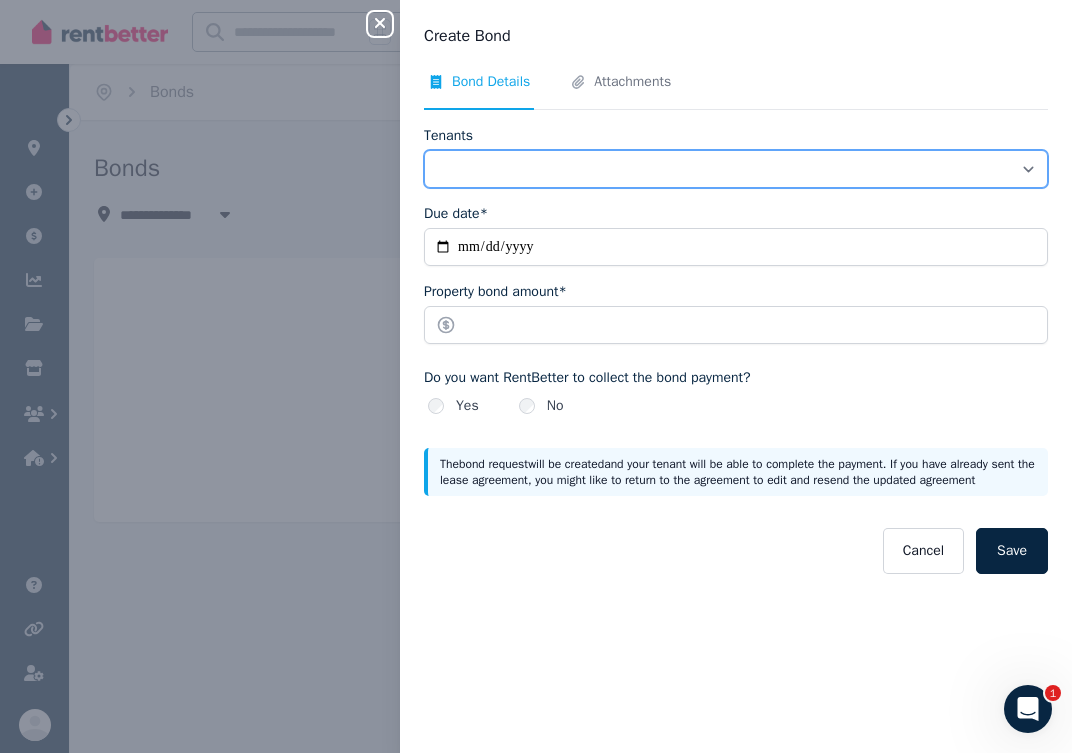 click on "Tenants" at bounding box center (736, 169) 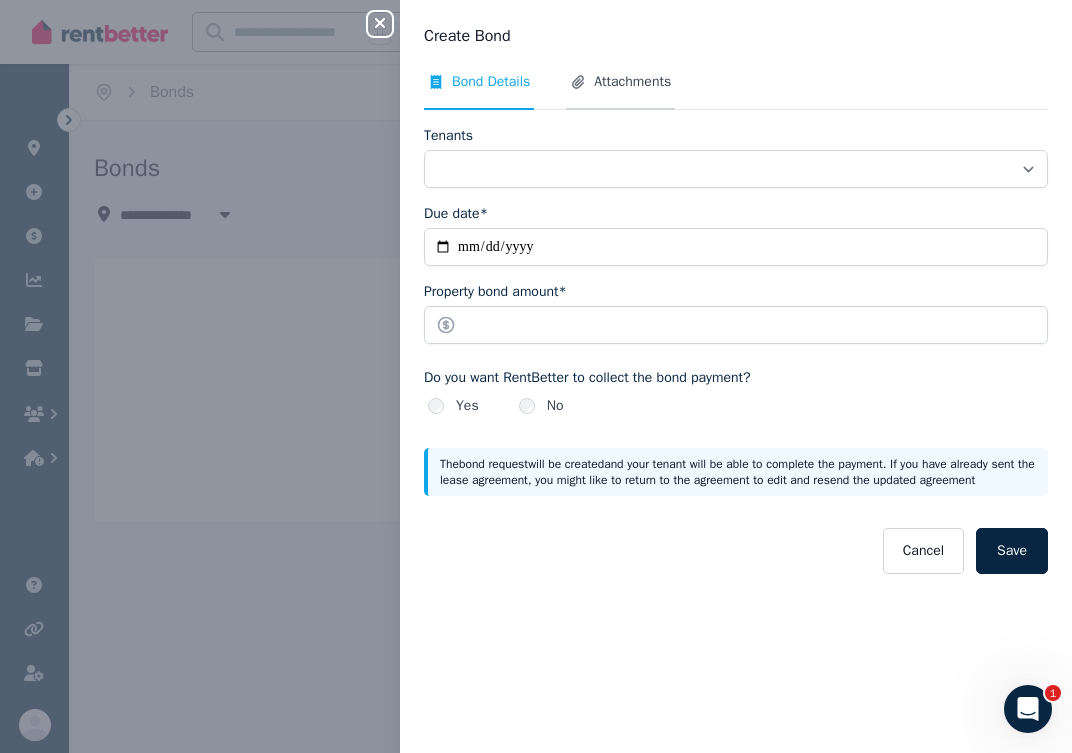 click on "Attachments" at bounding box center [632, 82] 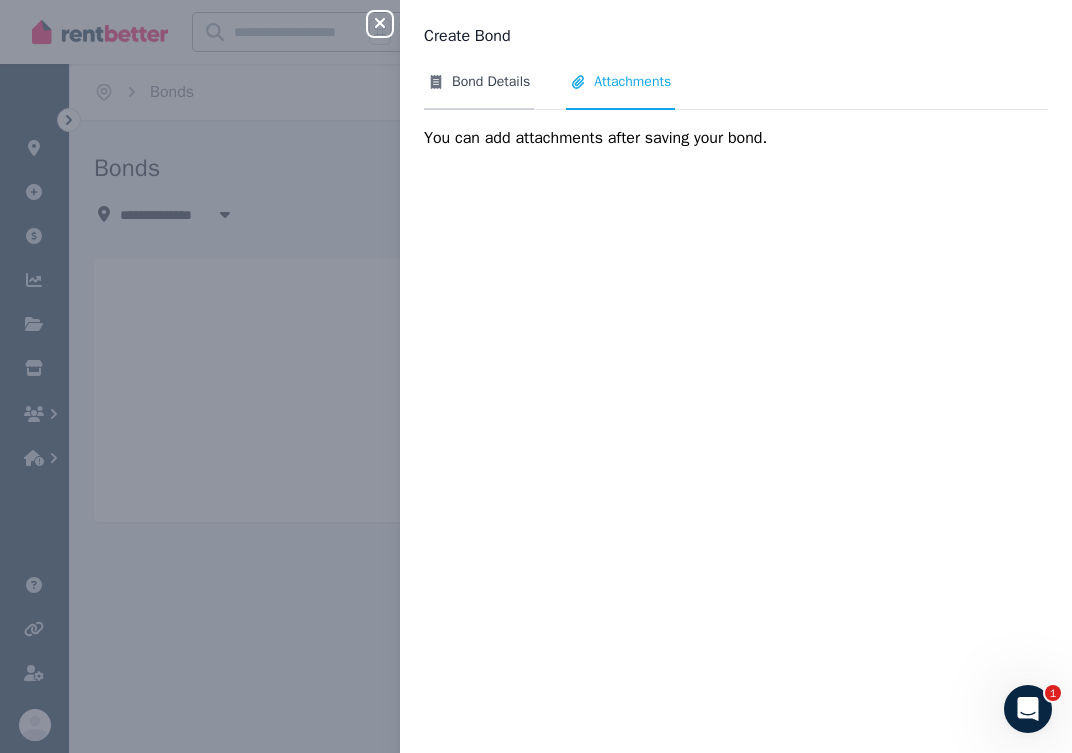 click on "Bond Details" at bounding box center [479, 91] 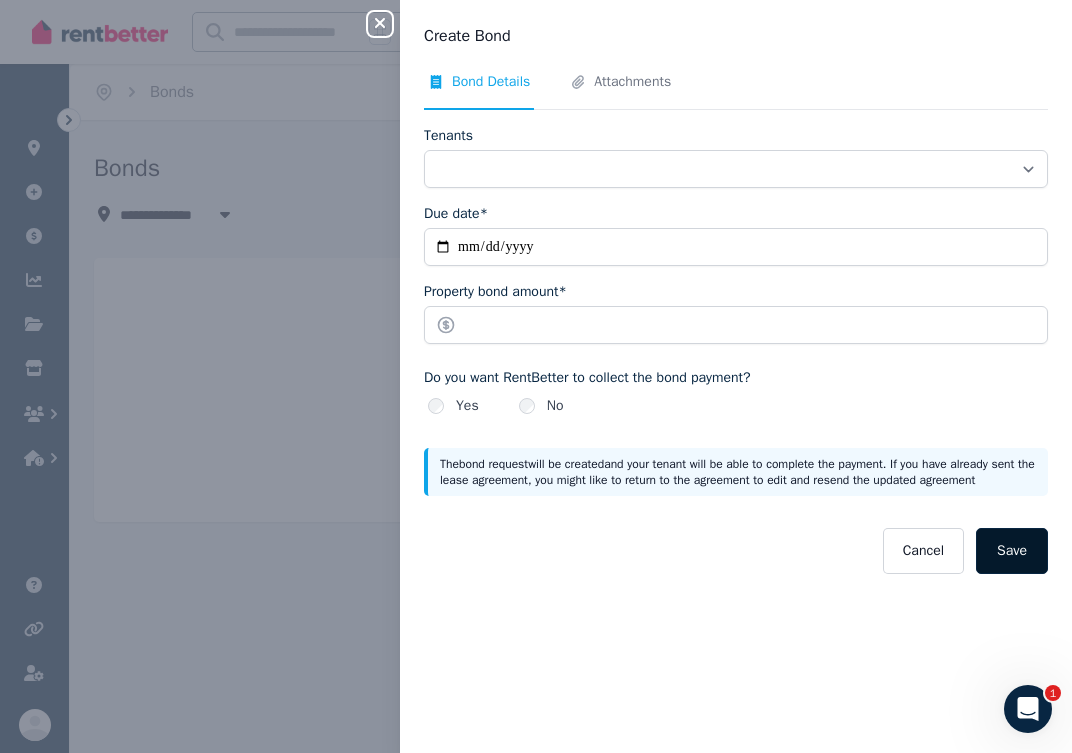 click on "Save" at bounding box center (1012, 551) 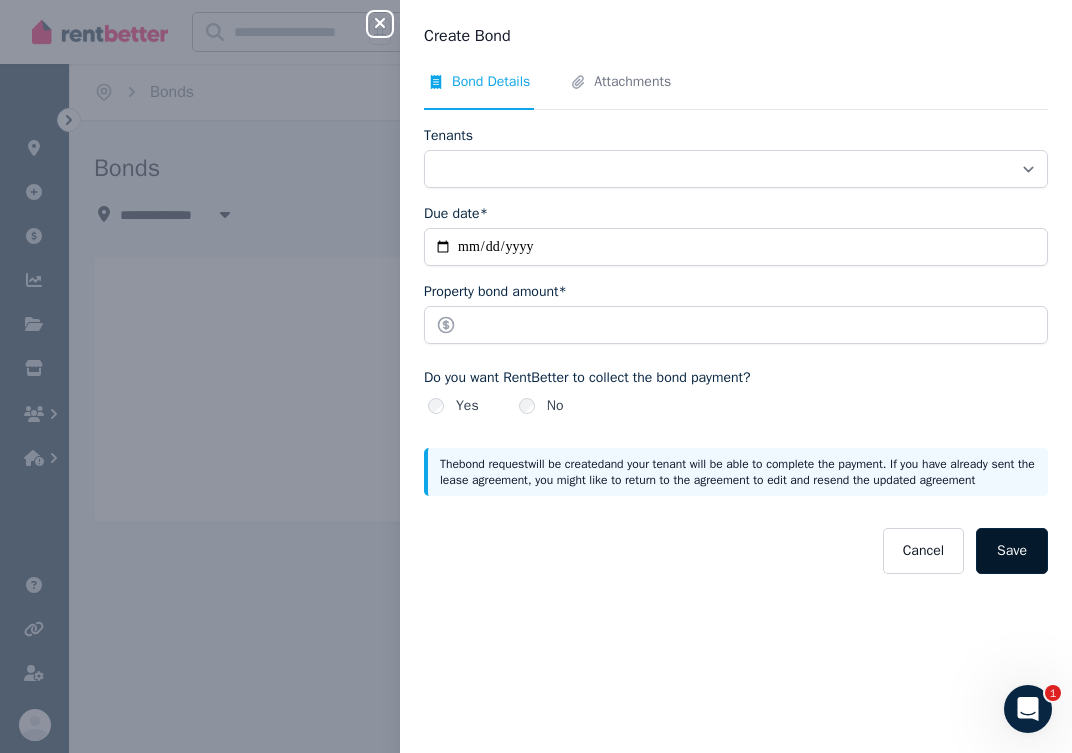 click on "Save" at bounding box center [1012, 551] 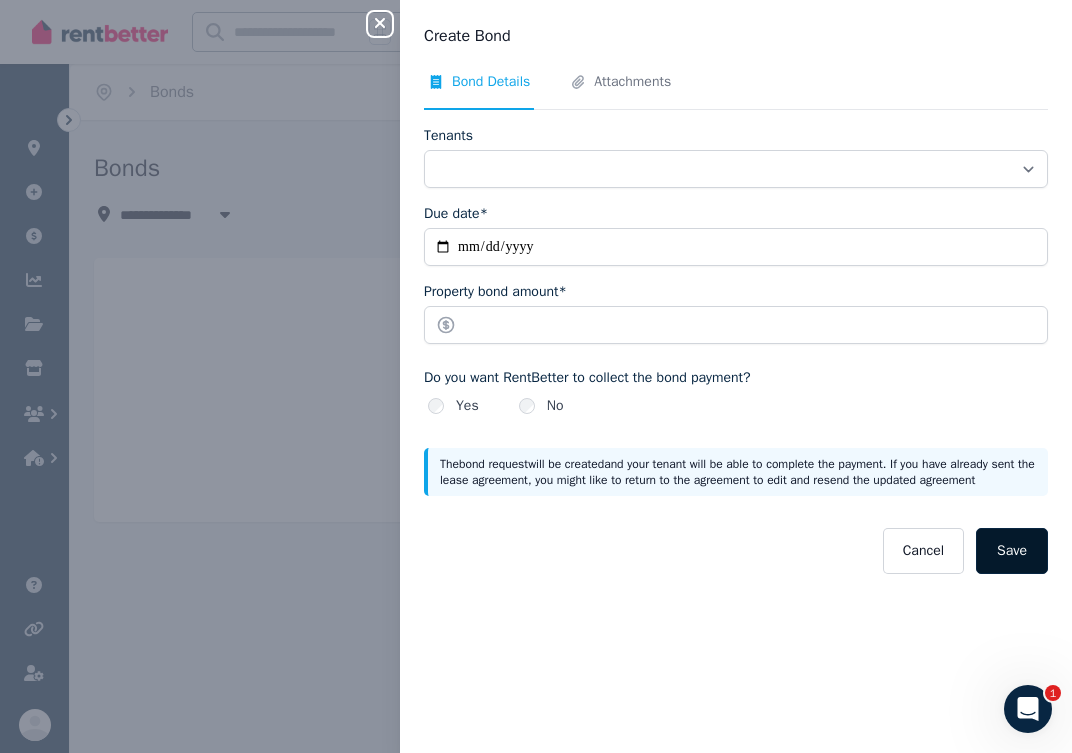 click on "Save" at bounding box center [1012, 551] 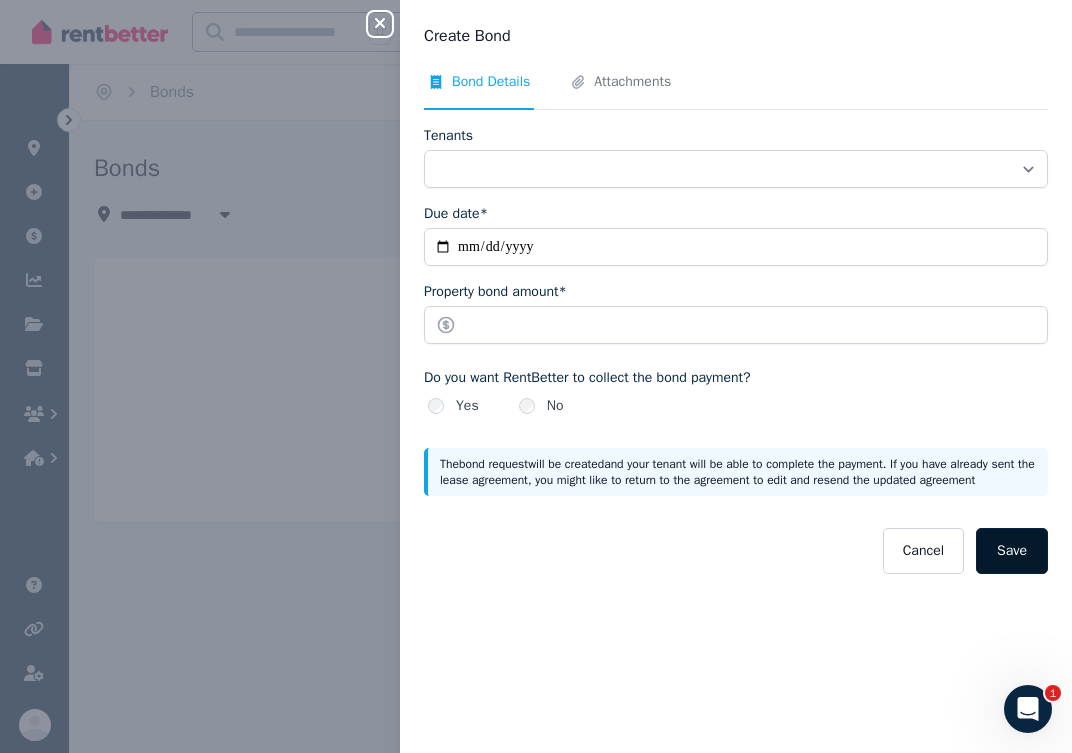 click on "Save" at bounding box center [1012, 551] 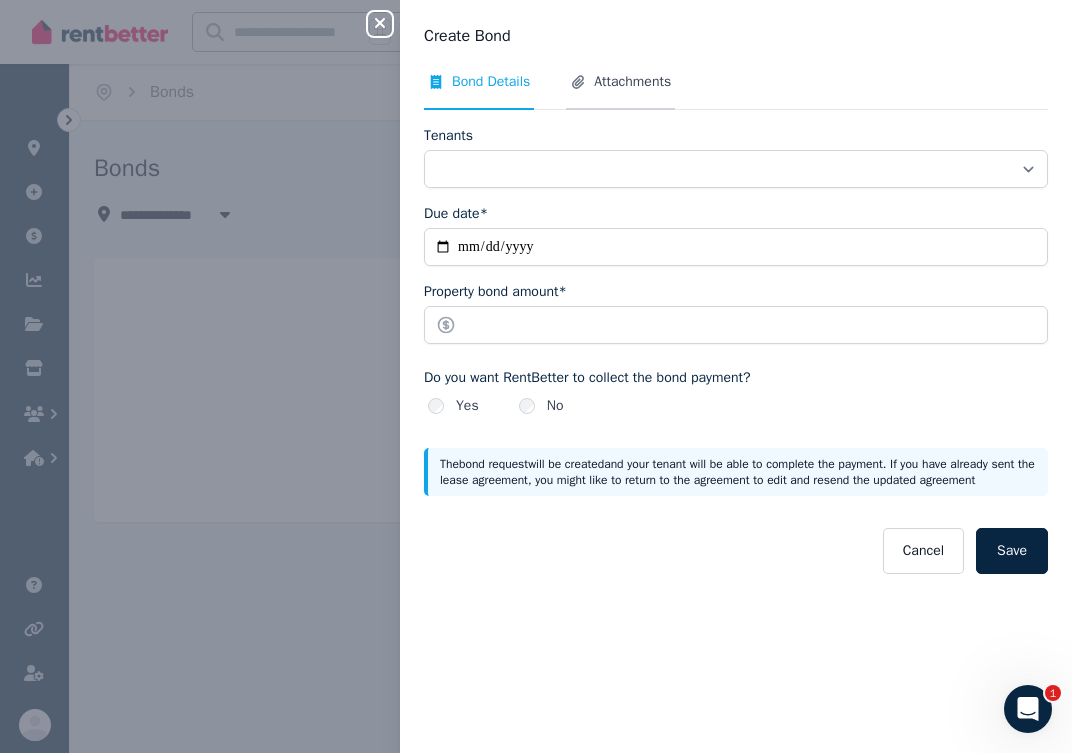 click on "Attachments" at bounding box center (632, 82) 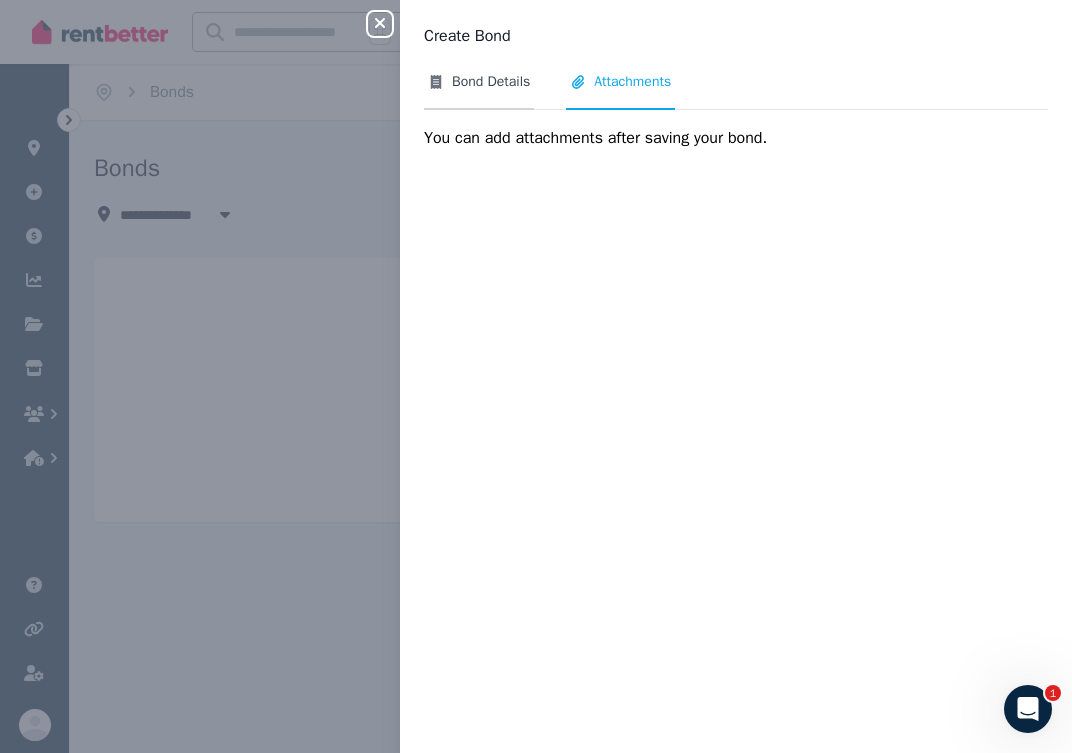 click on "Bond Details" at bounding box center [491, 82] 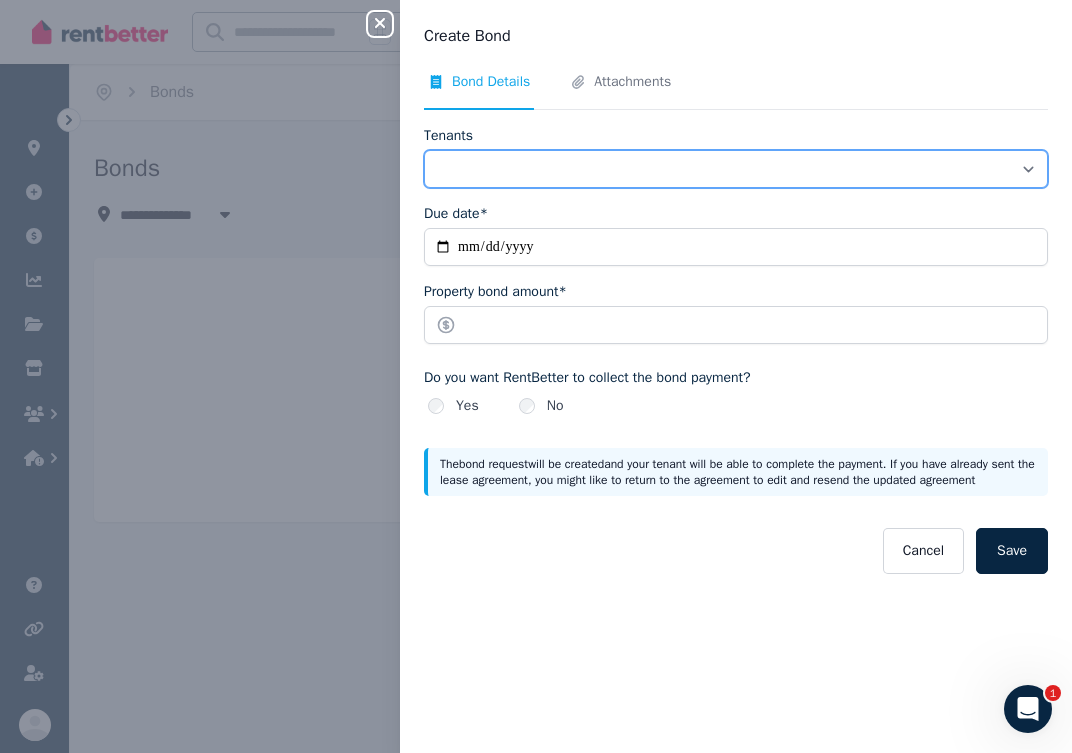 click on "Tenants" at bounding box center [736, 169] 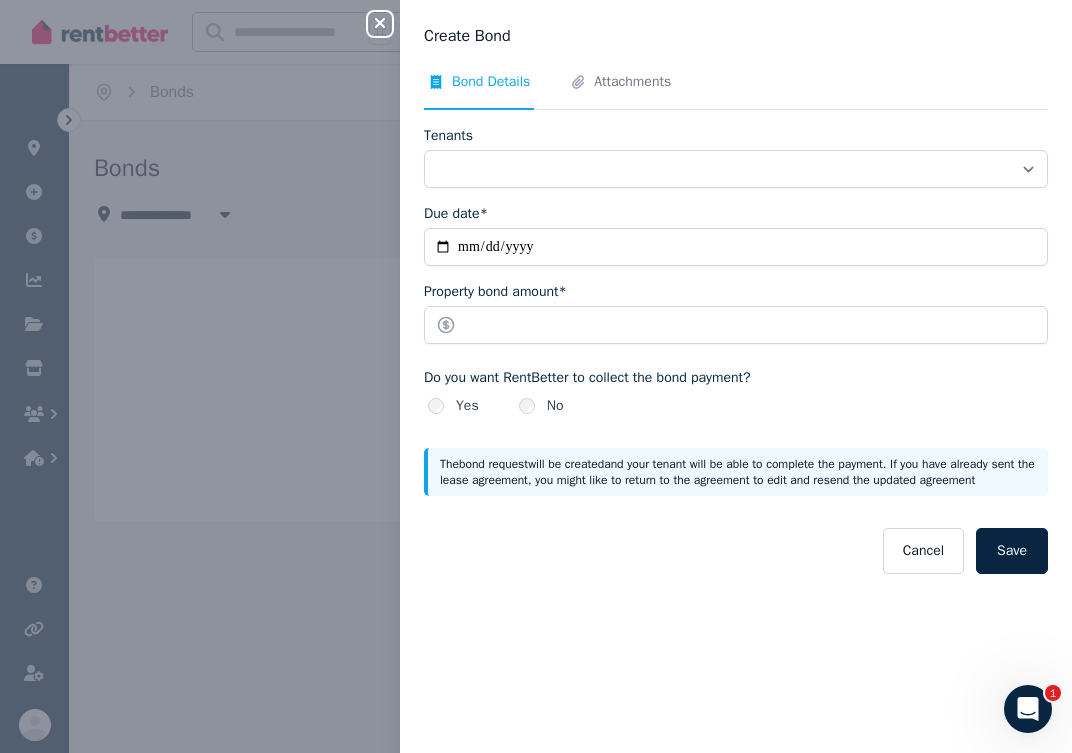 click 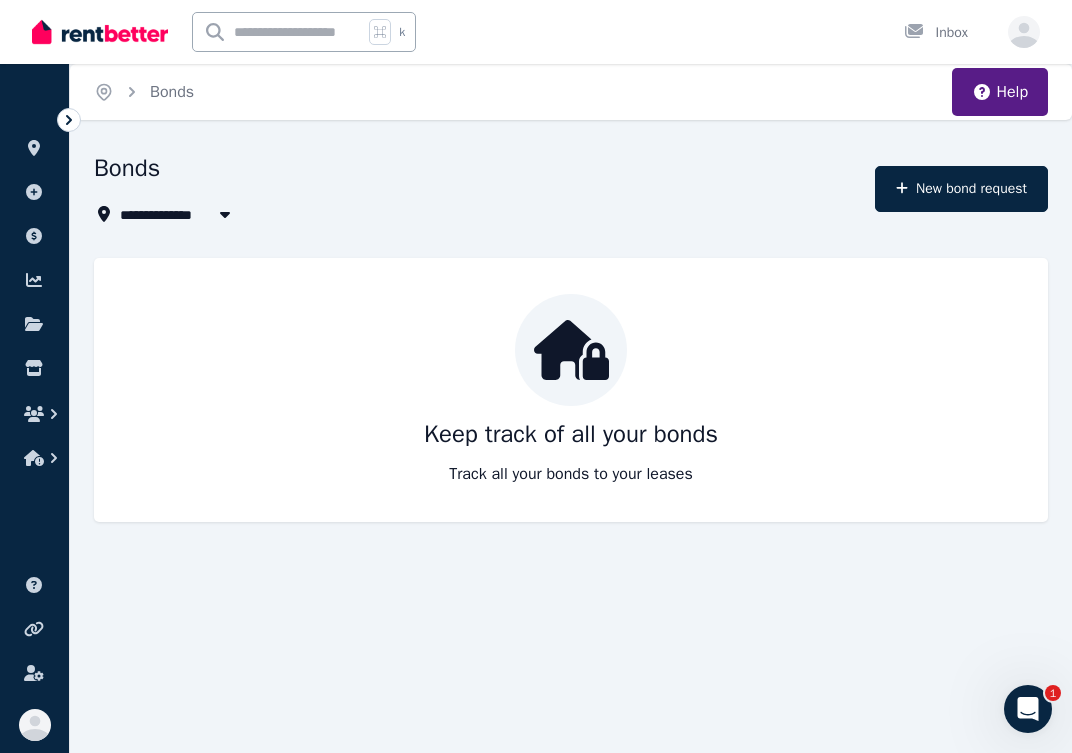 click 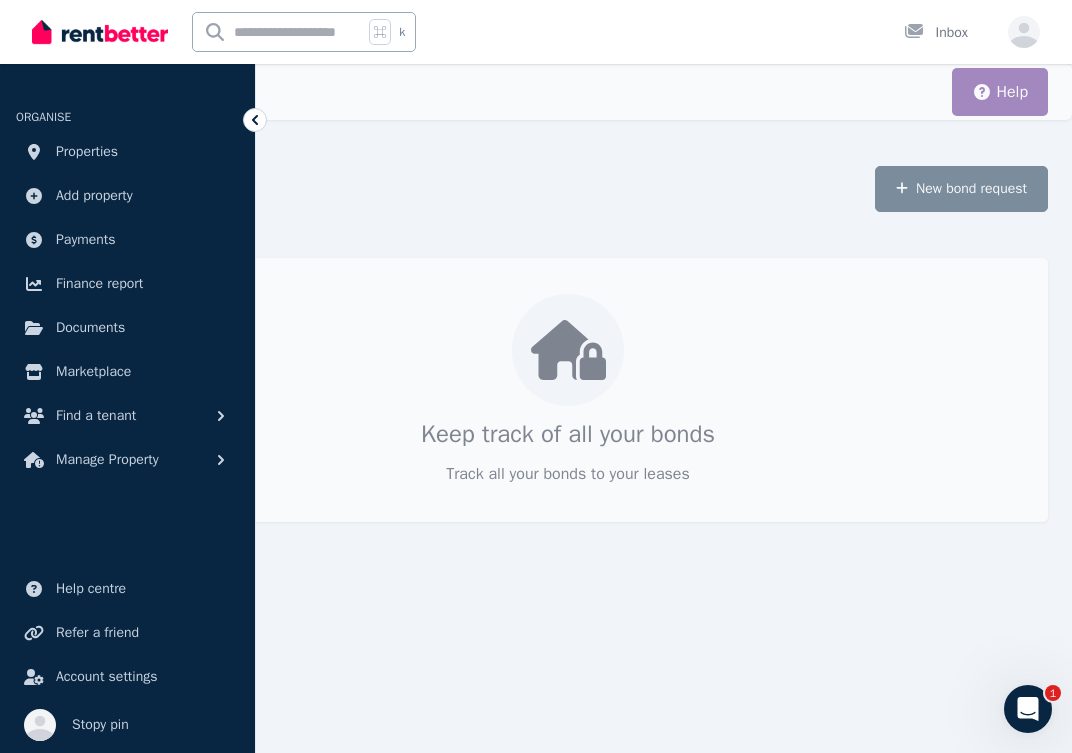 click on "Keep track of all your bonds Track all your bonds to your leases" at bounding box center (568, 390) 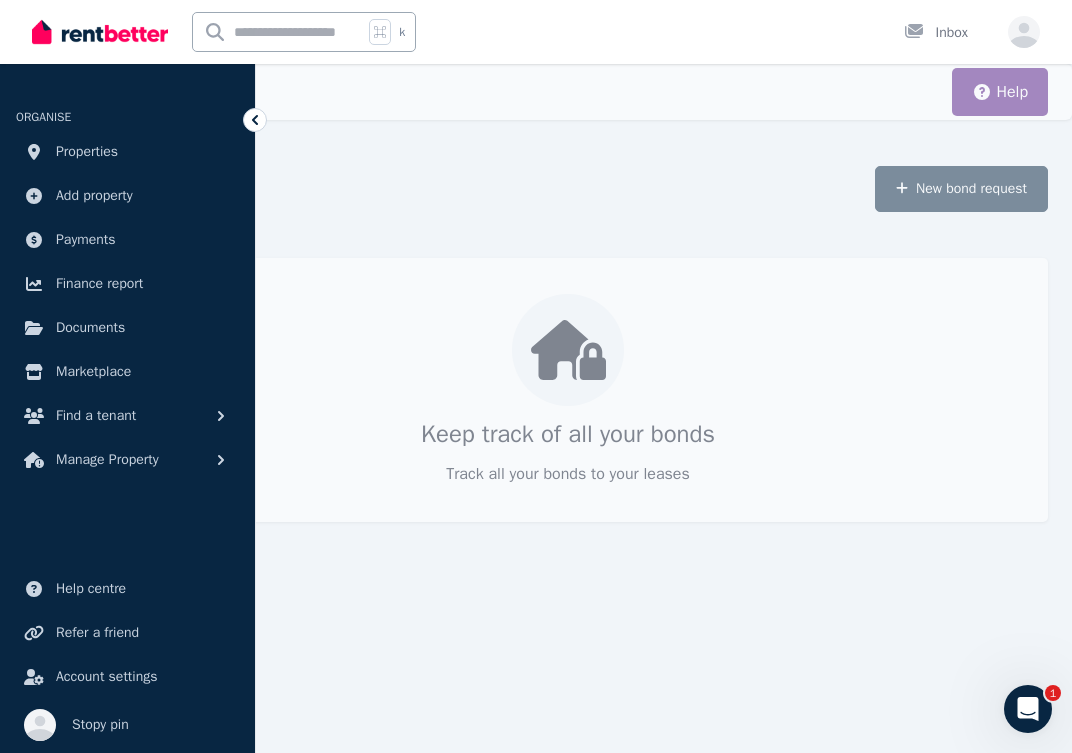 click on "**********" at bounding box center [536, 376] 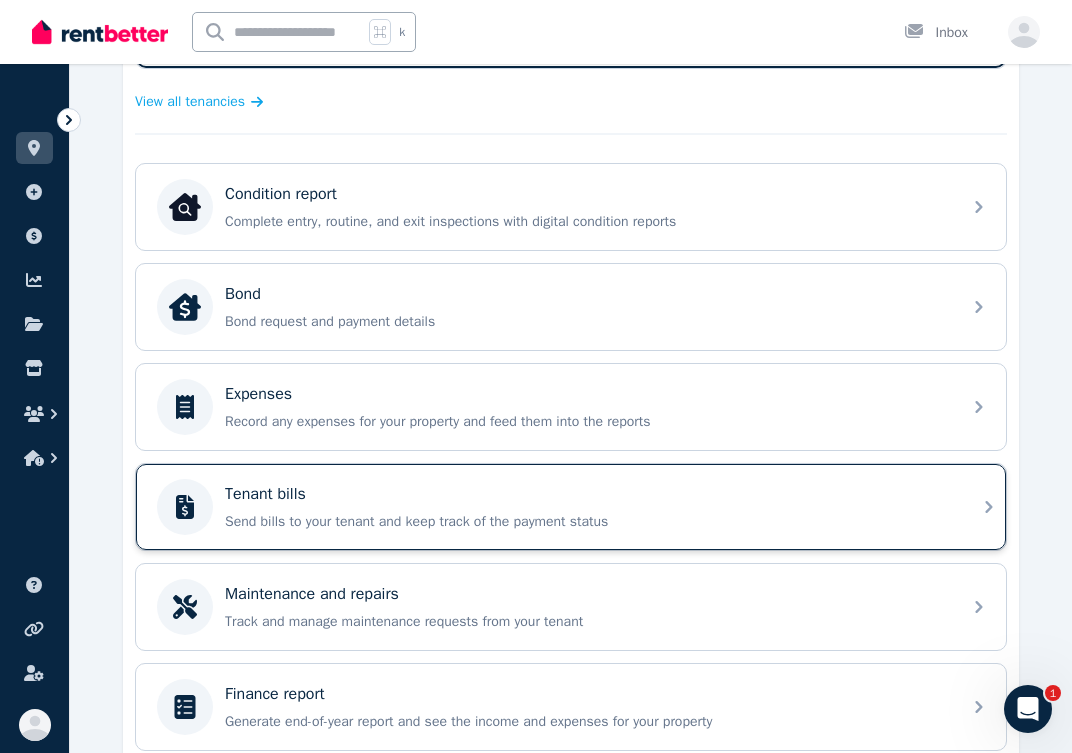 scroll, scrollTop: 496, scrollLeft: 0, axis: vertical 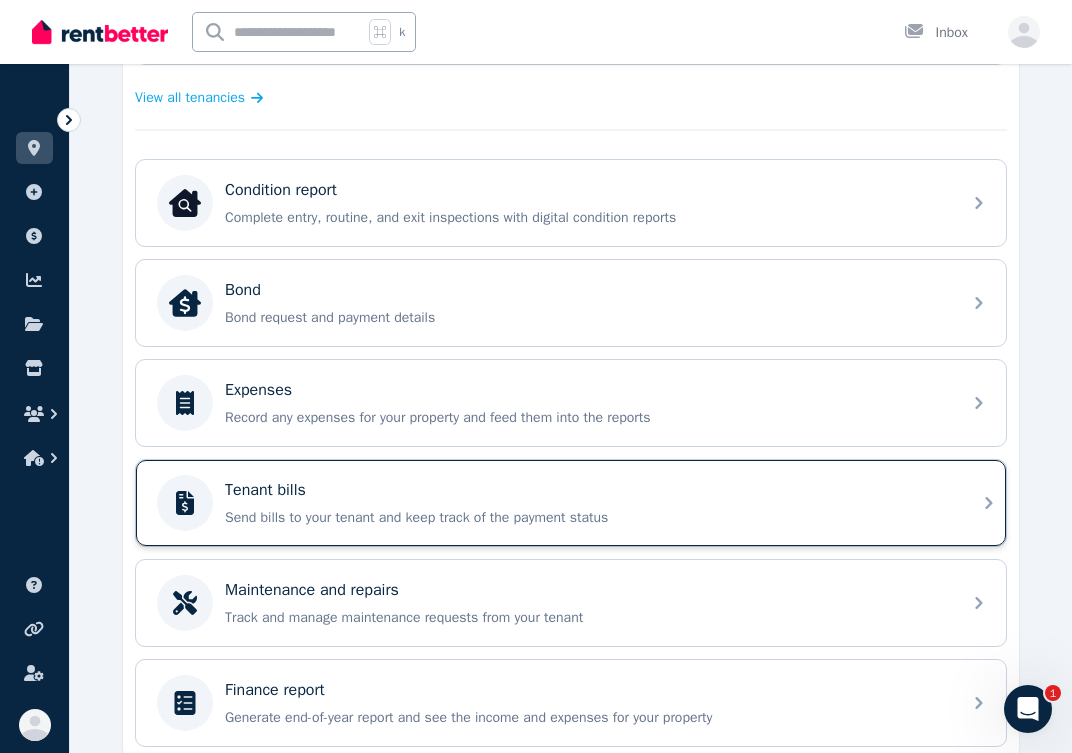 click on "Tenant bills" at bounding box center (587, 490) 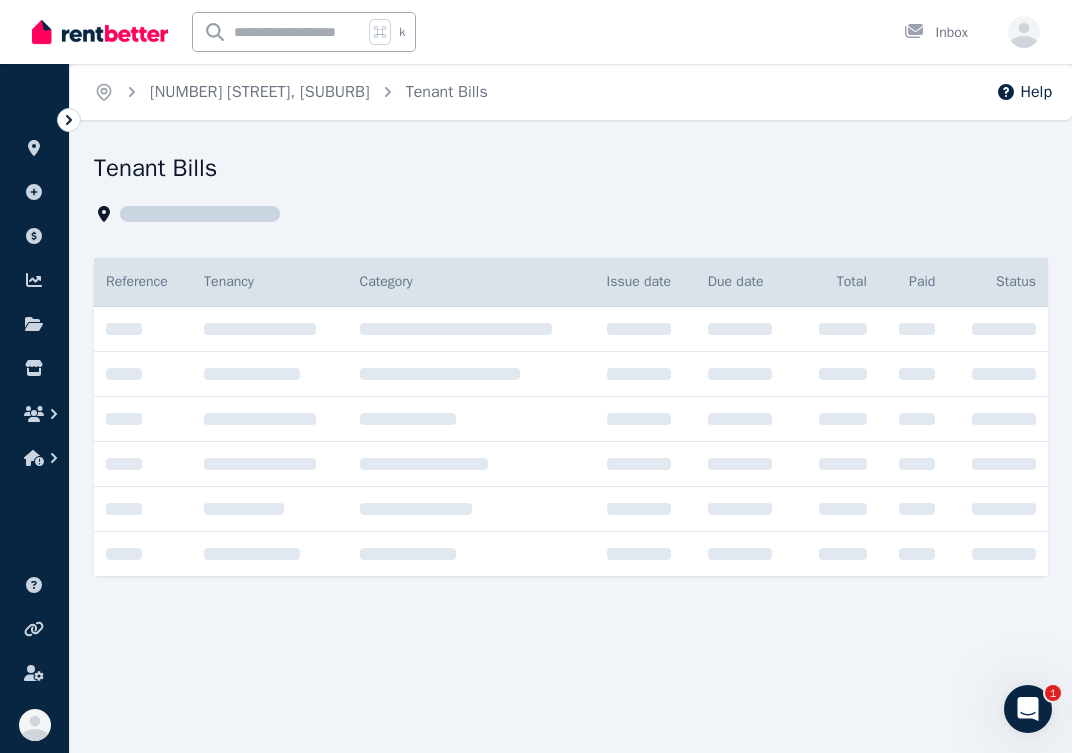 scroll, scrollTop: 0, scrollLeft: 0, axis: both 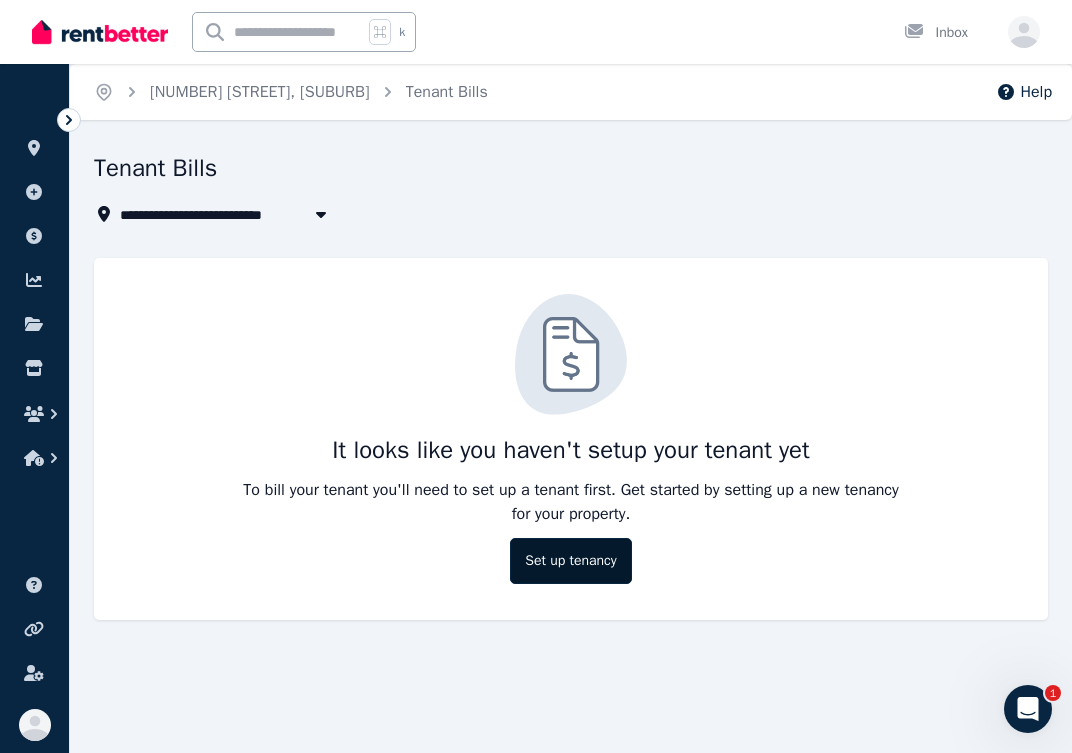 click on "Set up tenancy" at bounding box center [570, 561] 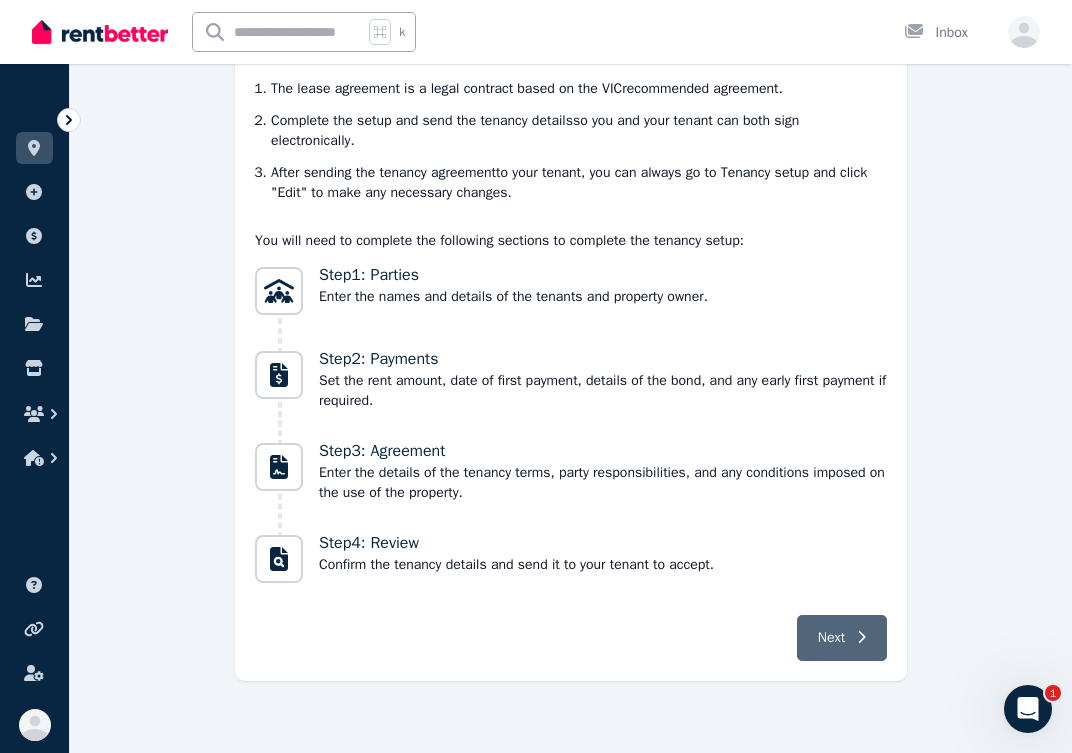 click on "Next" at bounding box center [842, 638] 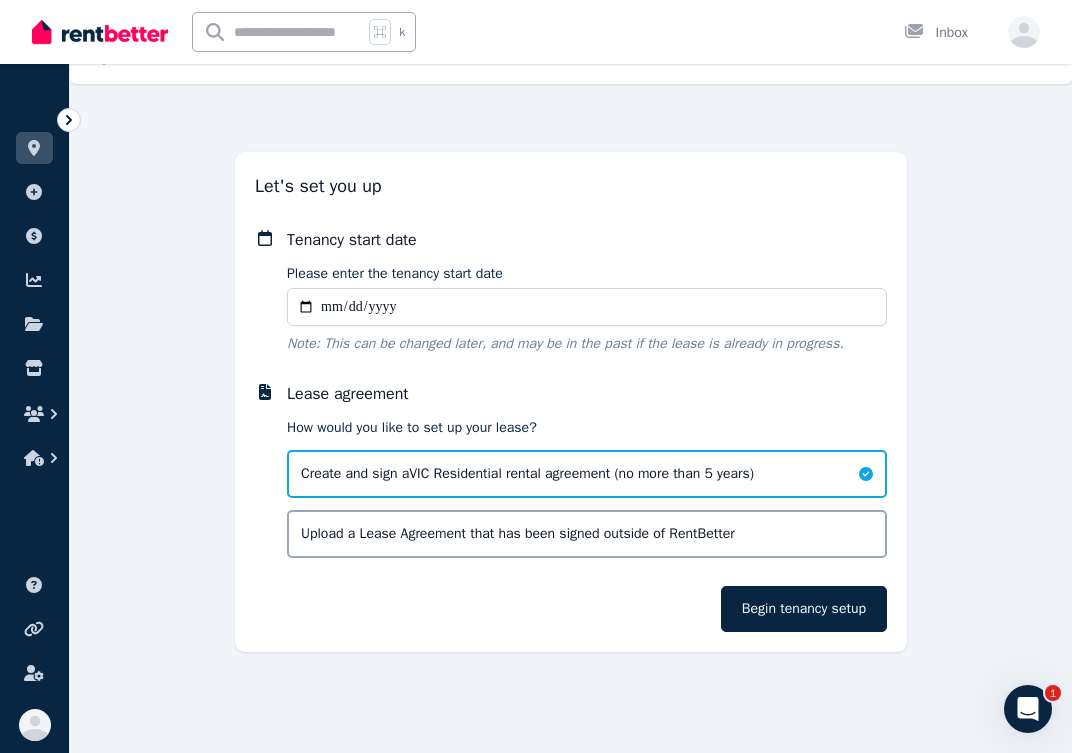 scroll, scrollTop: 36, scrollLeft: 0, axis: vertical 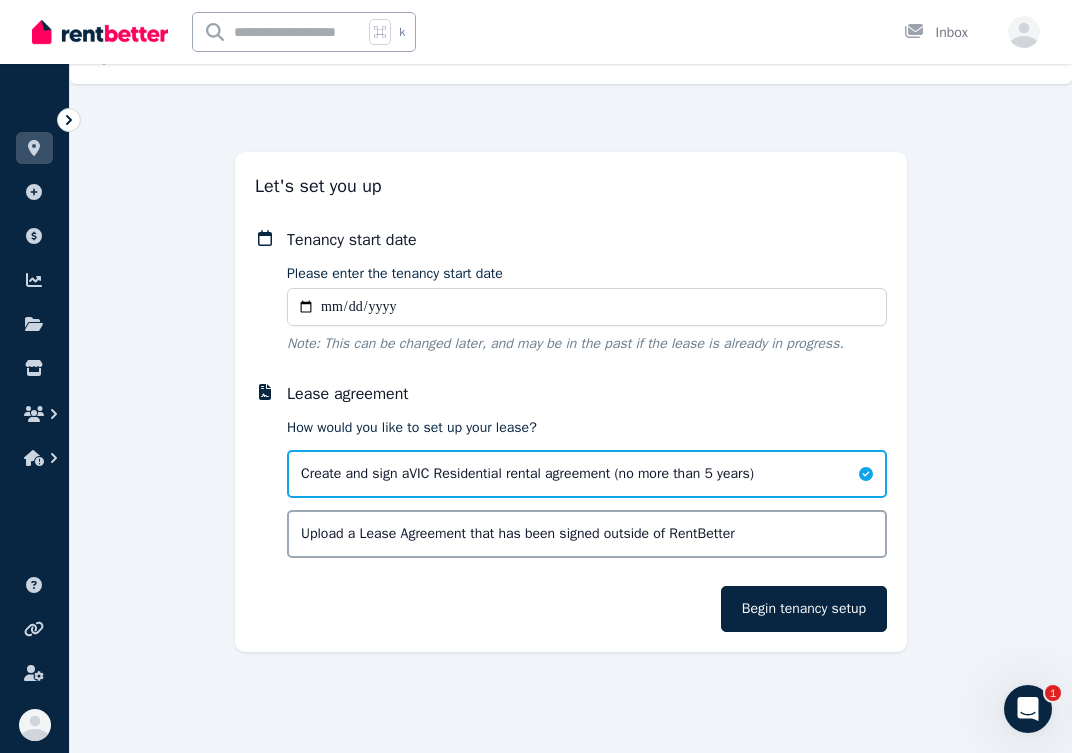 type on "**********" 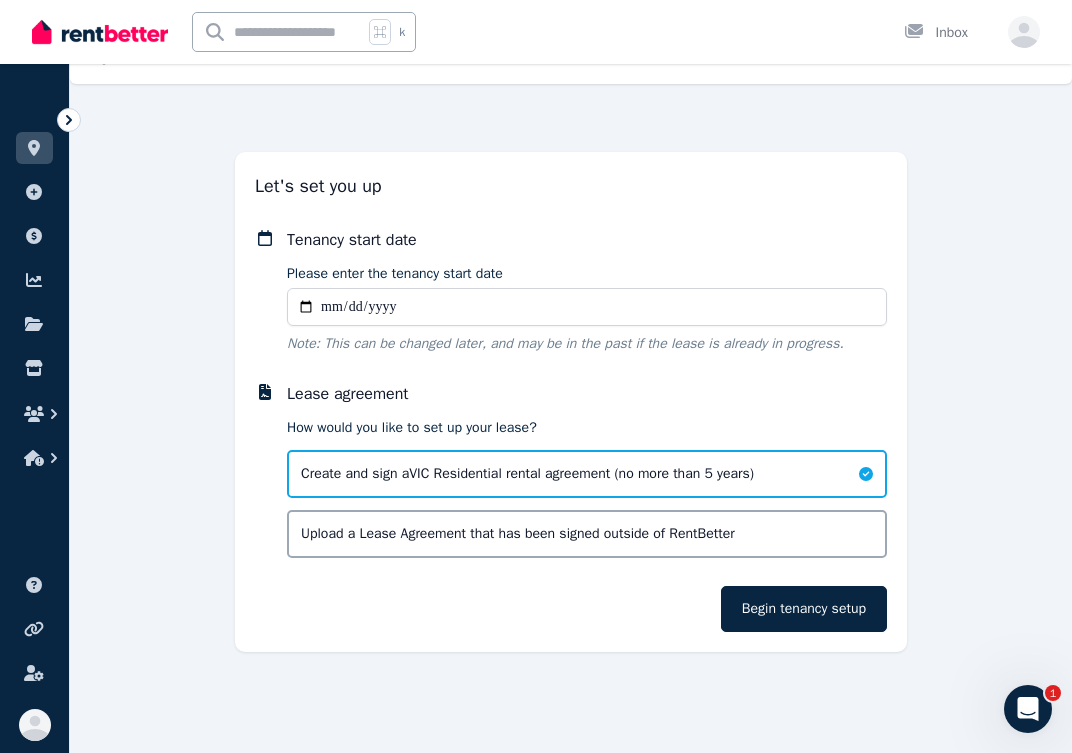 click on "Lease agreement" at bounding box center (587, 394) 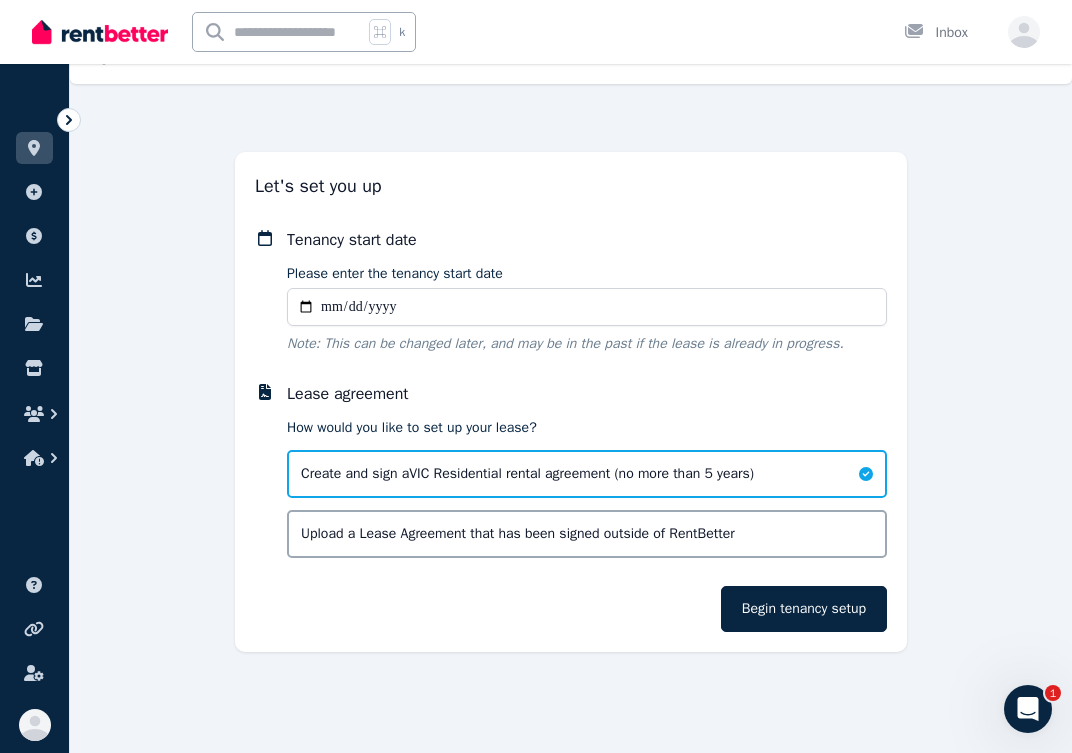 click on "Upload a Lease Agreement that has been signed outside of RentBetter" at bounding box center (518, 534) 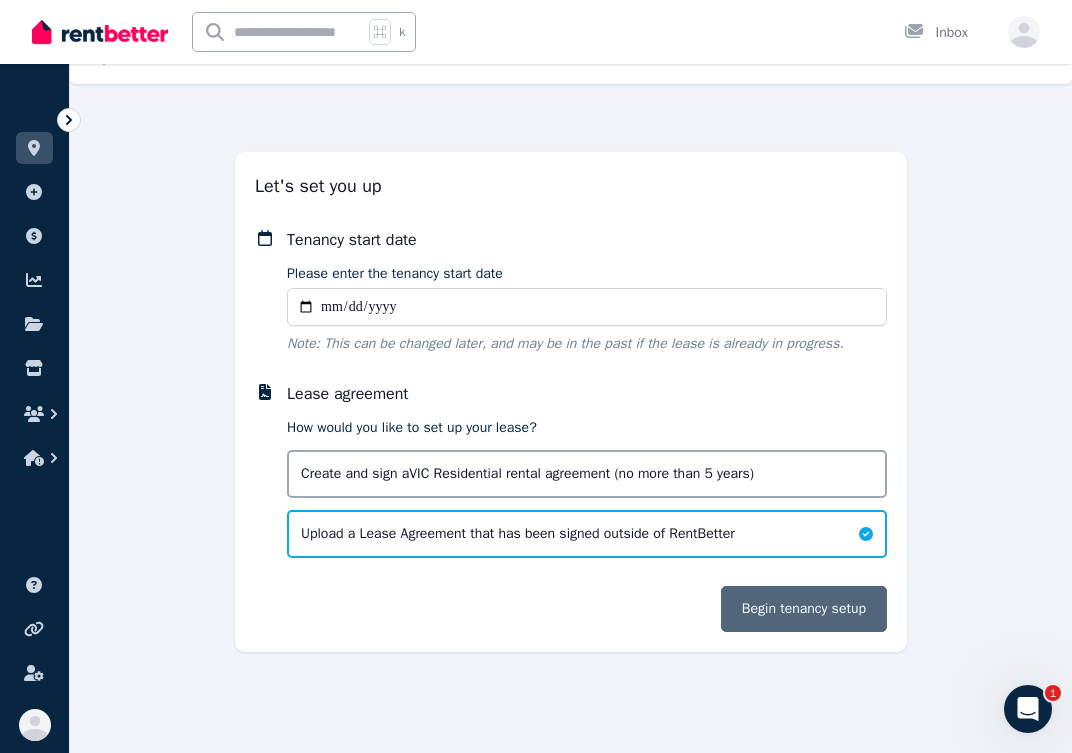 click on "Begin tenancy setup" at bounding box center (804, 609) 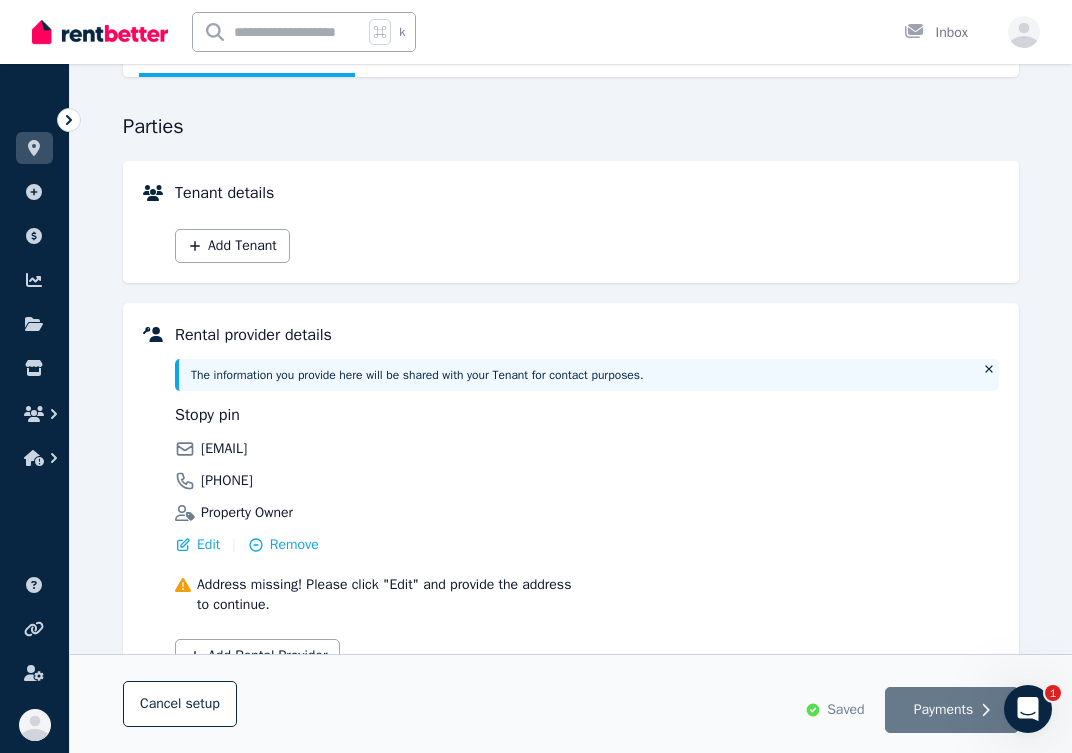 scroll, scrollTop: 0, scrollLeft: 0, axis: both 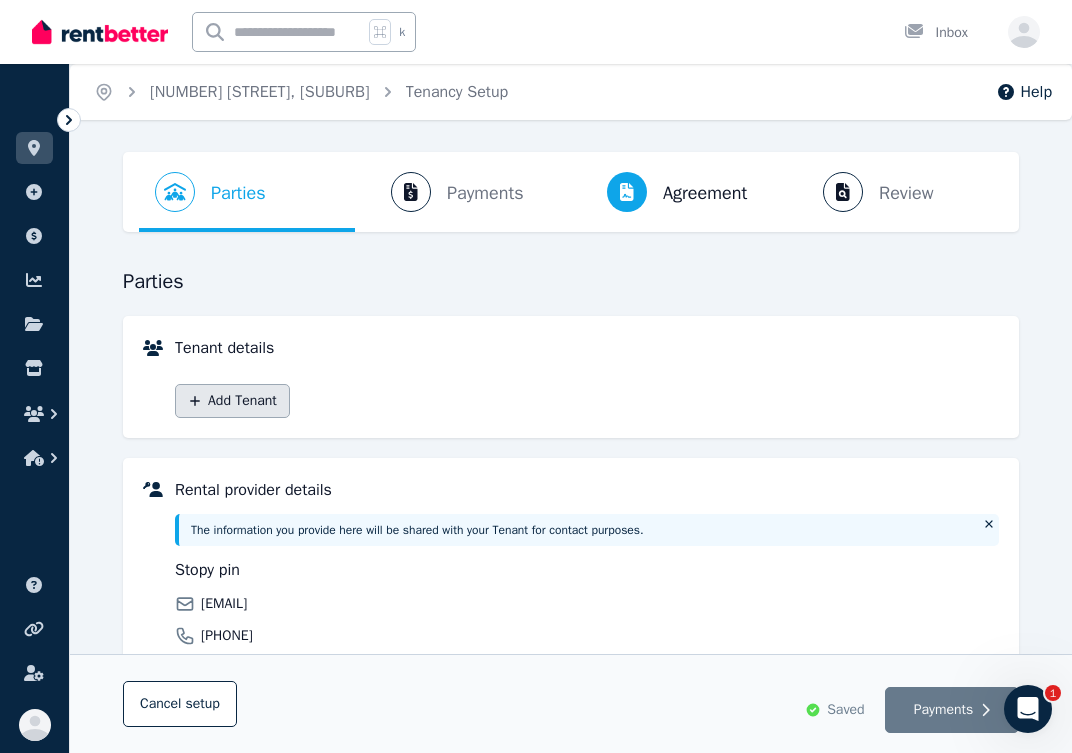 click on "Add Tenant" at bounding box center (232, 401) 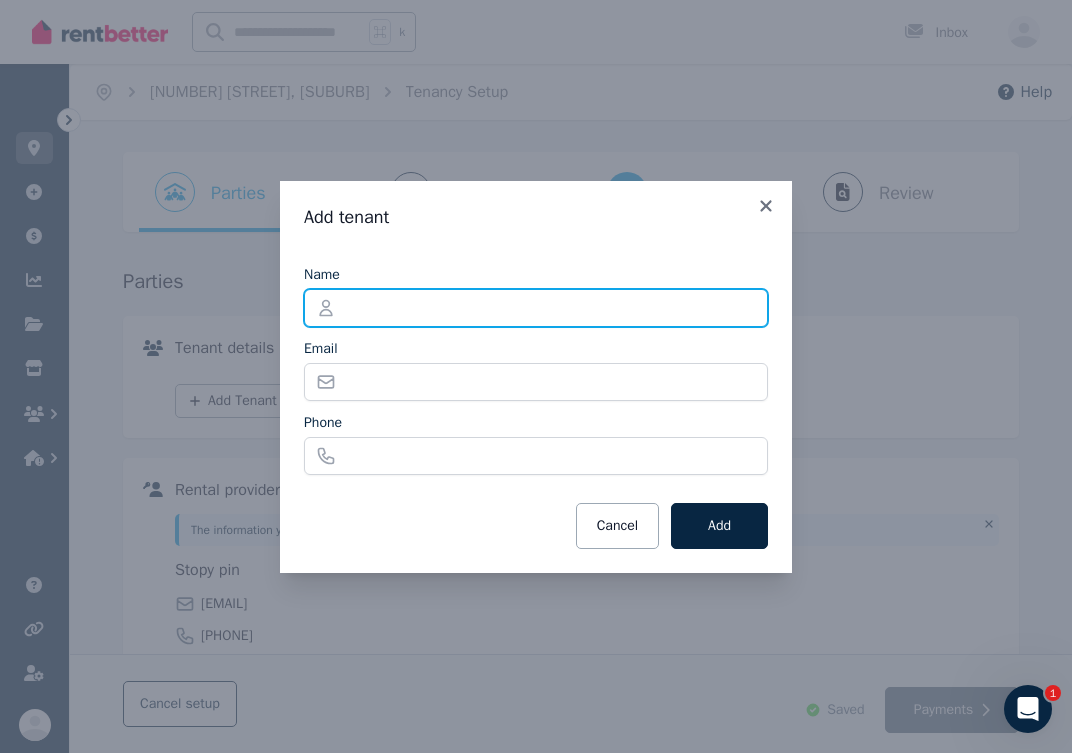 click on "Name" at bounding box center (536, 308) 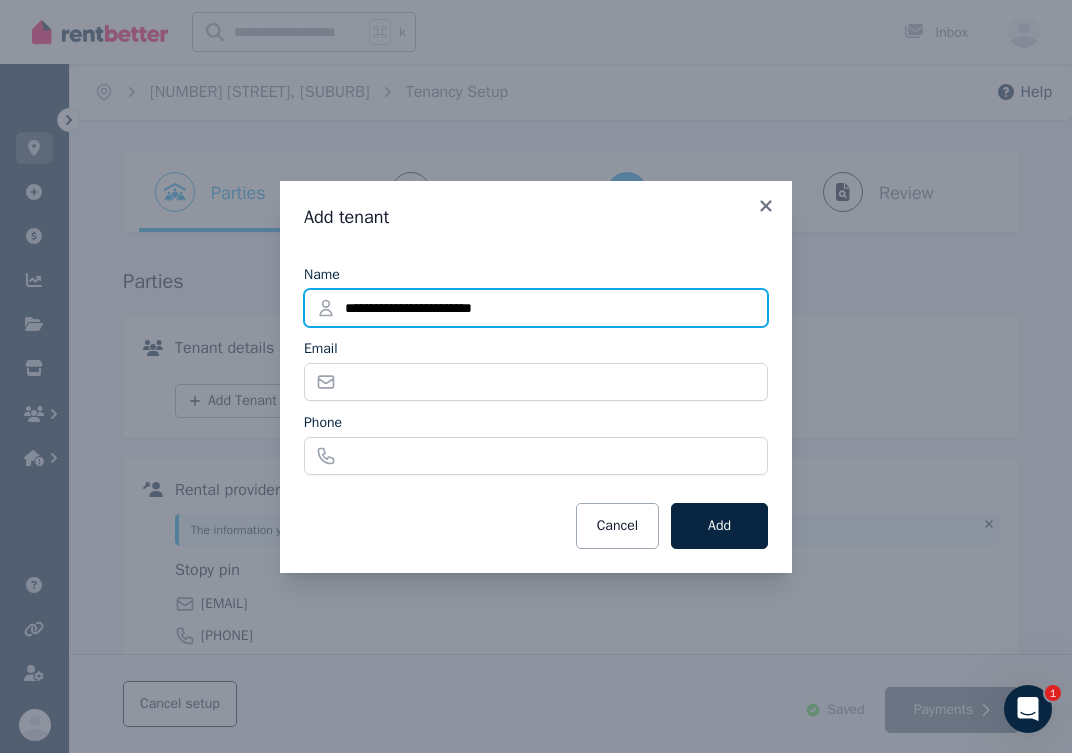 type on "**********" 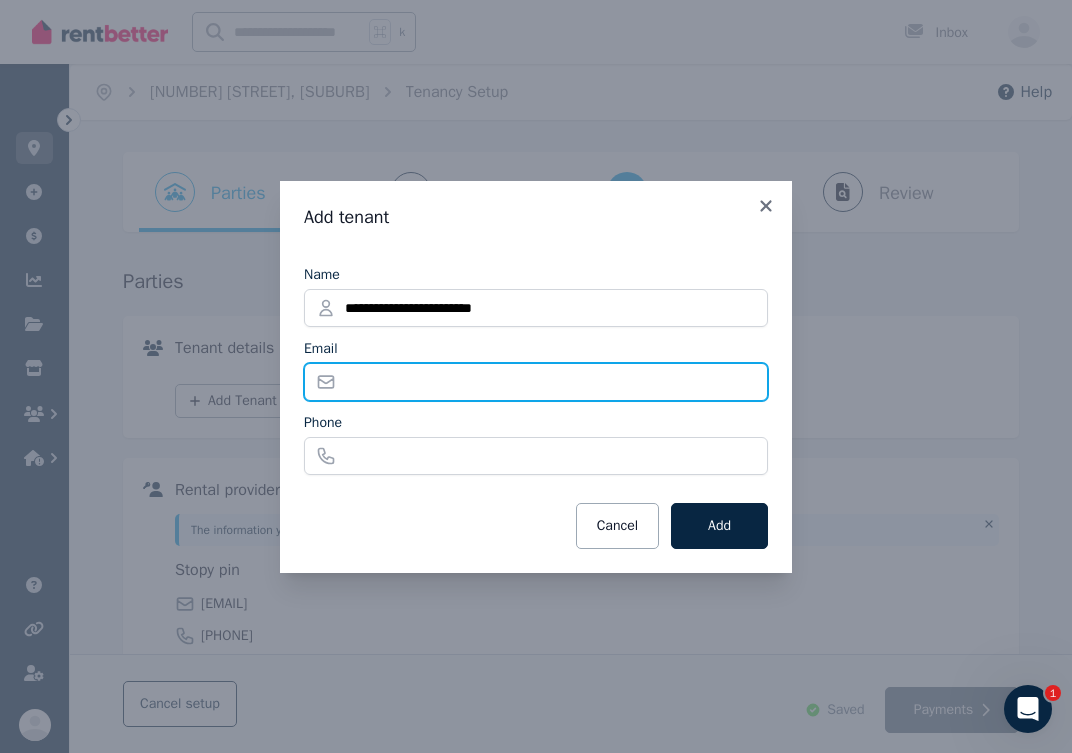 click on "Email" at bounding box center (536, 382) 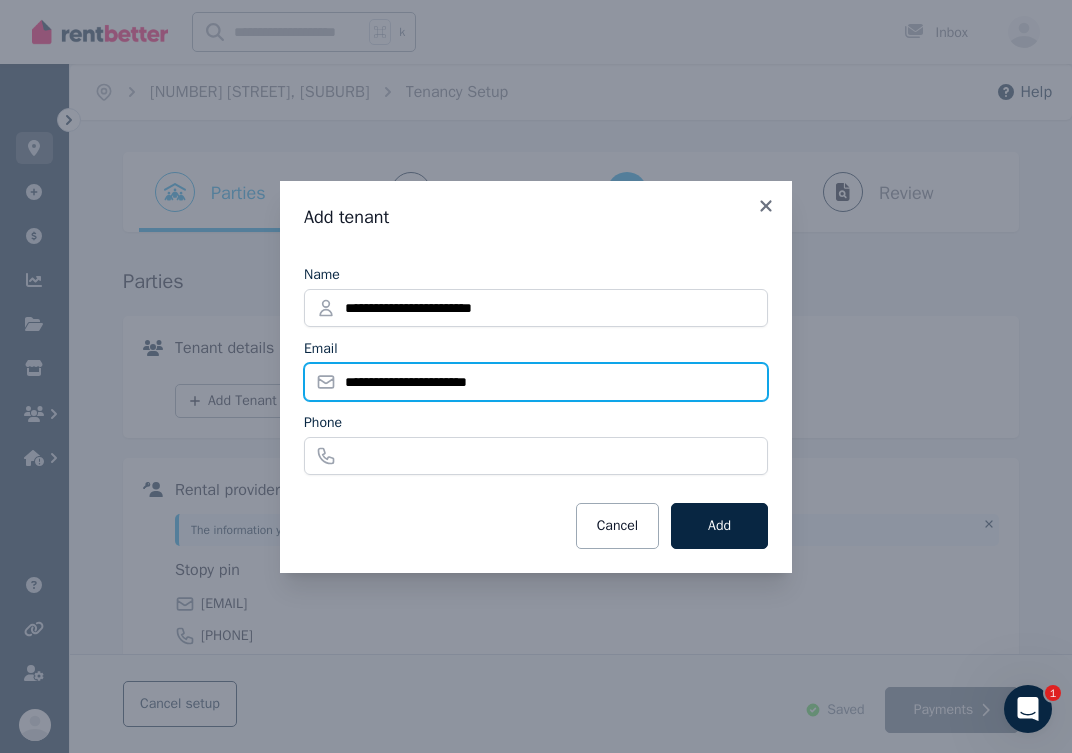 type on "**********" 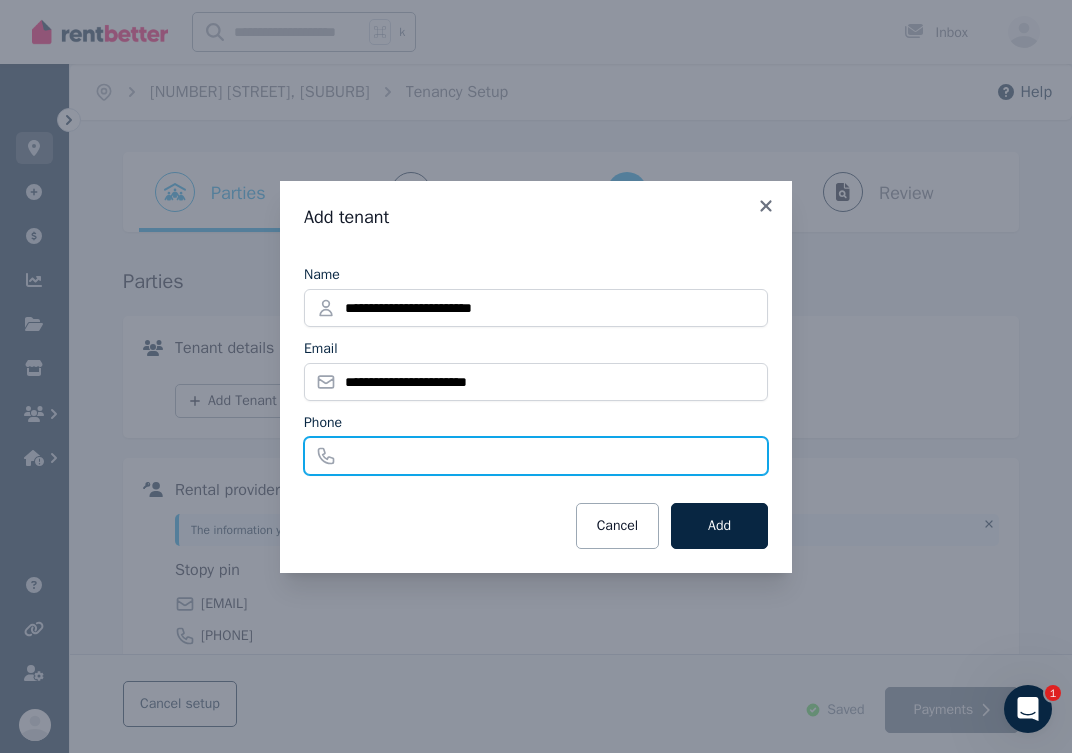 click on "Phone" at bounding box center [536, 456] 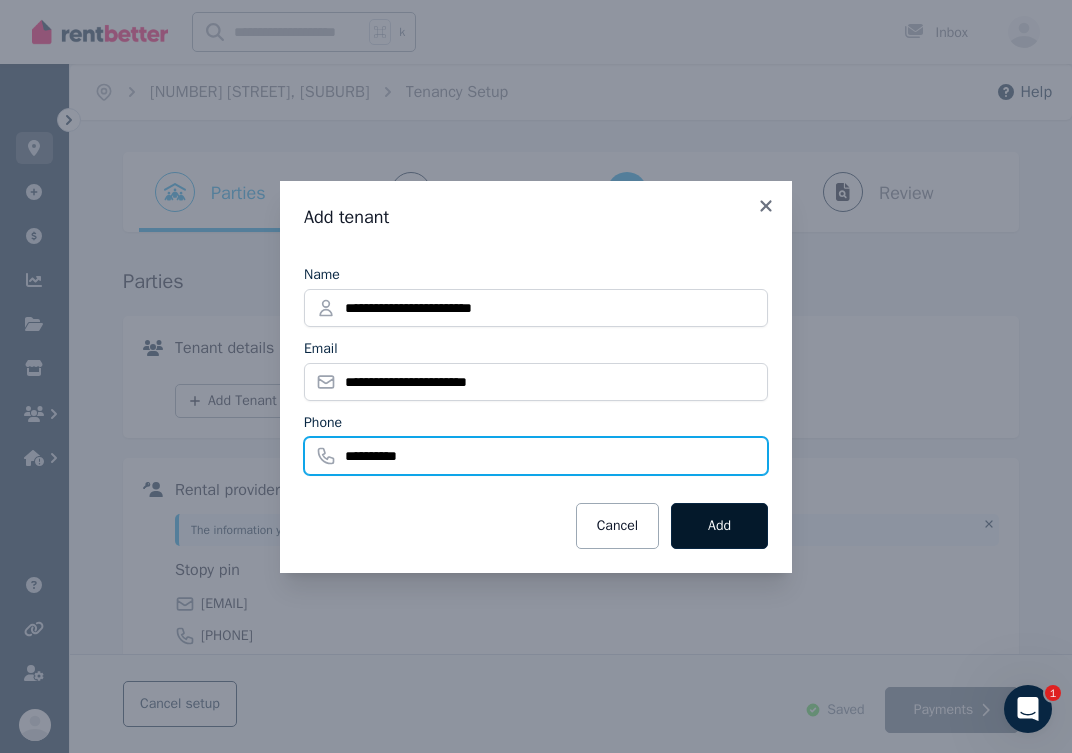type on "**********" 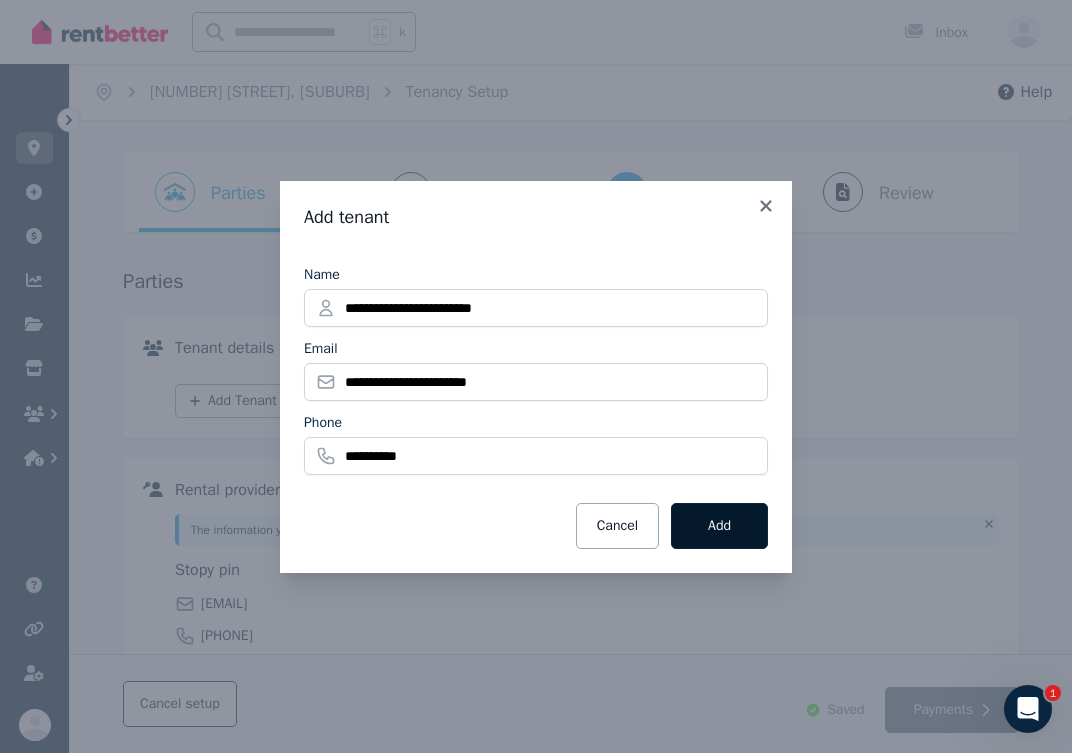 click on "Add" at bounding box center (719, 526) 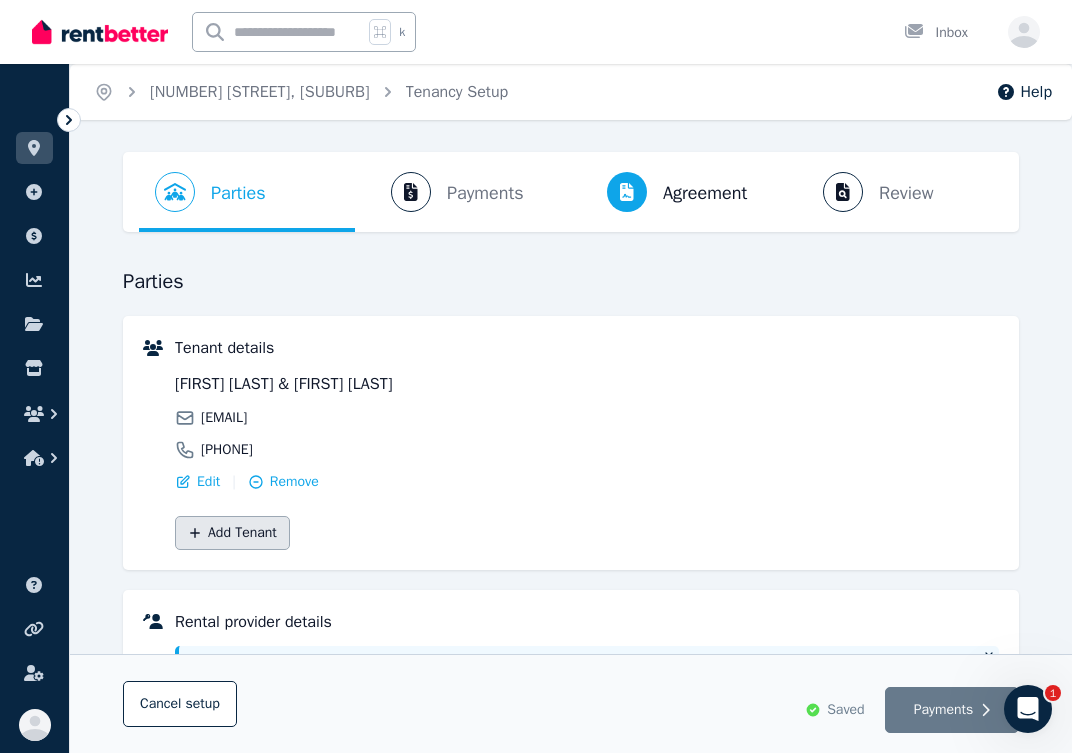 click on "Add Tenant" at bounding box center (232, 533) 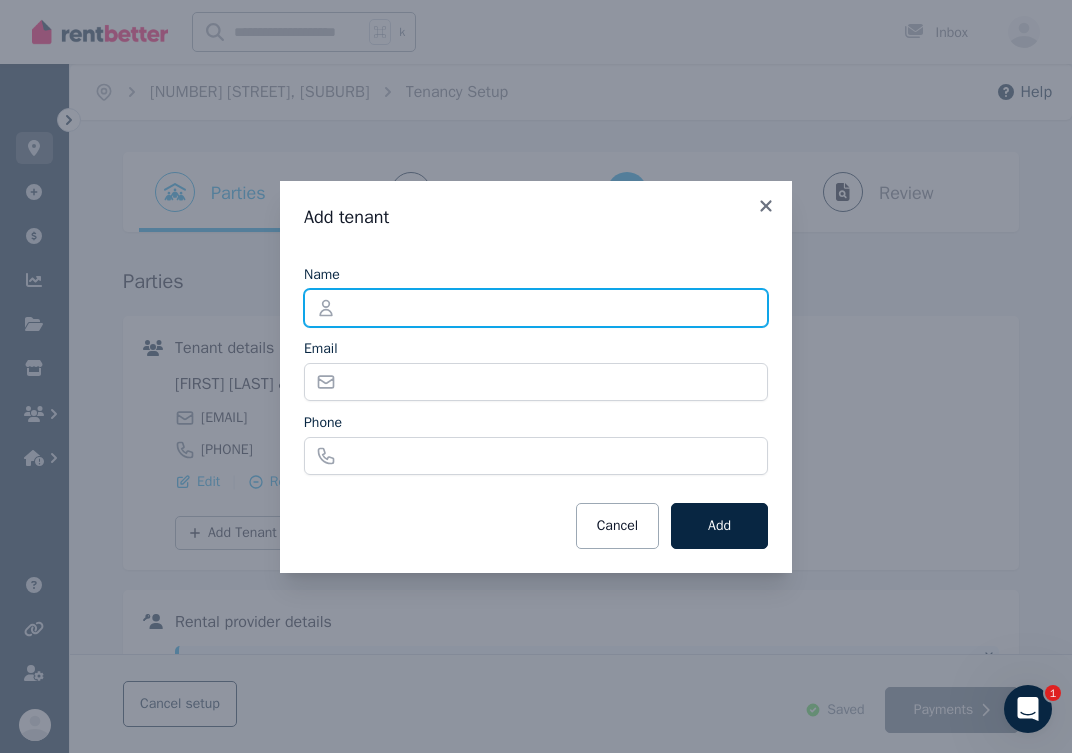 click on "Name" at bounding box center (536, 308) 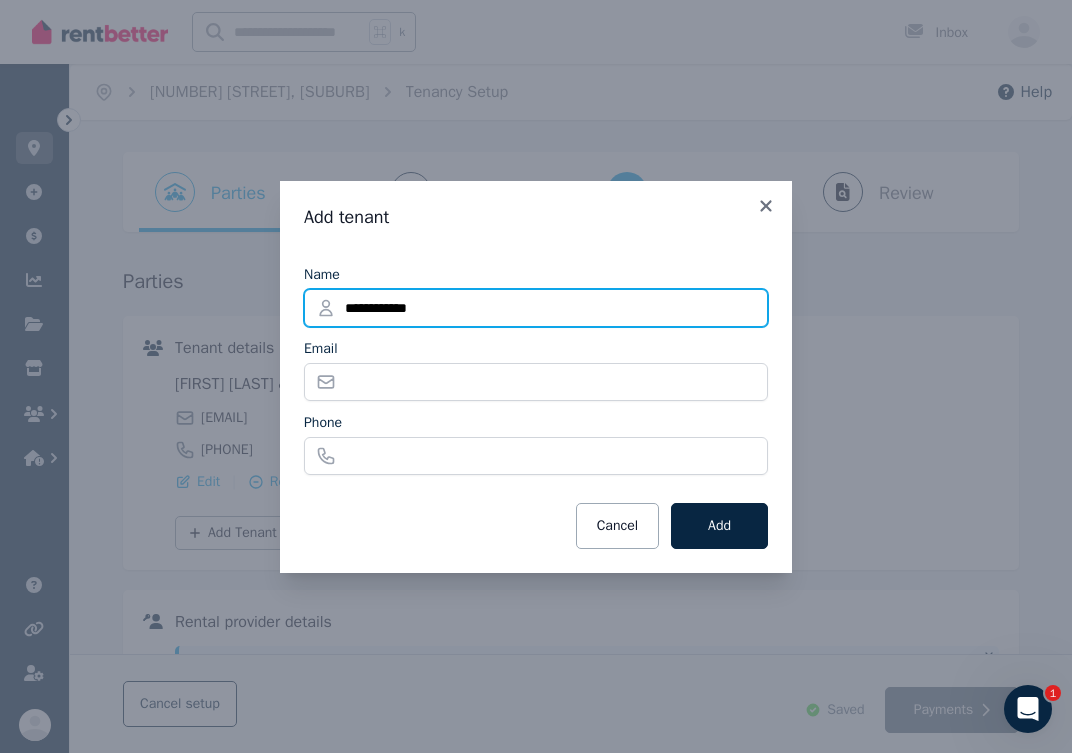 type on "**********" 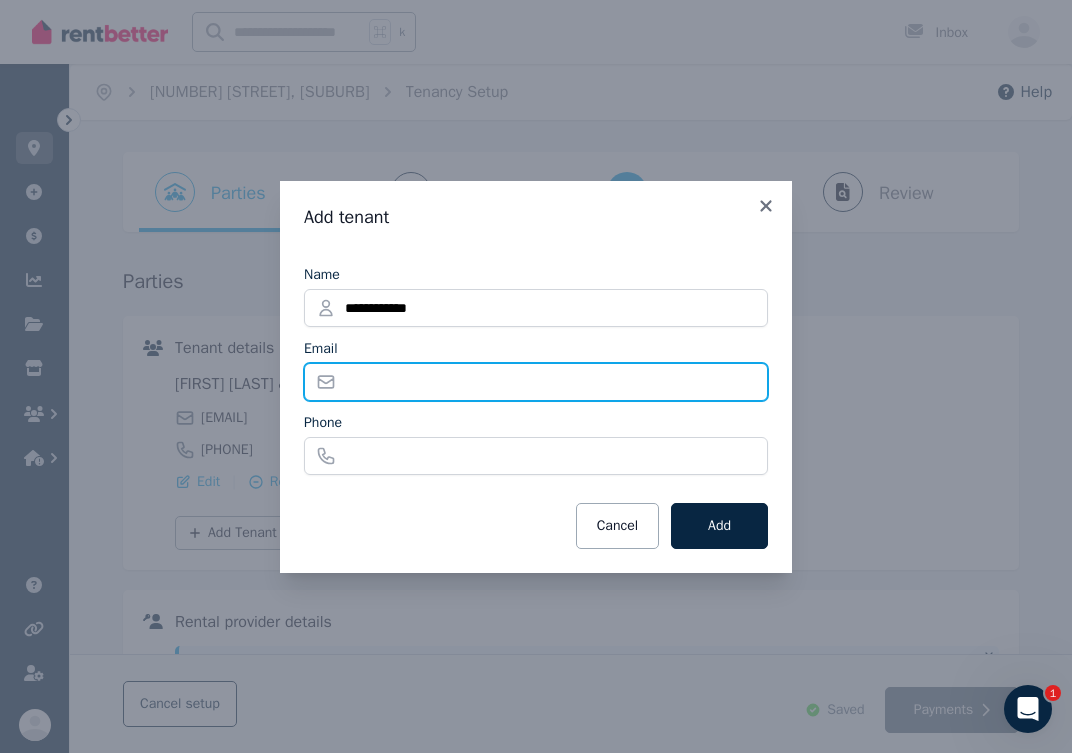 click on "Email" at bounding box center [536, 382] 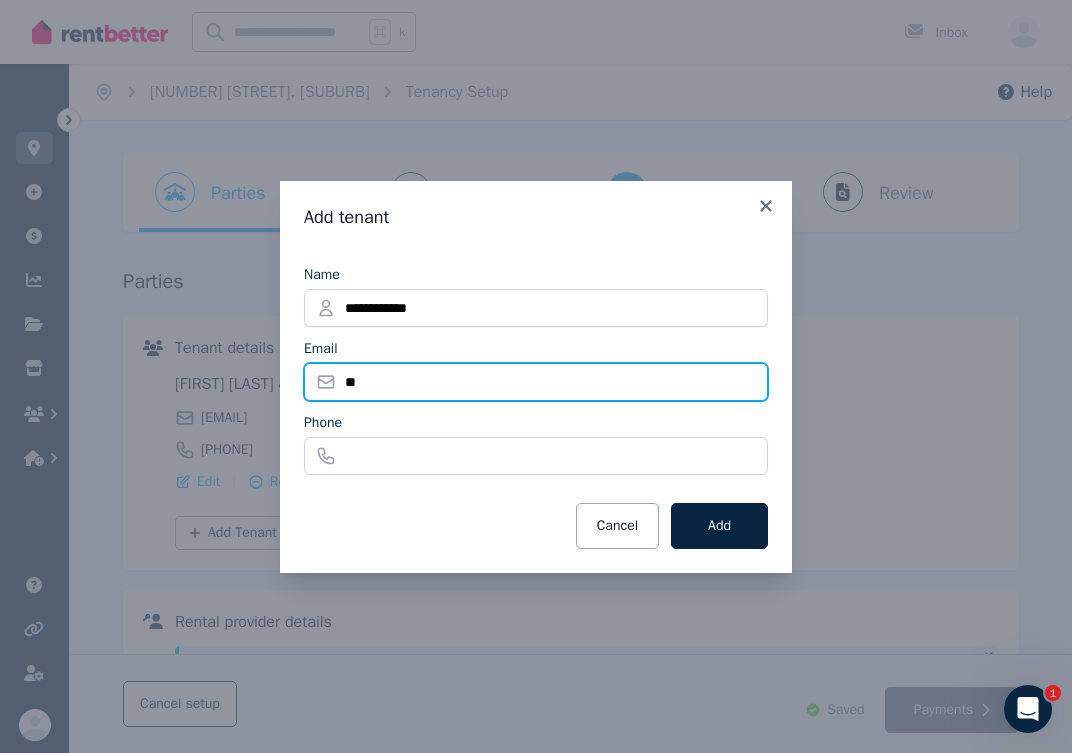type on "*" 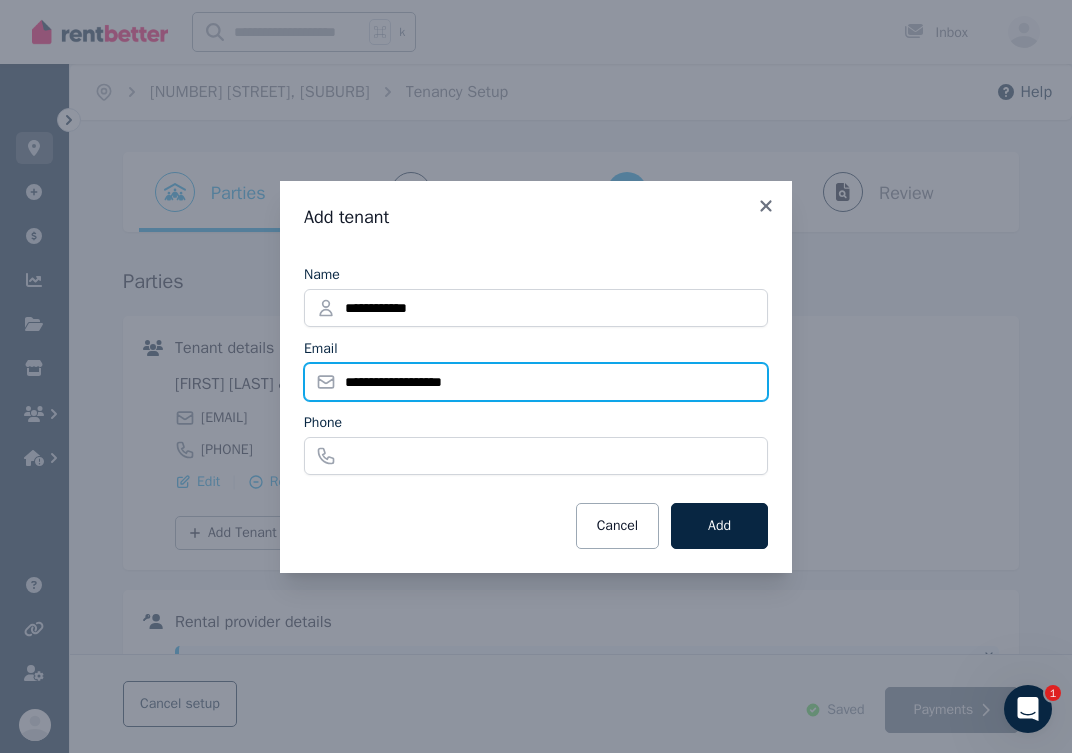 type on "**********" 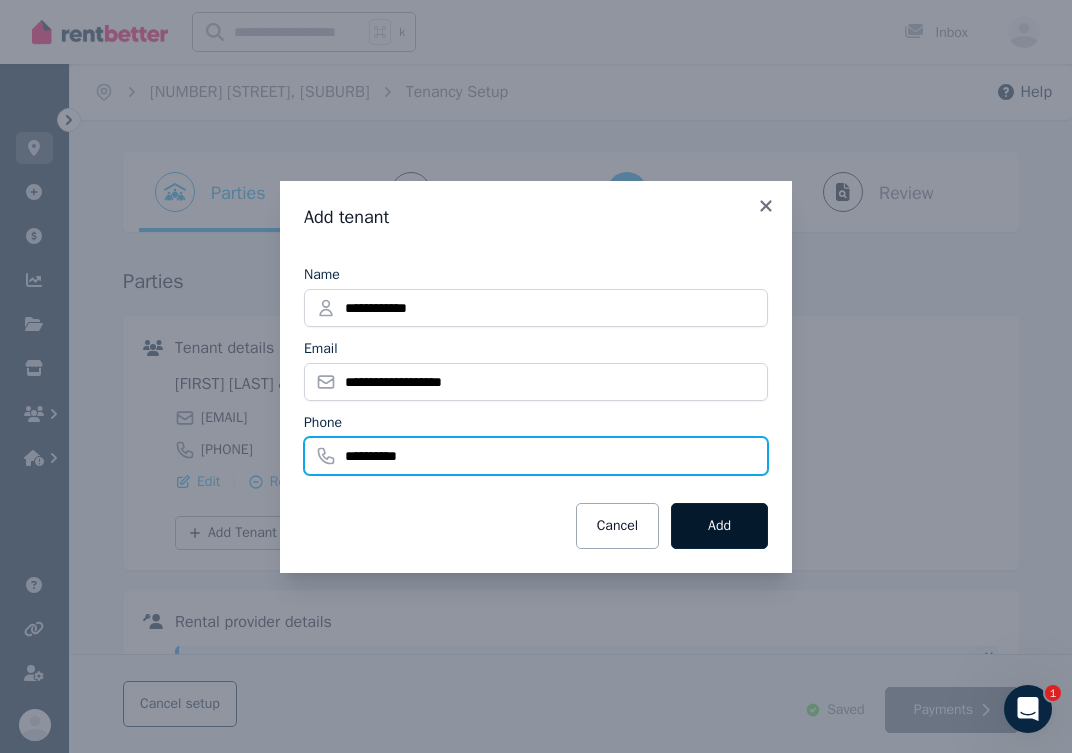 type on "**********" 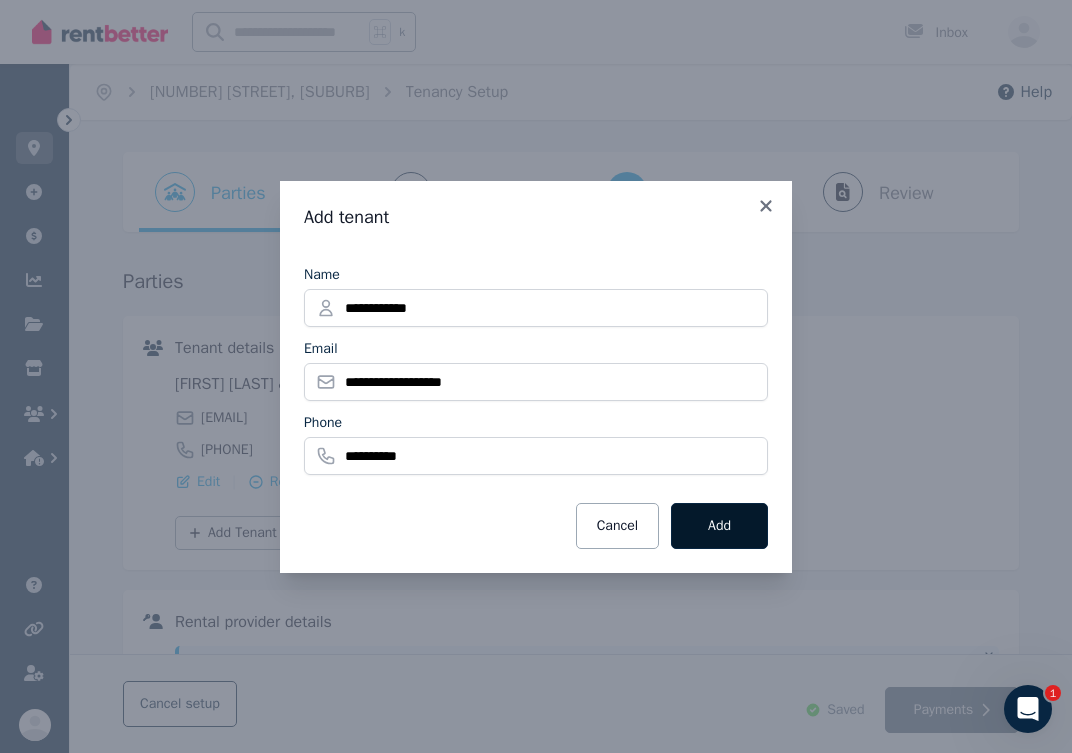 click on "Add" at bounding box center (719, 526) 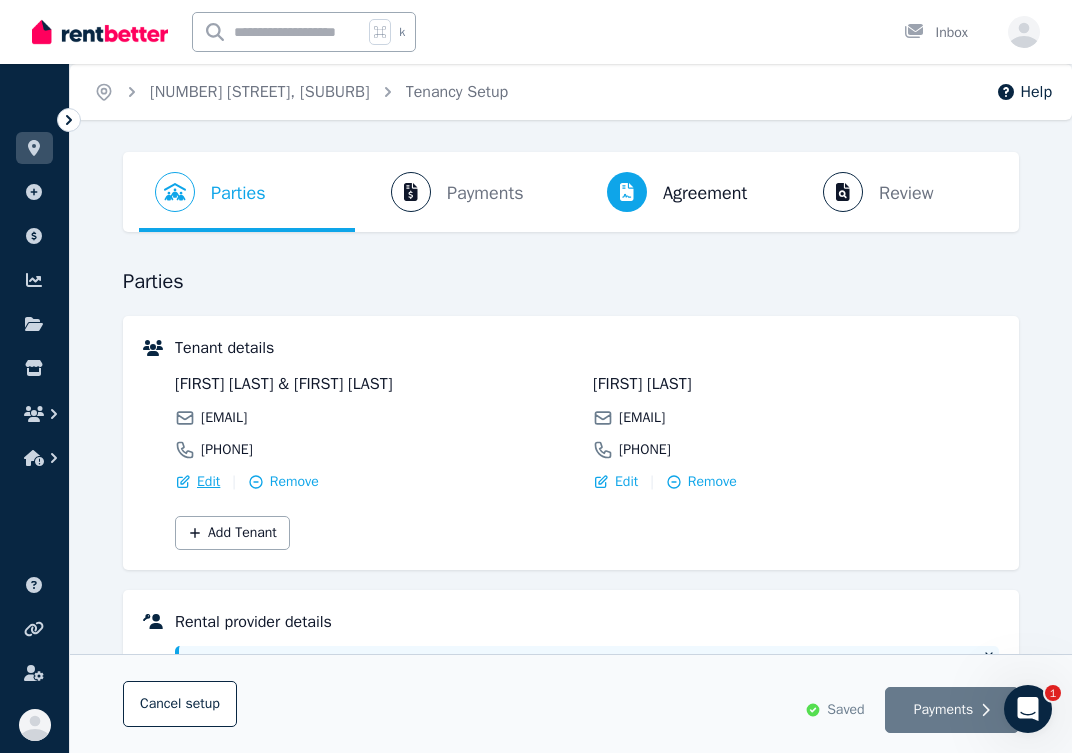 click on "Edit" at bounding box center [208, 482] 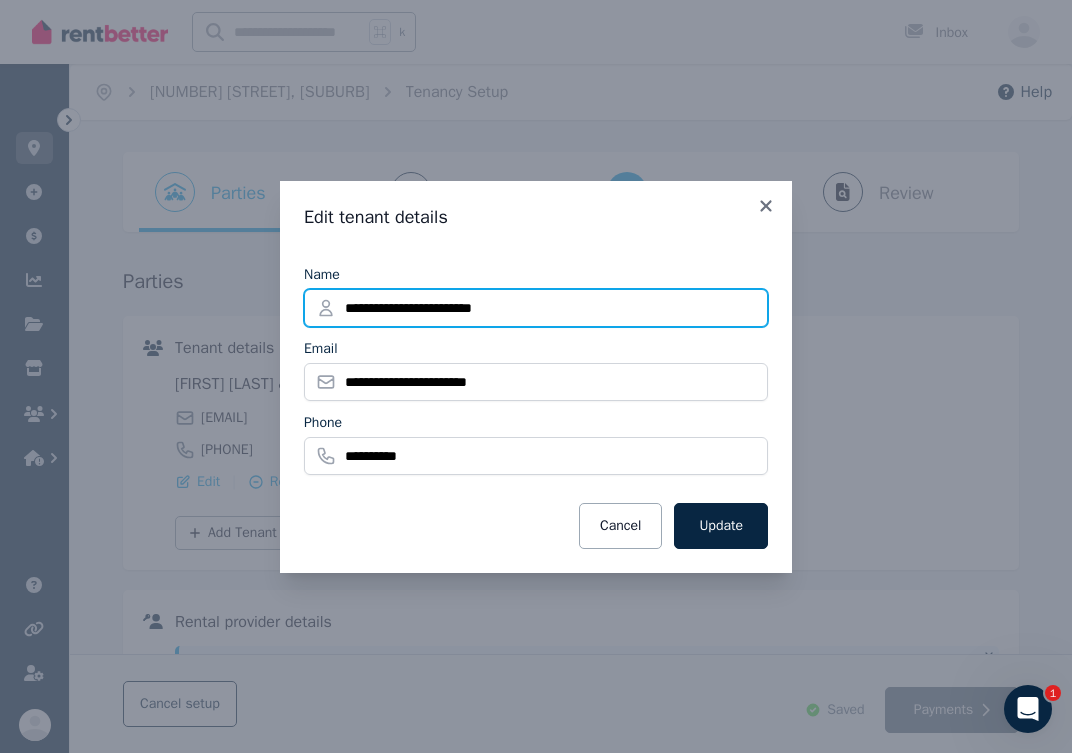 drag, startPoint x: 520, startPoint y: 309, endPoint x: 417, endPoint y: 308, distance: 103.00485 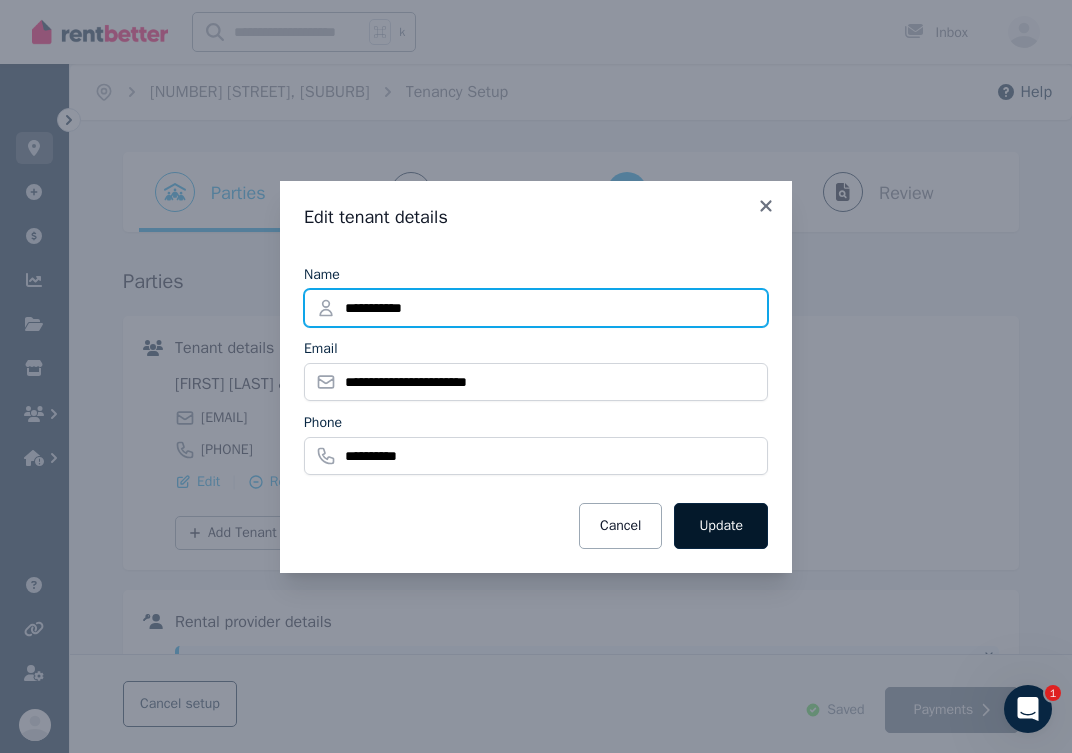 type on "**********" 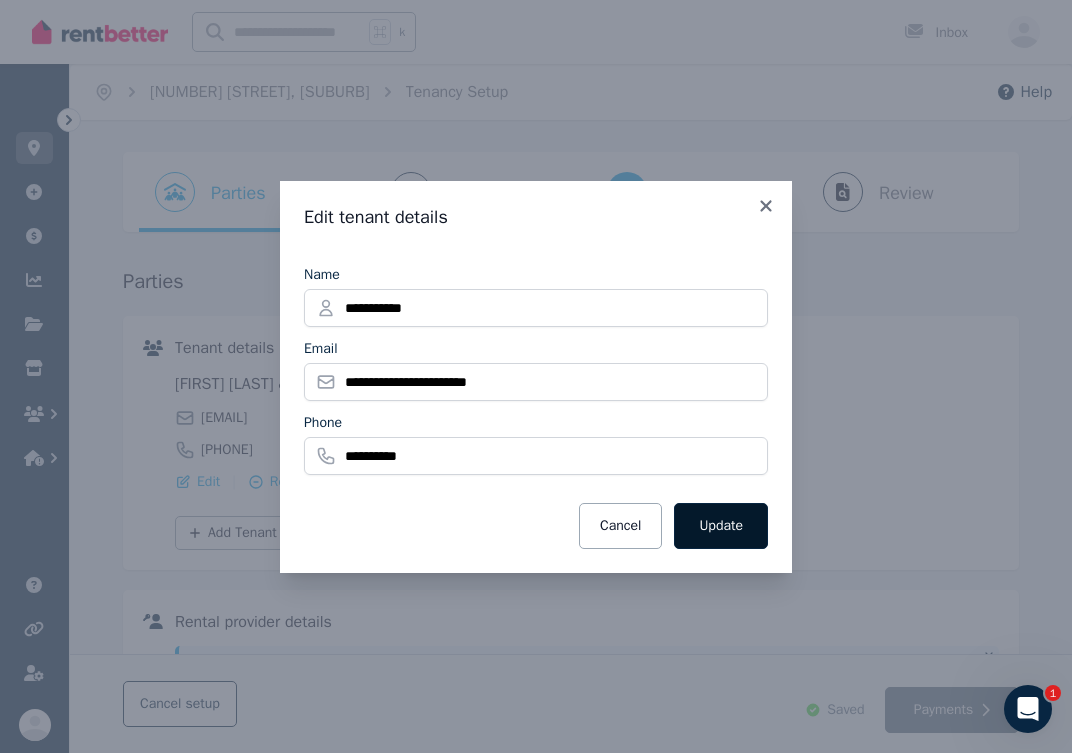 click on "Update" at bounding box center [721, 526] 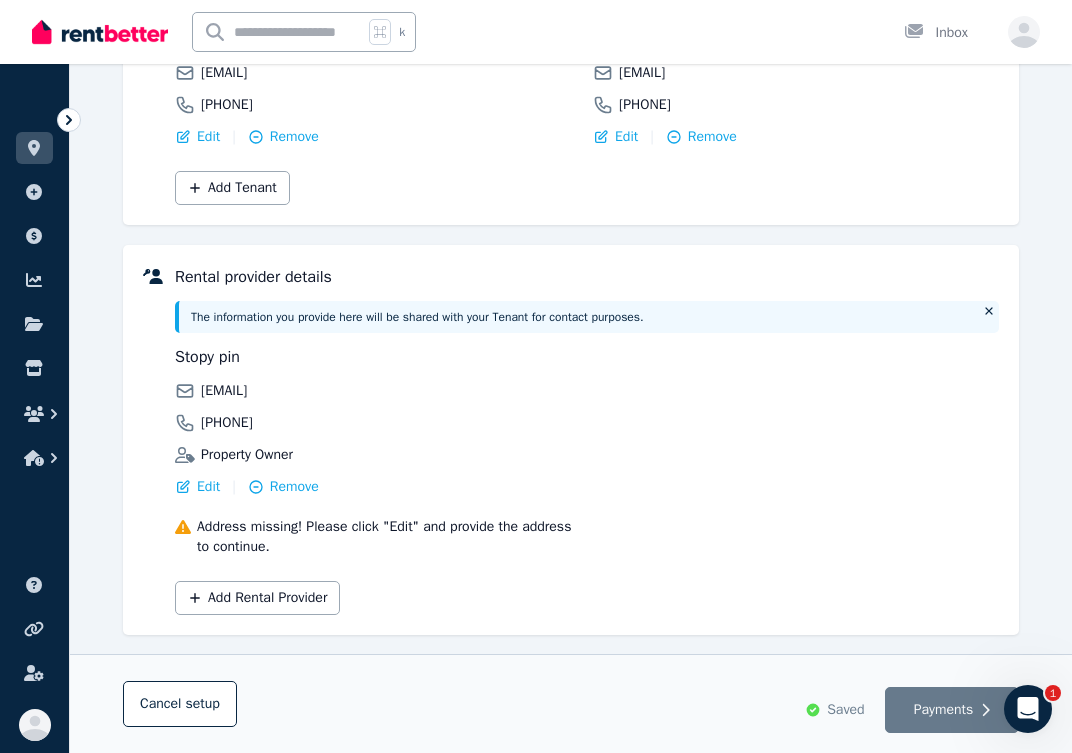 scroll, scrollTop: 351, scrollLeft: 0, axis: vertical 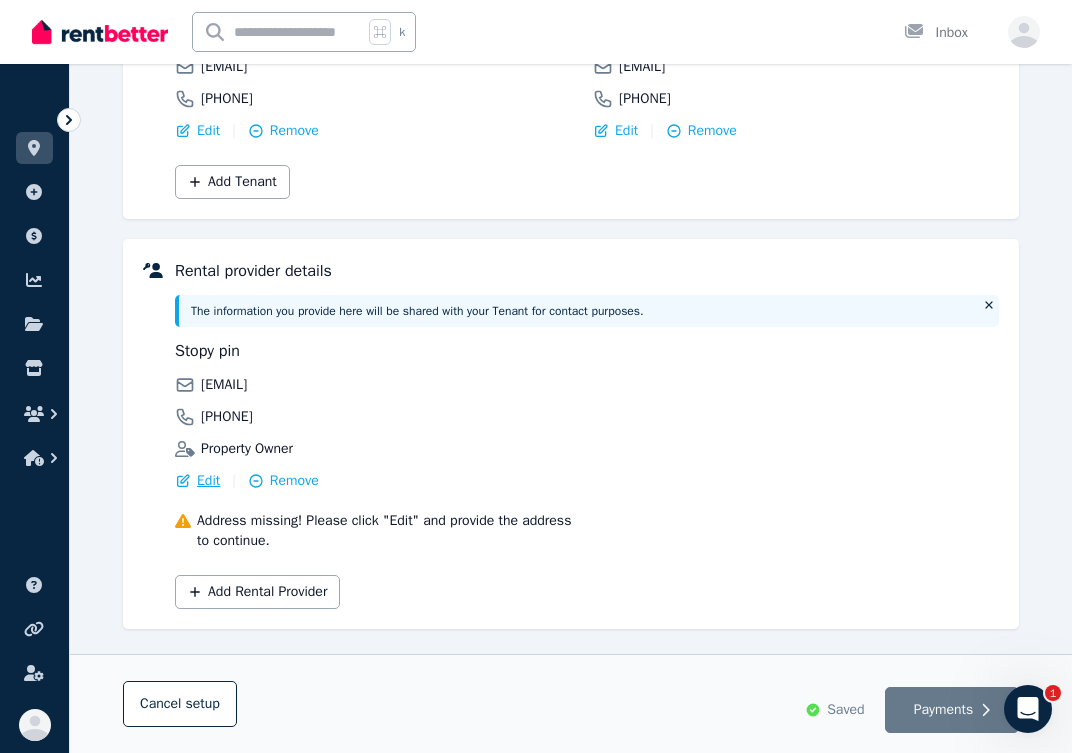 click on "Edit" at bounding box center (208, 481) 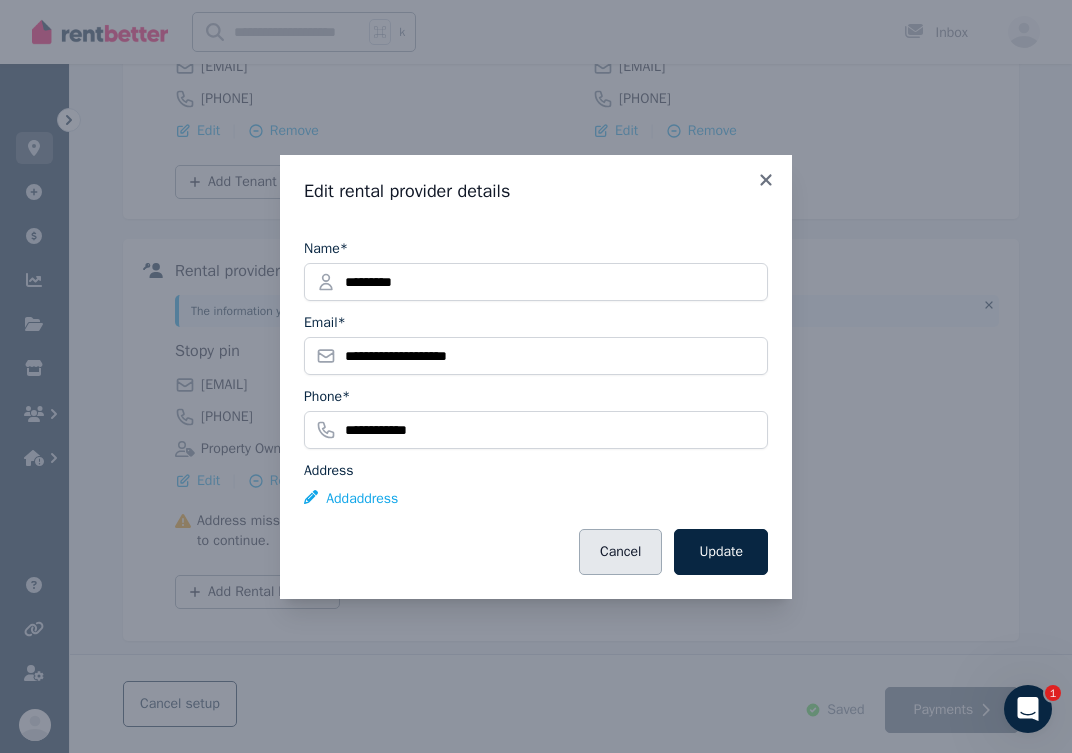 click on "Cancel" at bounding box center [620, 552] 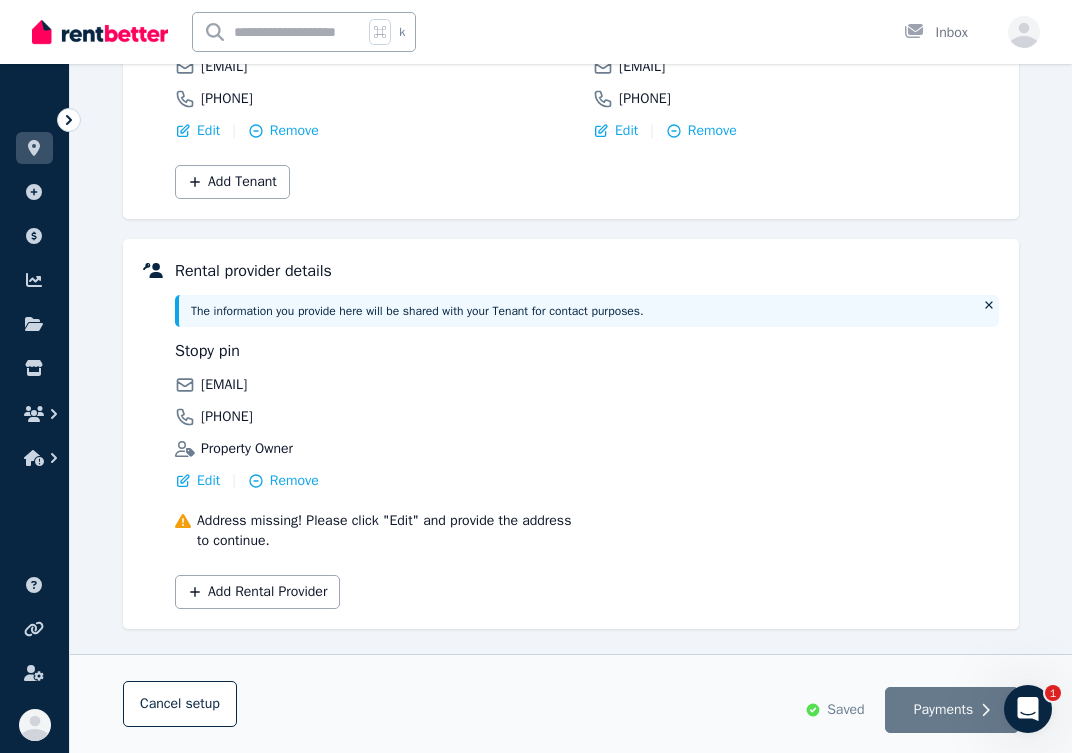 click on "Property Owner" at bounding box center [247, 449] 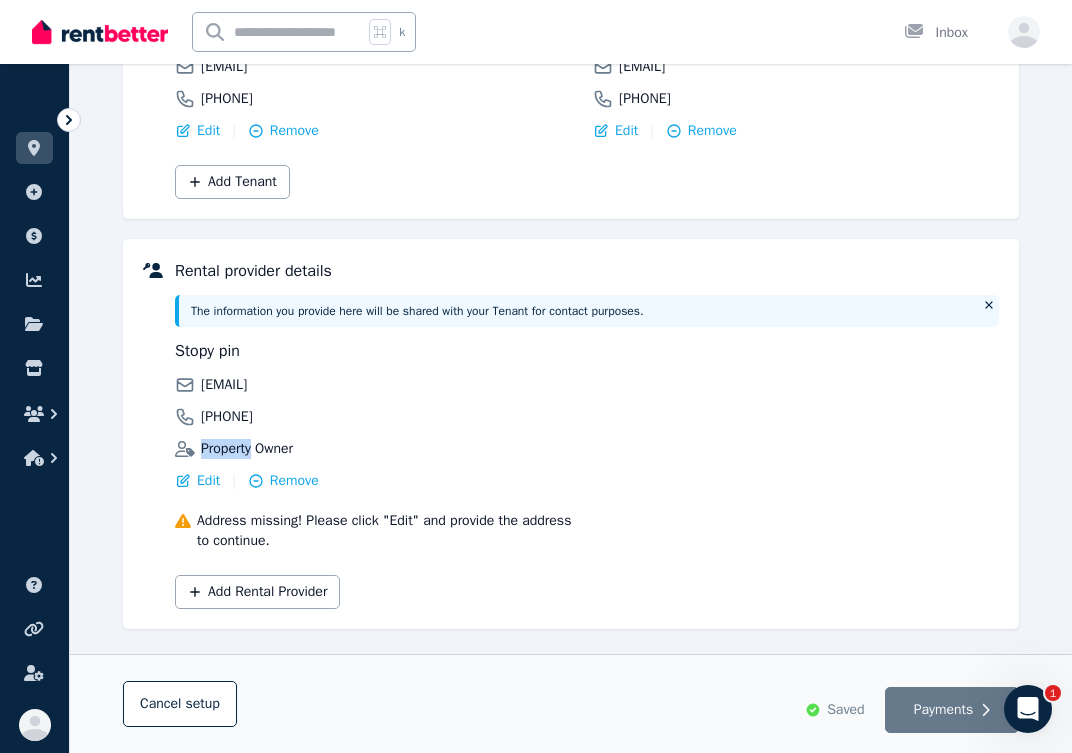 click on "Property Owner" at bounding box center [247, 449] 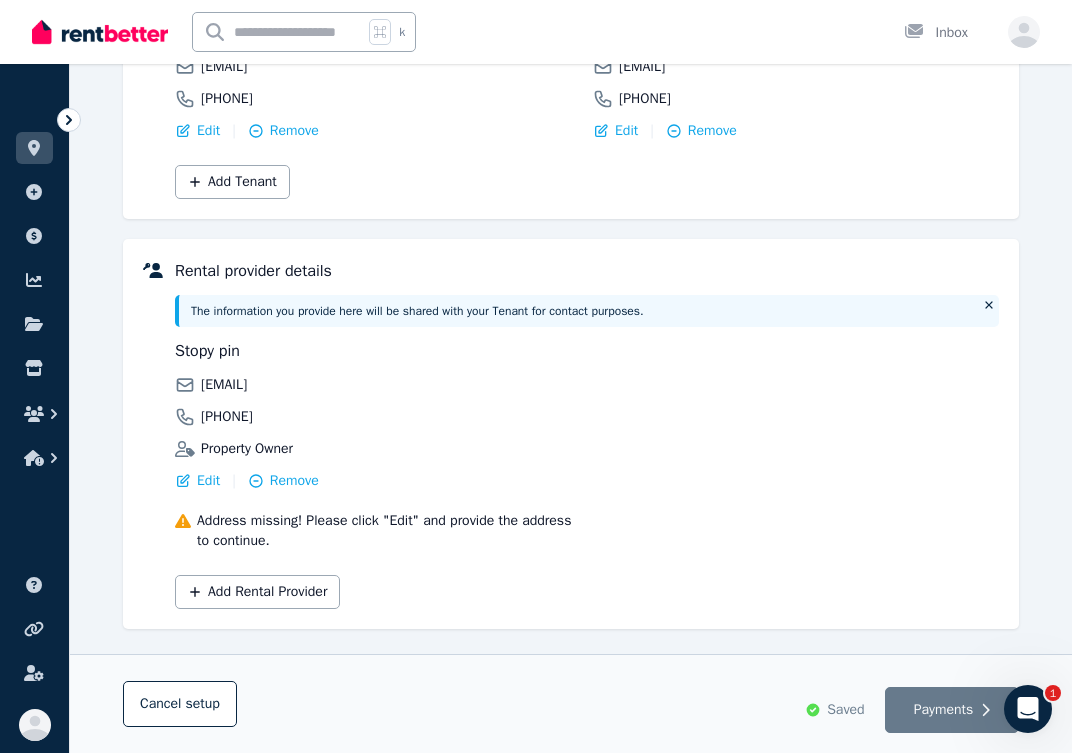 click on "Property Owner" at bounding box center [247, 449] 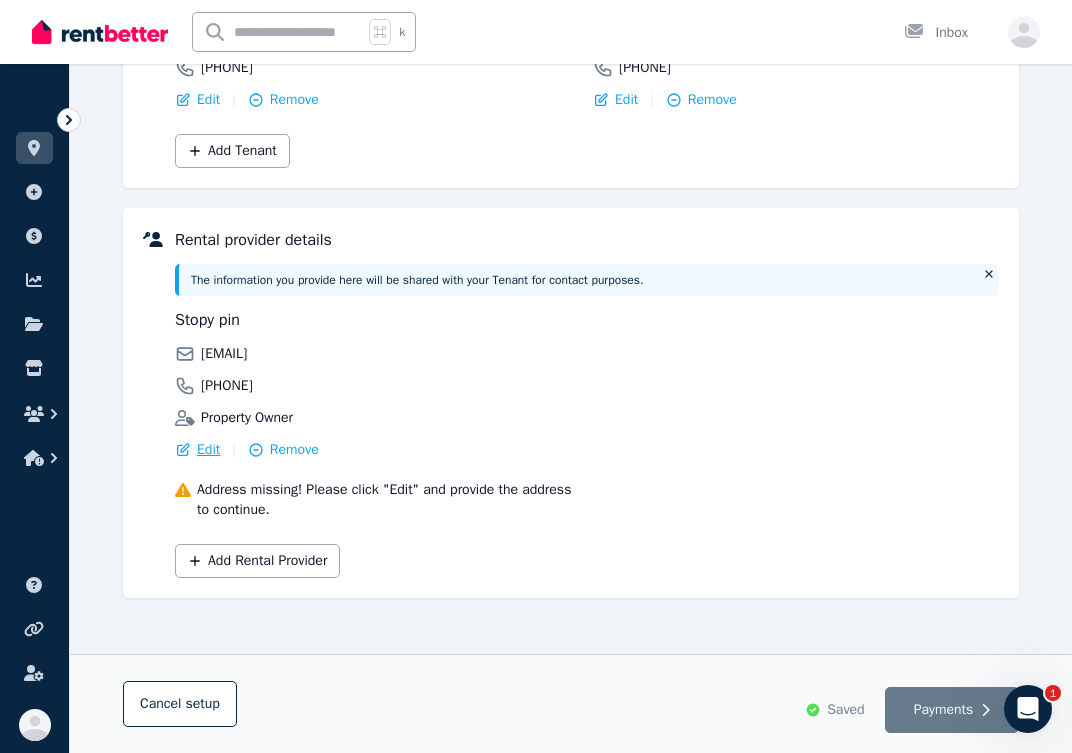 click on "Edit" at bounding box center (208, 450) 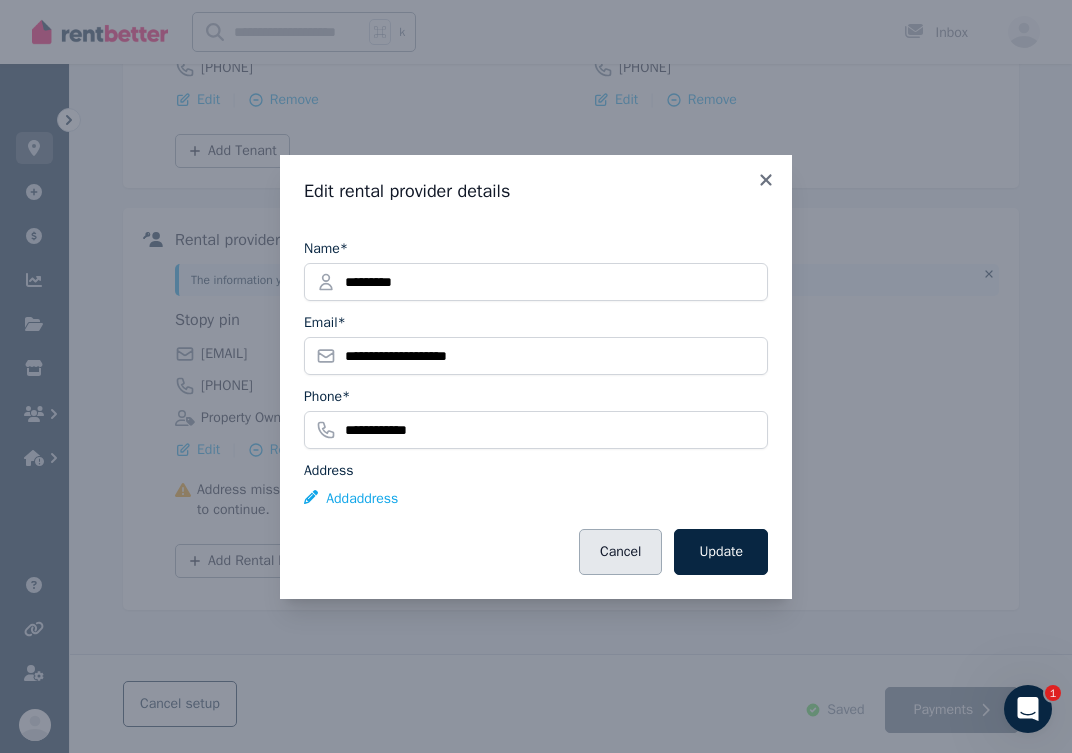 click on "Cancel" at bounding box center [620, 552] 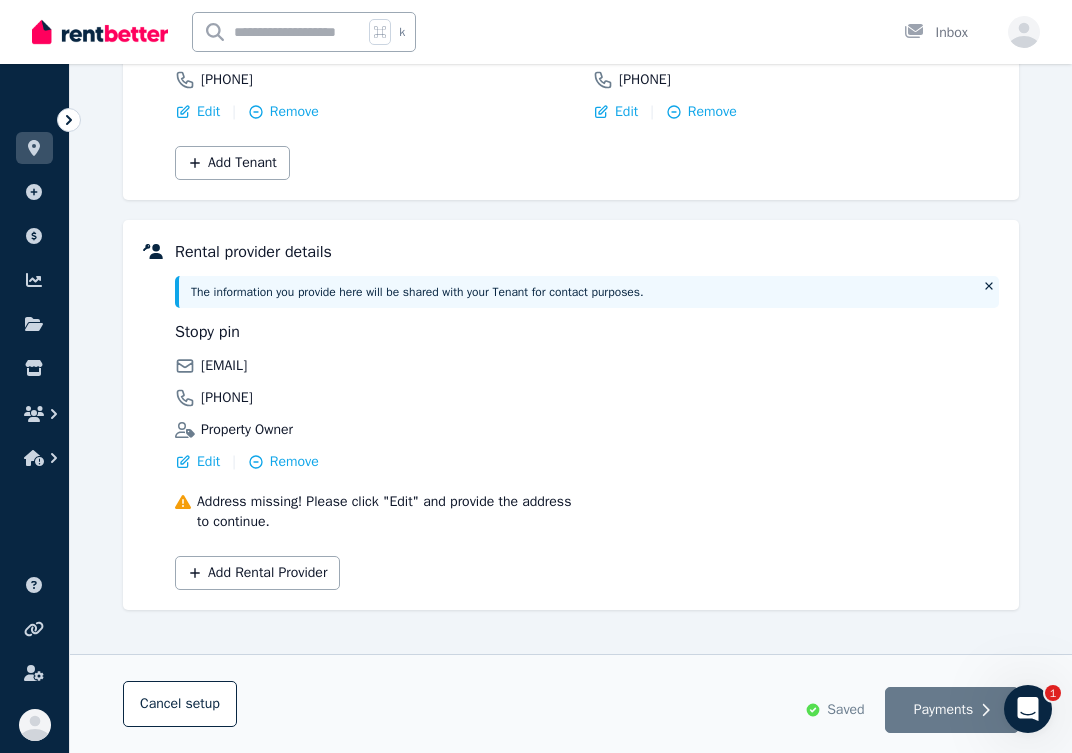 scroll, scrollTop: 382, scrollLeft: 0, axis: vertical 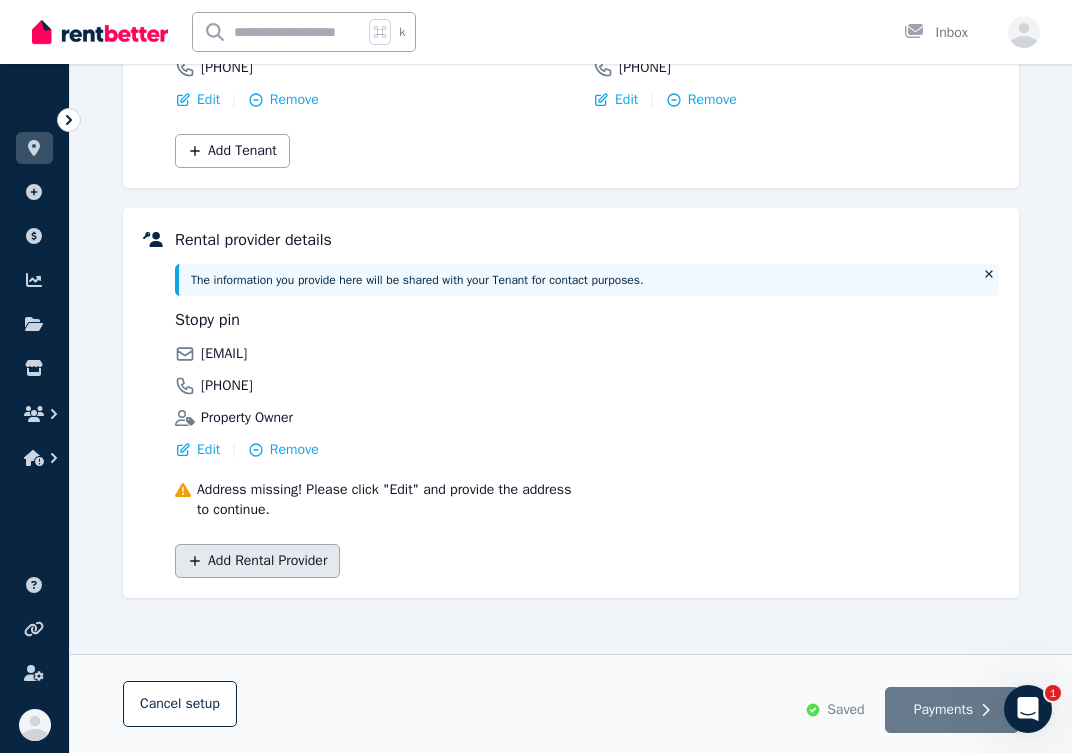 click on "Add Rental Provider" at bounding box center [257, 561] 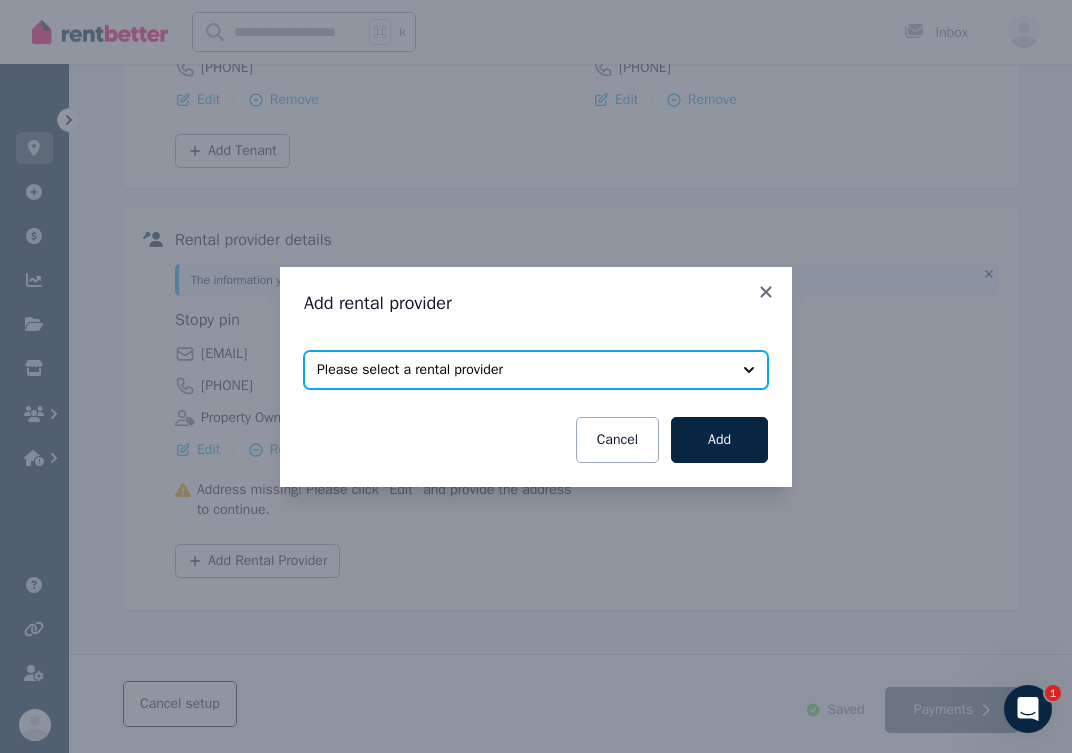 click on "Please select a rental provider" at bounding box center (522, 370) 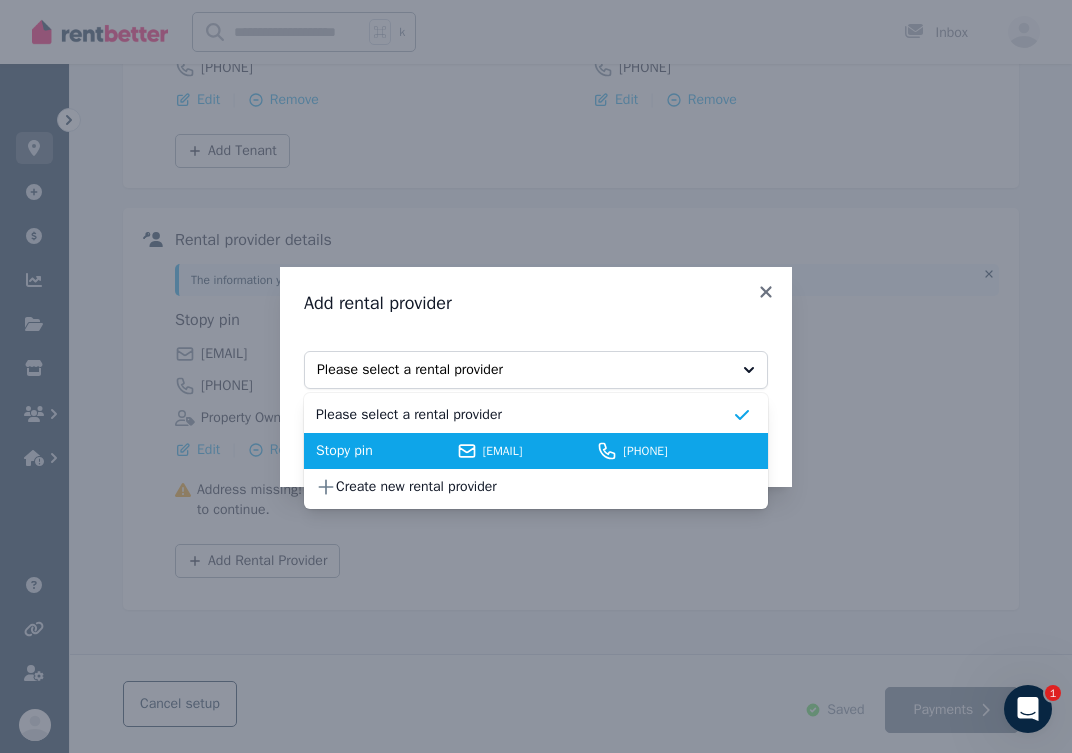 click on "Stopy pin" at bounding box center [383, 451] 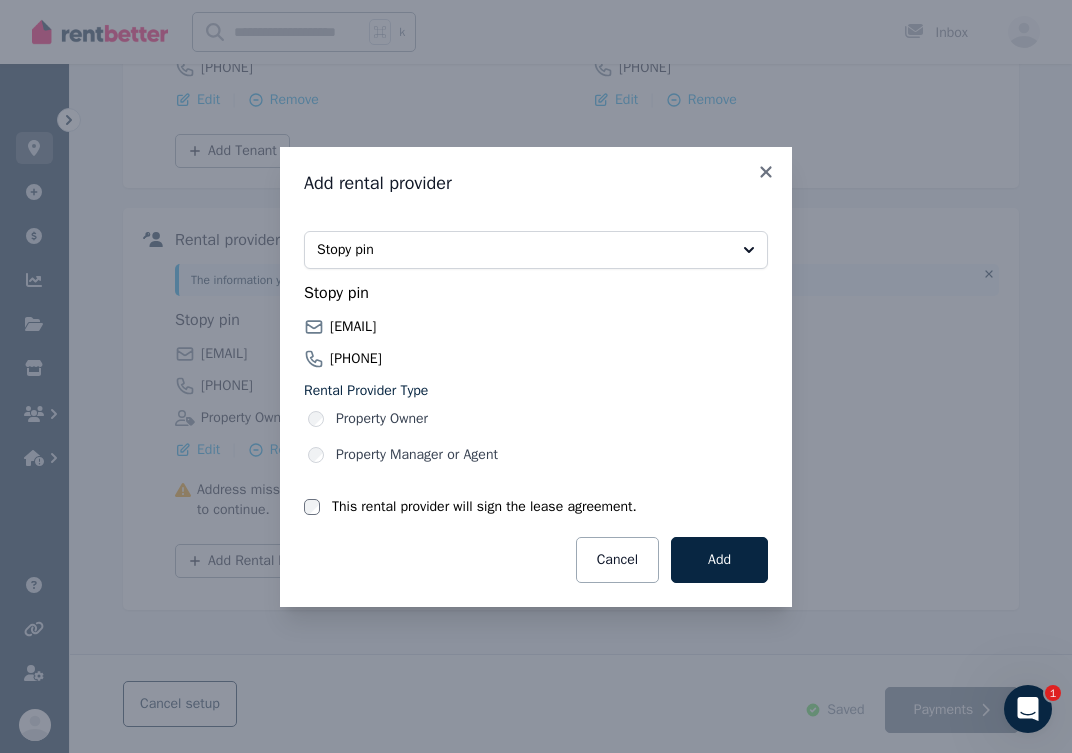 click on "Property Manager or Agent" at bounding box center (417, 455) 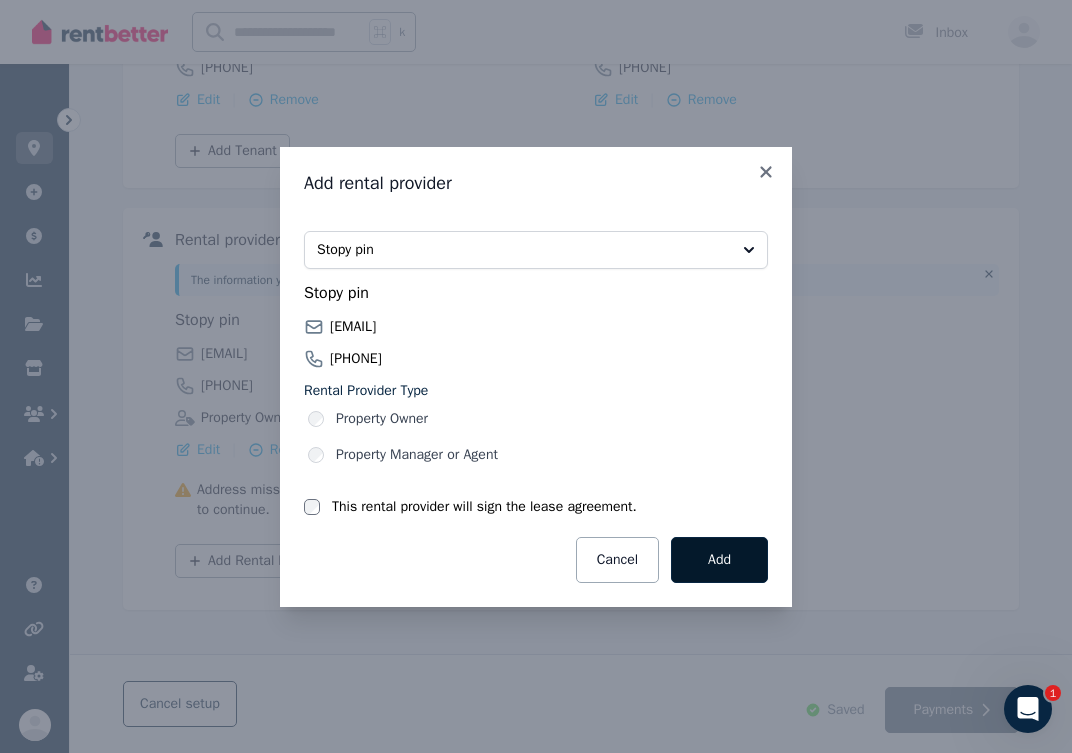 click on "Add" at bounding box center (719, 560) 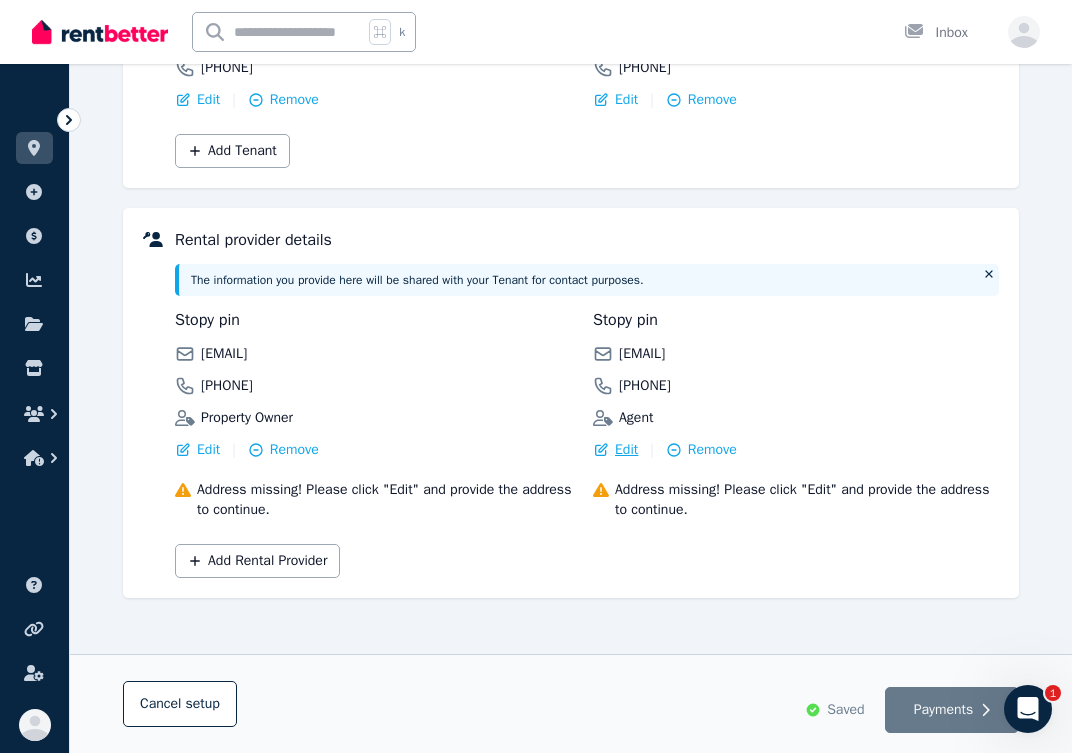 click on "Edit" at bounding box center [626, 450] 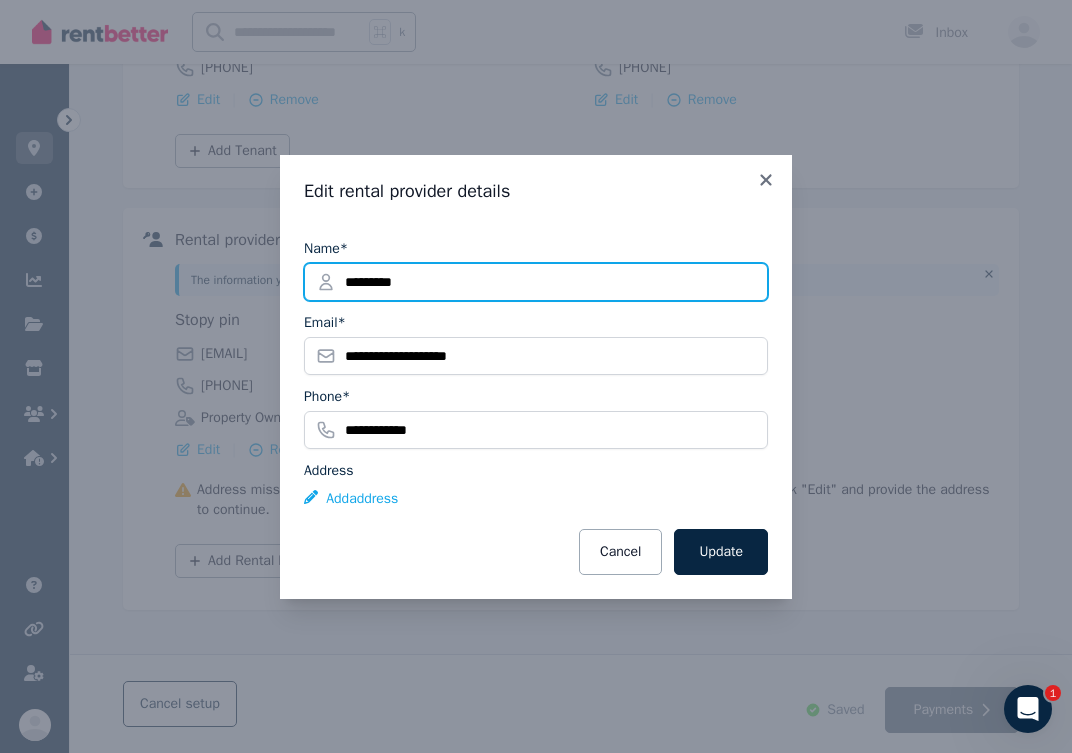 click on "*********" at bounding box center (536, 282) 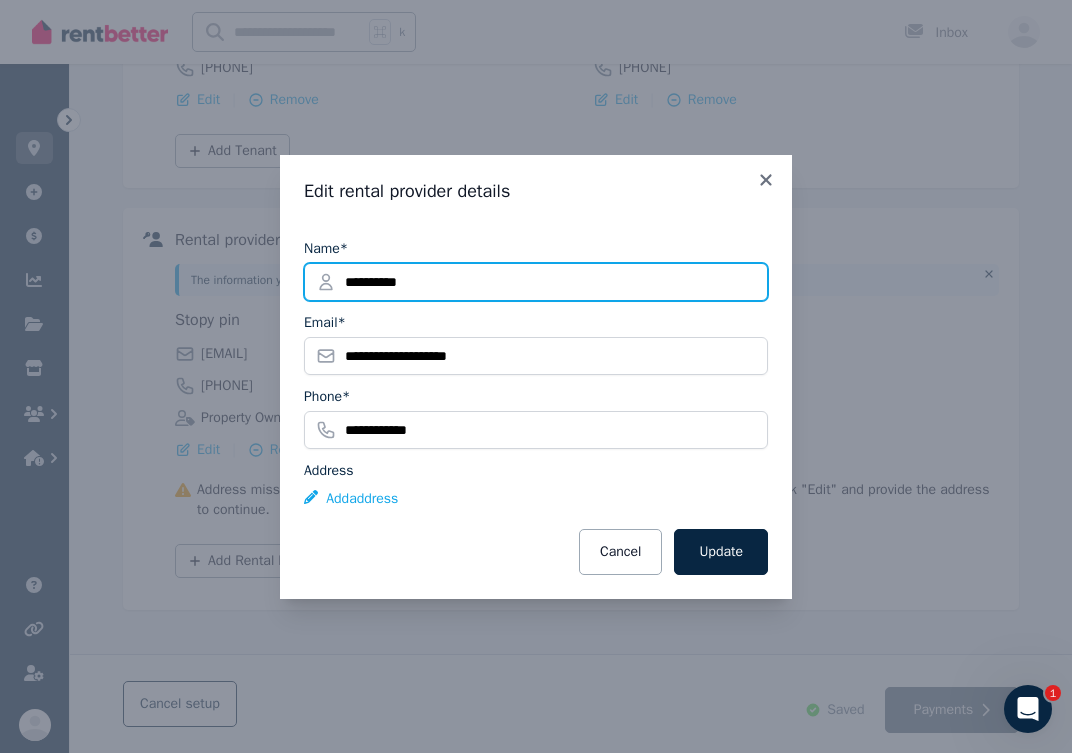 type on "**********" 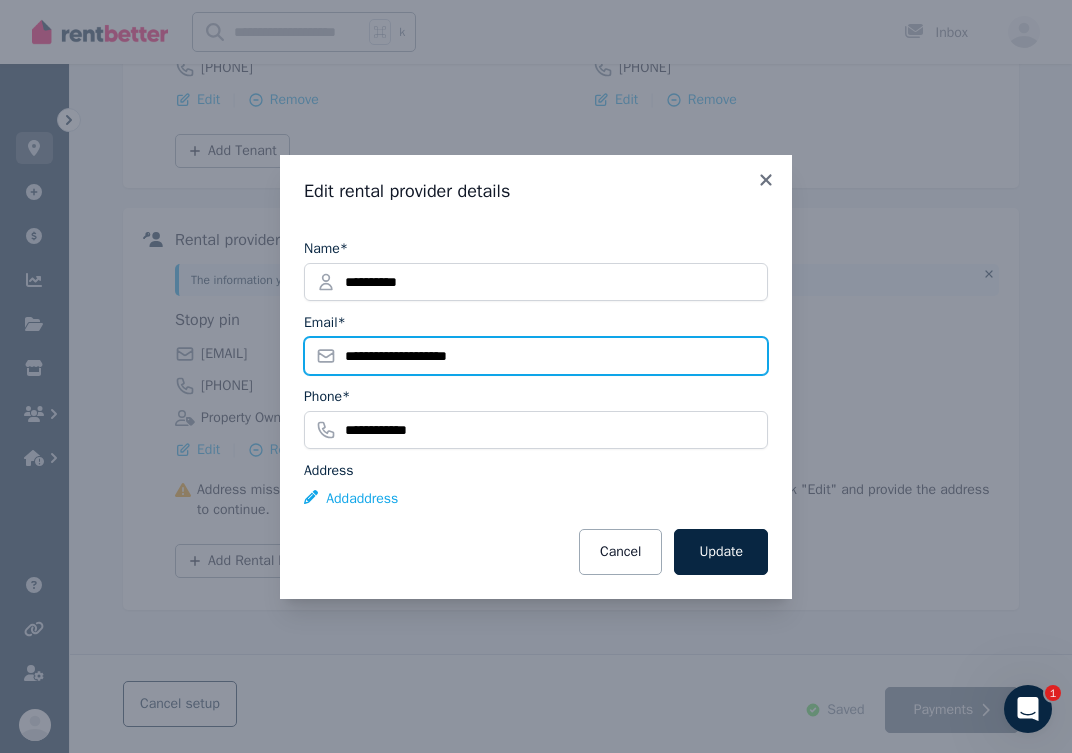 drag, startPoint x: 414, startPoint y: 350, endPoint x: 229, endPoint y: 350, distance: 185 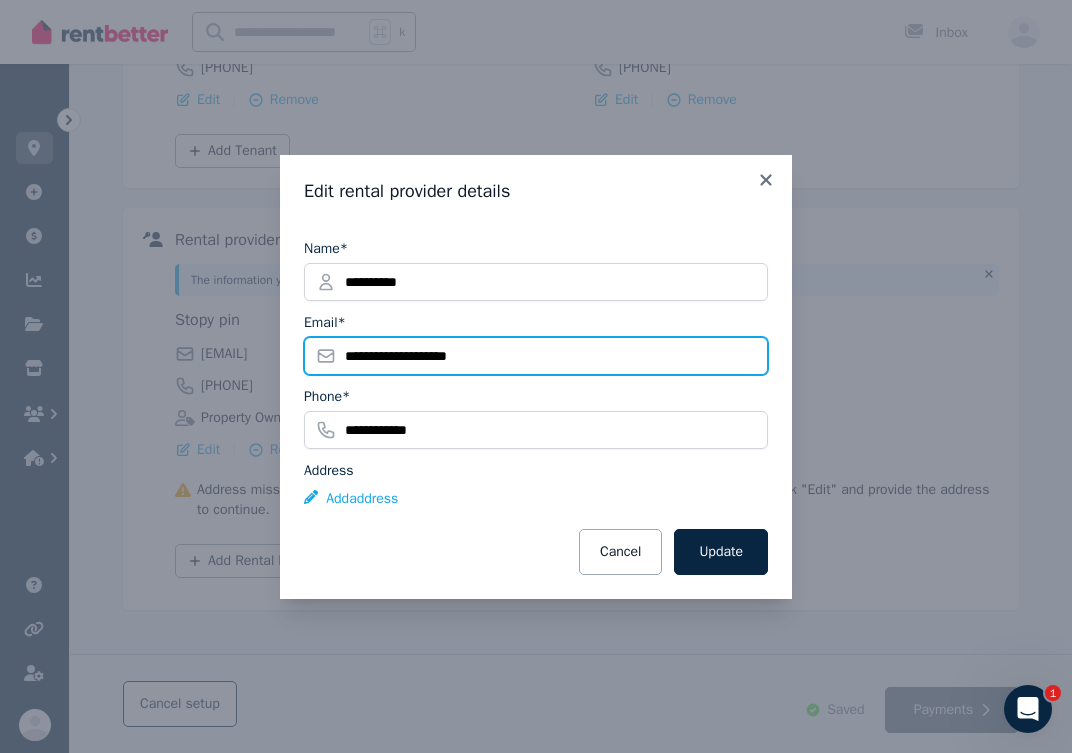 click on "**********" at bounding box center [536, 356] 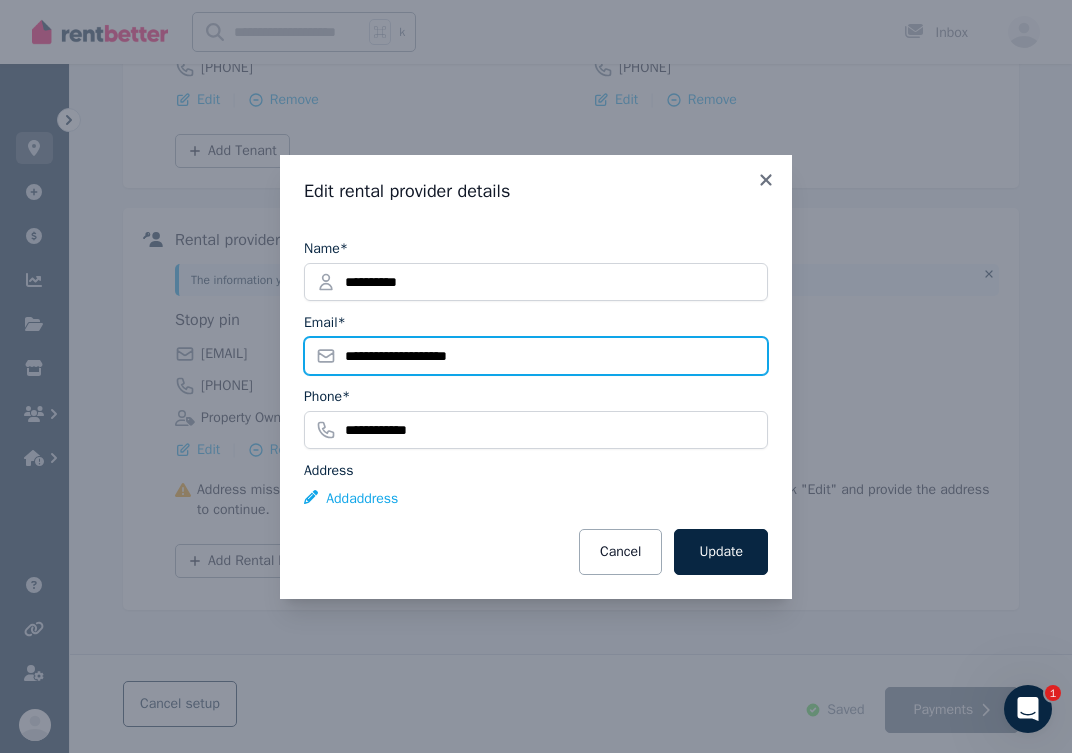 click on "**********" at bounding box center [536, 356] 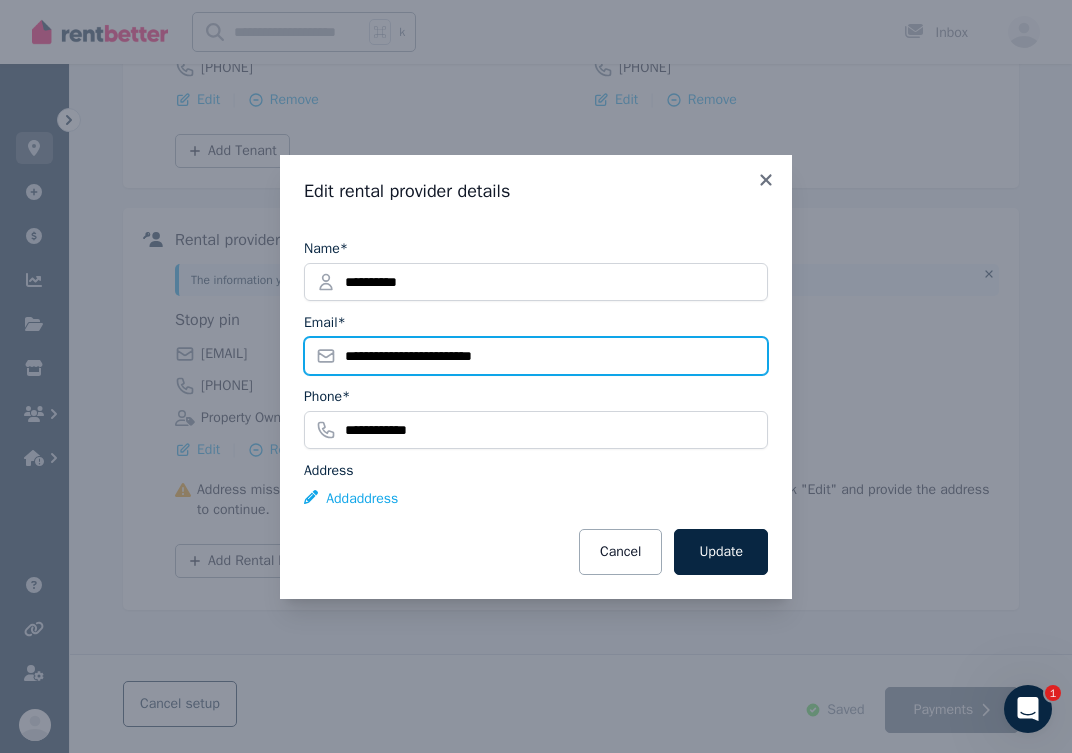 type on "**********" 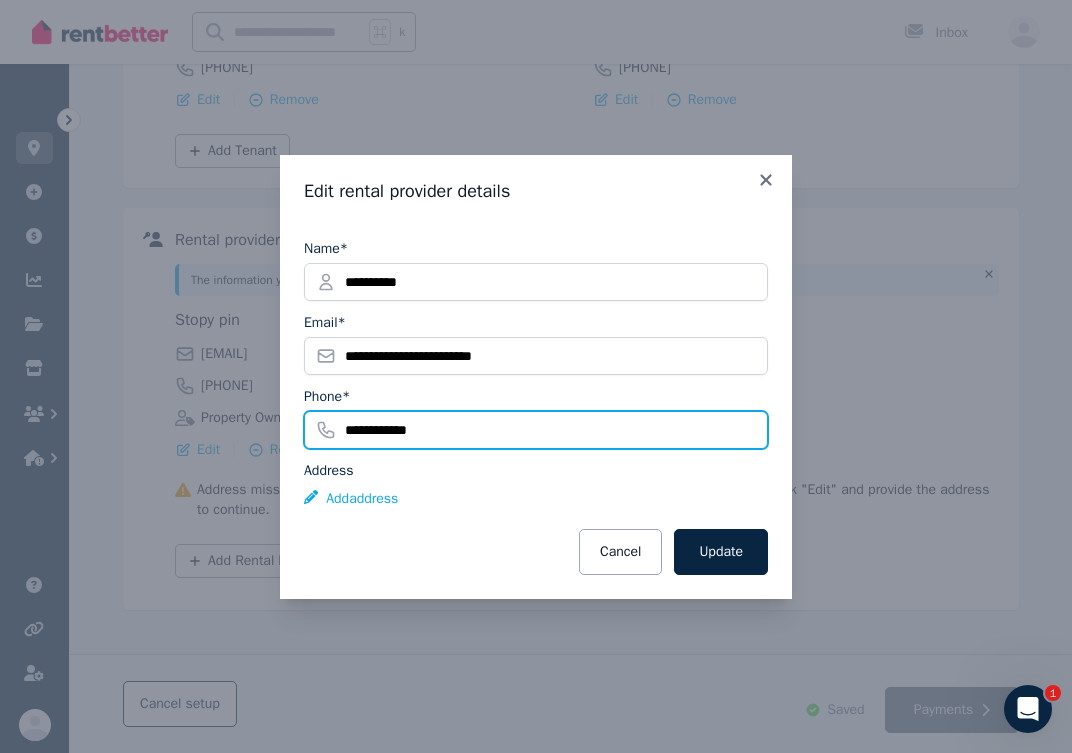 click on "**********" at bounding box center (536, 430) 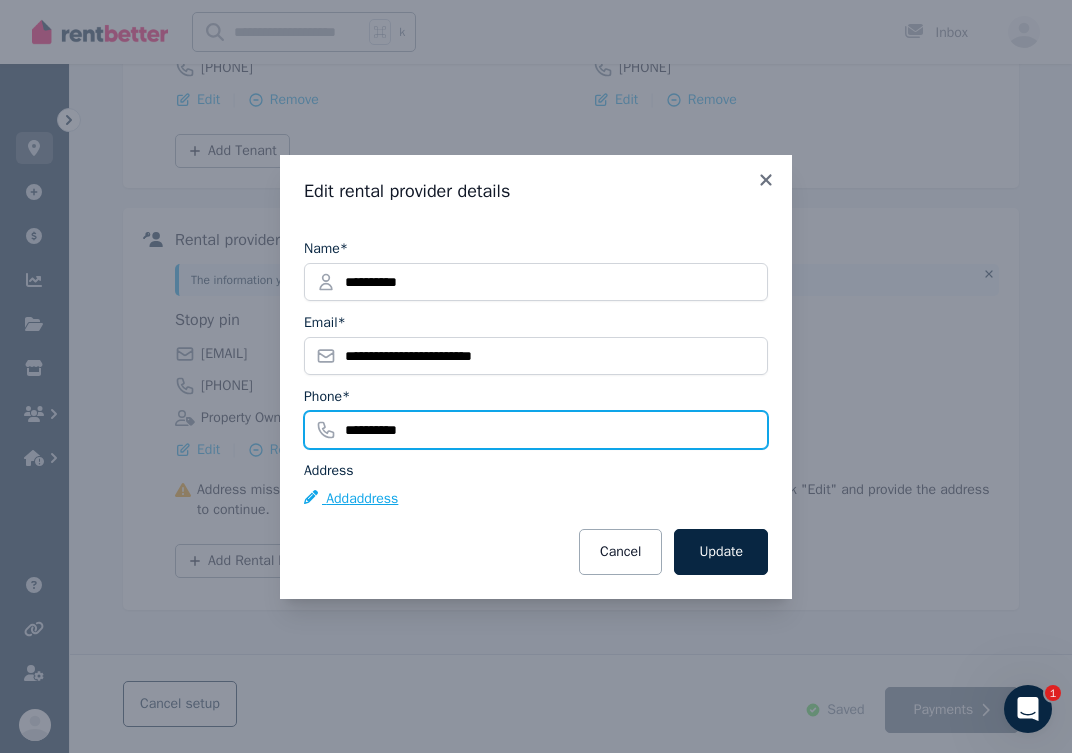 type on "**********" 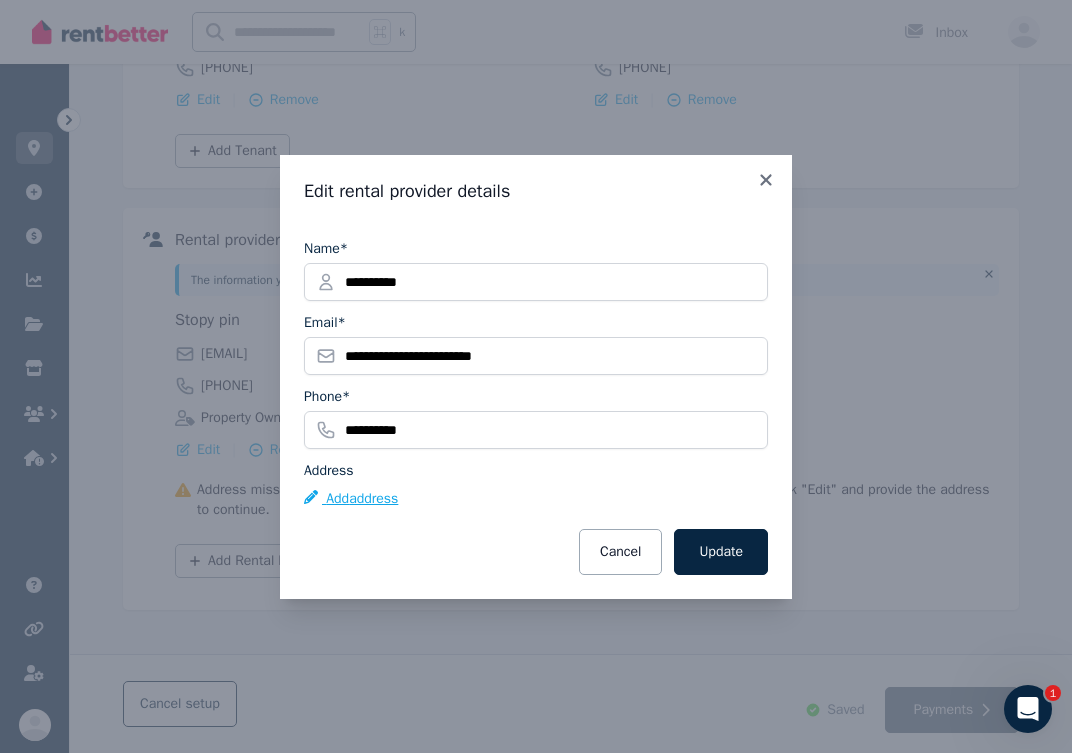 click on "Add  address" at bounding box center (351, 499) 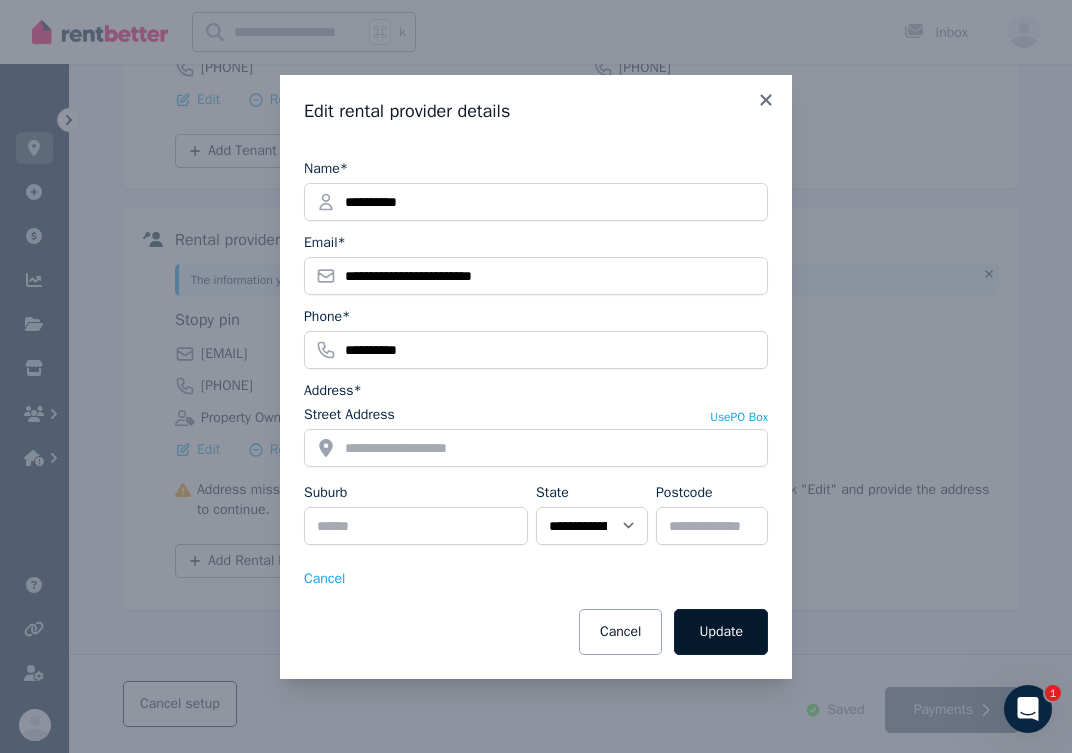 click on "Update" at bounding box center (721, 632) 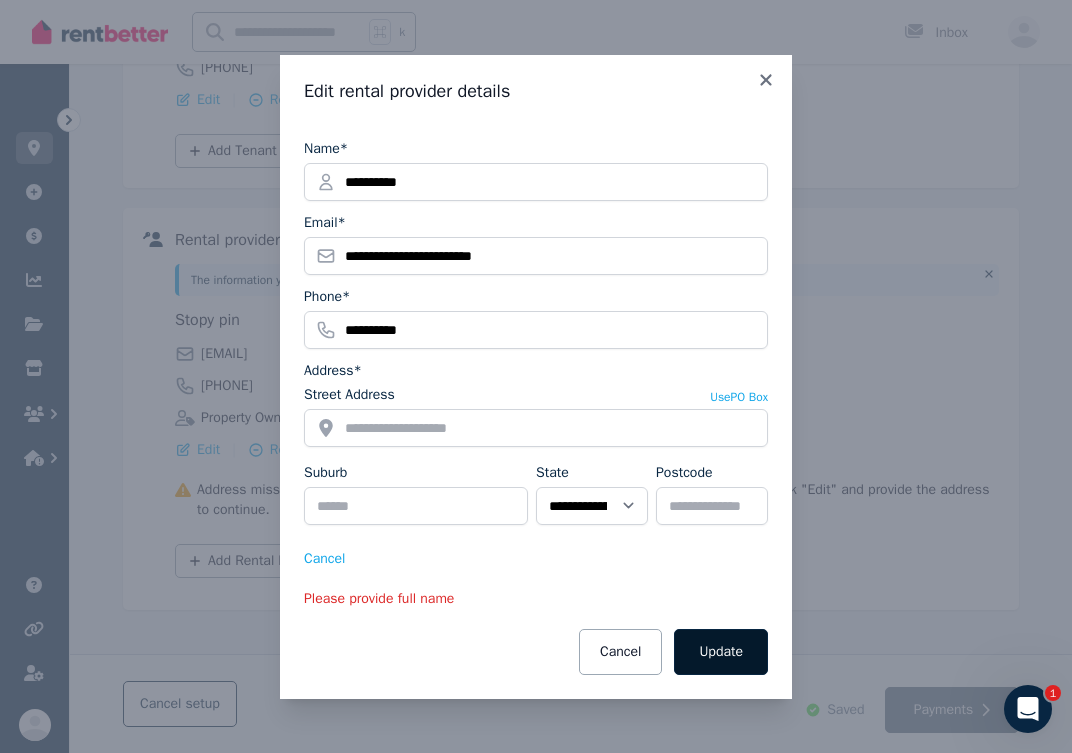click on "Update" at bounding box center (721, 652) 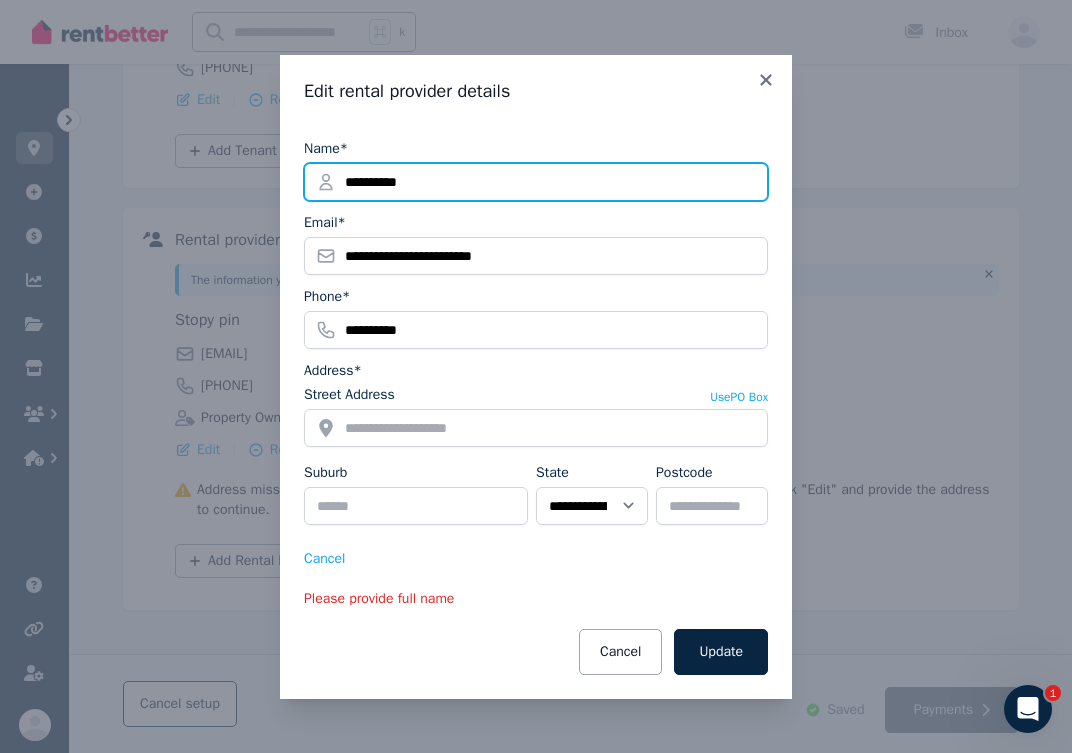 click on "**********" at bounding box center (536, 182) 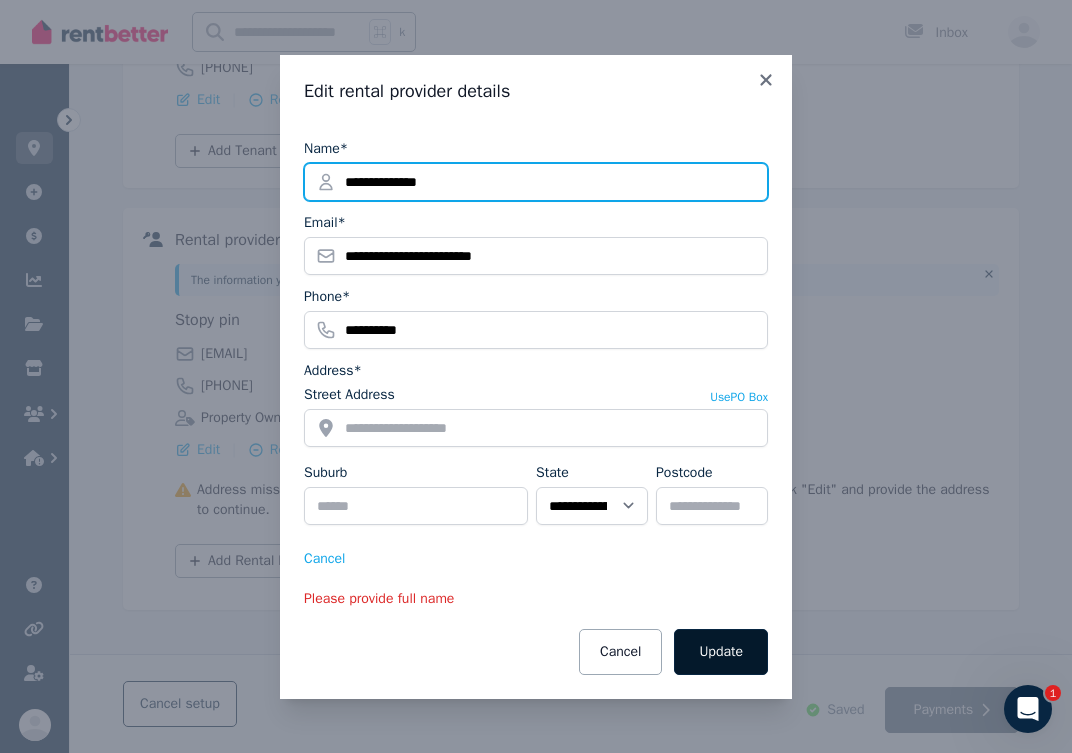 type on "**********" 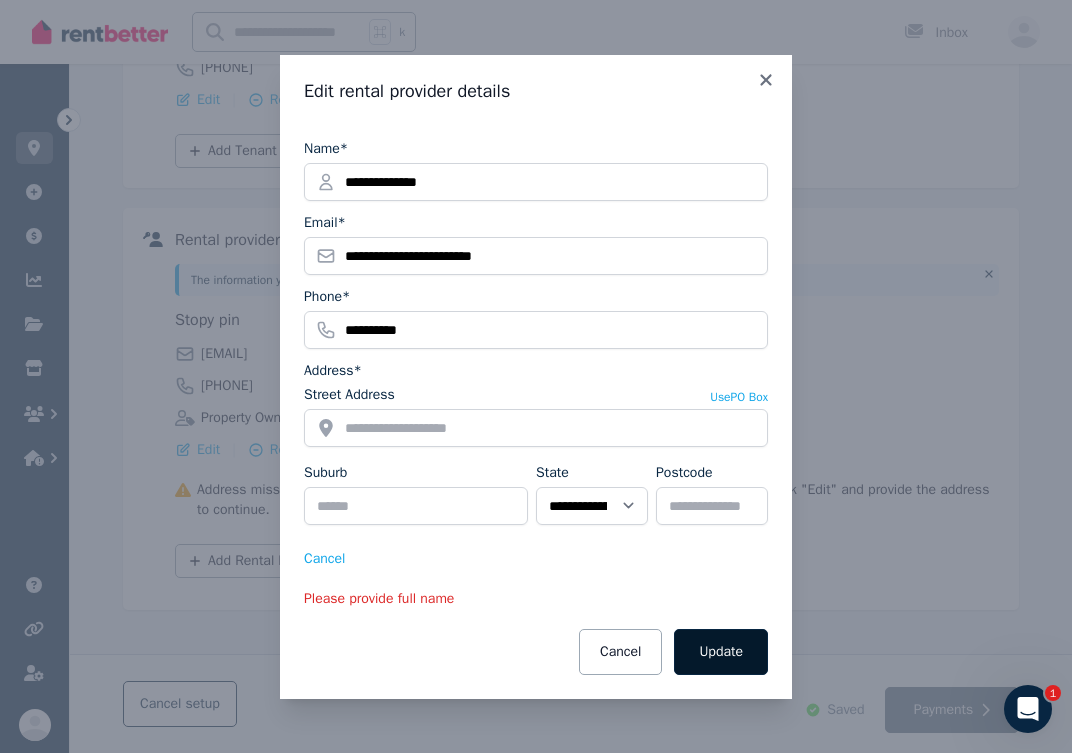 click on "Update" at bounding box center (721, 652) 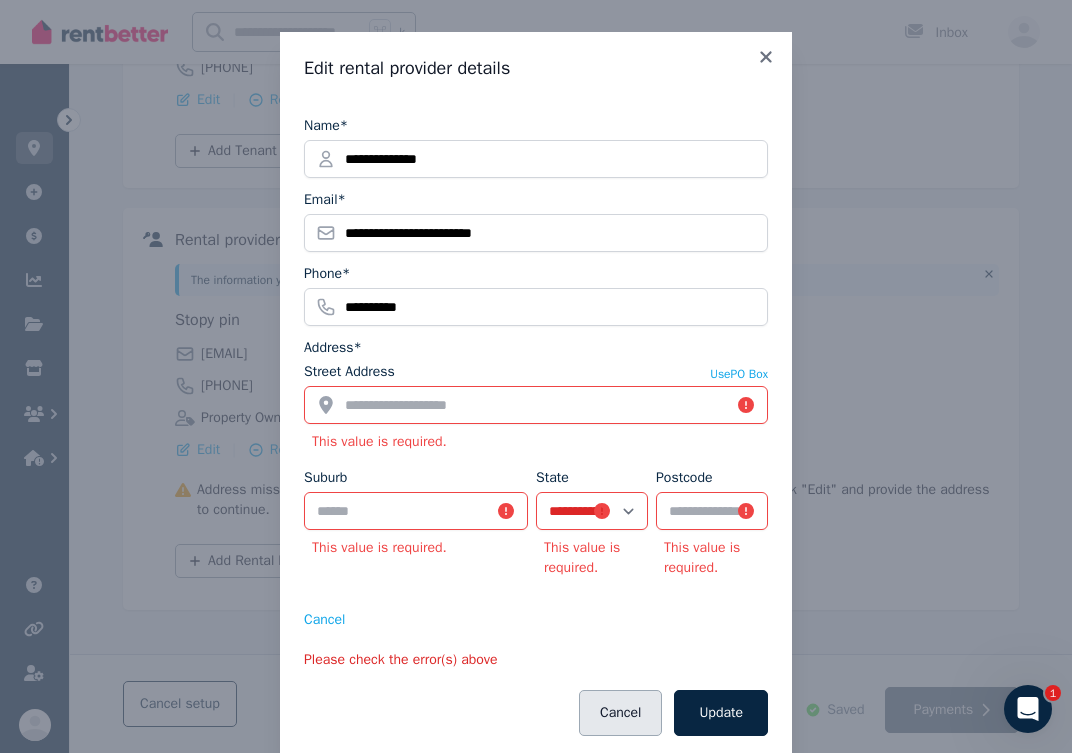 click on "Cancel" at bounding box center (620, 713) 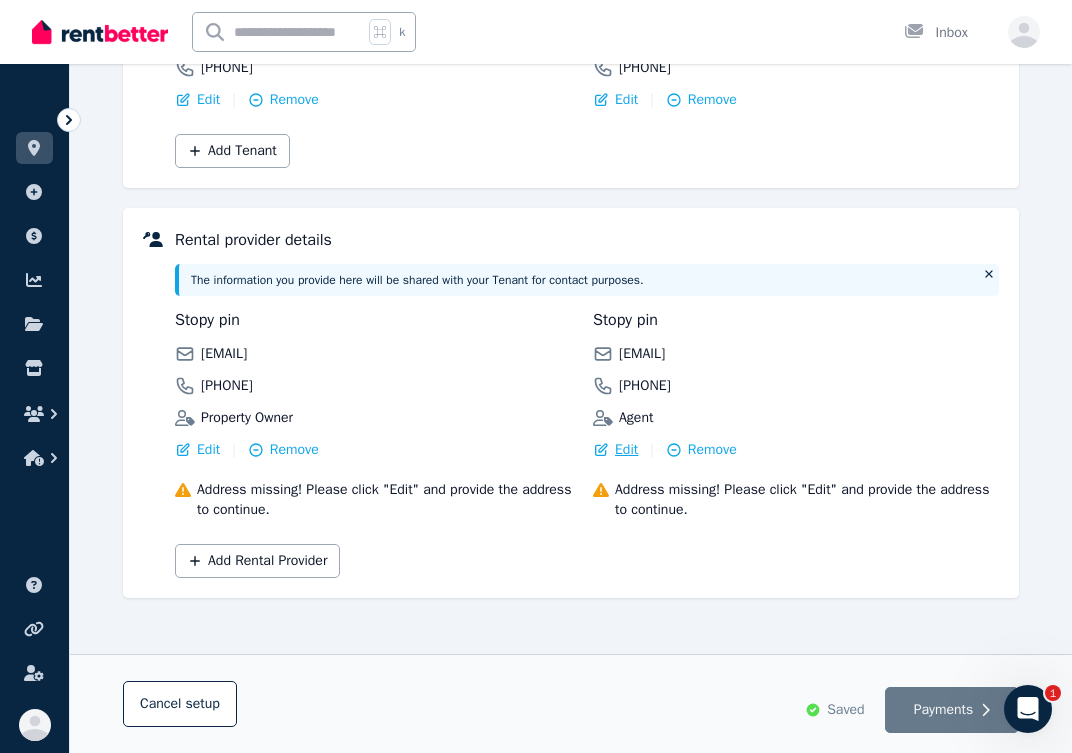 click on "Edit" at bounding box center (626, 450) 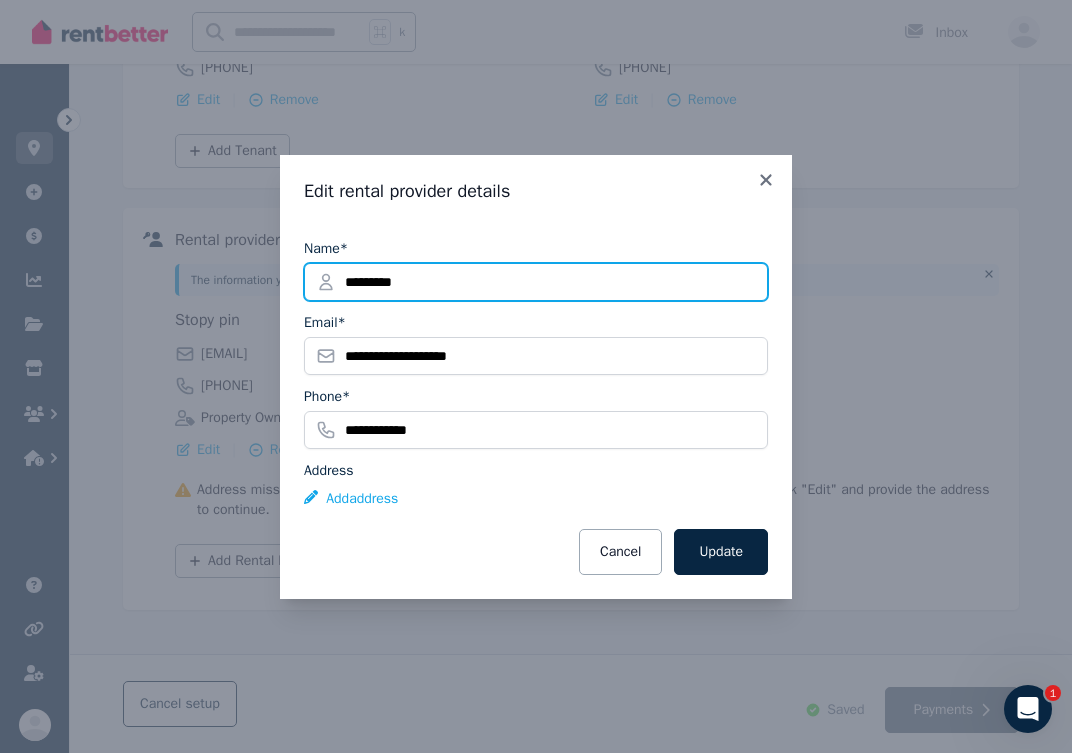 click on "*********" at bounding box center (536, 282) 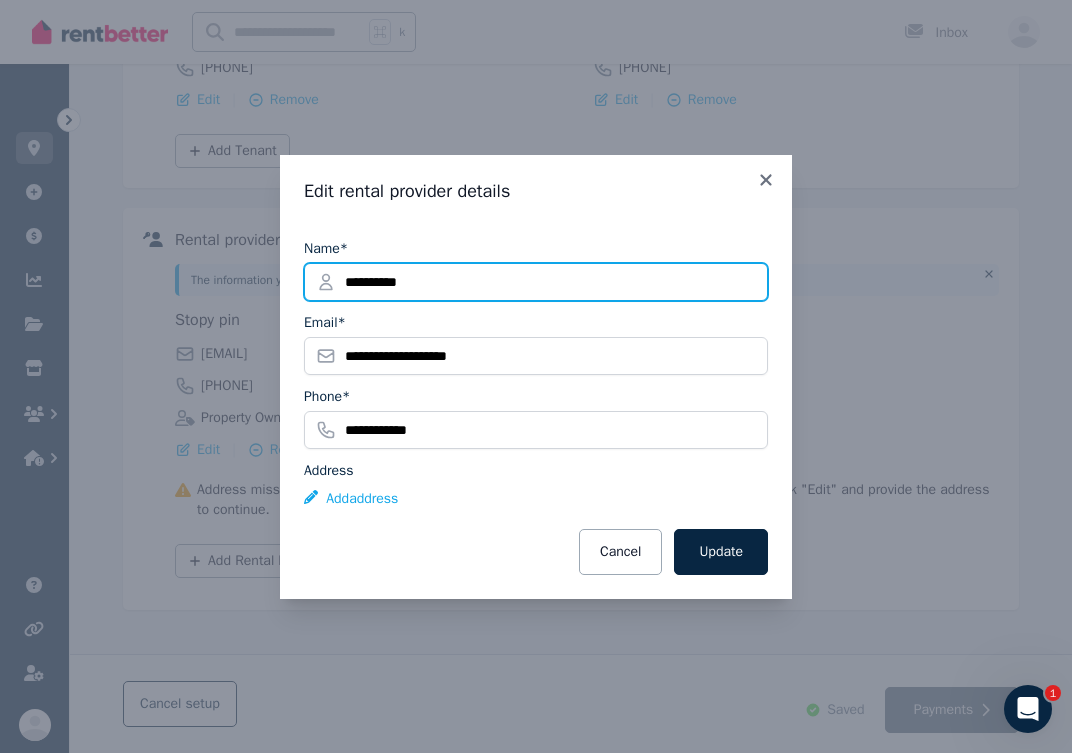 type on "**********" 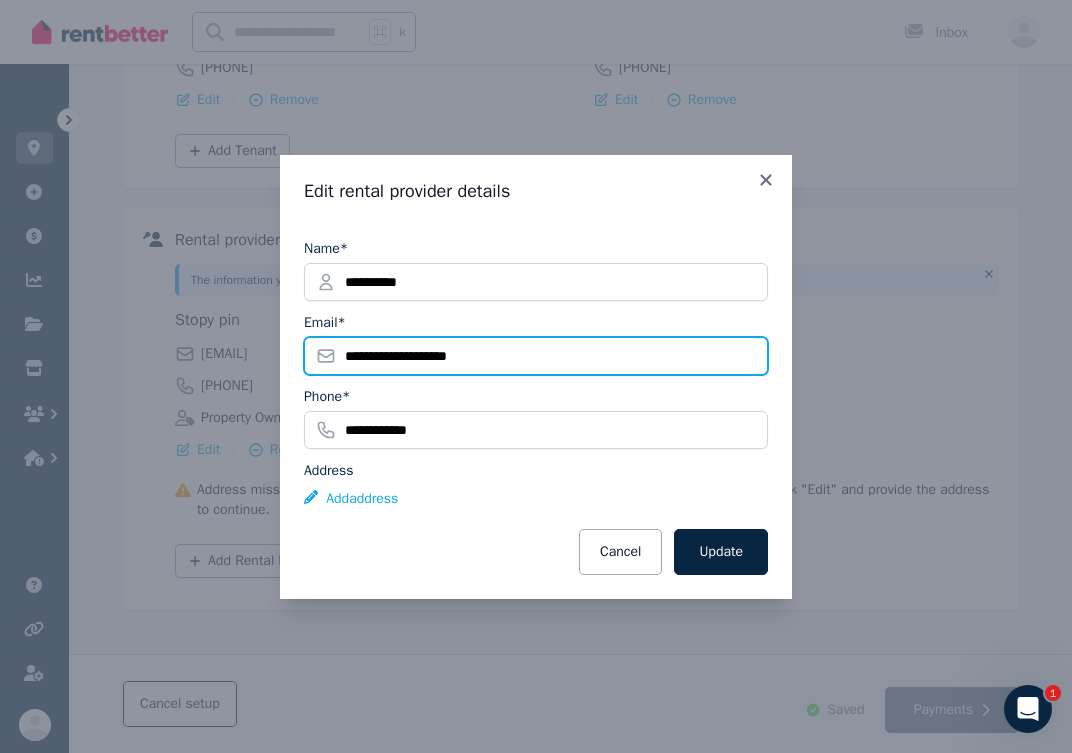 drag, startPoint x: 494, startPoint y: 348, endPoint x: 290, endPoint y: 348, distance: 204 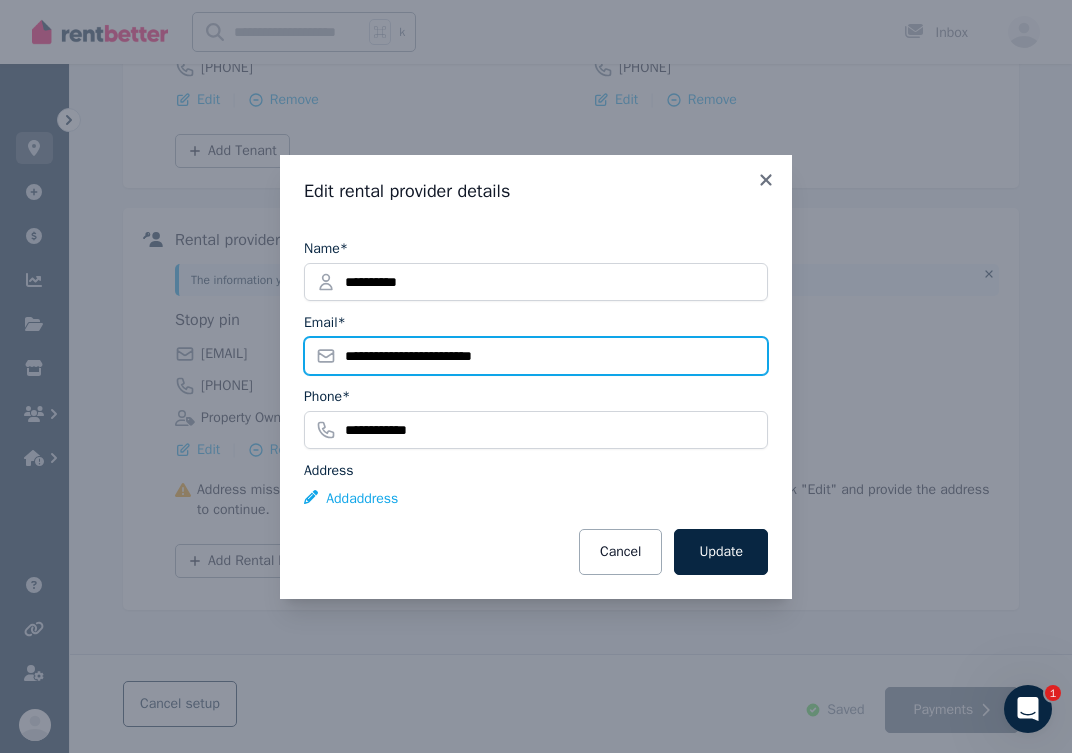 type on "**********" 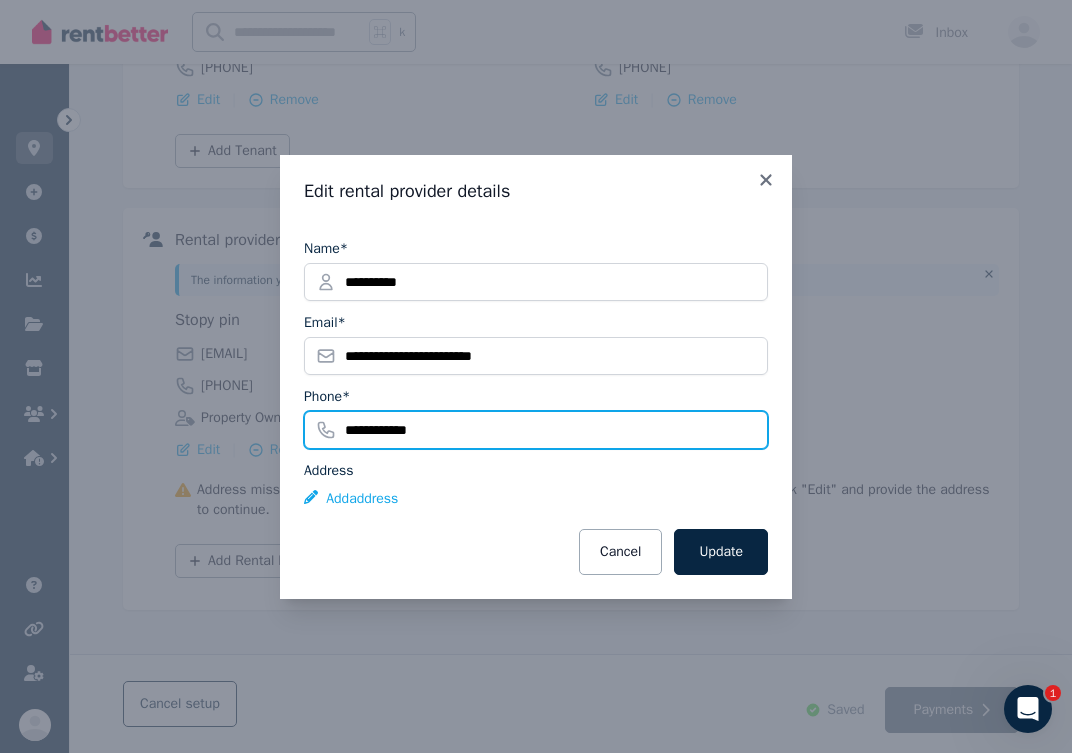 click on "**********" at bounding box center [536, 430] 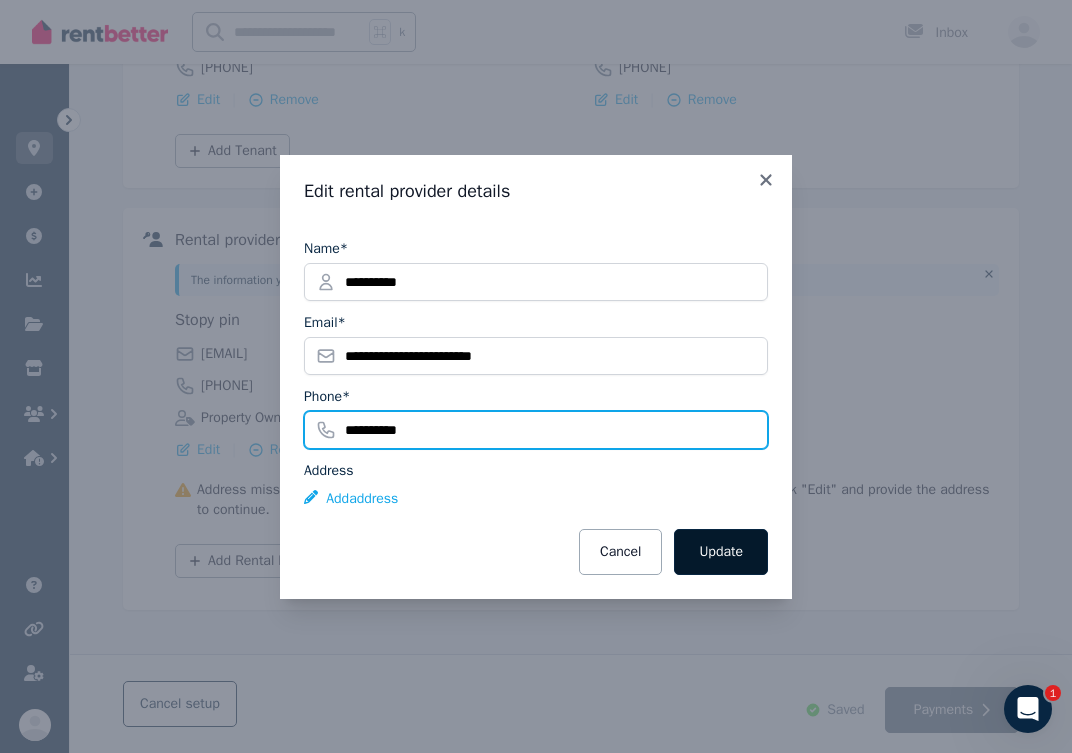 type on "**********" 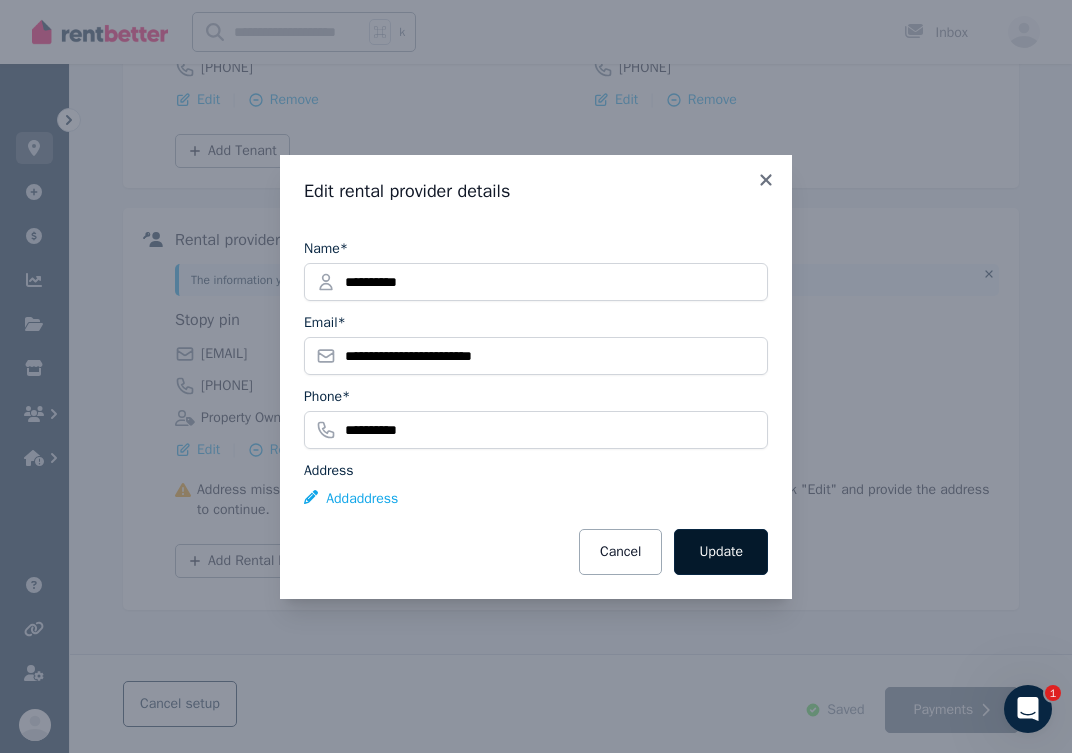 click on "Update" at bounding box center (721, 552) 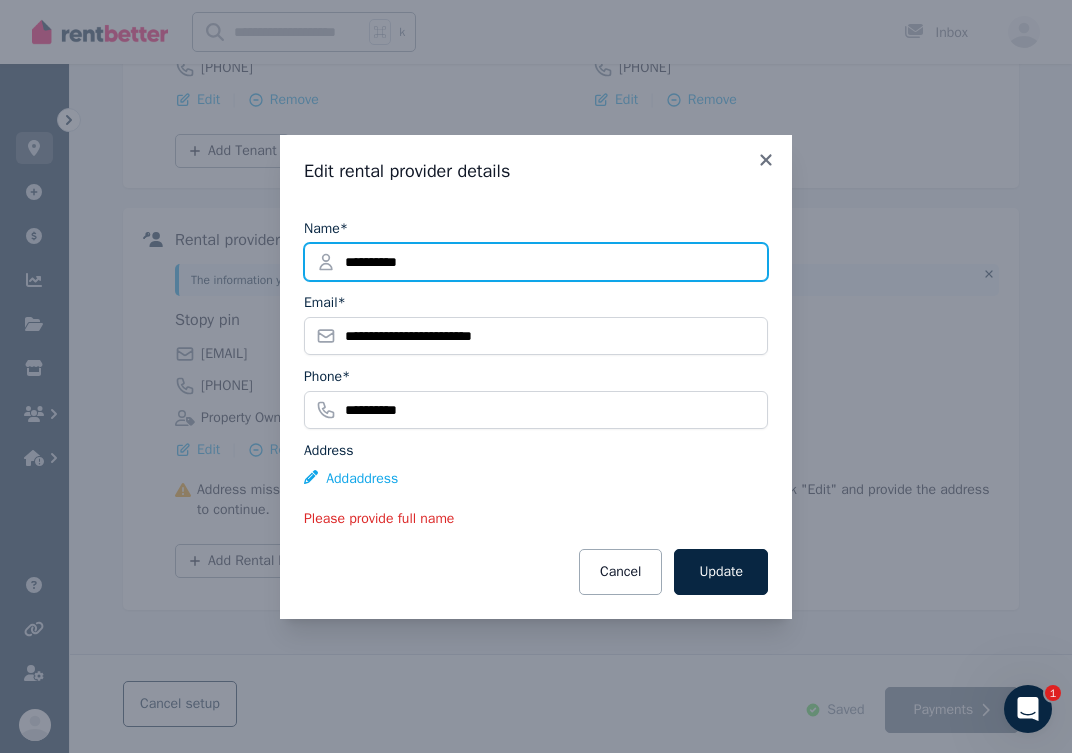 click on "**********" at bounding box center [536, 262] 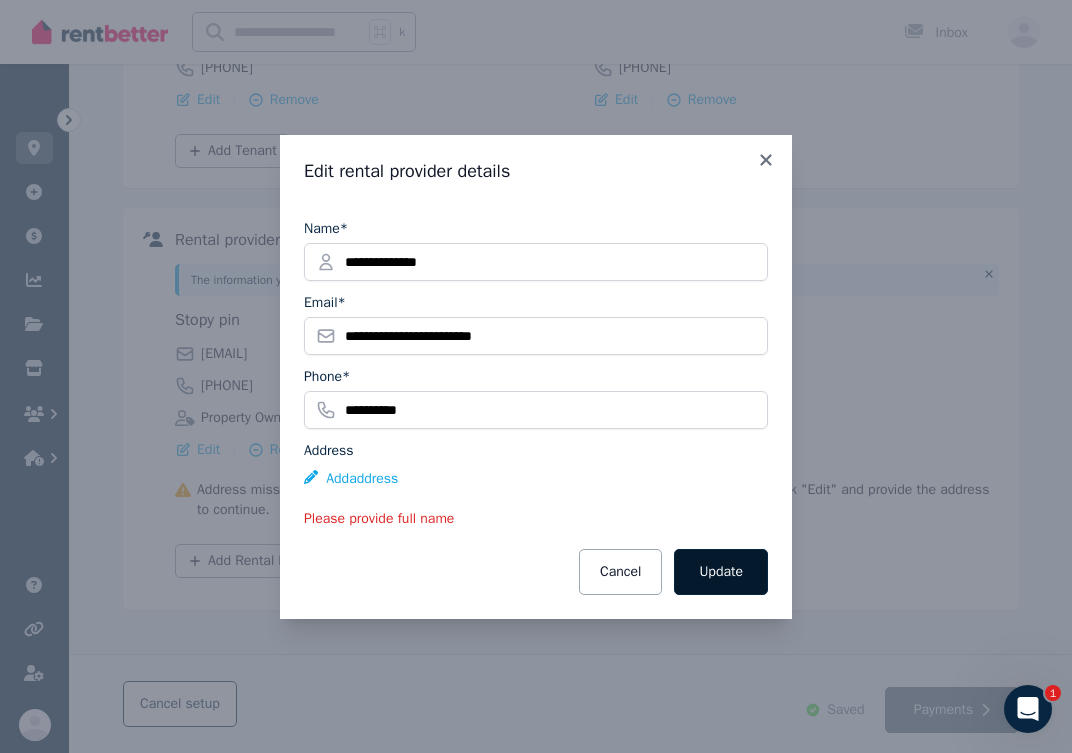 click on "Update" at bounding box center (721, 572) 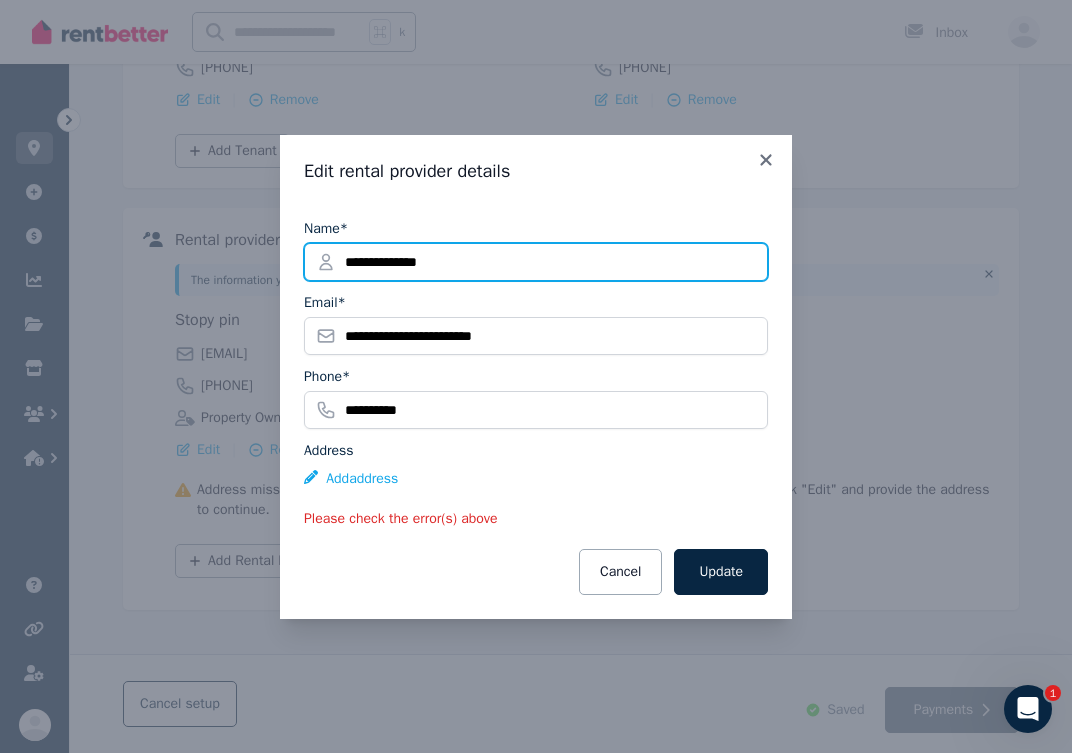 click on "**********" at bounding box center [536, 262] 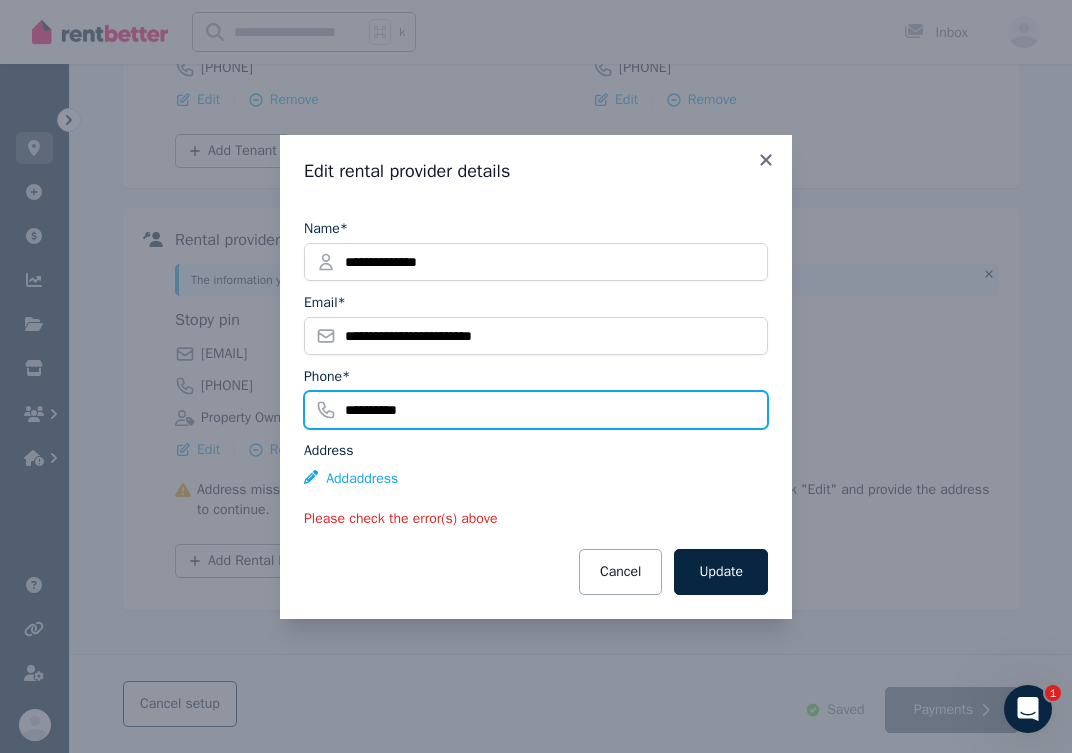 click on "**********" at bounding box center (536, 410) 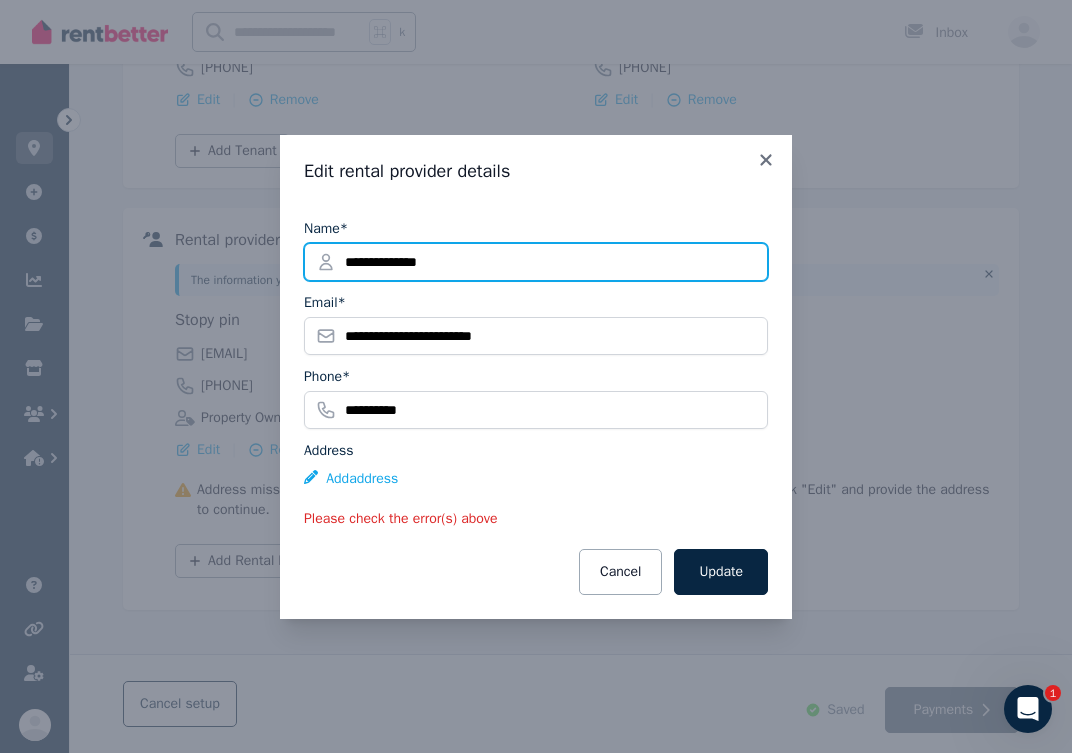 click on "**********" at bounding box center [536, 262] 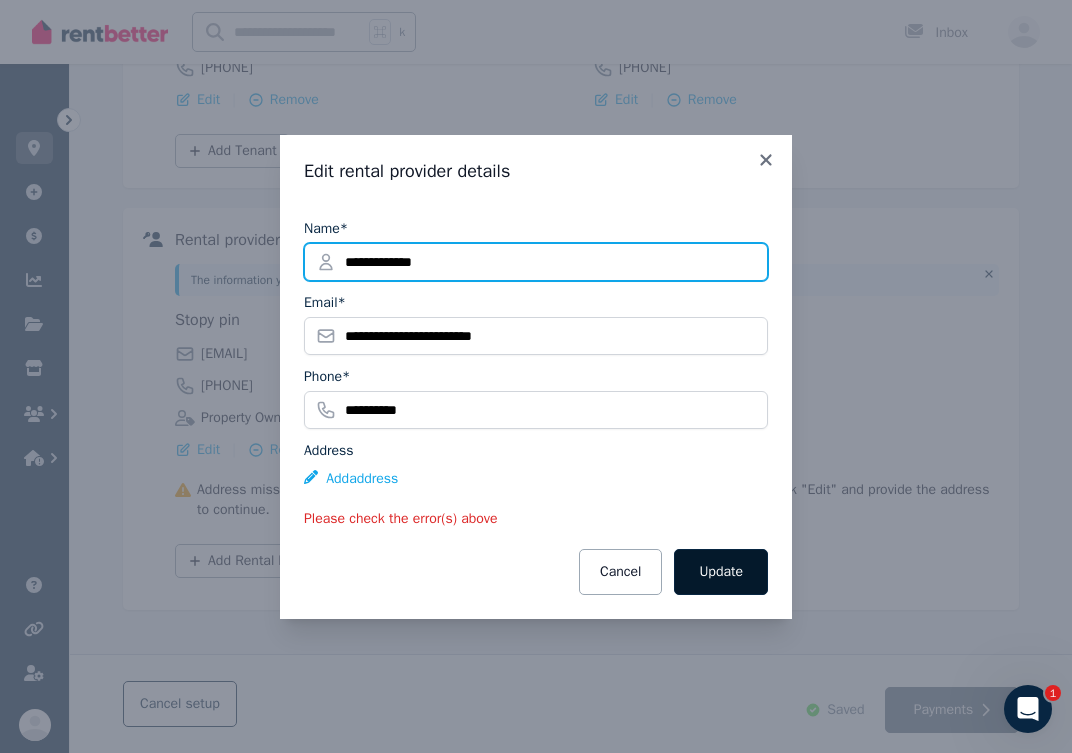 type on "**********" 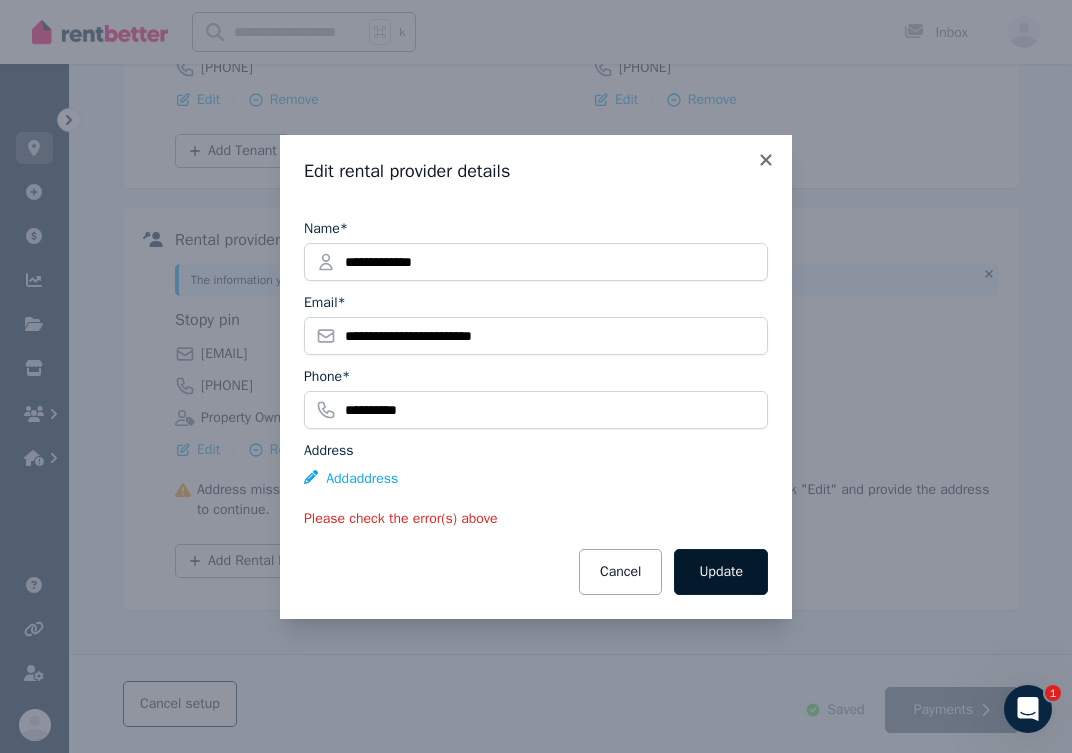 click on "Update" at bounding box center [721, 572] 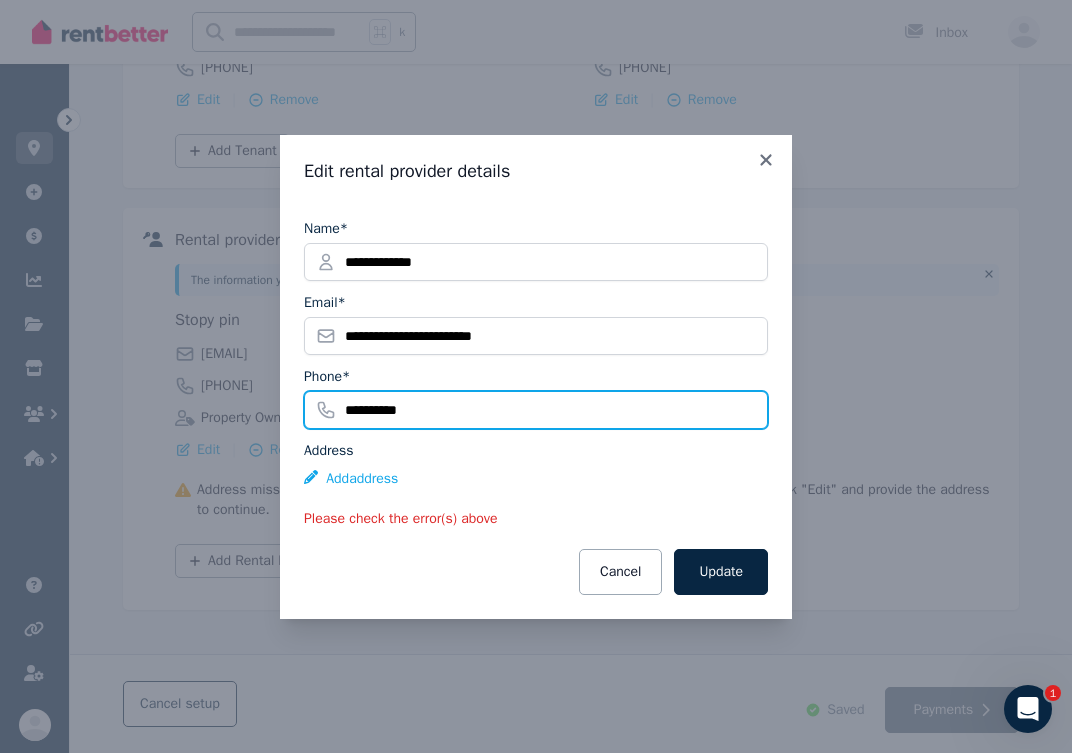 click on "**********" at bounding box center [536, 410] 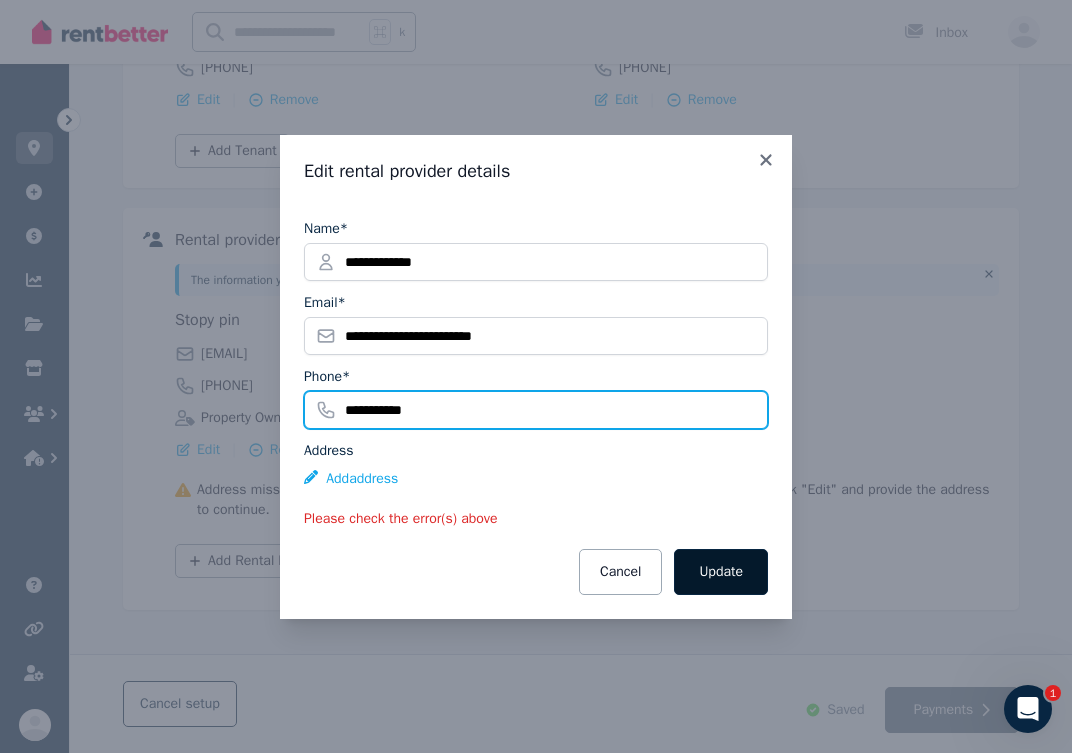 type on "**********" 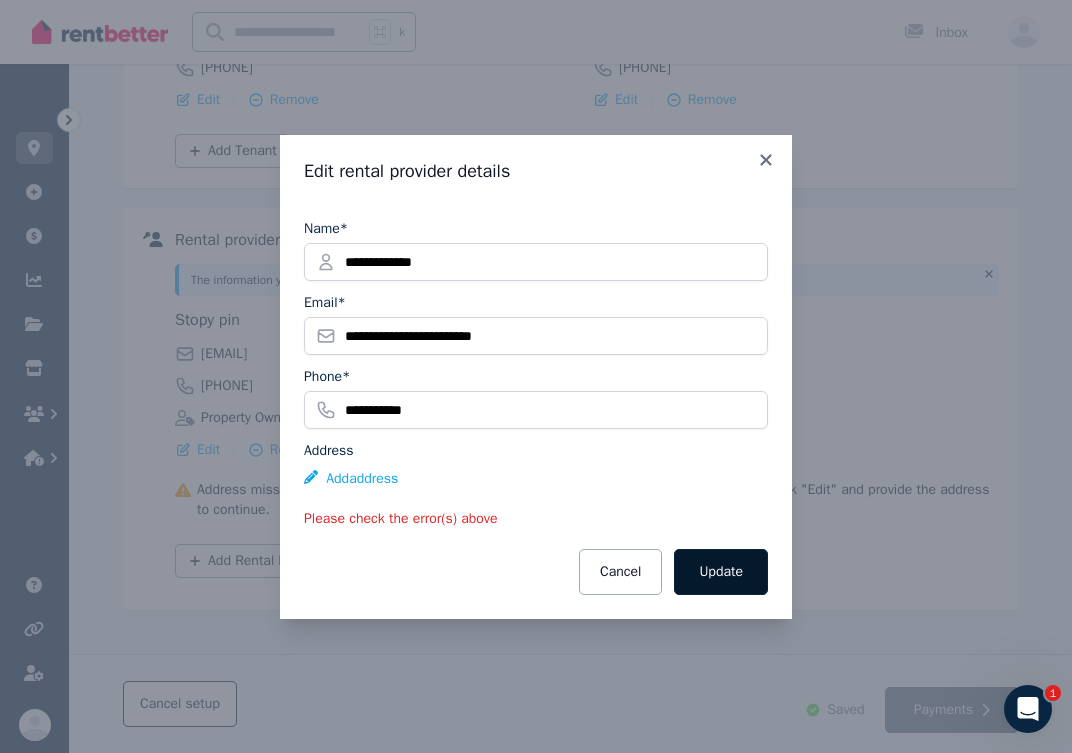 click on "Update" at bounding box center (721, 572) 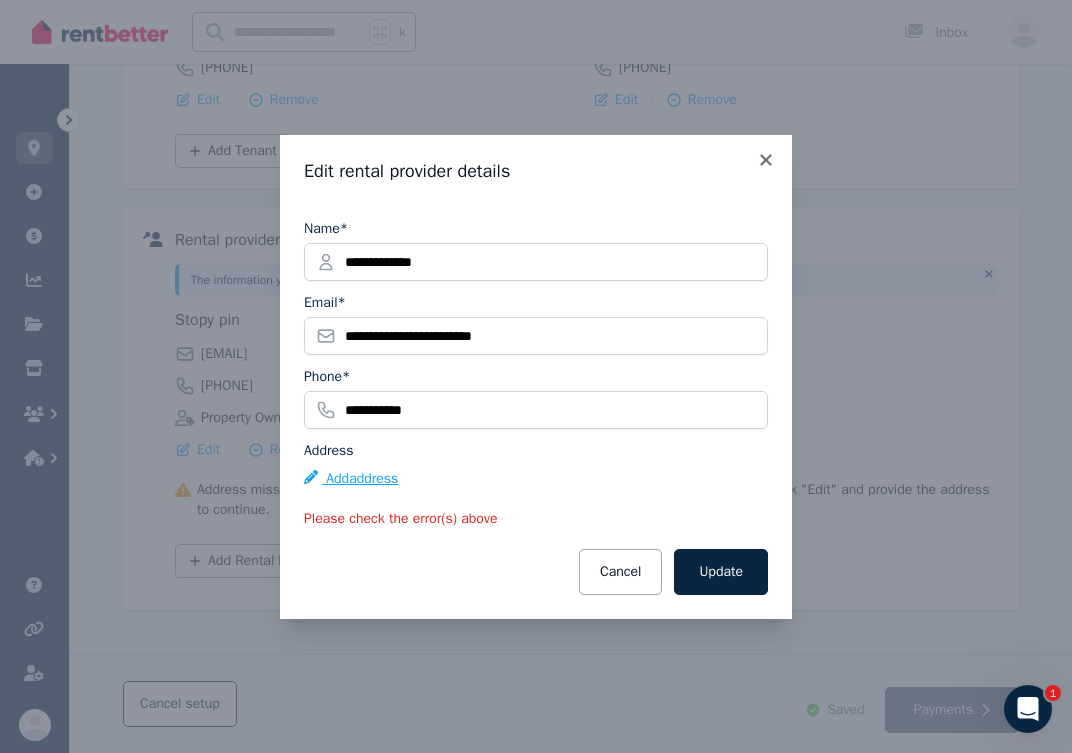 click on "Add  address" at bounding box center [351, 479] 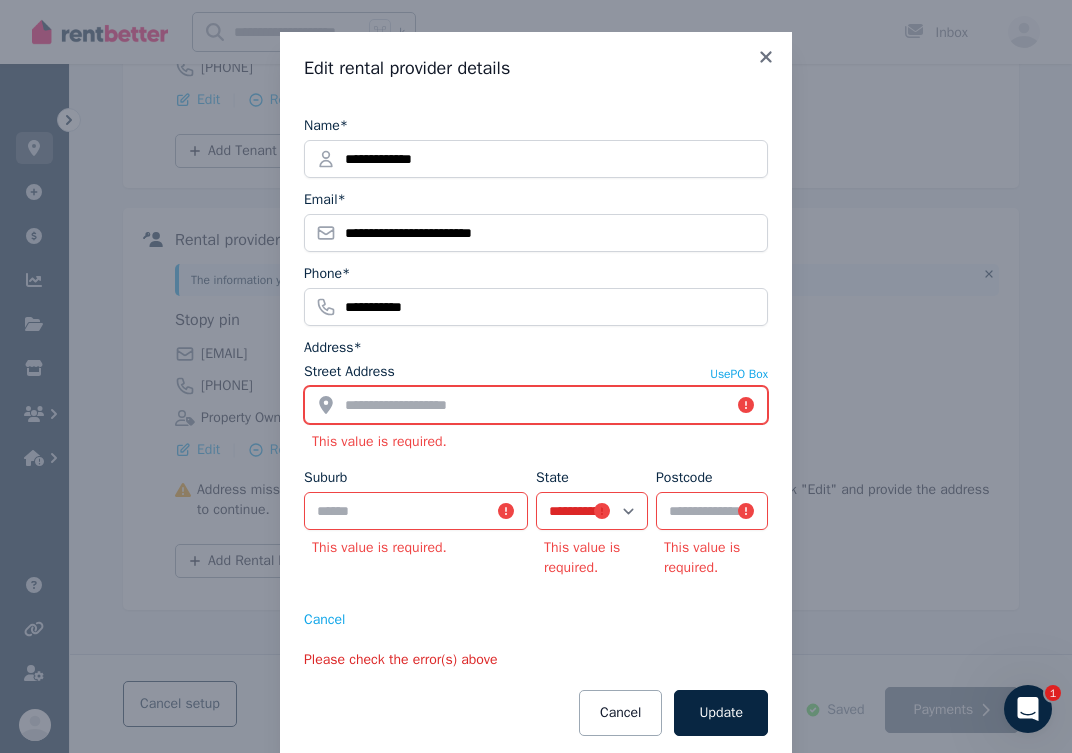 click on "Street Address" at bounding box center (536, 405) 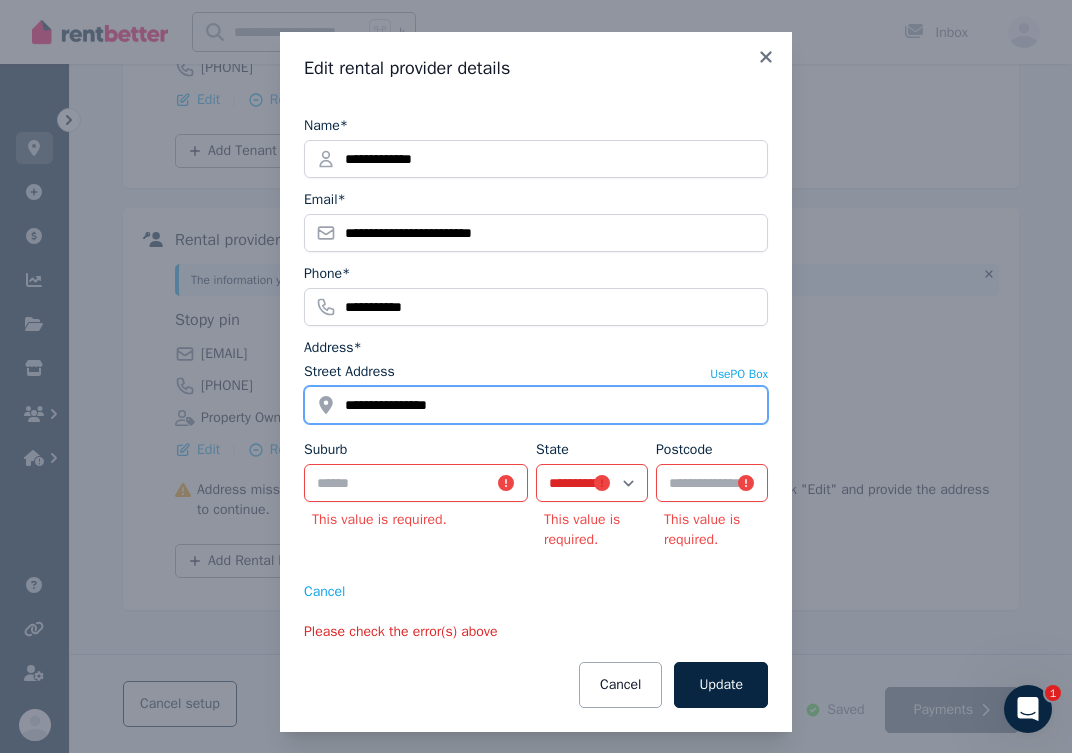 type on "**********" 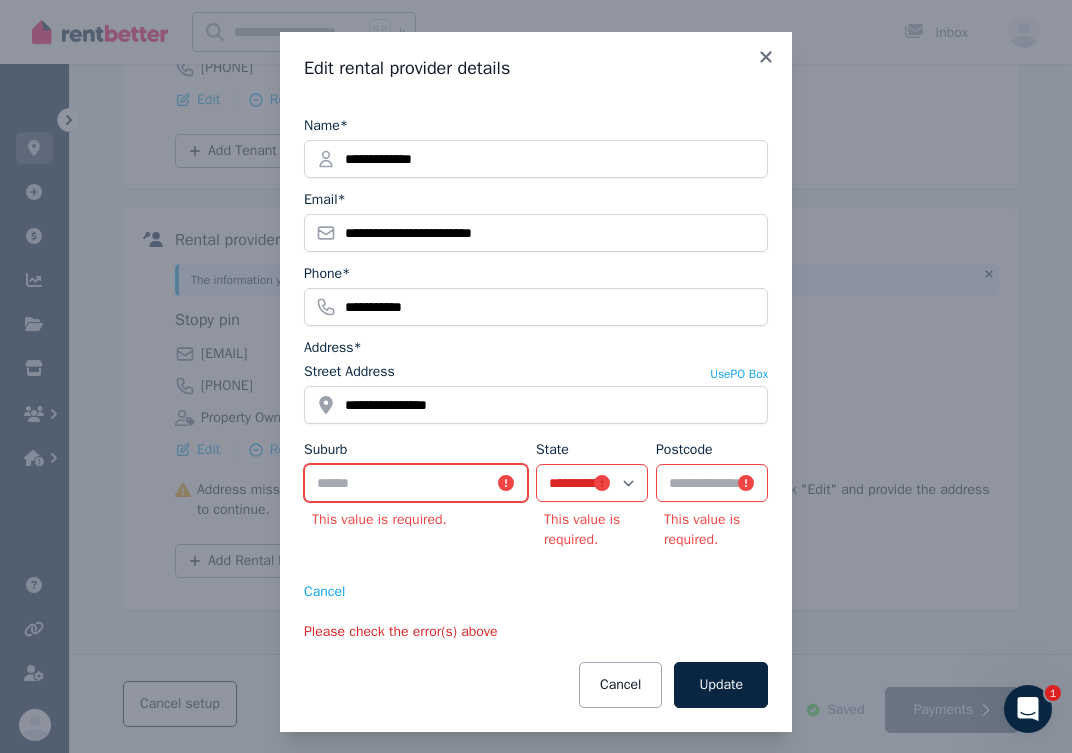 click on "Suburb" at bounding box center (416, 483) 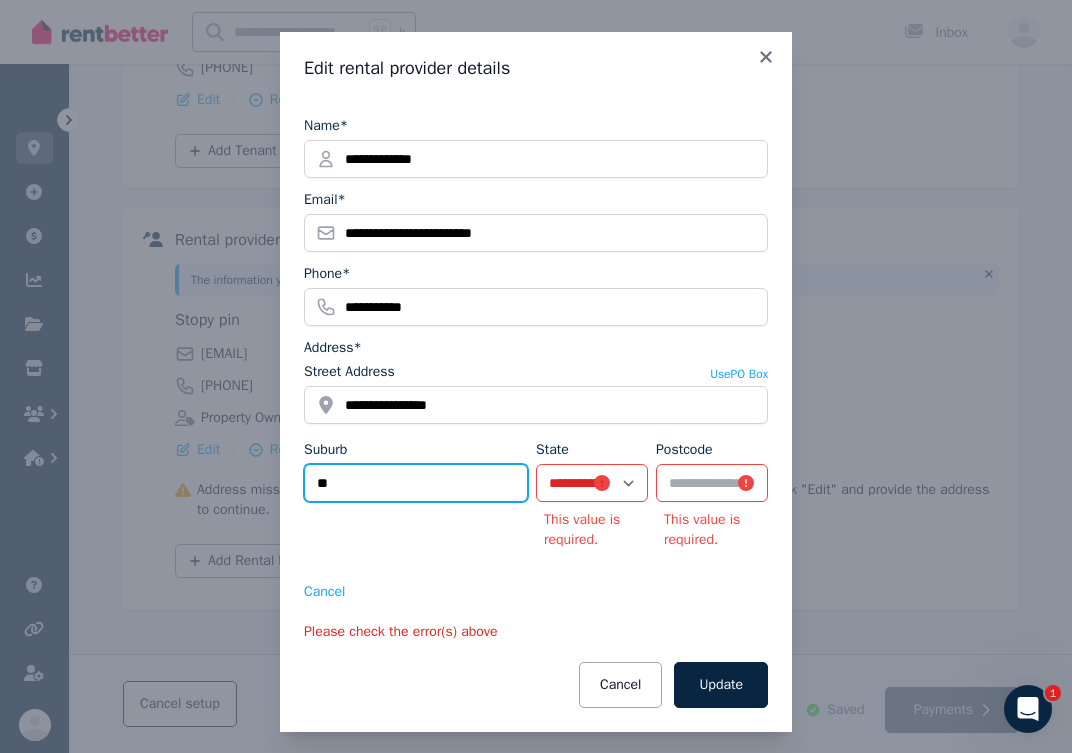 type on "*" 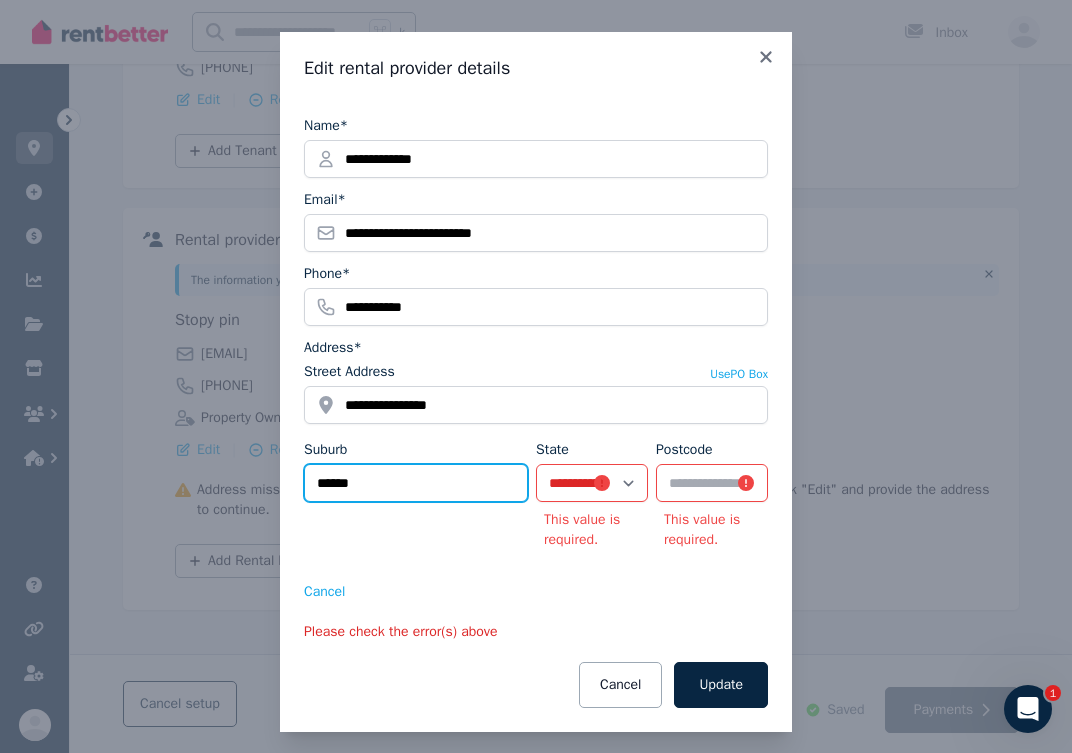 type on "******" 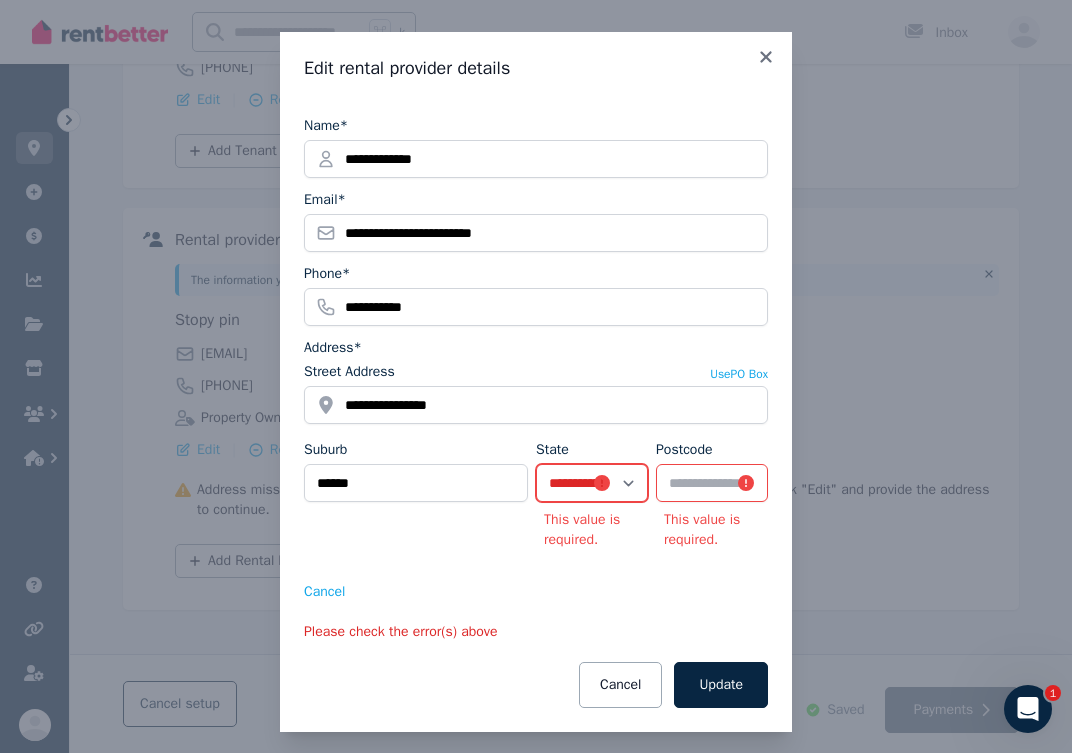 click on "**********" at bounding box center (592, 483) 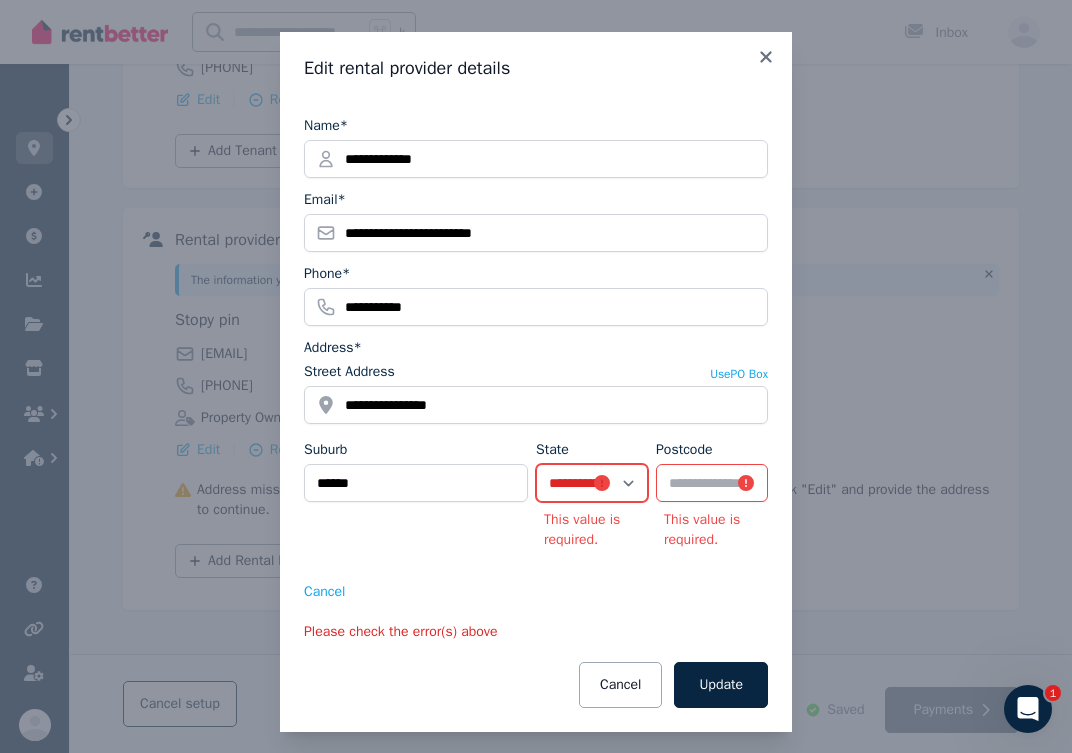 select on "***" 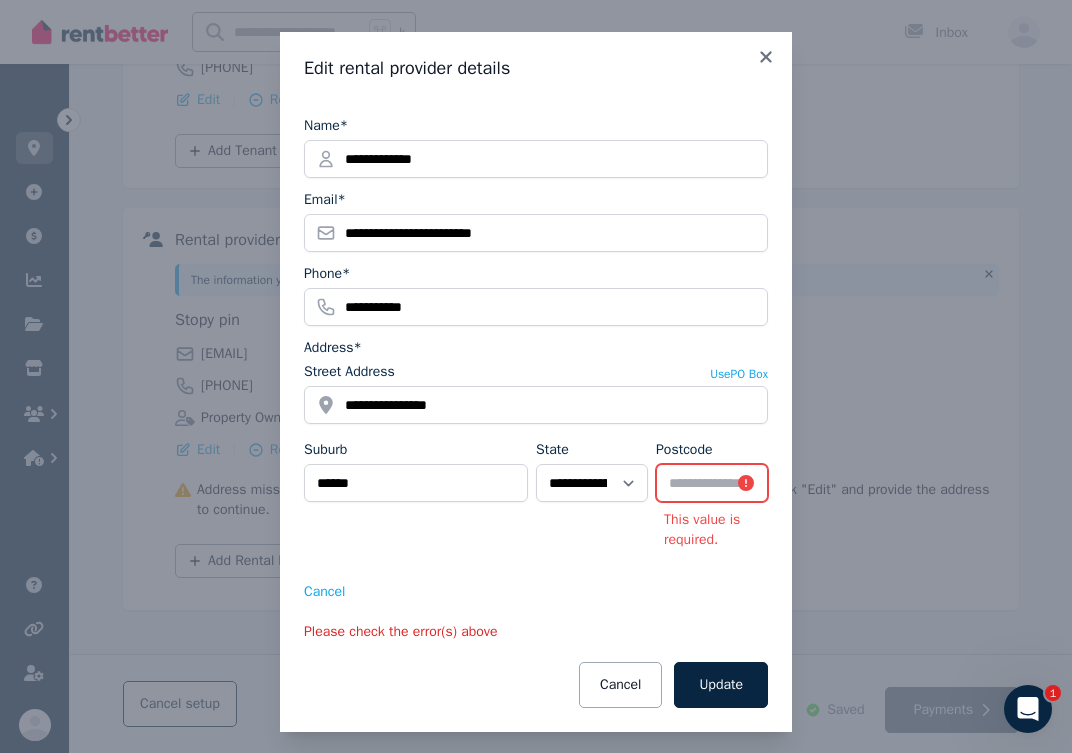 click on "Postcode" at bounding box center (712, 483) 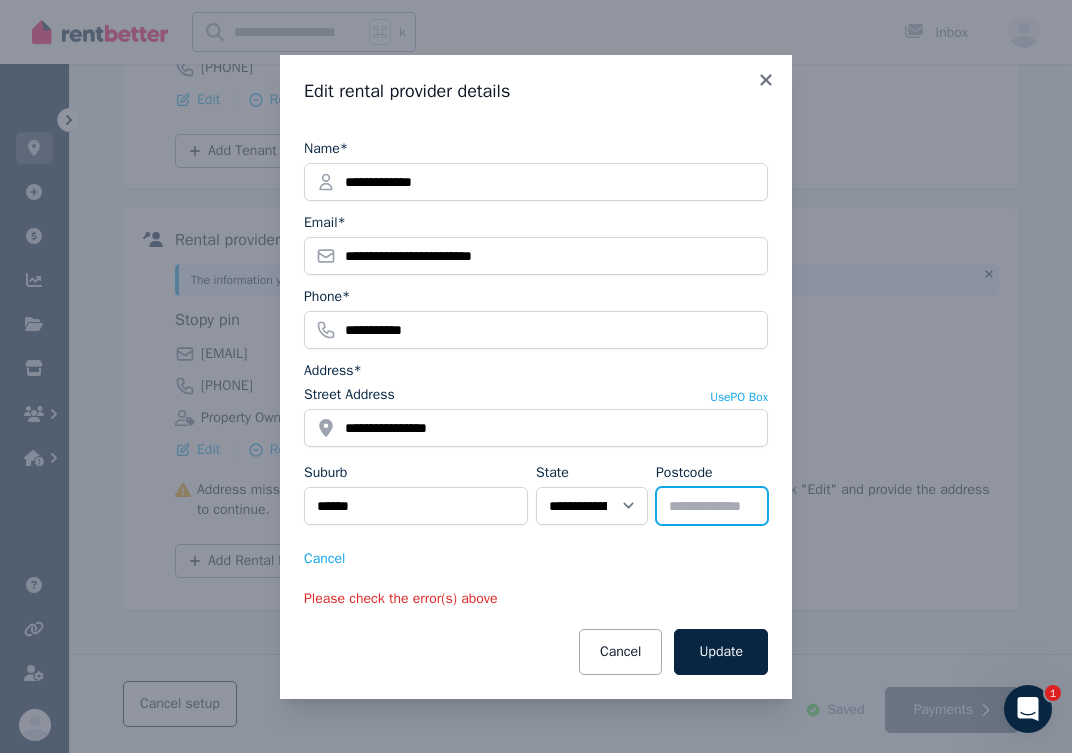 type on "****" 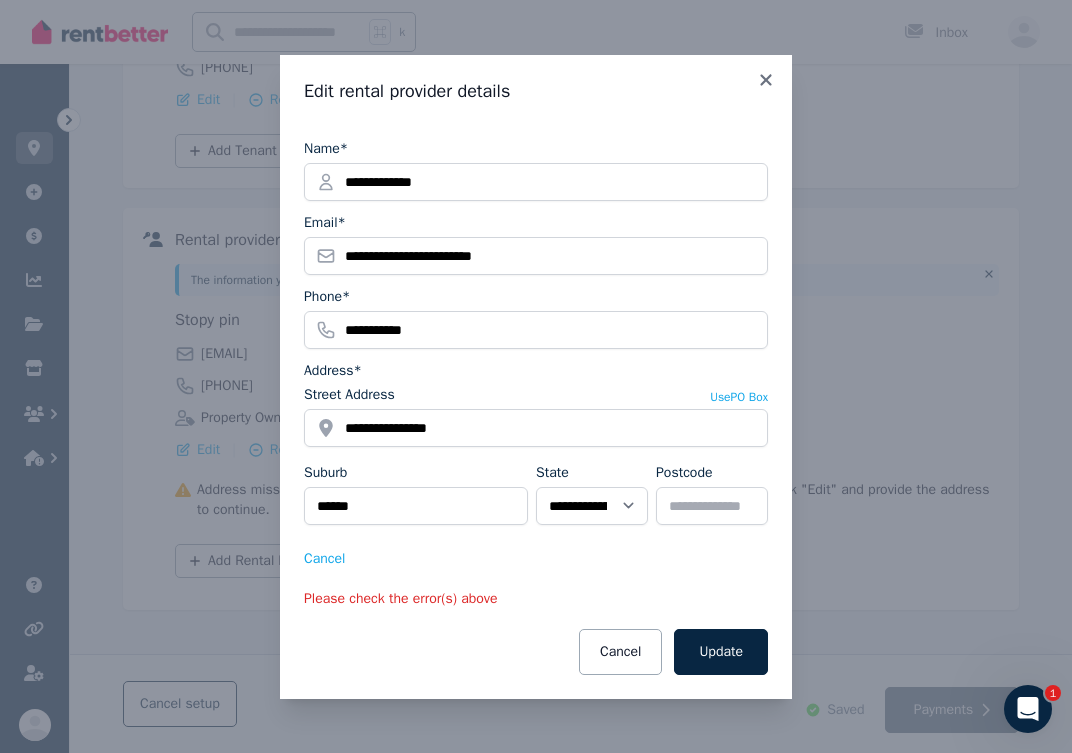 click on "Cancel" at bounding box center (536, 559) 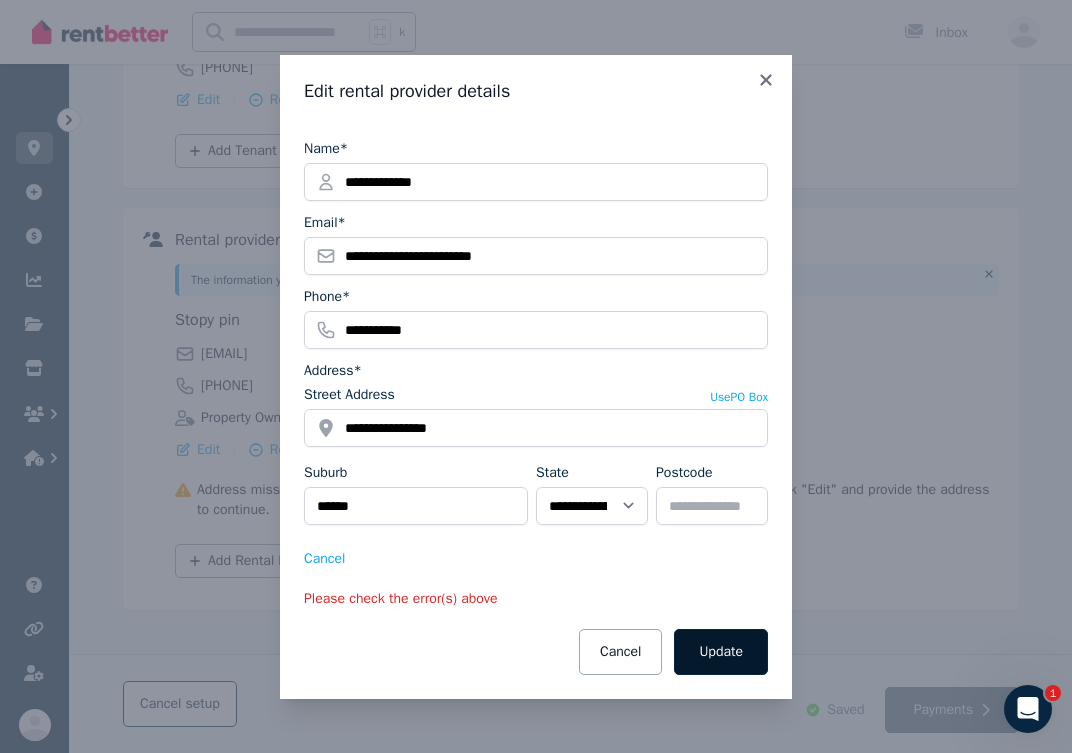 click on "Update" at bounding box center (721, 652) 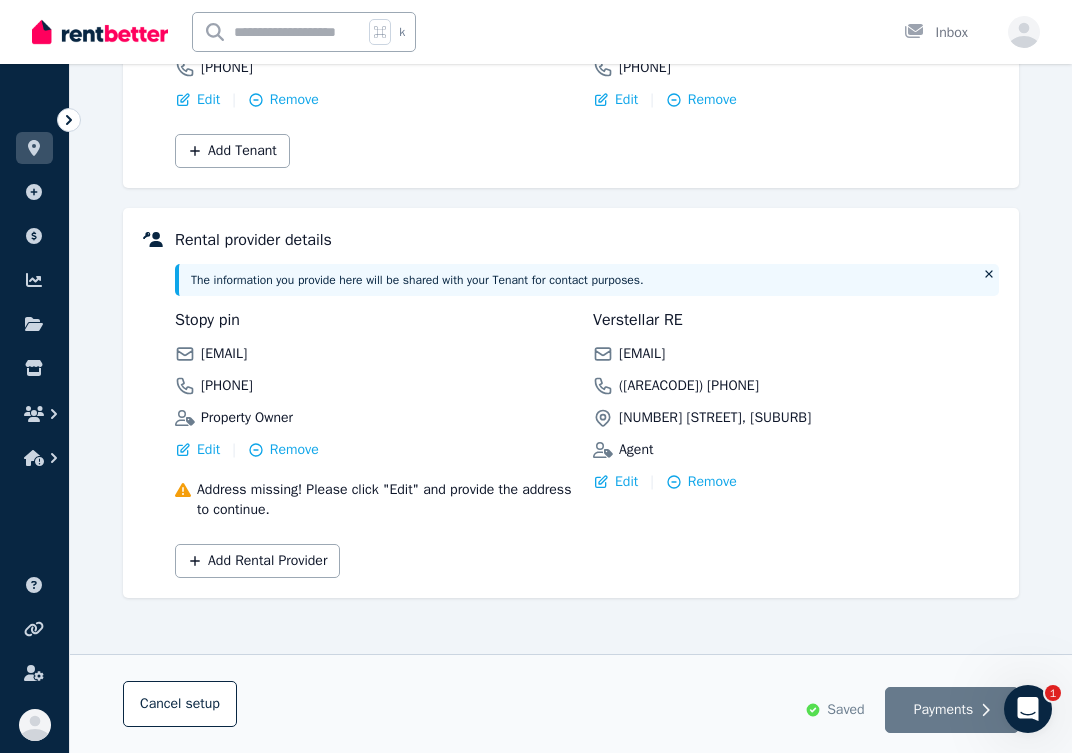 scroll, scrollTop: 363, scrollLeft: 0, axis: vertical 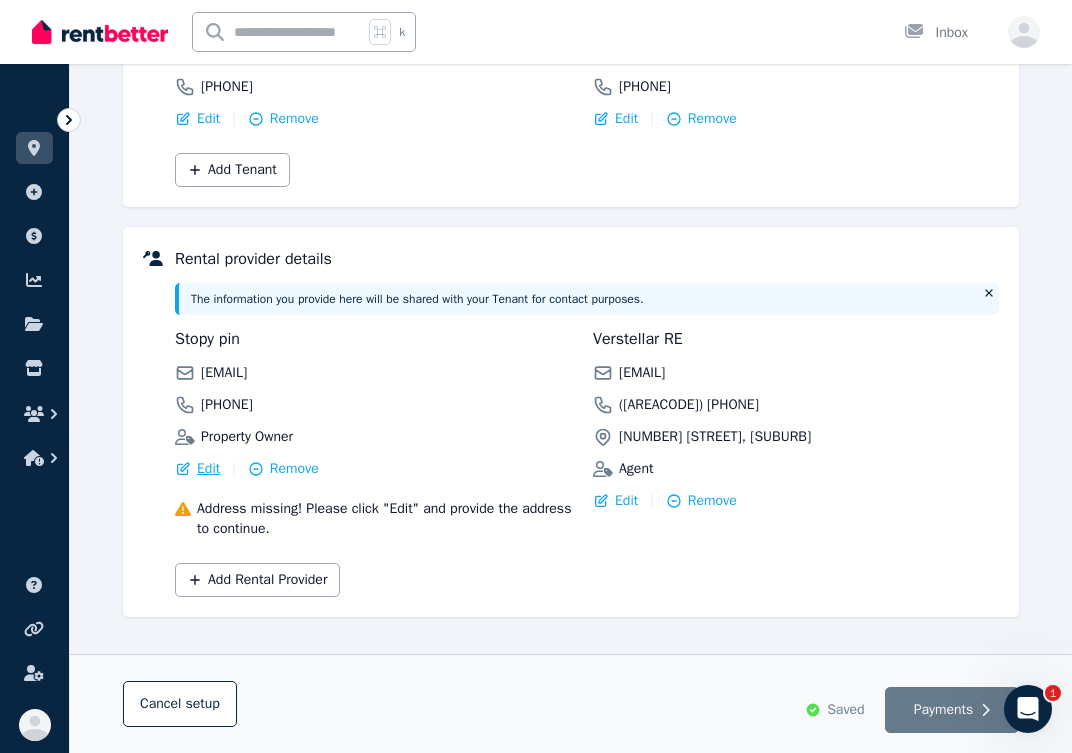 click on "Edit" at bounding box center (208, 469) 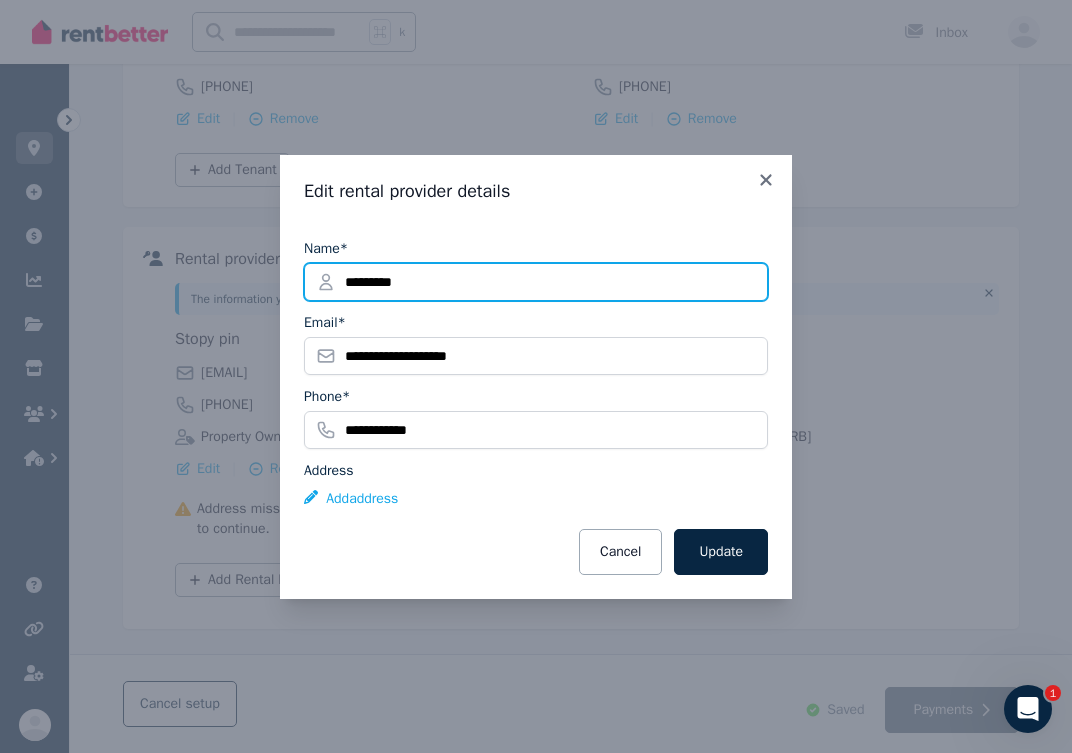 click on "*********" at bounding box center [536, 282] 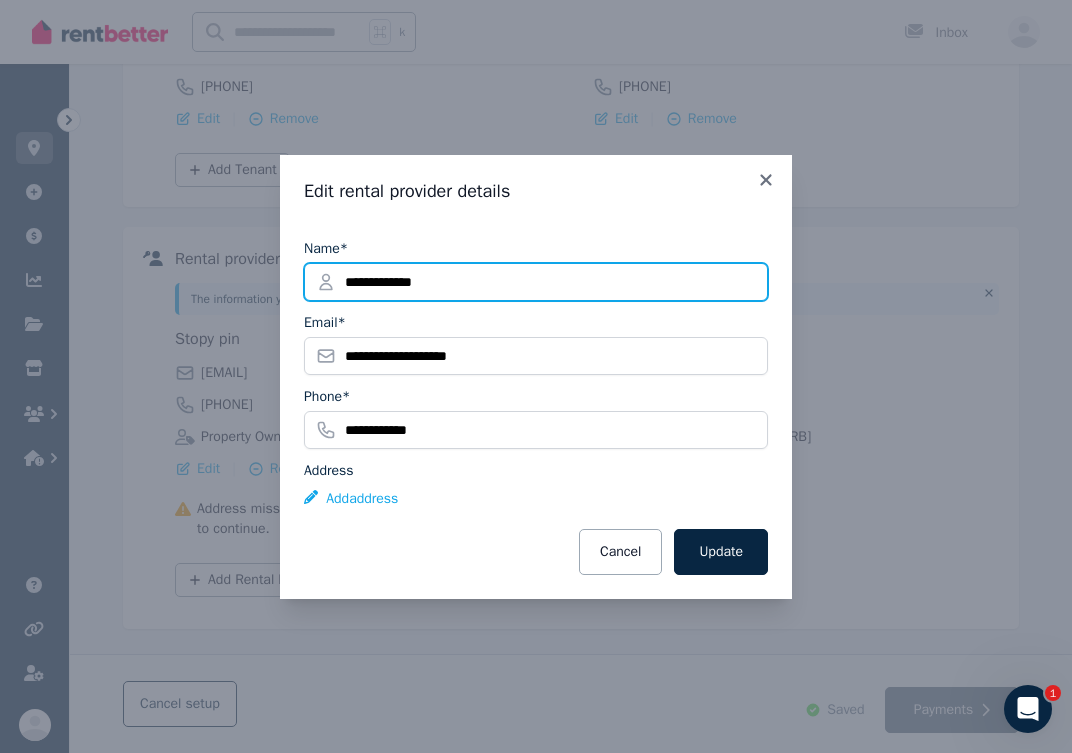 click on "**********" at bounding box center (536, 282) 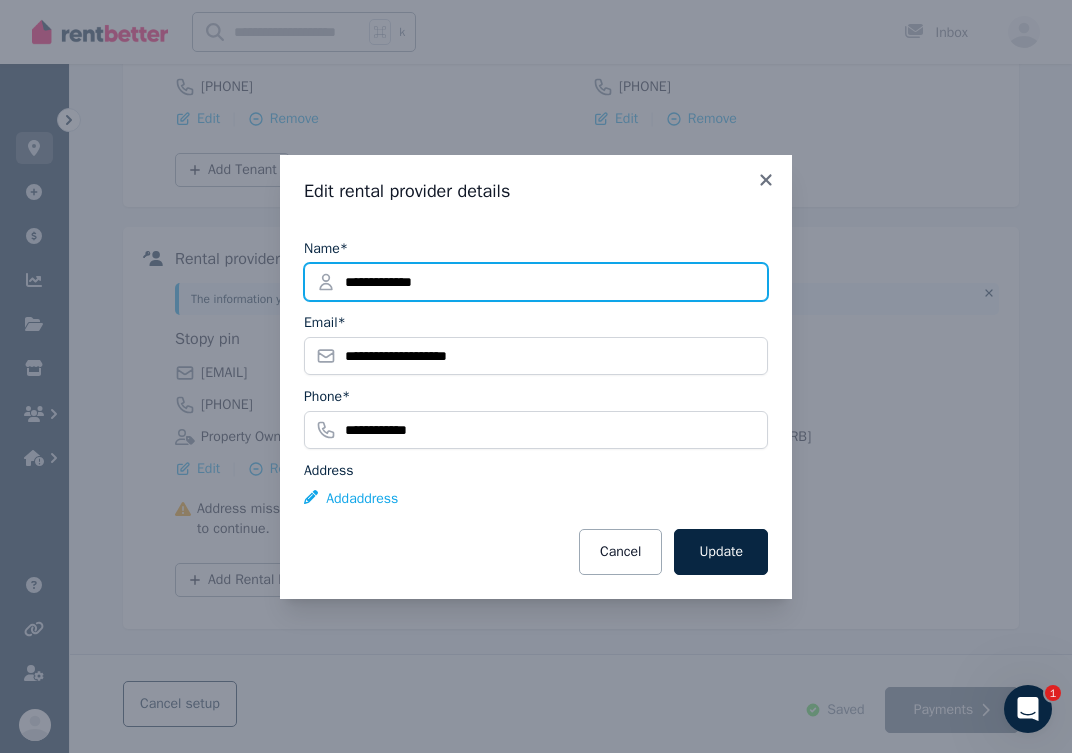 click on "**********" at bounding box center [536, 282] 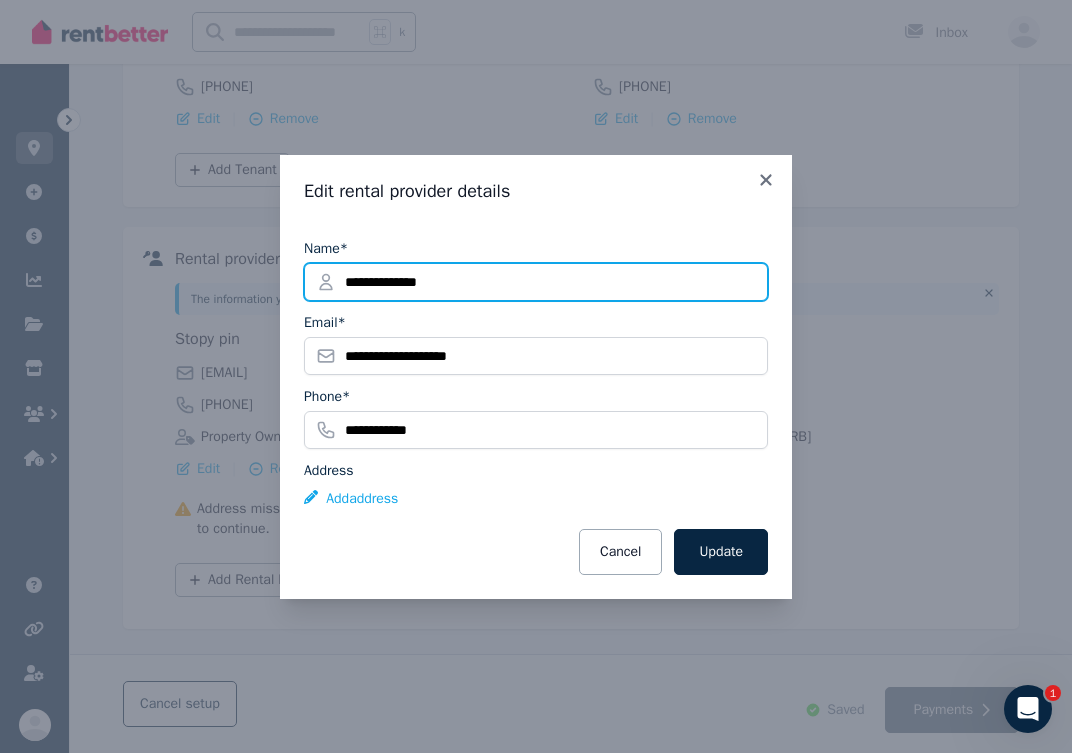type on "**********" 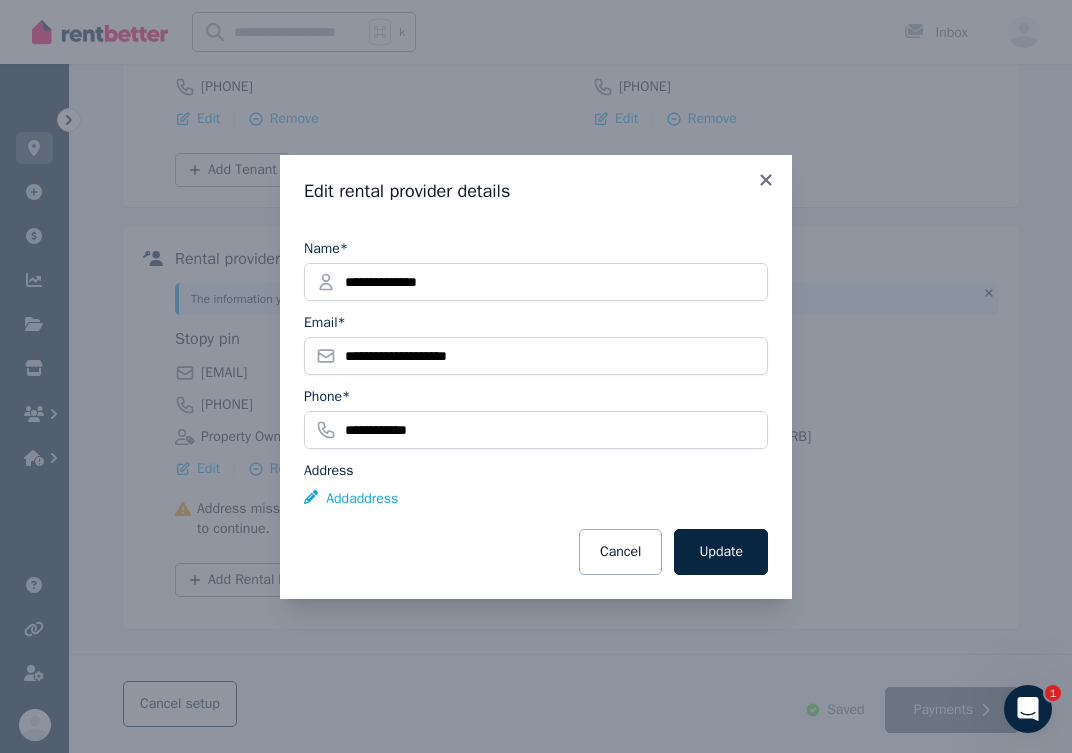 click on "Email*" at bounding box center (536, 323) 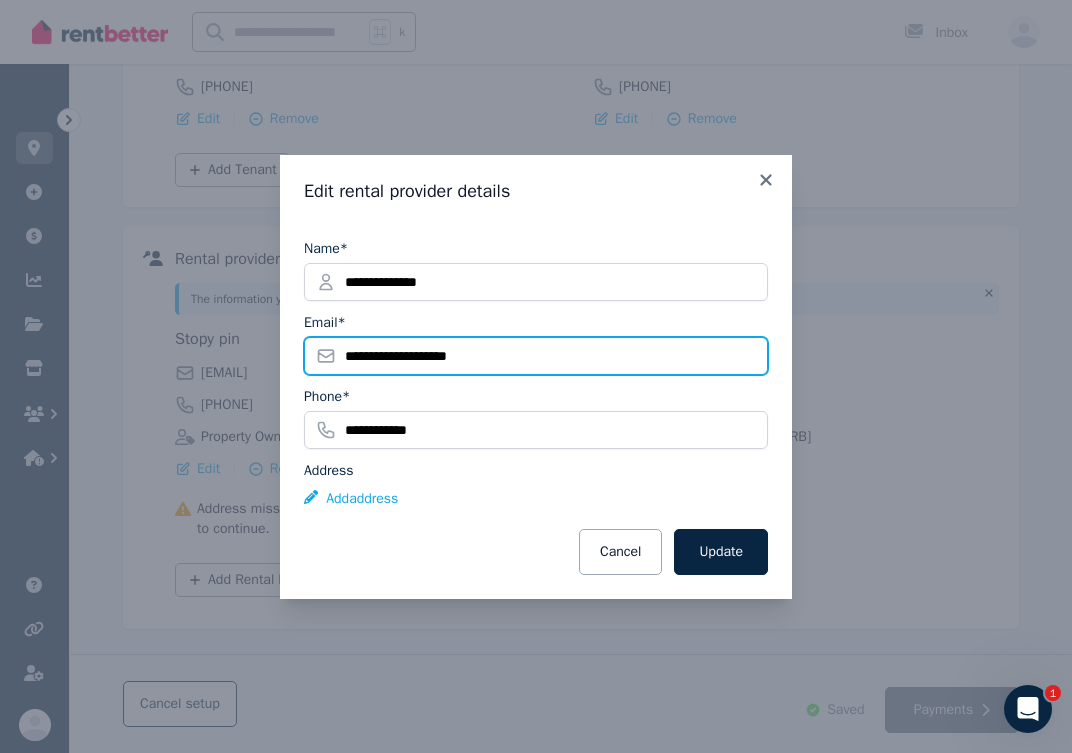 click on "**********" at bounding box center [536, 356] 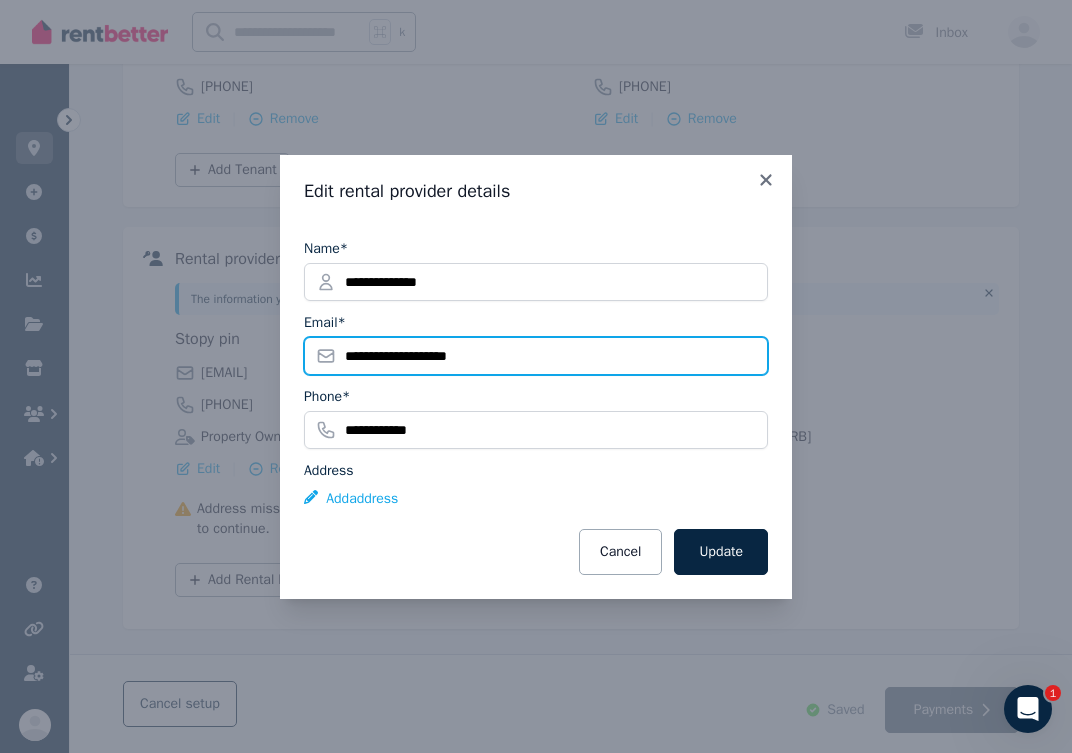 drag, startPoint x: 415, startPoint y: 358, endPoint x: 390, endPoint y: 353, distance: 25.495098 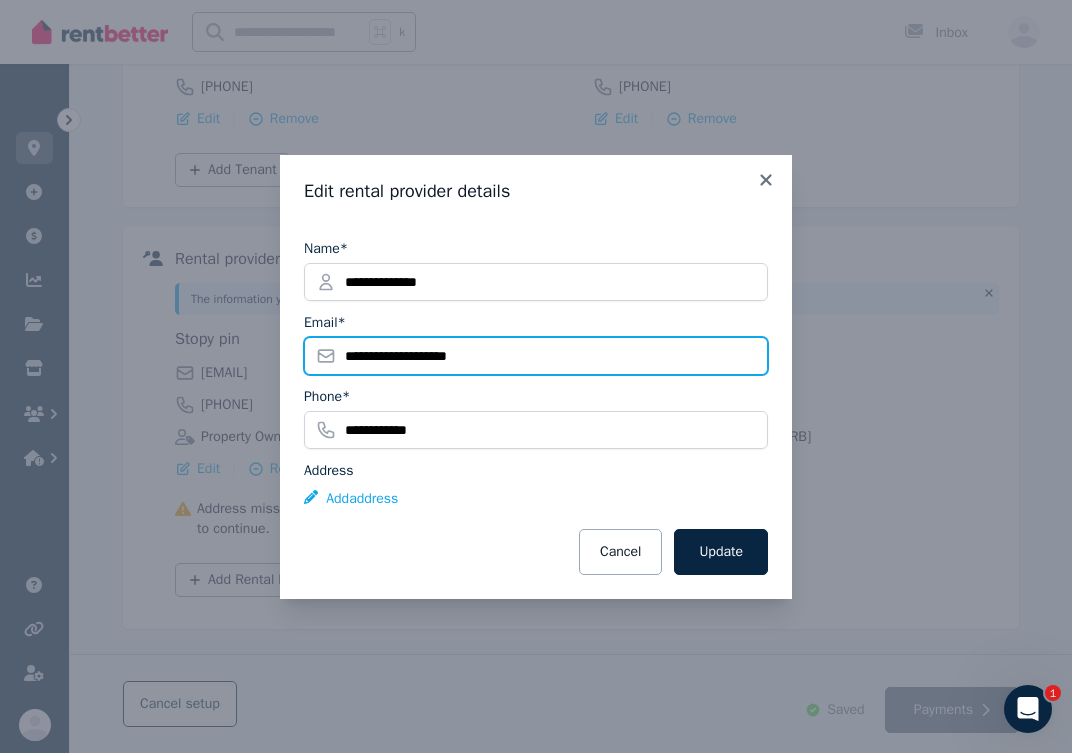 click on "**********" at bounding box center [536, 356] 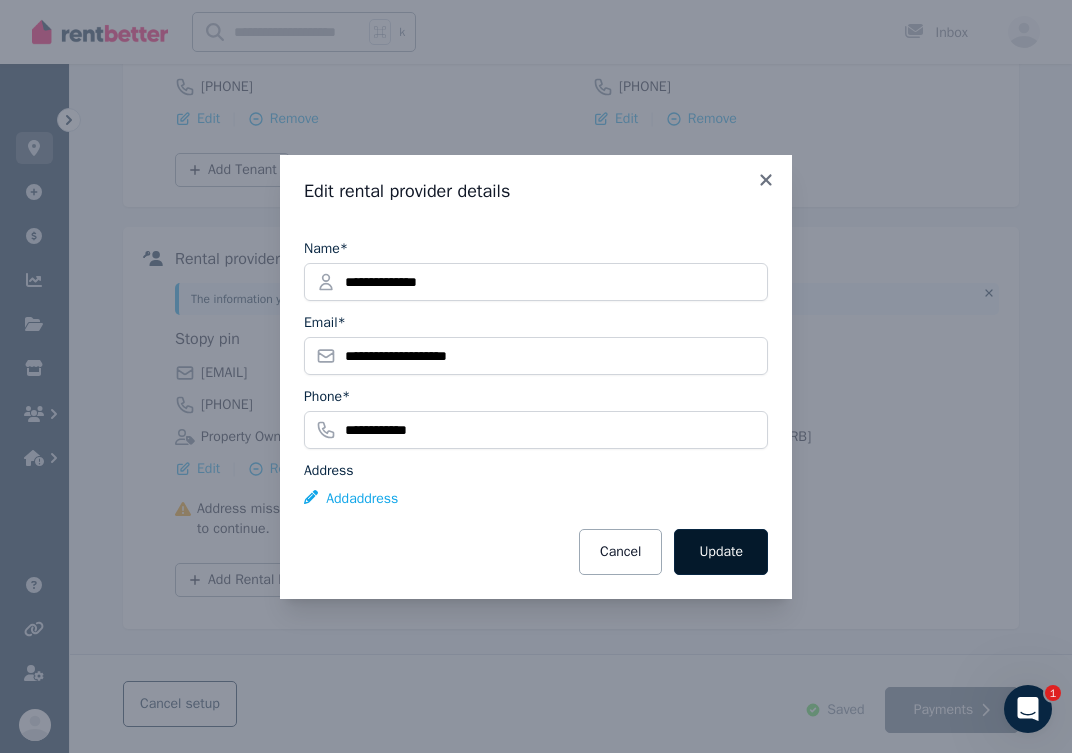 click on "Update" at bounding box center (721, 552) 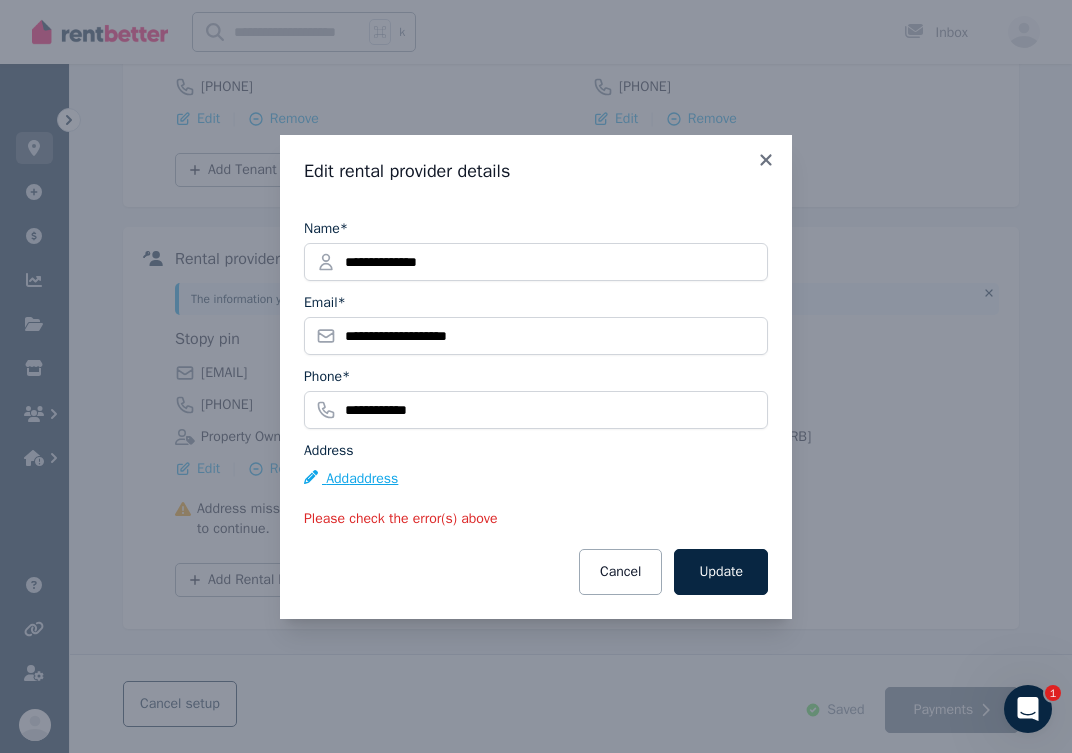 click on "Add  address" at bounding box center (351, 479) 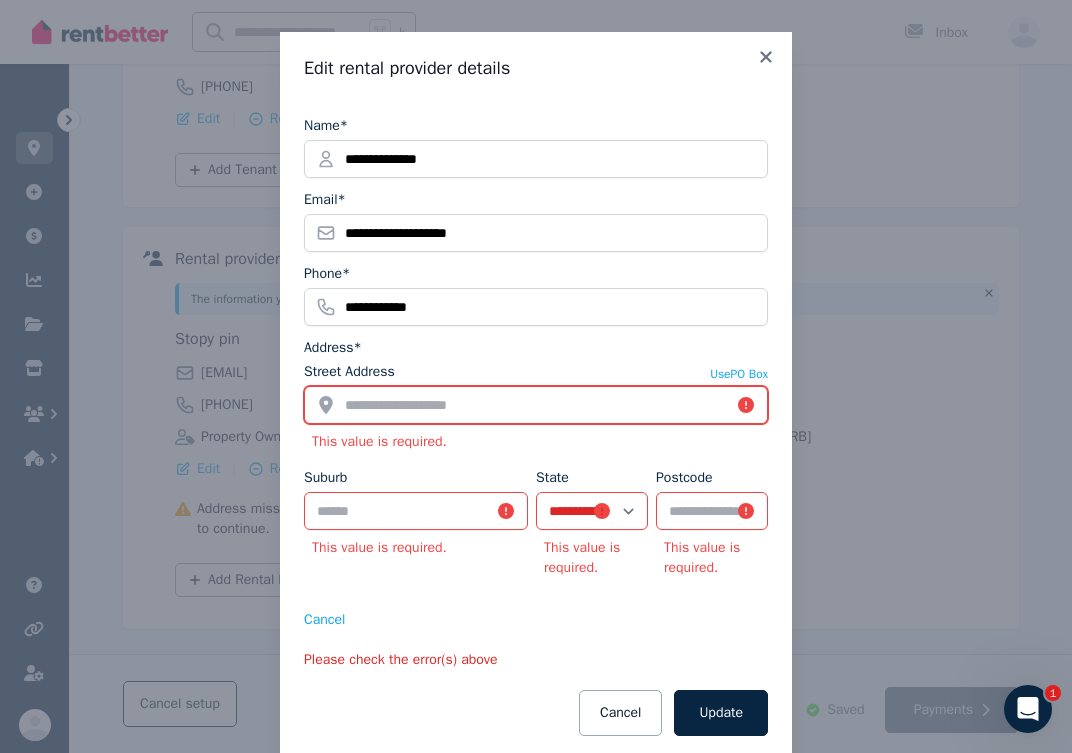 click on "Street Address" at bounding box center (536, 405) 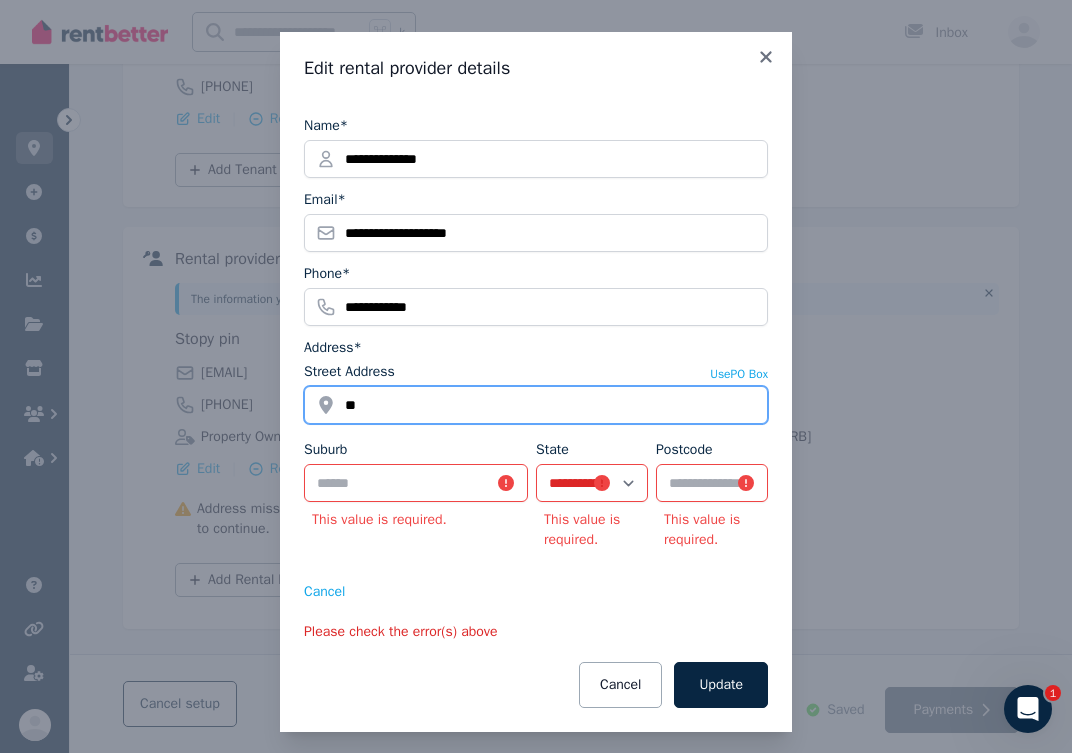 type on "*" 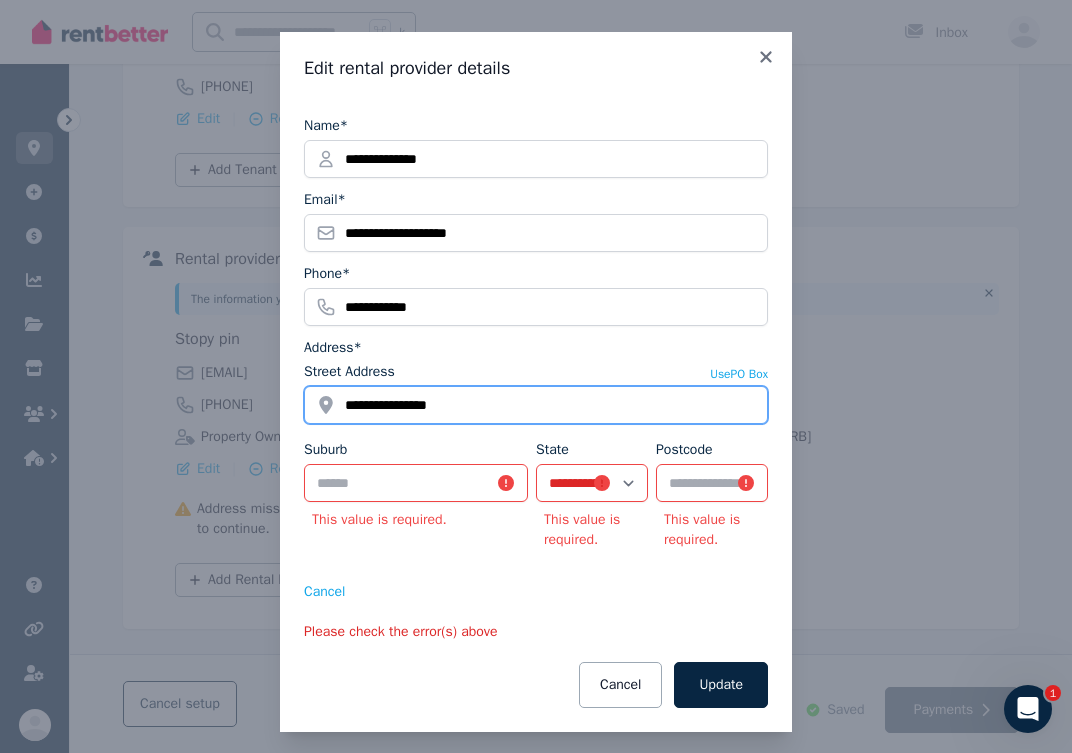 type on "**********" 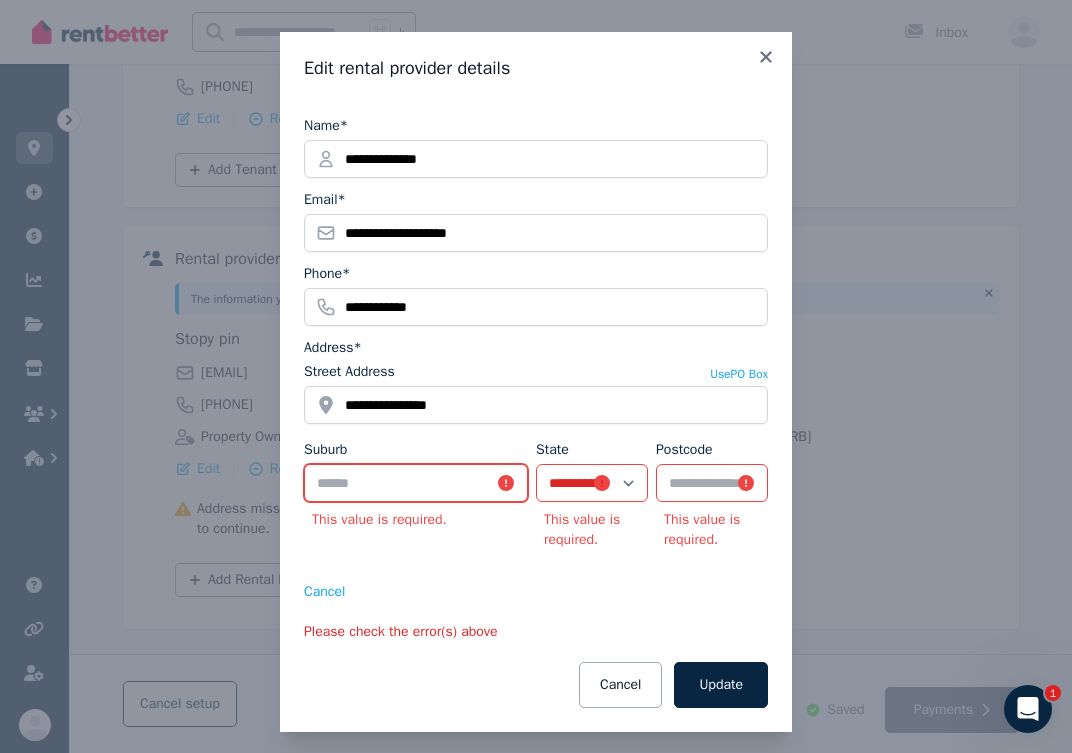 click on "Suburb" at bounding box center (416, 483) 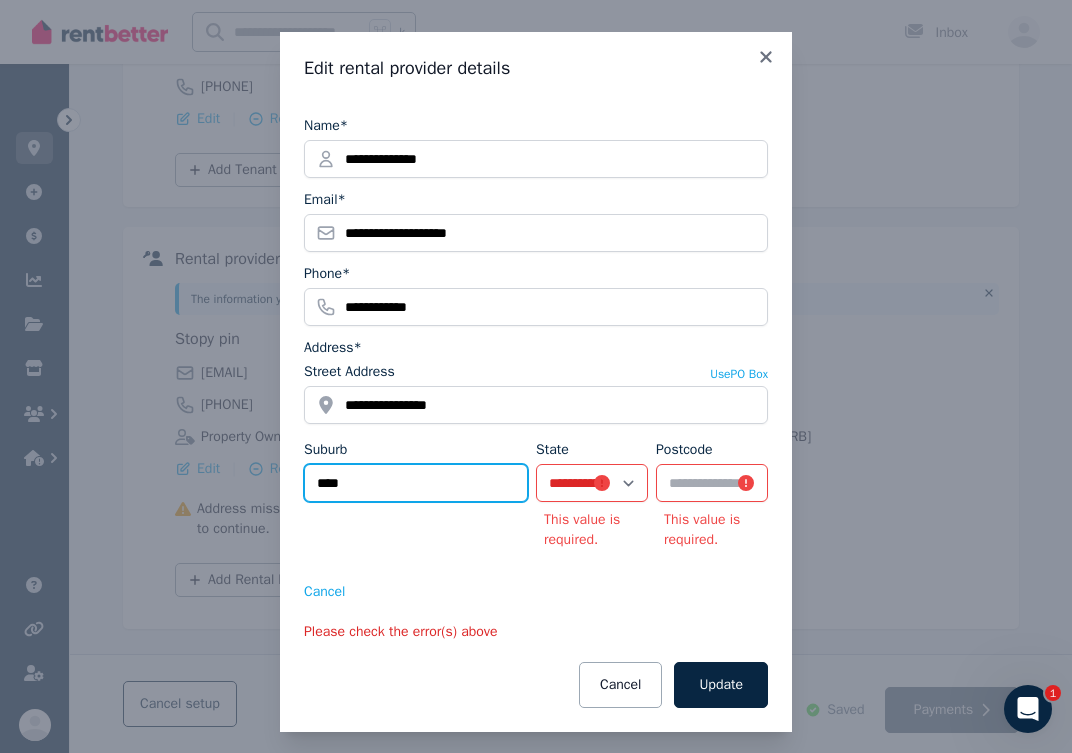 type on "****" 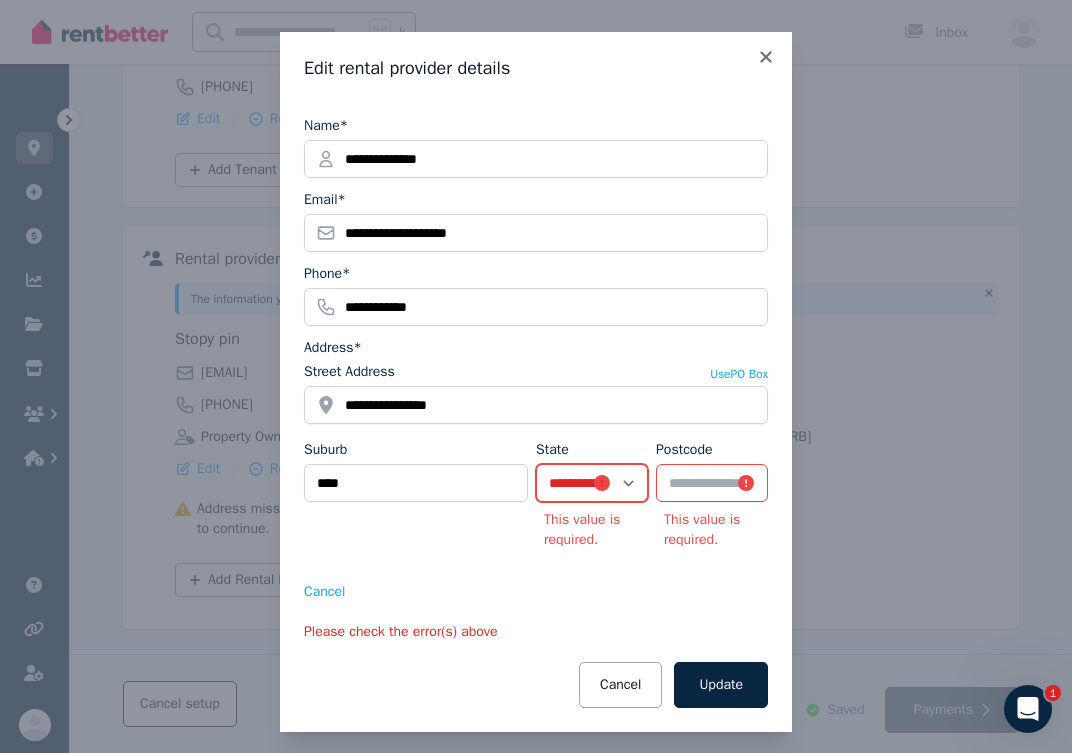 click on "**********" at bounding box center [592, 483] 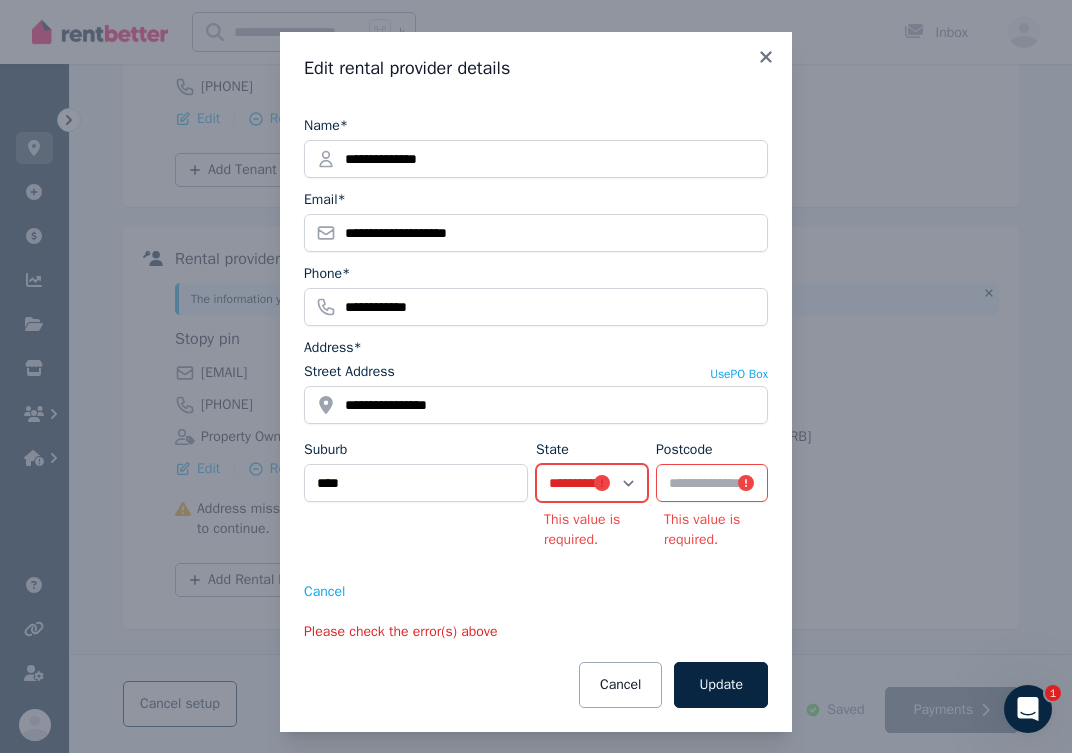 select on "***" 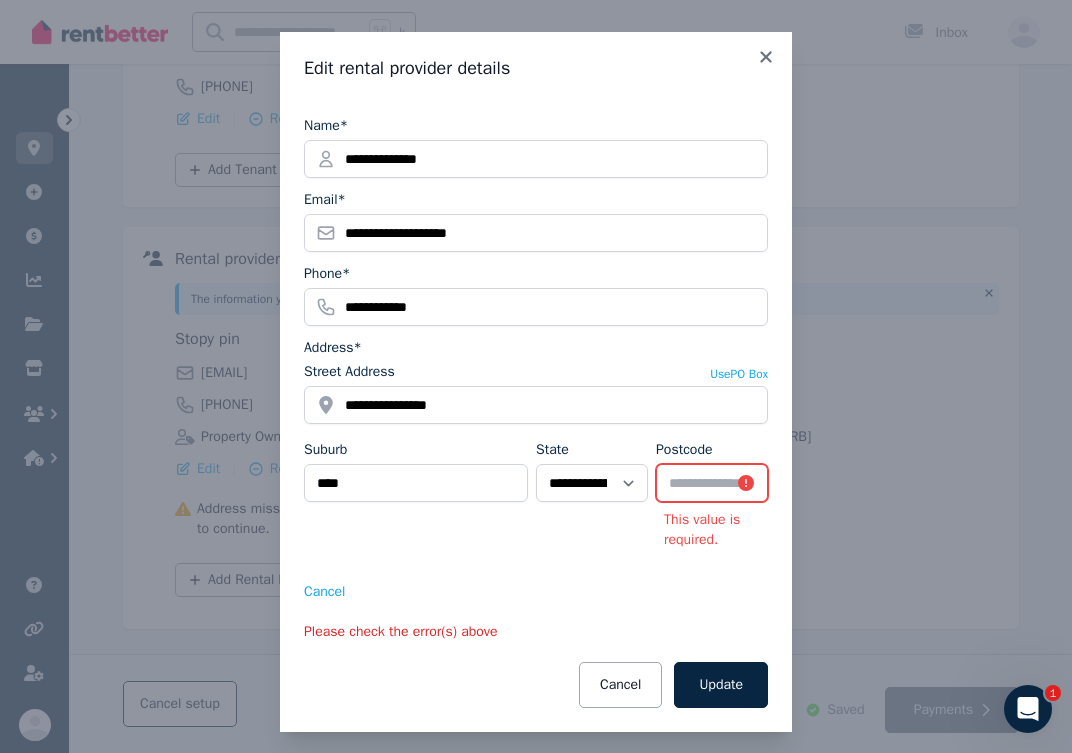 click on "Postcode" at bounding box center (712, 483) 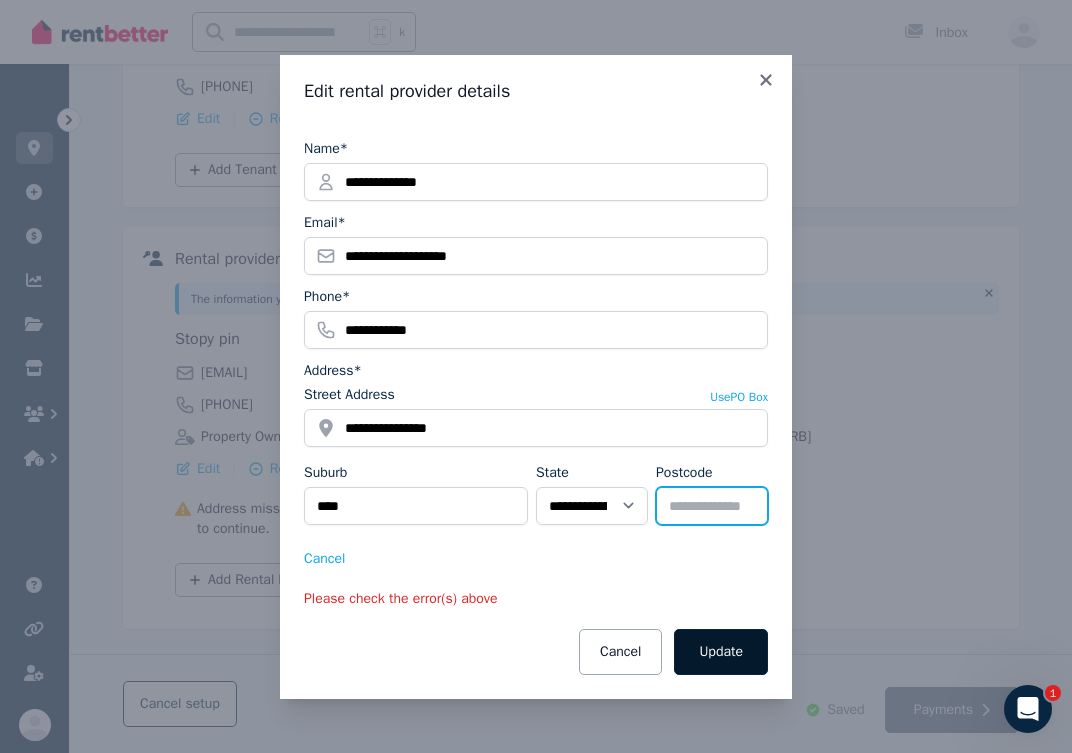 type on "****" 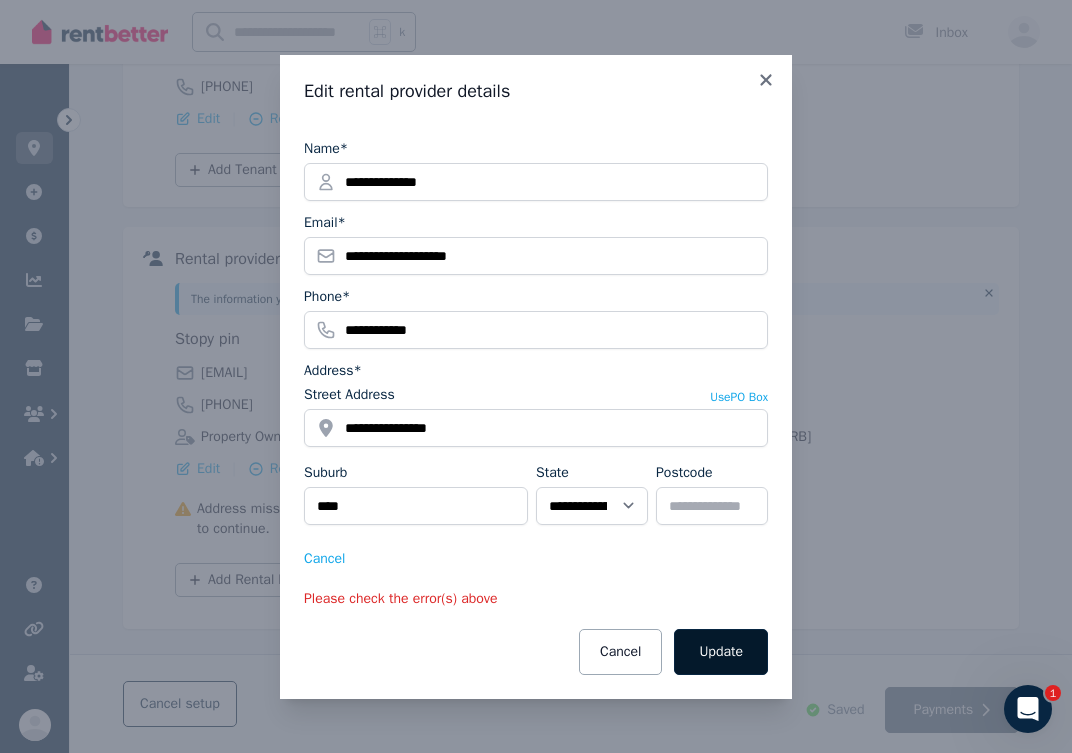 click on "Update" at bounding box center (721, 652) 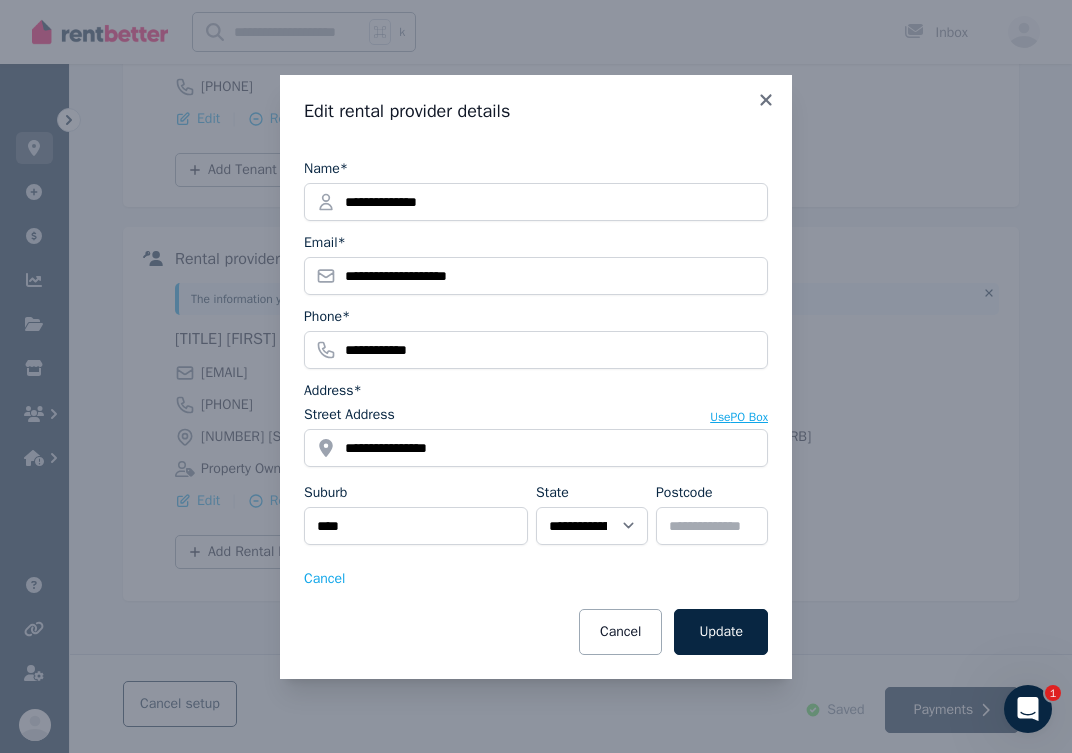 scroll, scrollTop: 354, scrollLeft: 0, axis: vertical 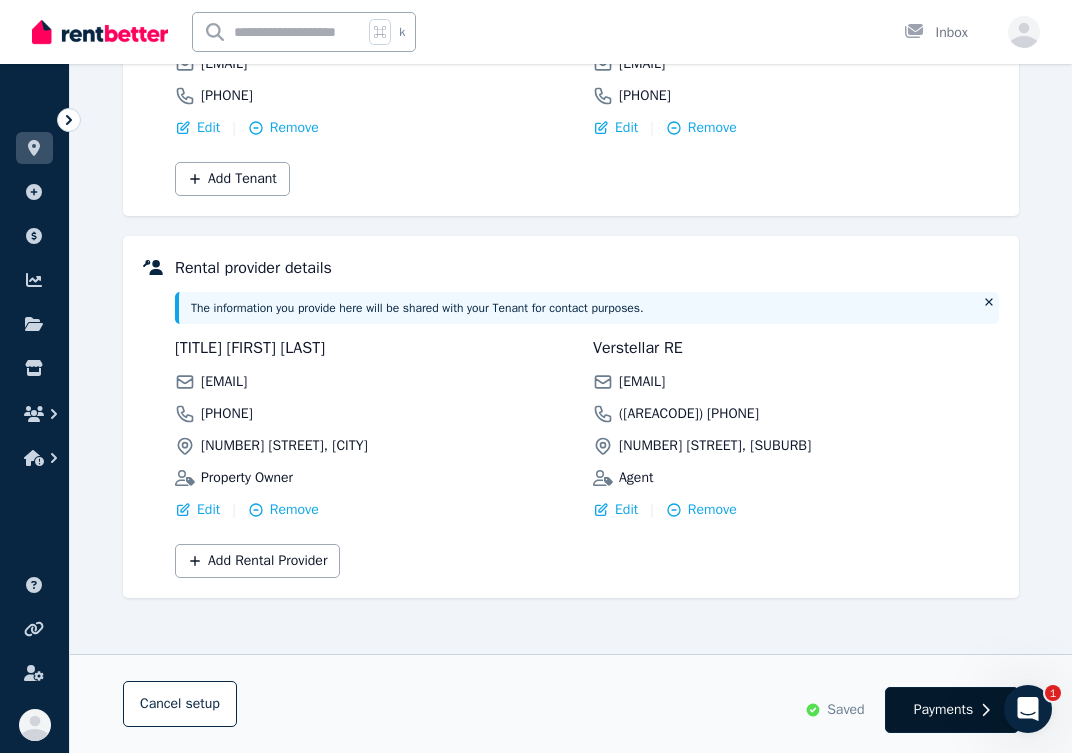 click on "Payments" at bounding box center (944, 710) 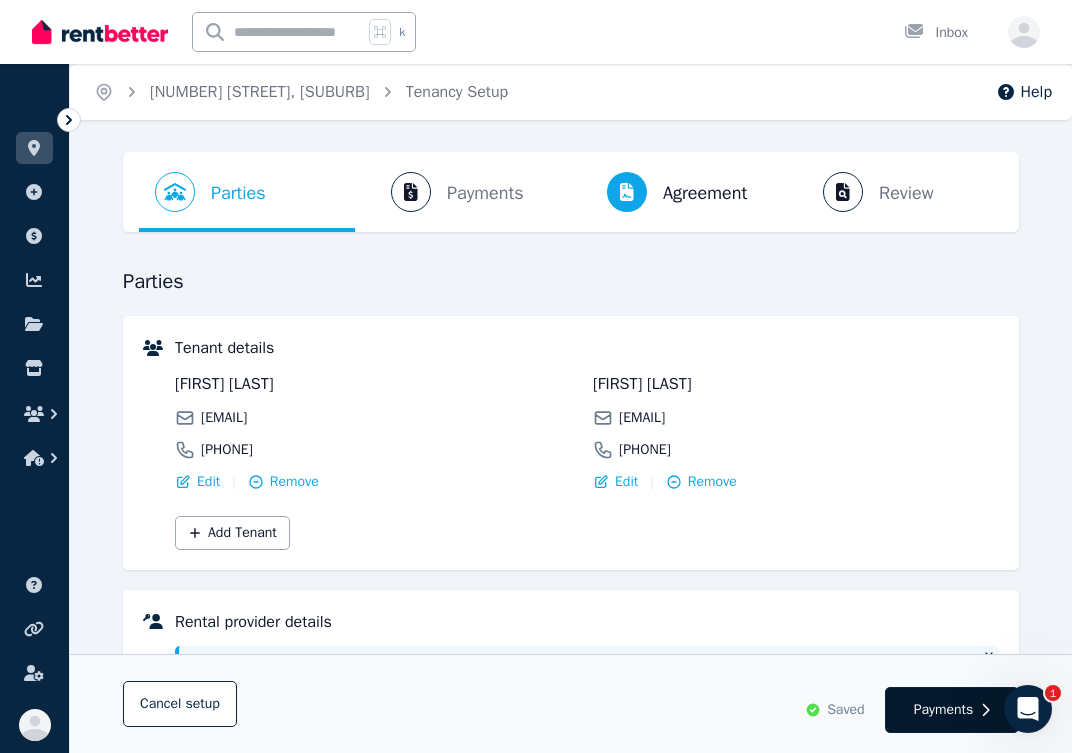 select on "*******" 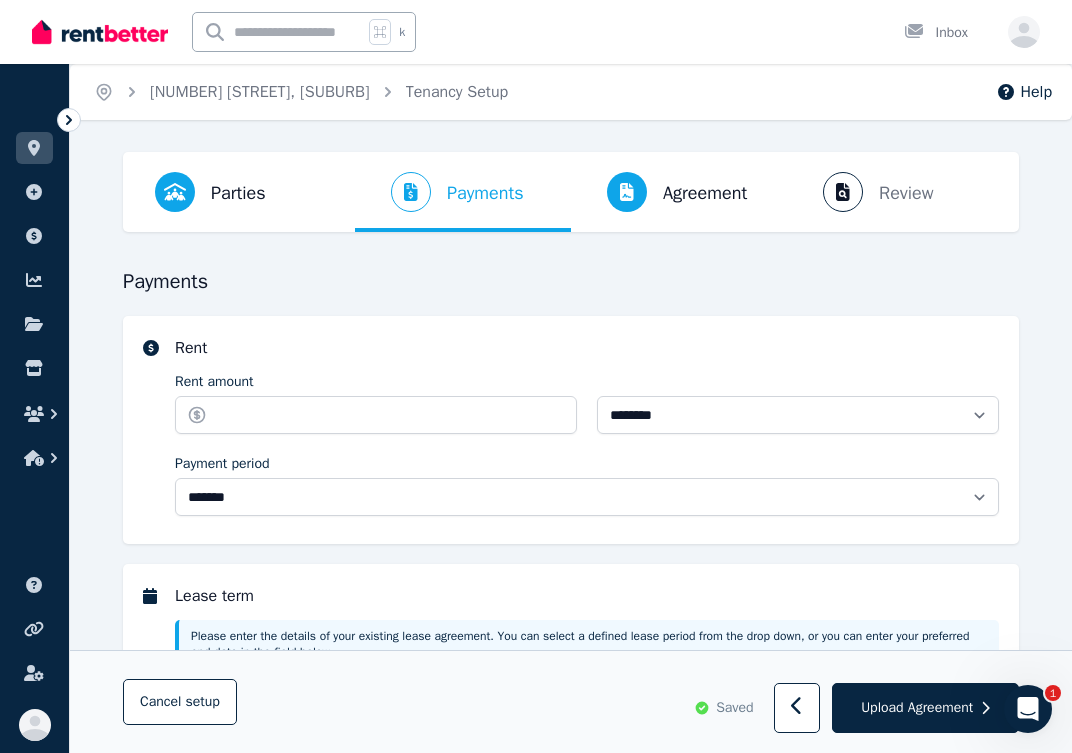 scroll, scrollTop: 46, scrollLeft: 0, axis: vertical 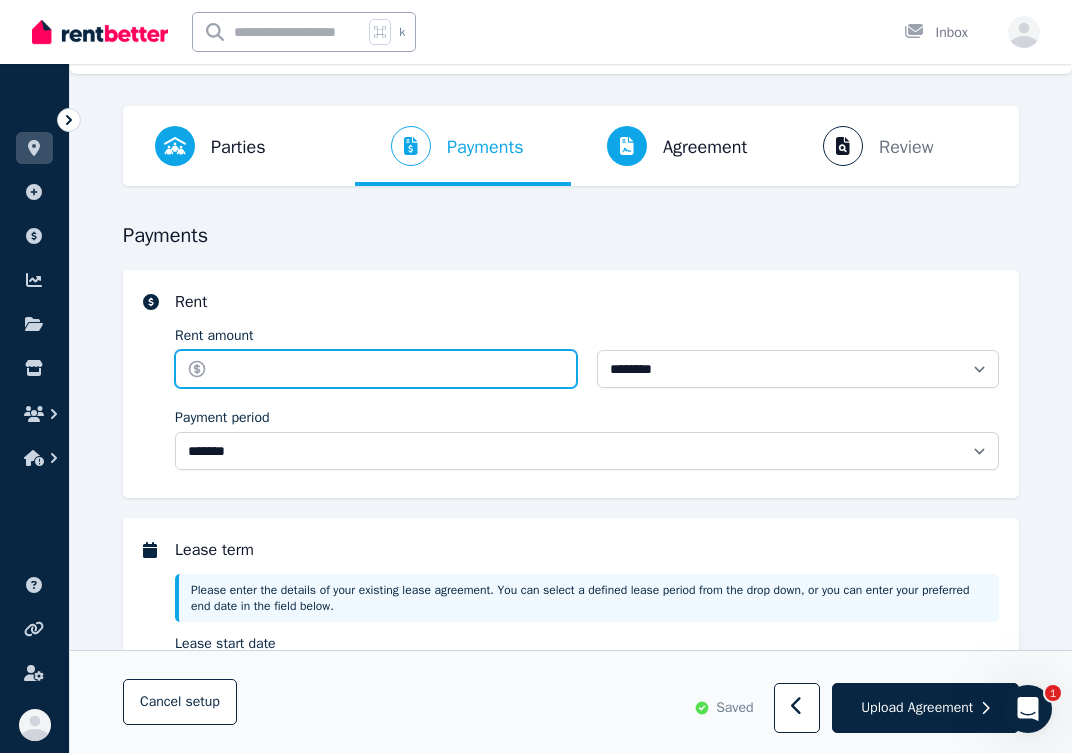 click on "Rent amount" at bounding box center (376, 369) 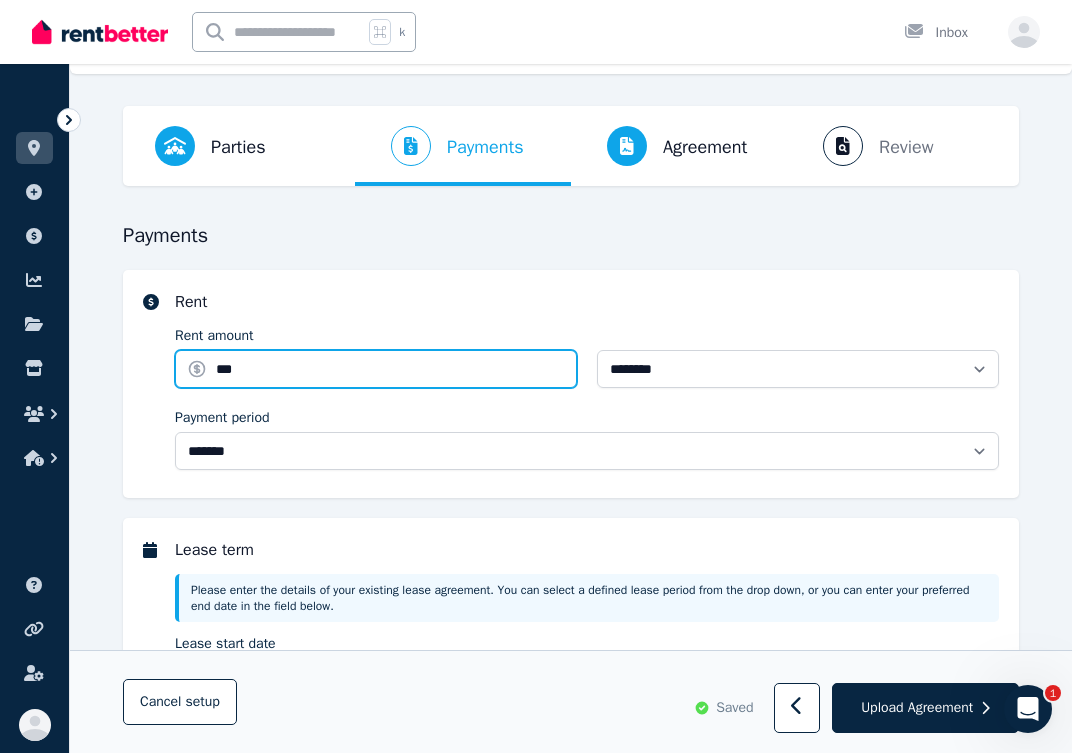 type on "***" 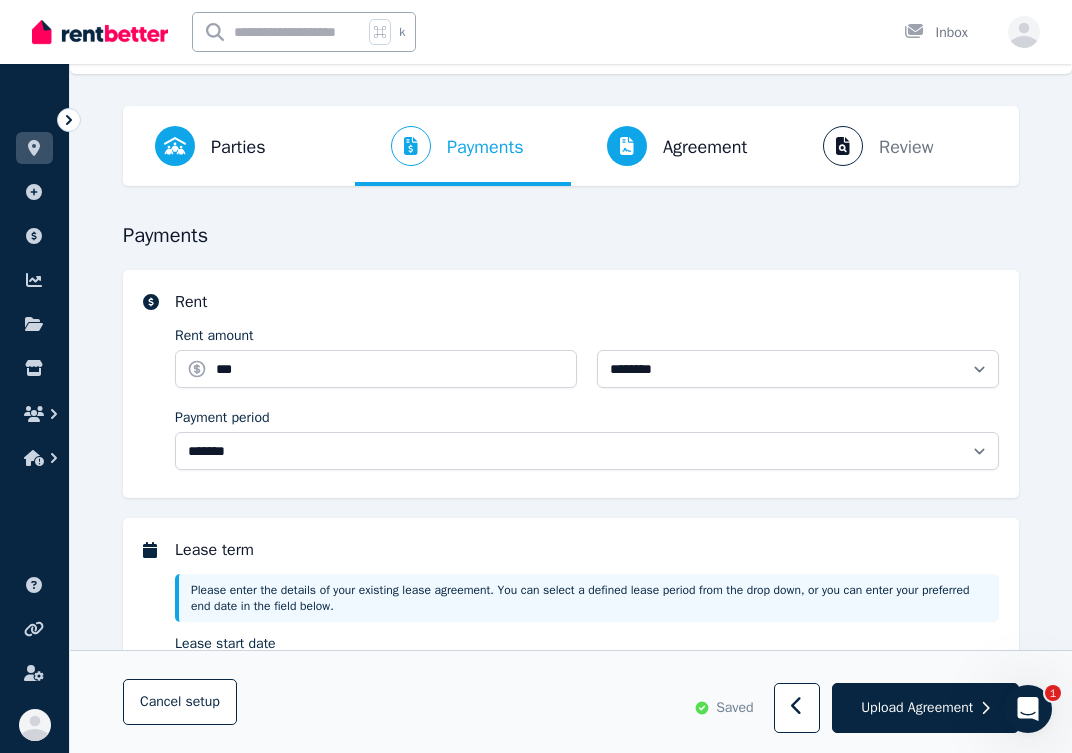 click on "**********" at bounding box center [587, 384] 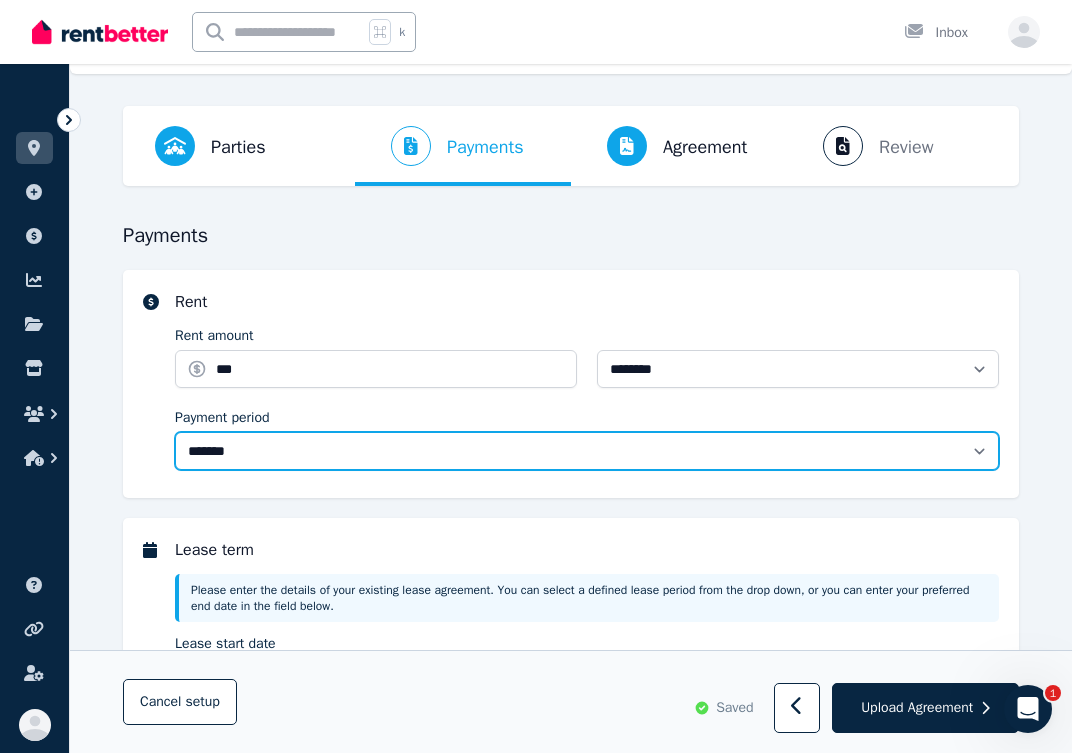 click on "**********" at bounding box center [587, 451] 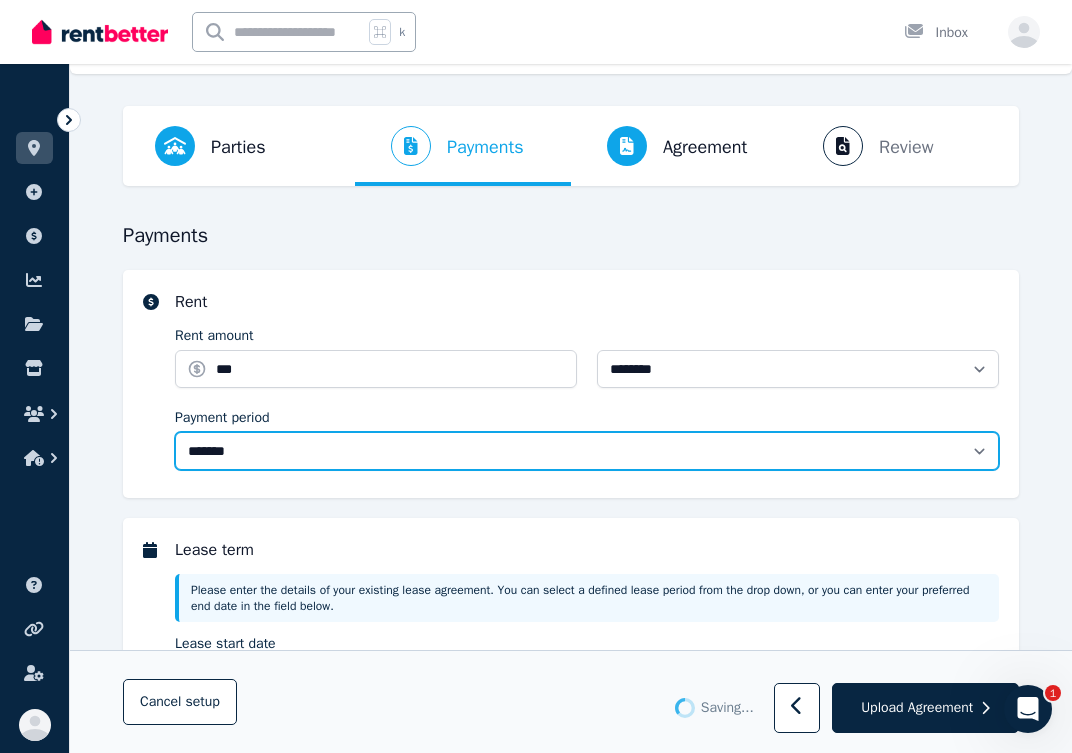type 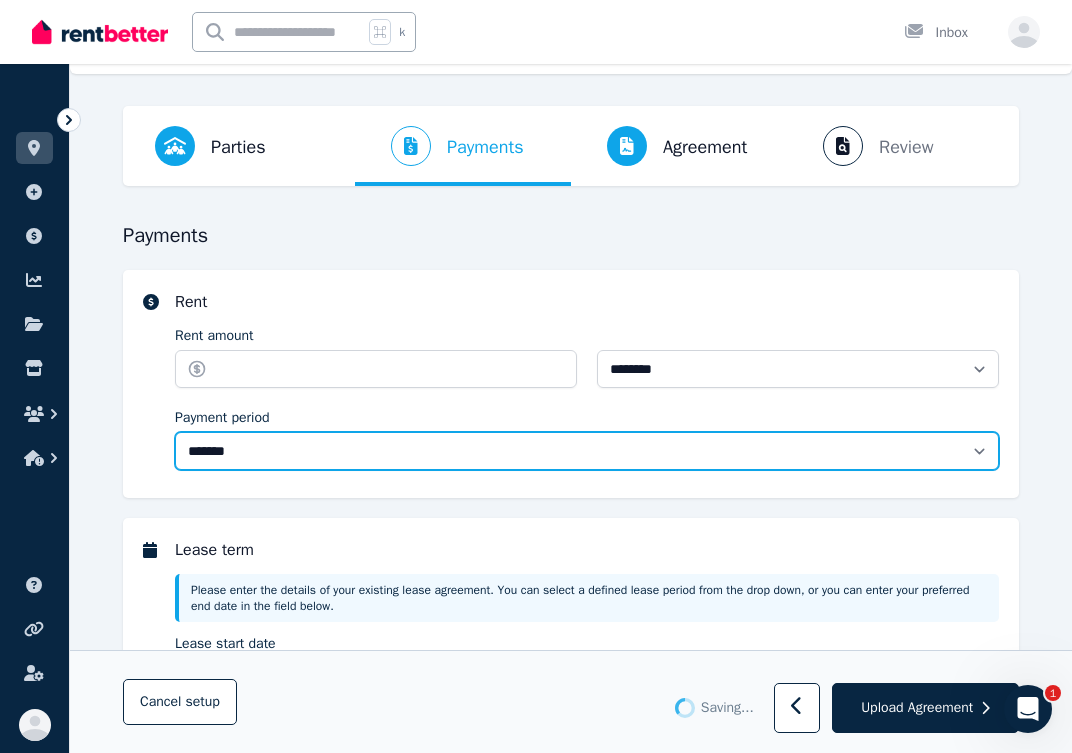 type on "******" 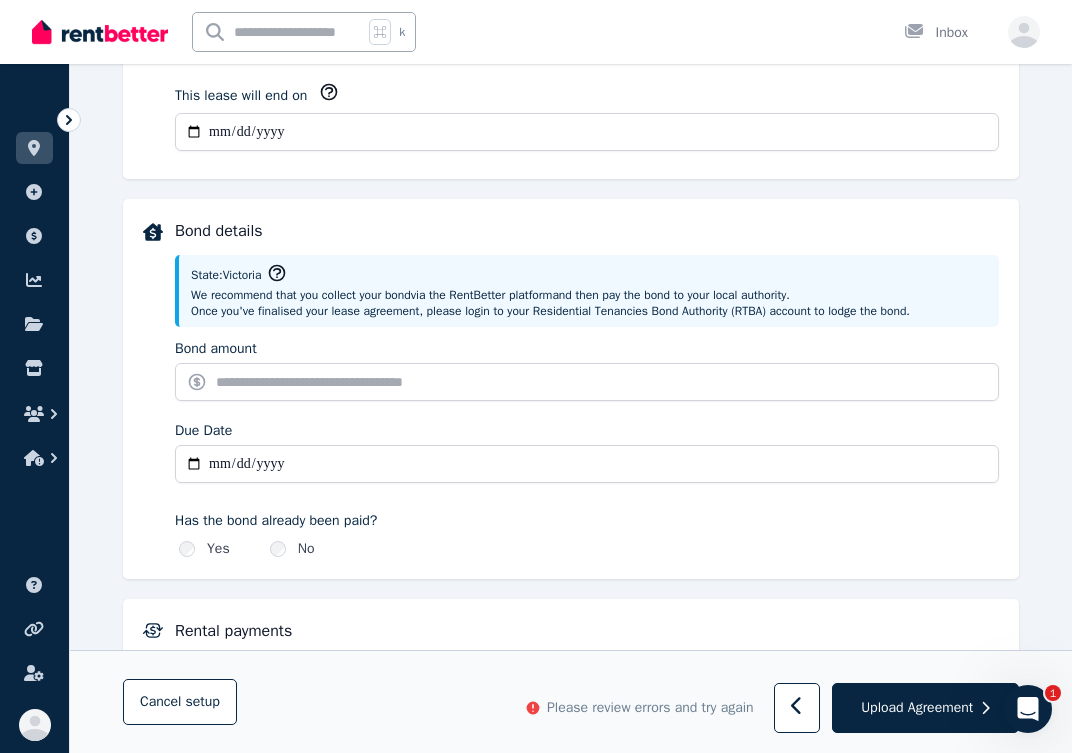 scroll, scrollTop: 783, scrollLeft: 0, axis: vertical 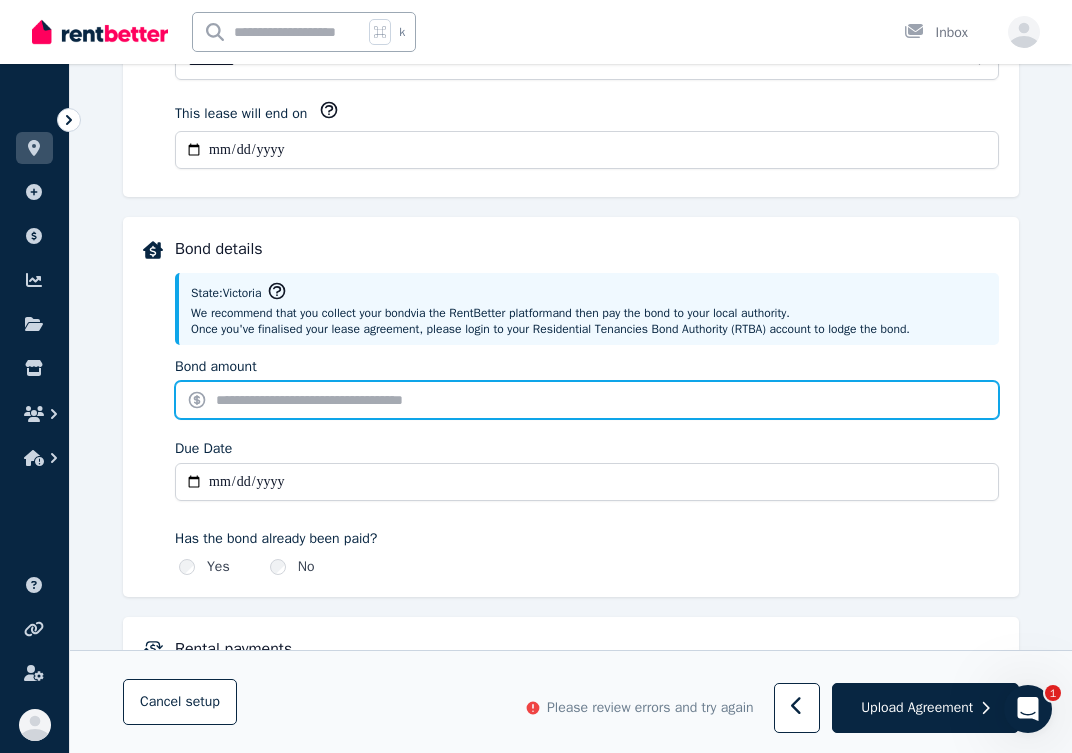 click on "Bond amount" at bounding box center (587, 400) 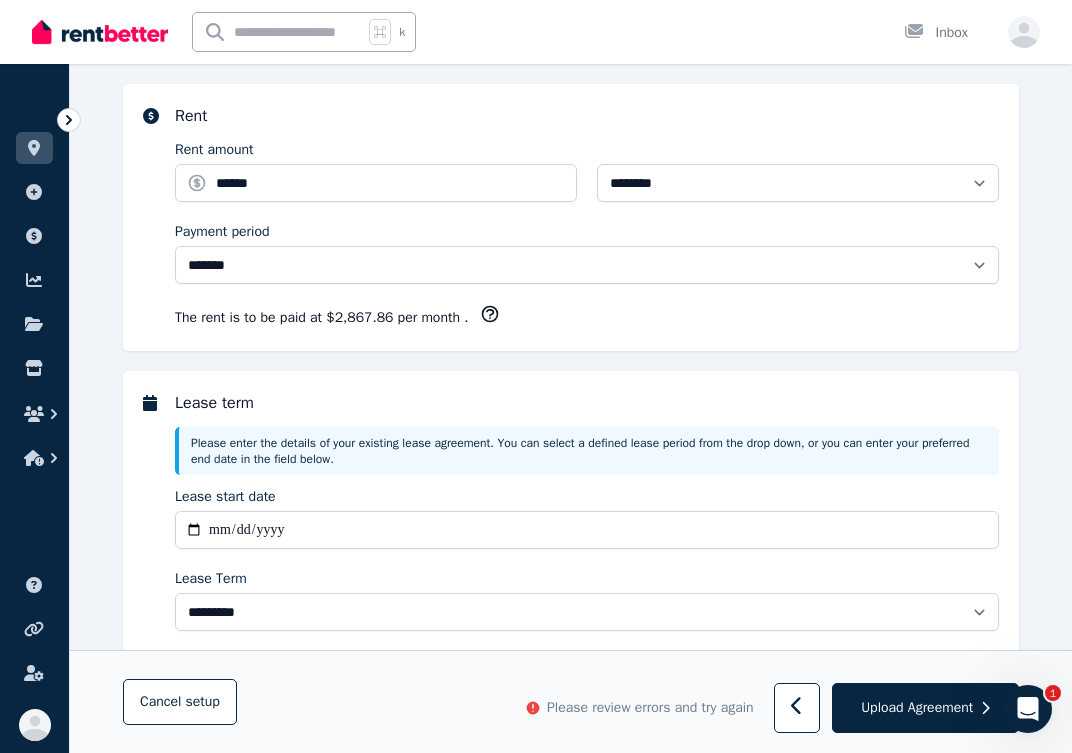 scroll, scrollTop: 225, scrollLeft: 0, axis: vertical 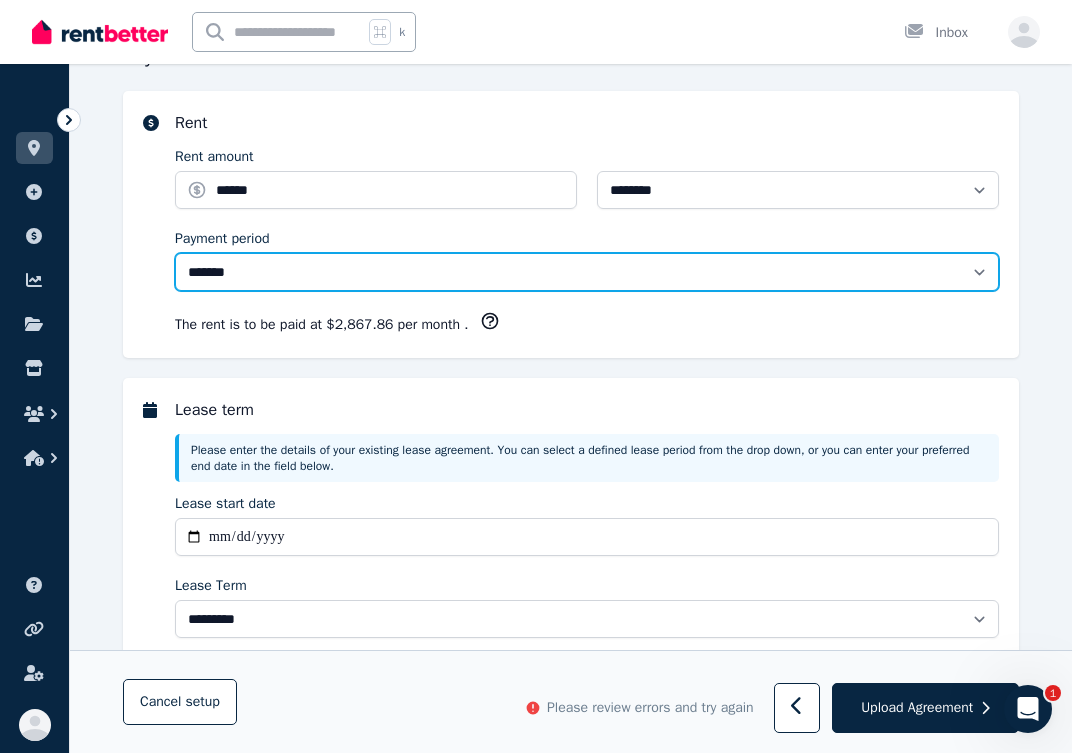 click on "**********" at bounding box center [587, 272] 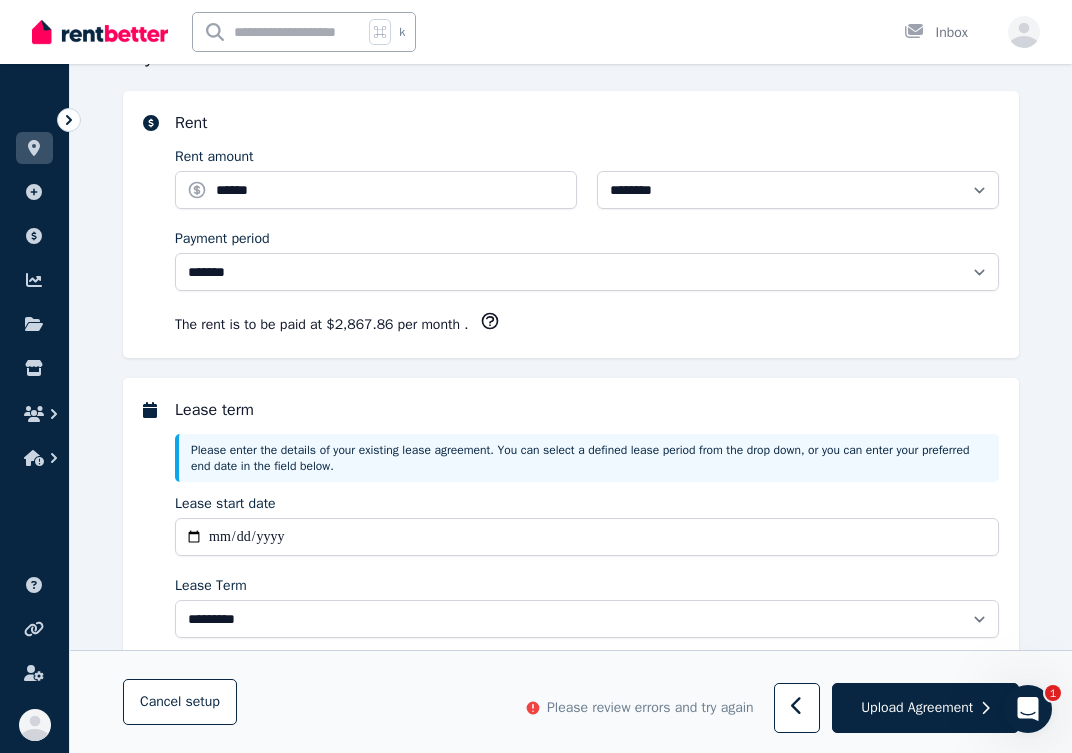 click on "The rent is to be paid at   $2,867.86 per month   ." at bounding box center (587, 324) 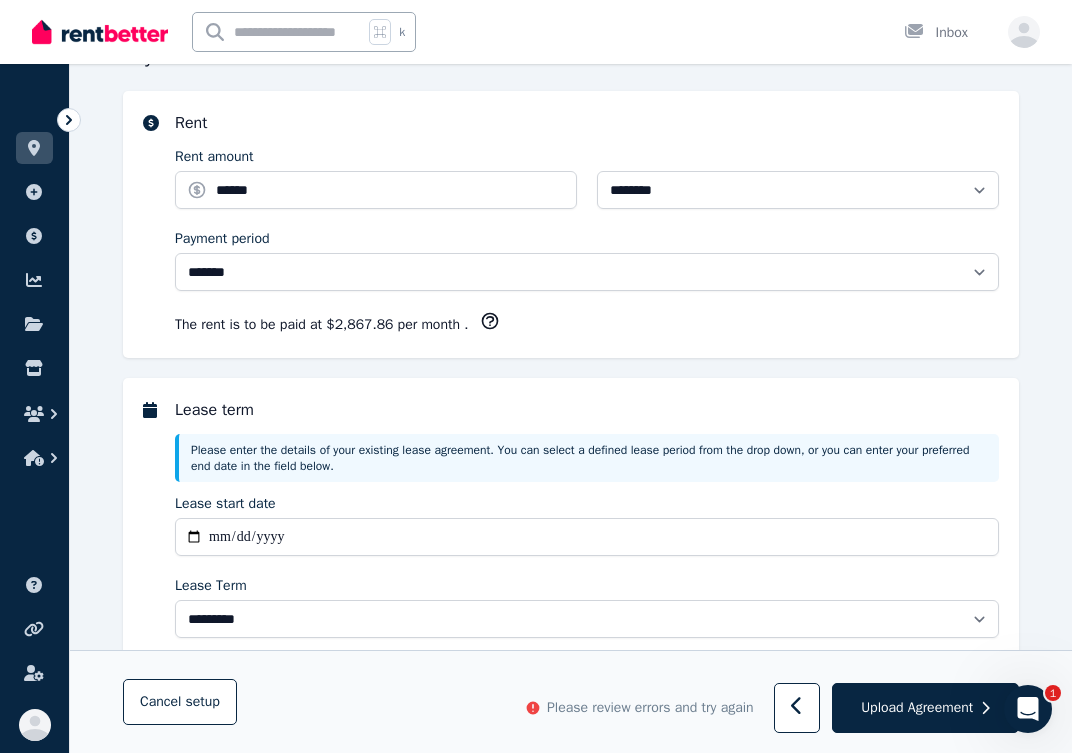 click on "The rent is to be paid at   $2,867.86 per month   ." at bounding box center (321, 325) 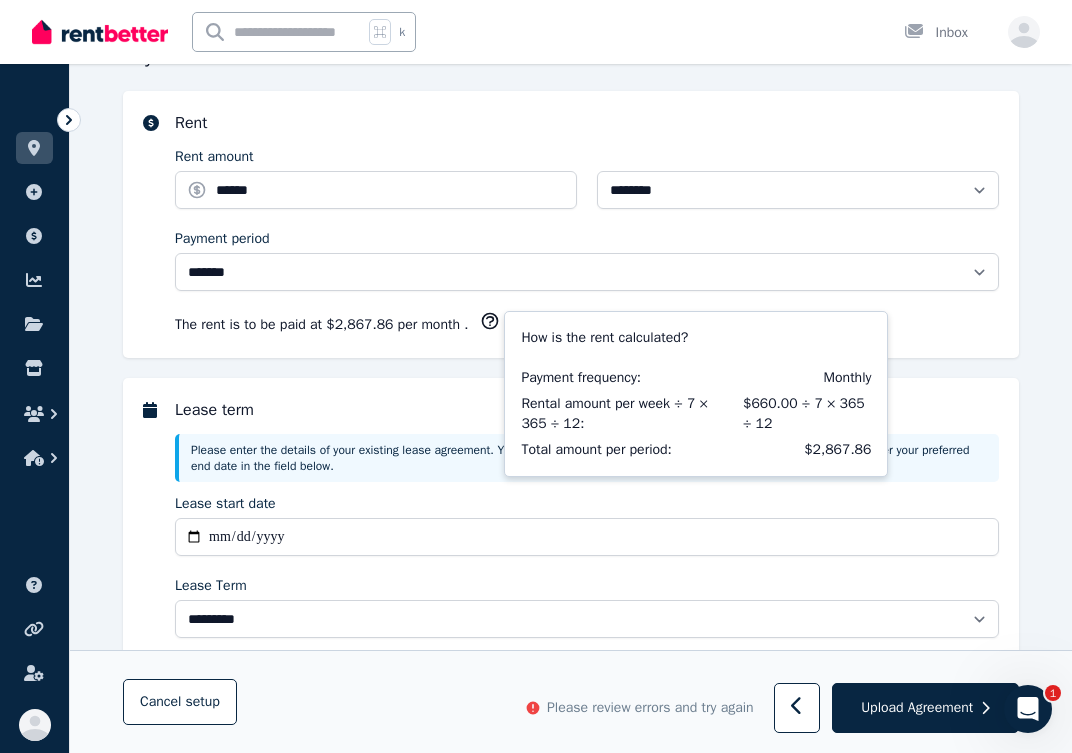 click on "**********" at bounding box center [571, 1018] 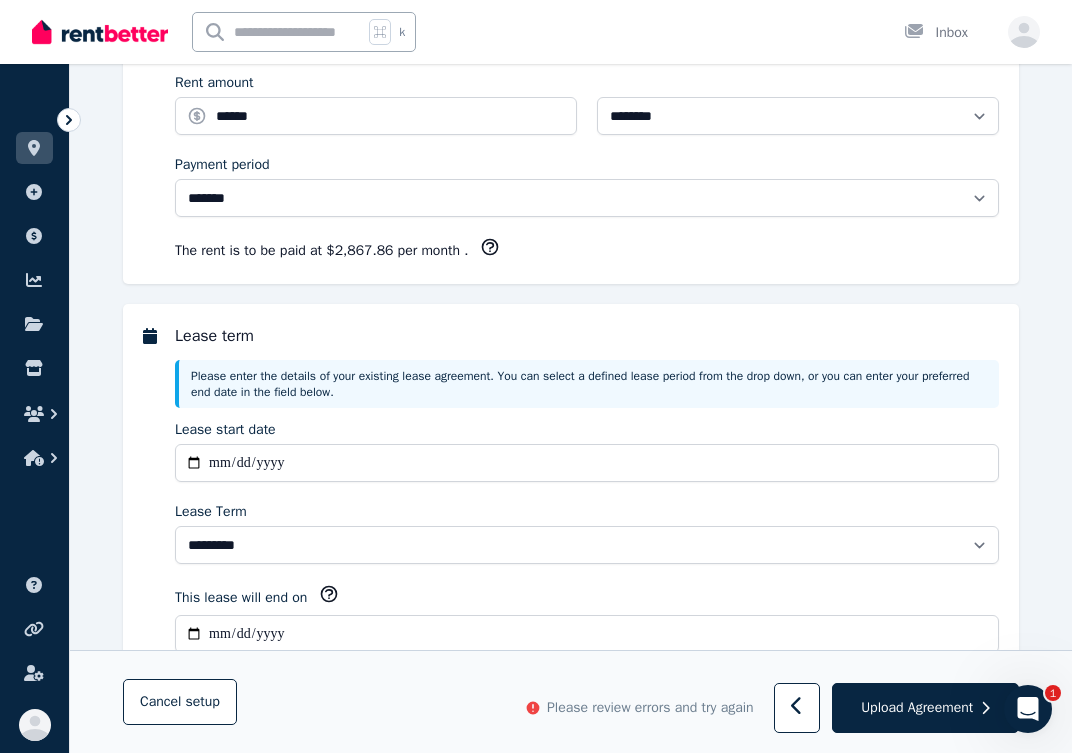 click on "Lease start date" at bounding box center (587, 430) 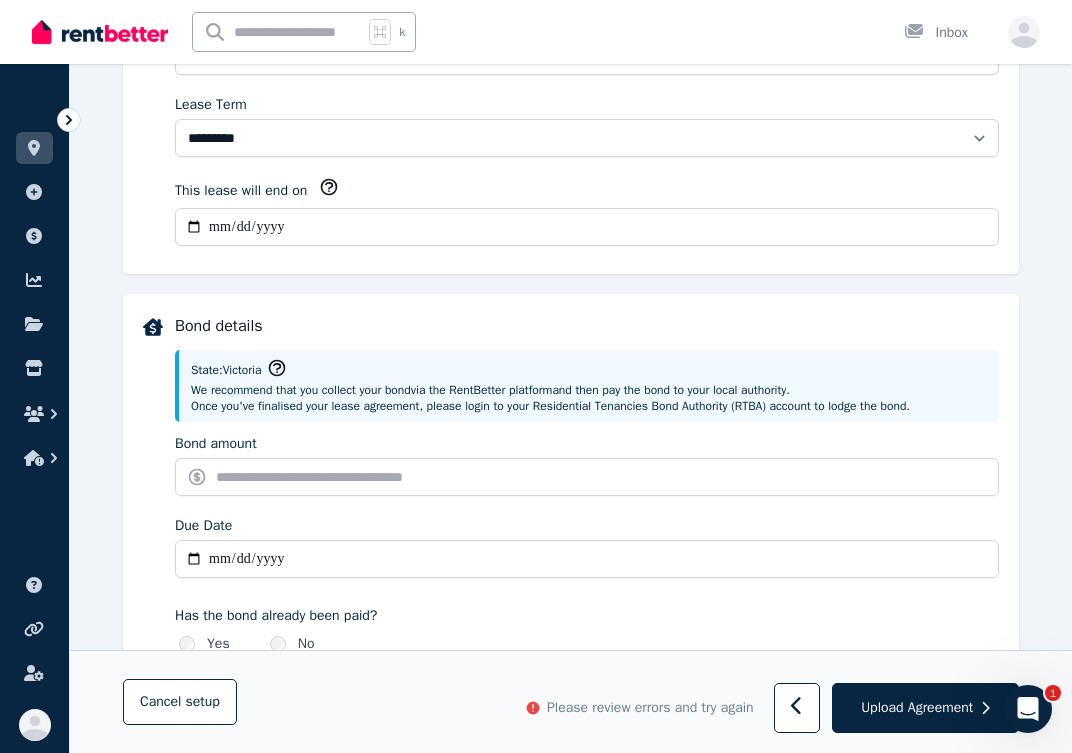 scroll, scrollTop: 709, scrollLeft: 0, axis: vertical 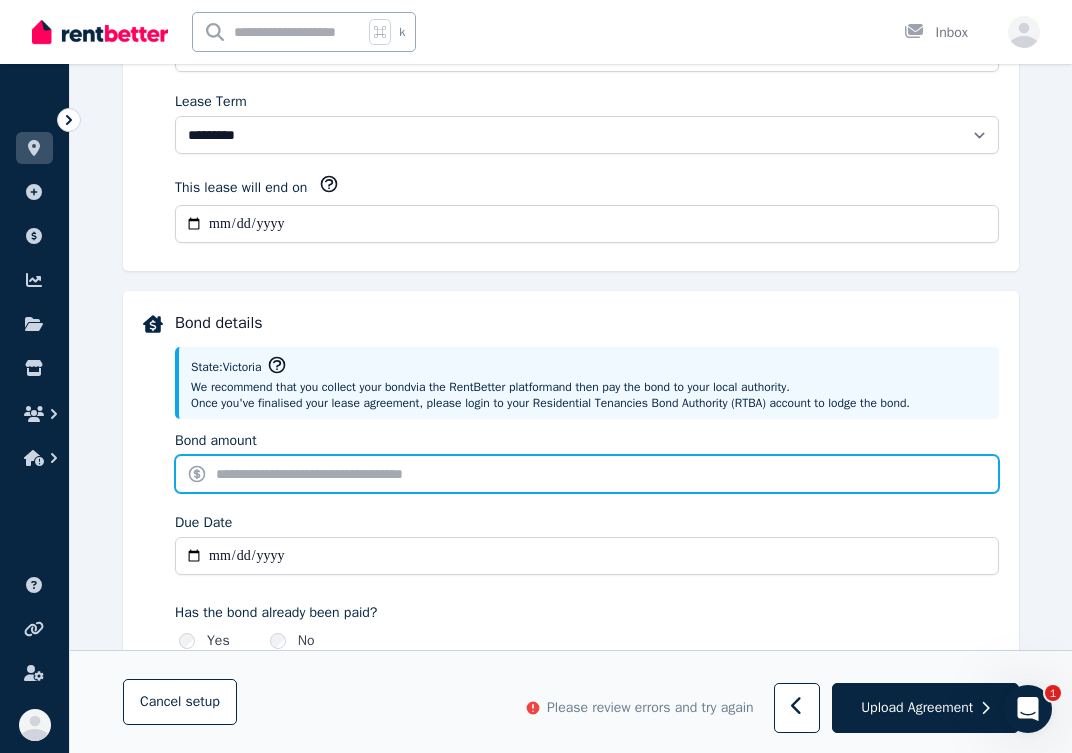 click on "Bond amount" at bounding box center [587, 474] 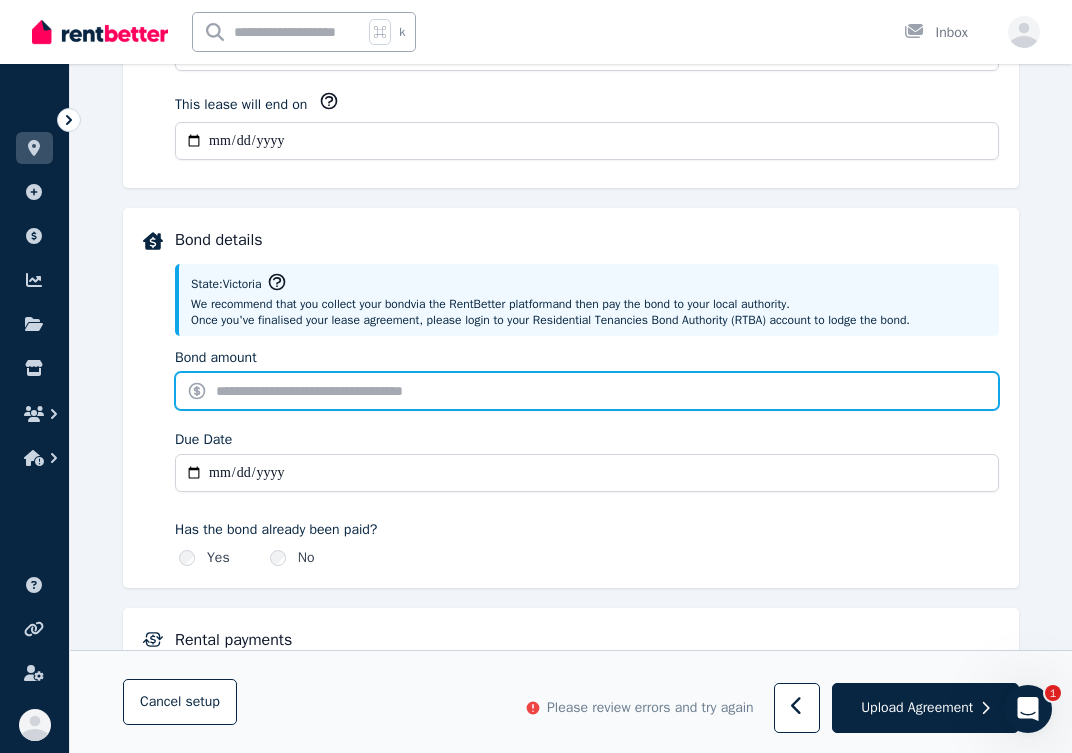scroll, scrollTop: 817, scrollLeft: 0, axis: vertical 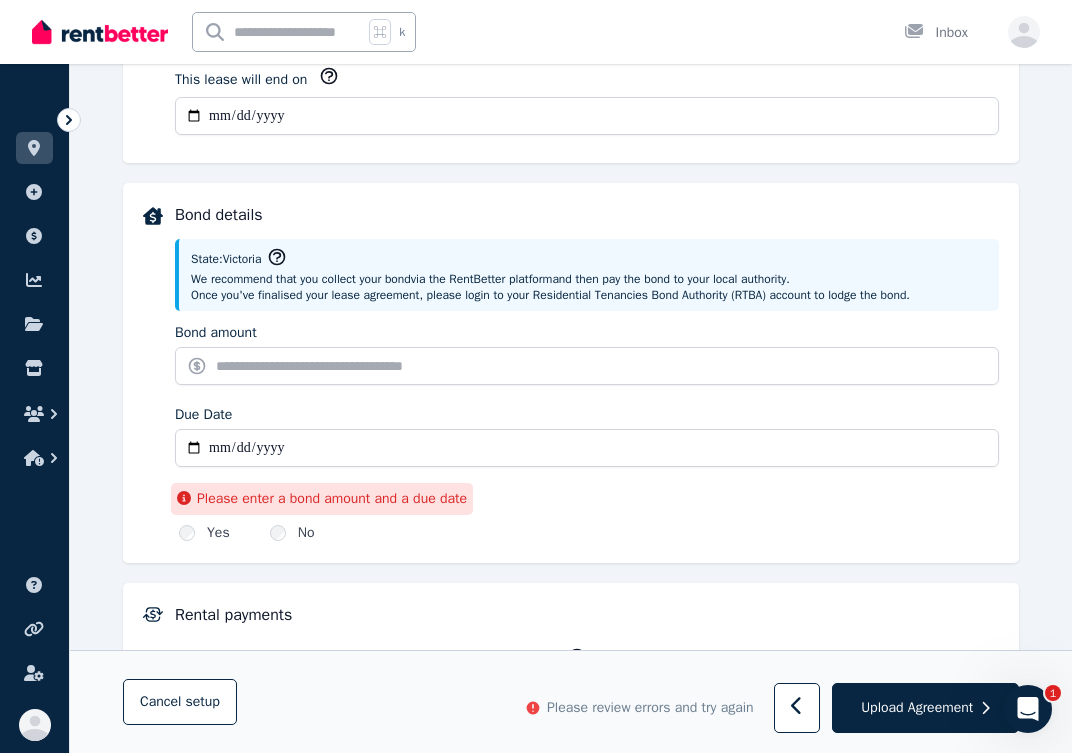 click on "Yes" at bounding box center (218, 533) 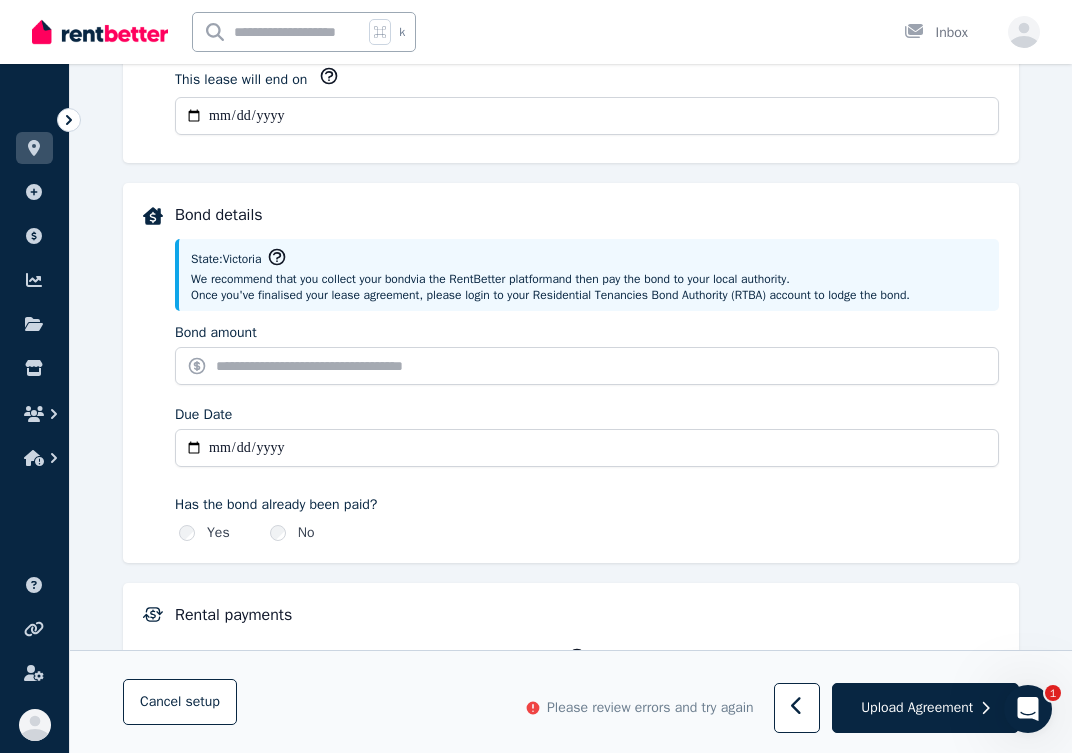 click on "No" at bounding box center (306, 533) 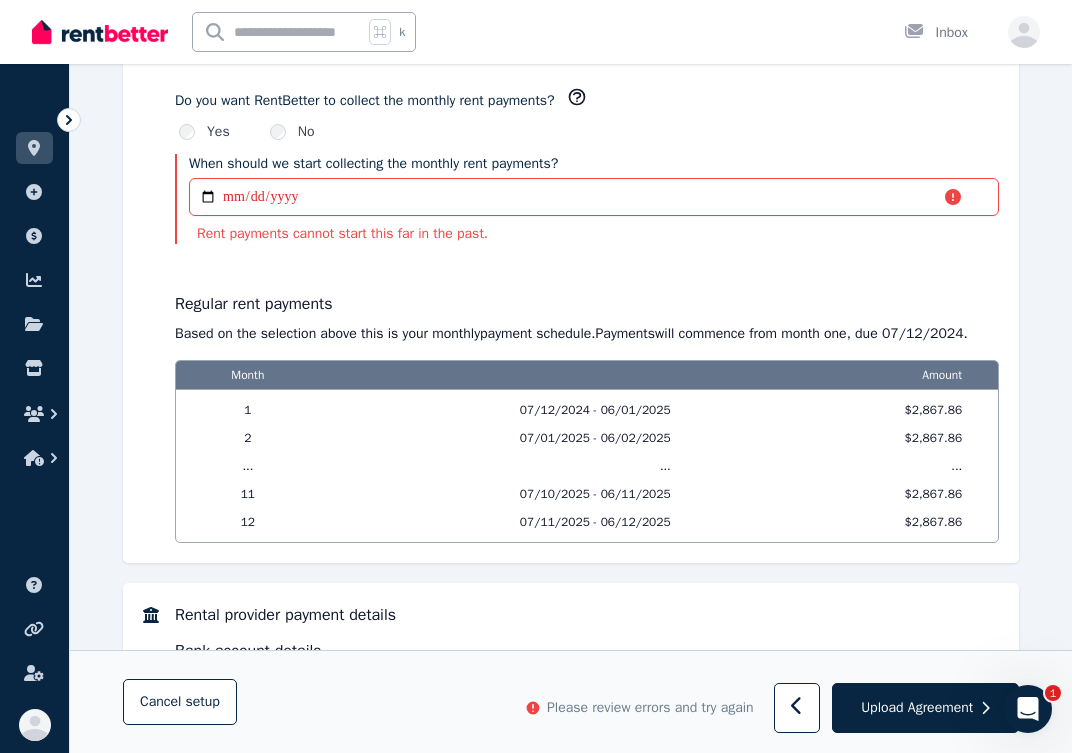 scroll, scrollTop: 1382, scrollLeft: 0, axis: vertical 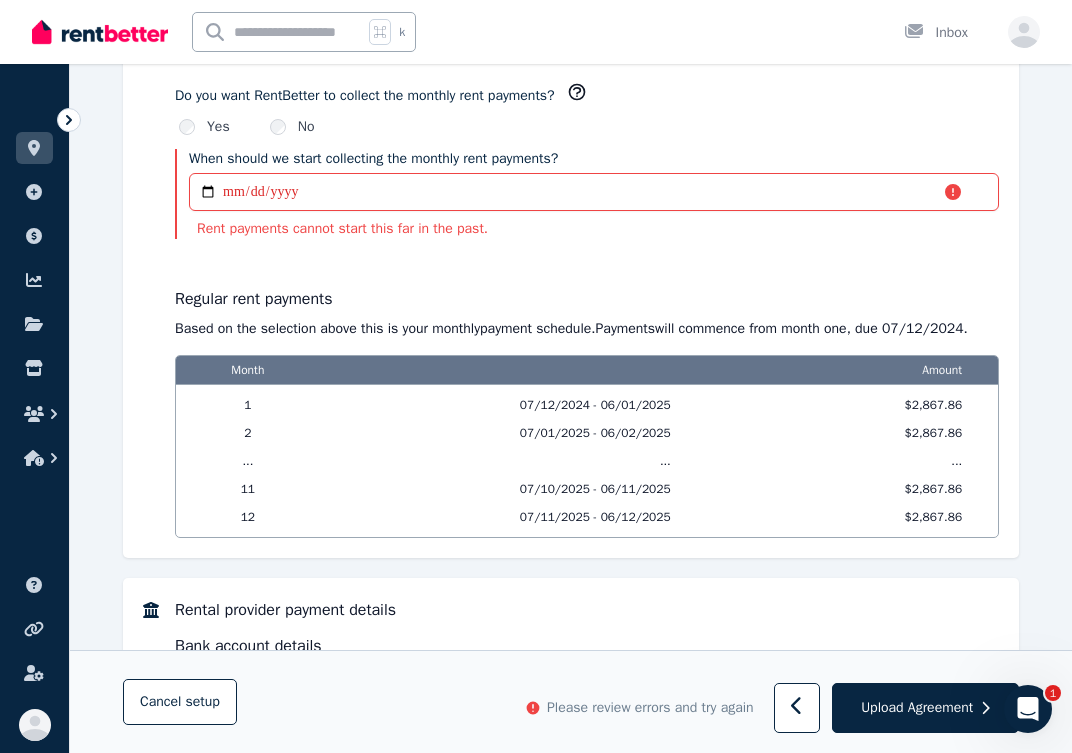 click on "07/10/2025 - 06/11/2025" at bounding box center (519, 489) 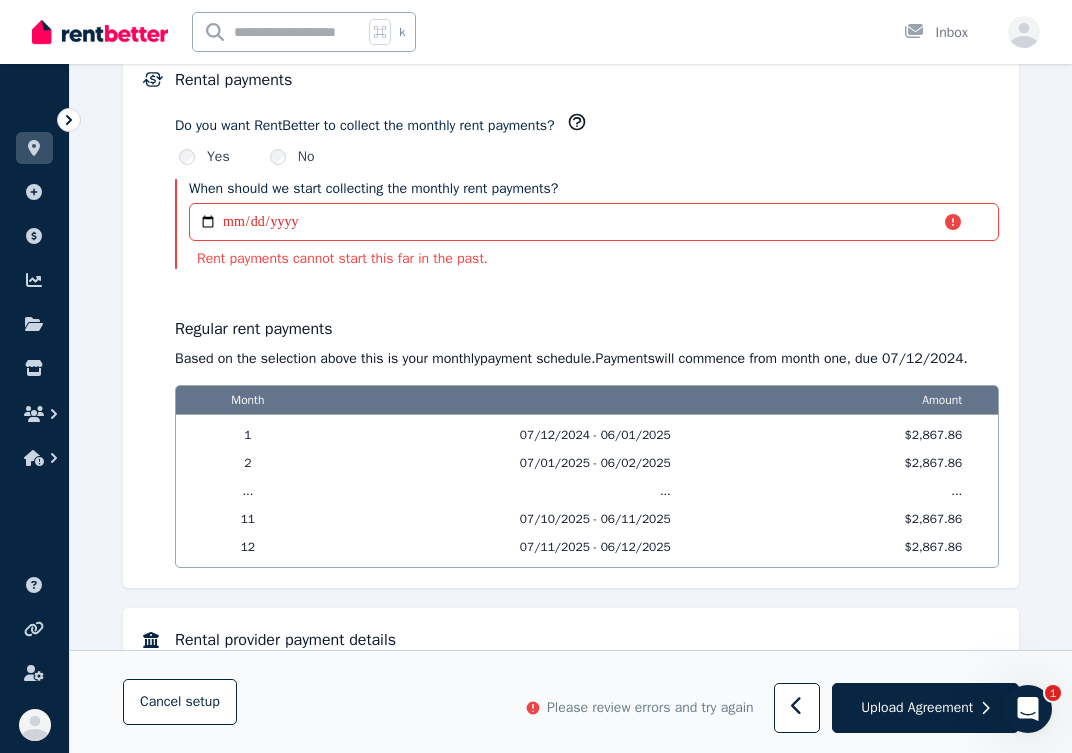 scroll, scrollTop: 1332, scrollLeft: 0, axis: vertical 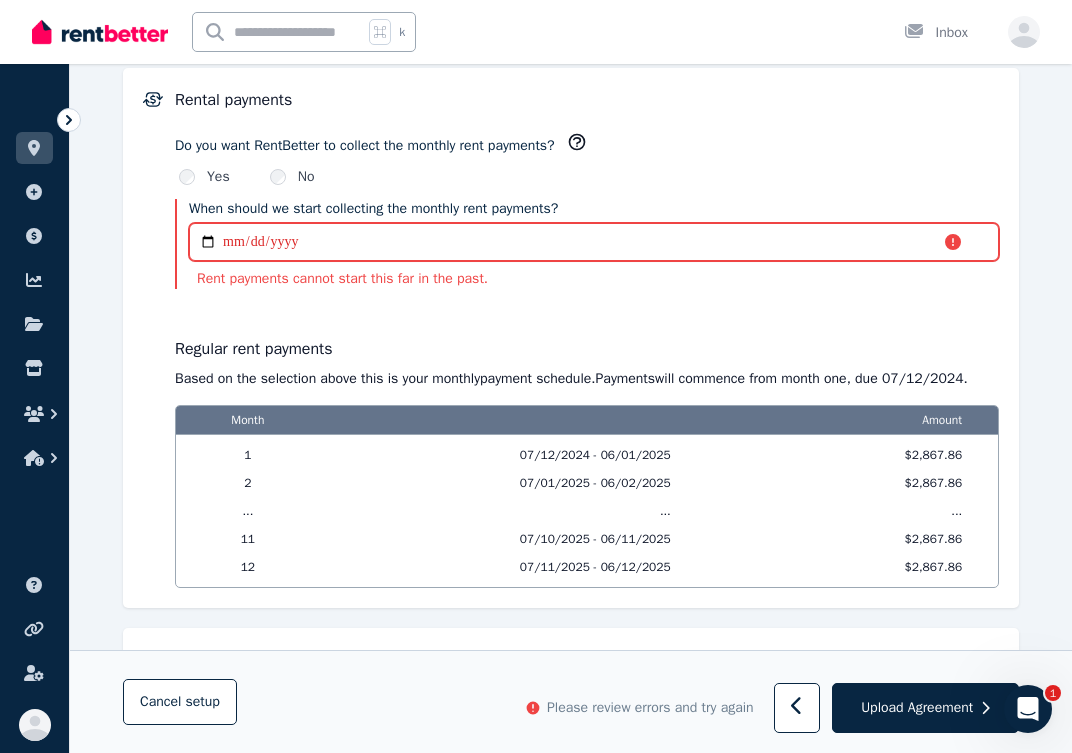 click on "**********" at bounding box center (594, 242) 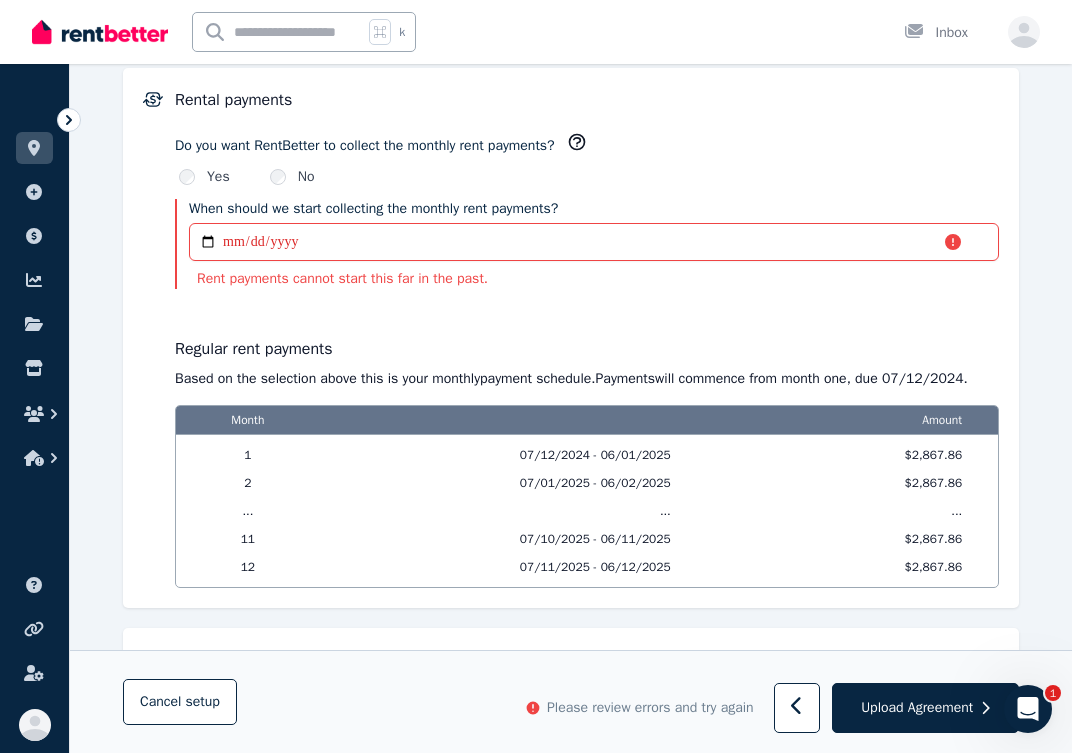 click on "Rent payments cannot start this far in the past." at bounding box center [594, 279] 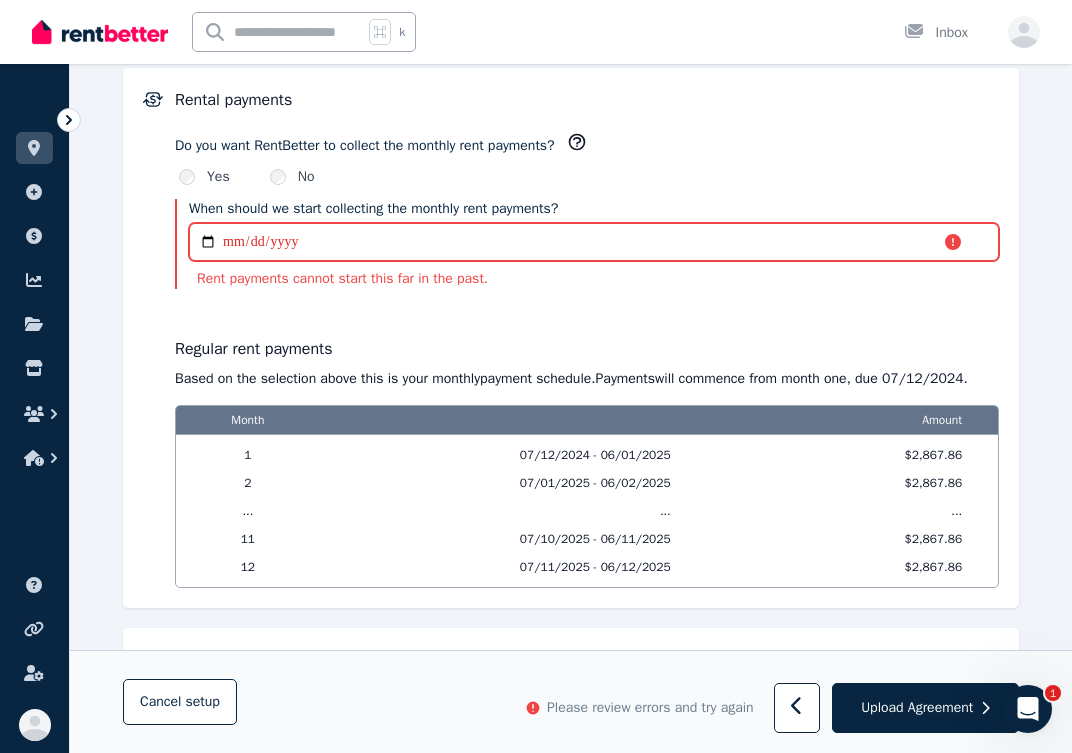 click on "**********" at bounding box center [594, 242] 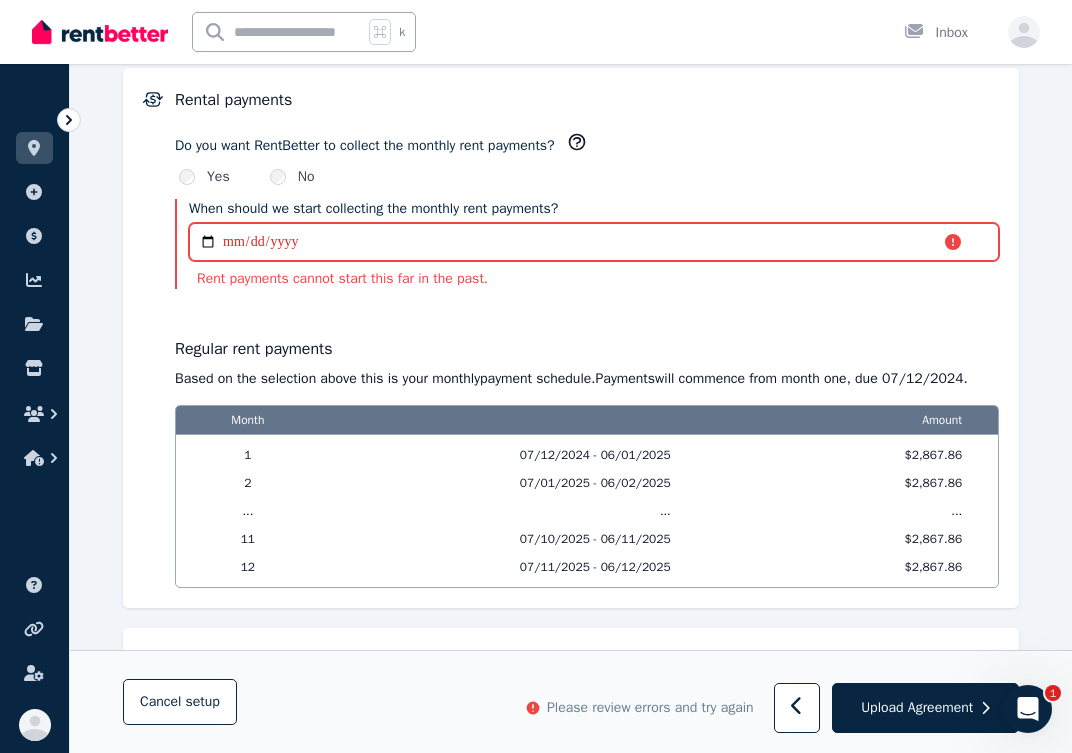 click on "**********" at bounding box center [594, 242] 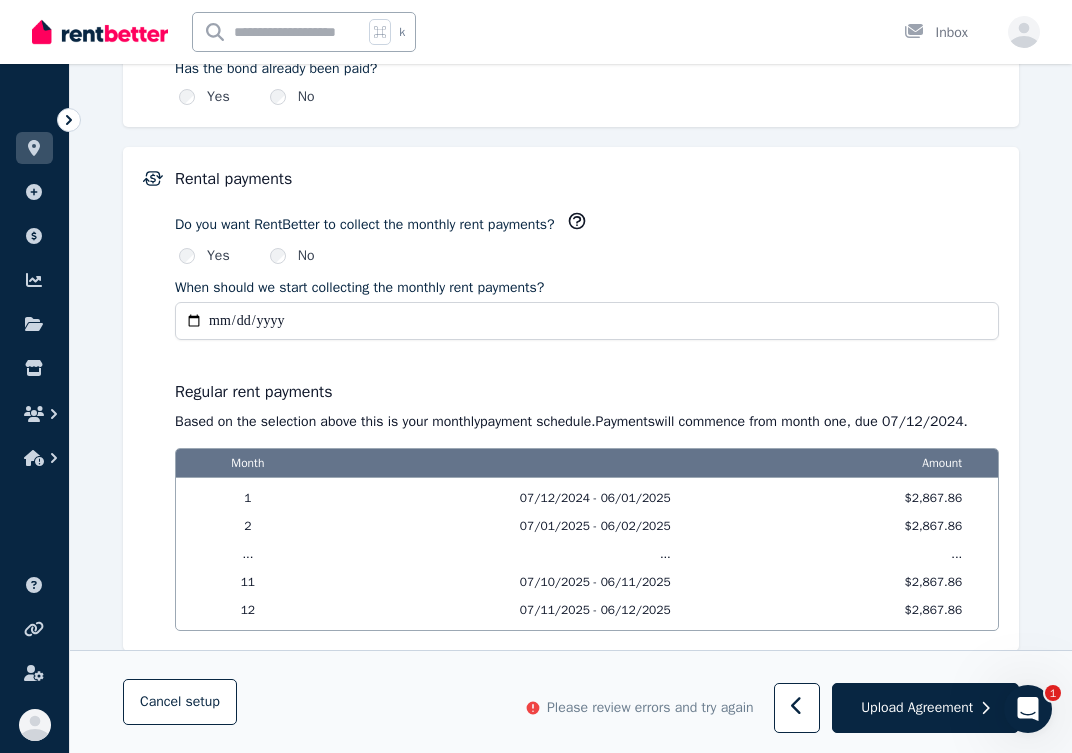 scroll, scrollTop: 1194, scrollLeft: 0, axis: vertical 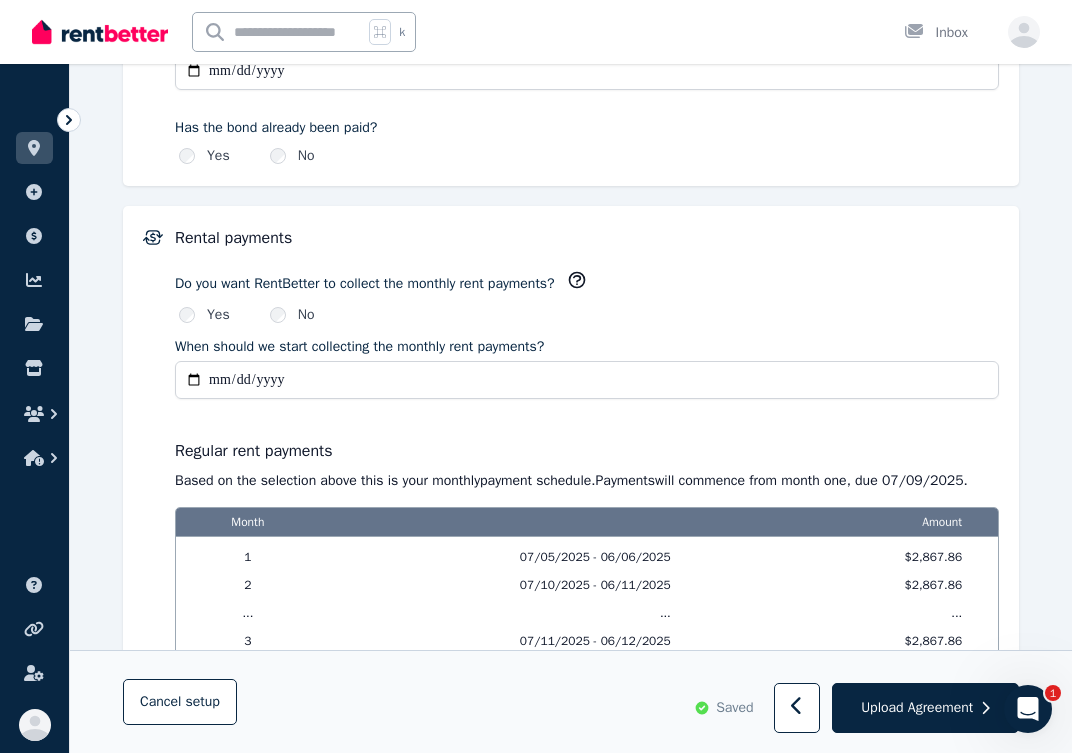 type on "**********" 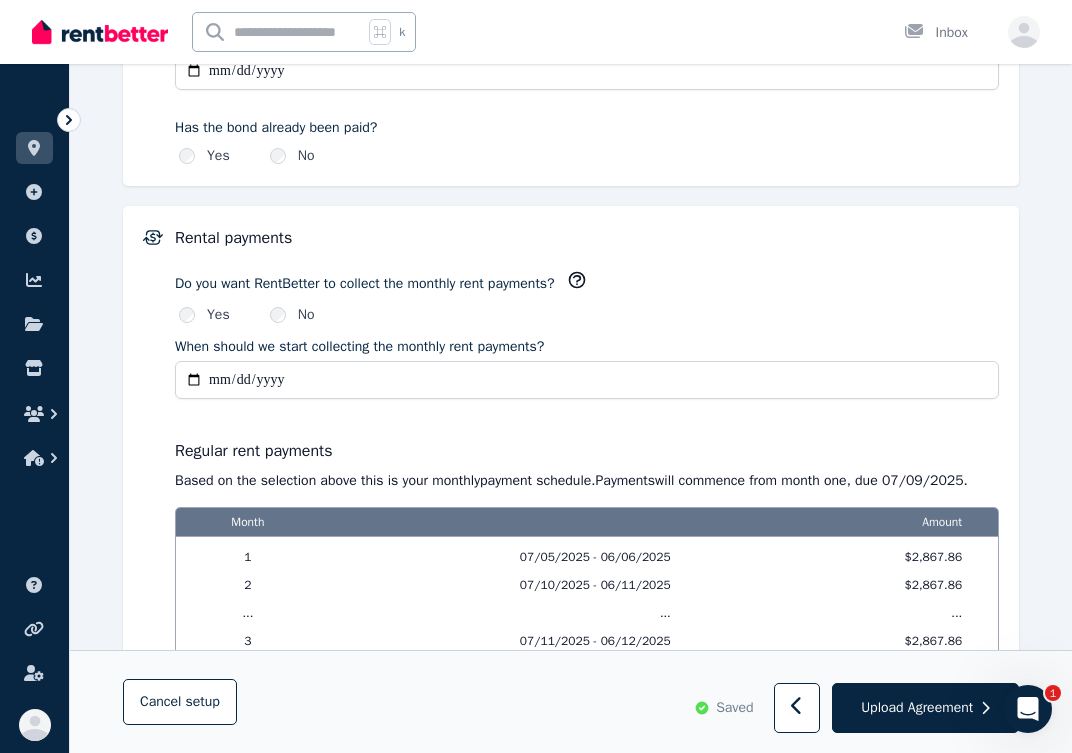click on "**********" at bounding box center (587, 444) 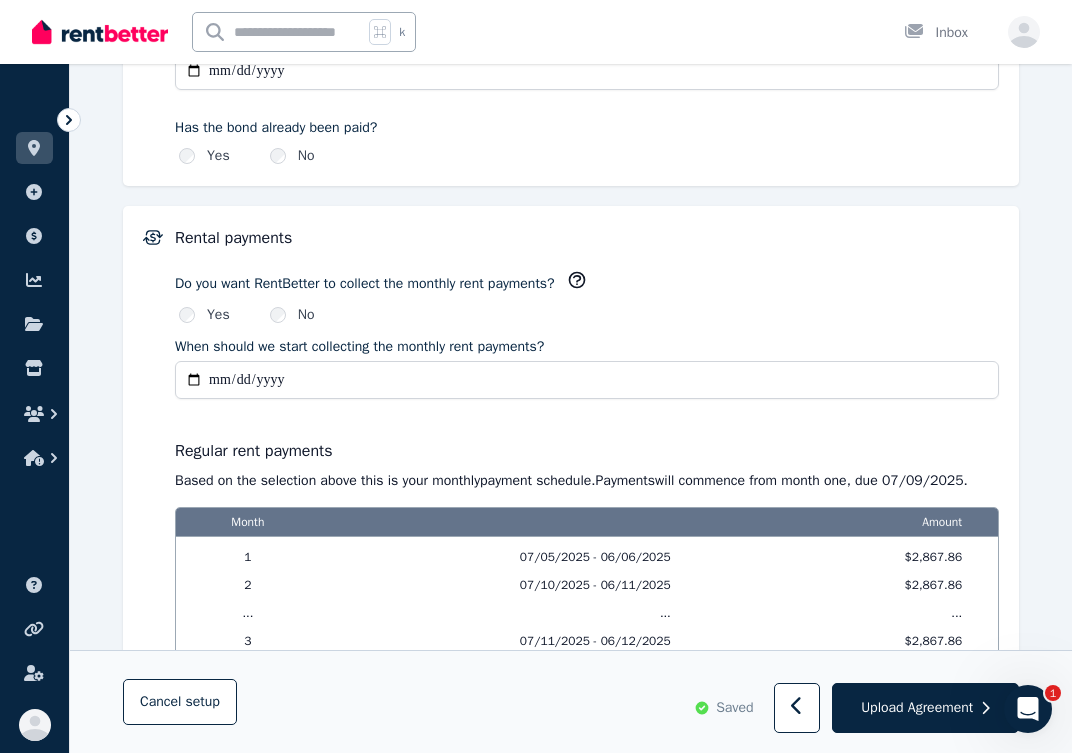 scroll, scrollTop: 1164, scrollLeft: 0, axis: vertical 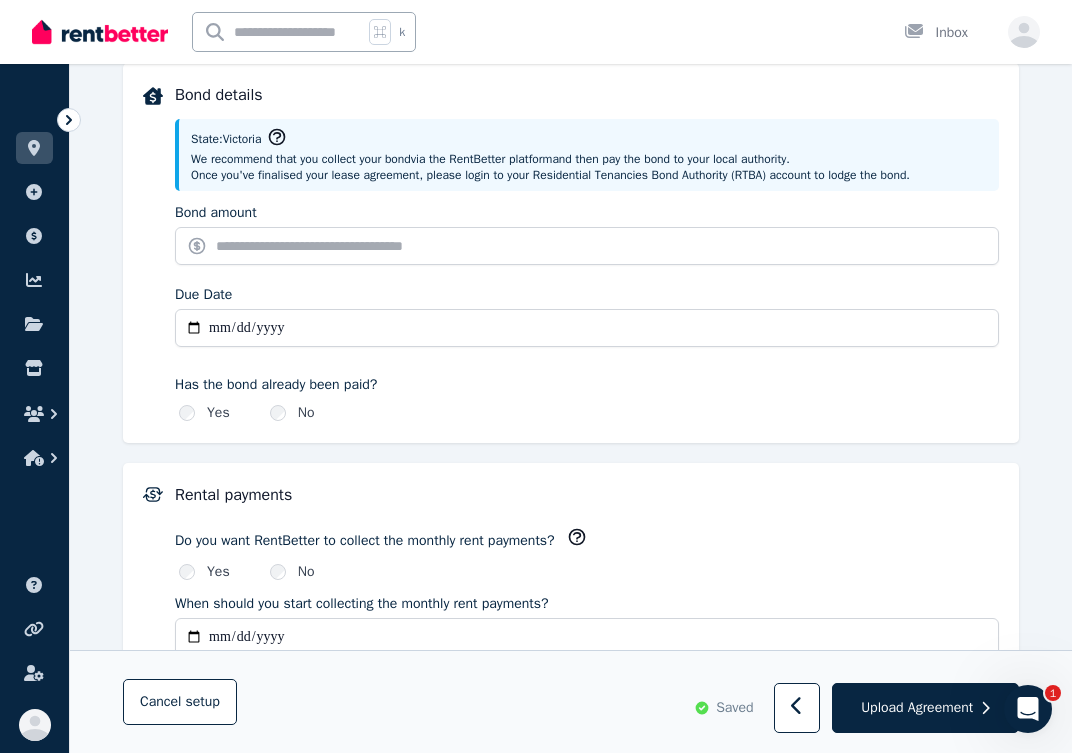 click on "Due Date" at bounding box center (587, 328) 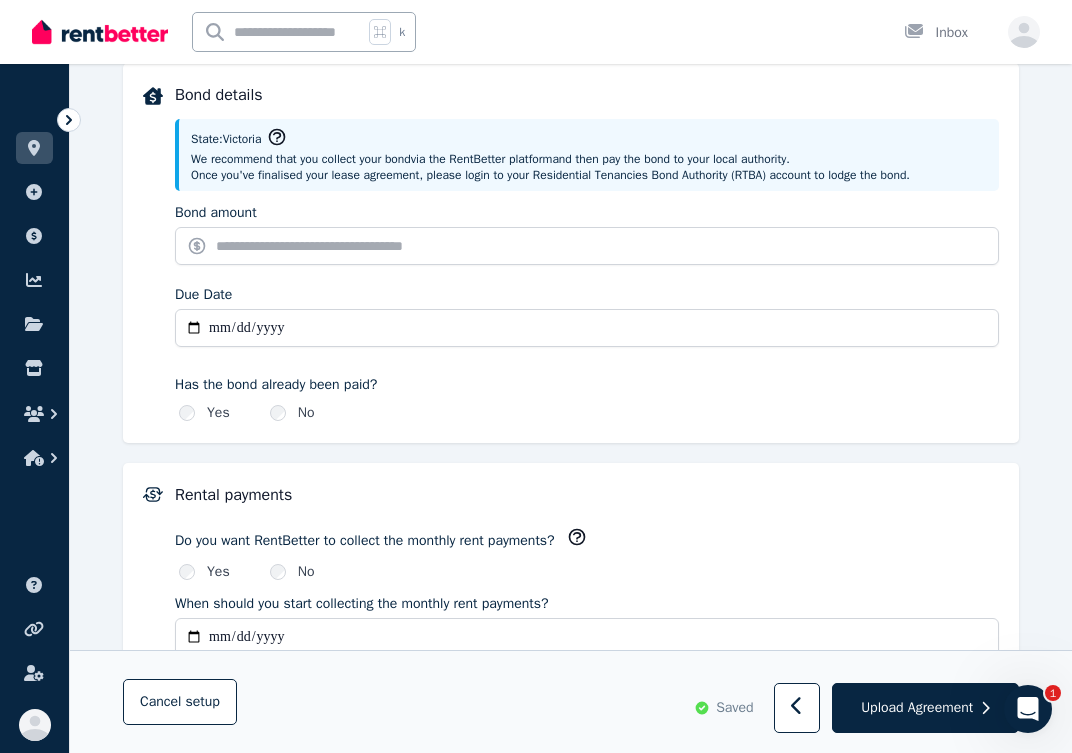 type on "**********" 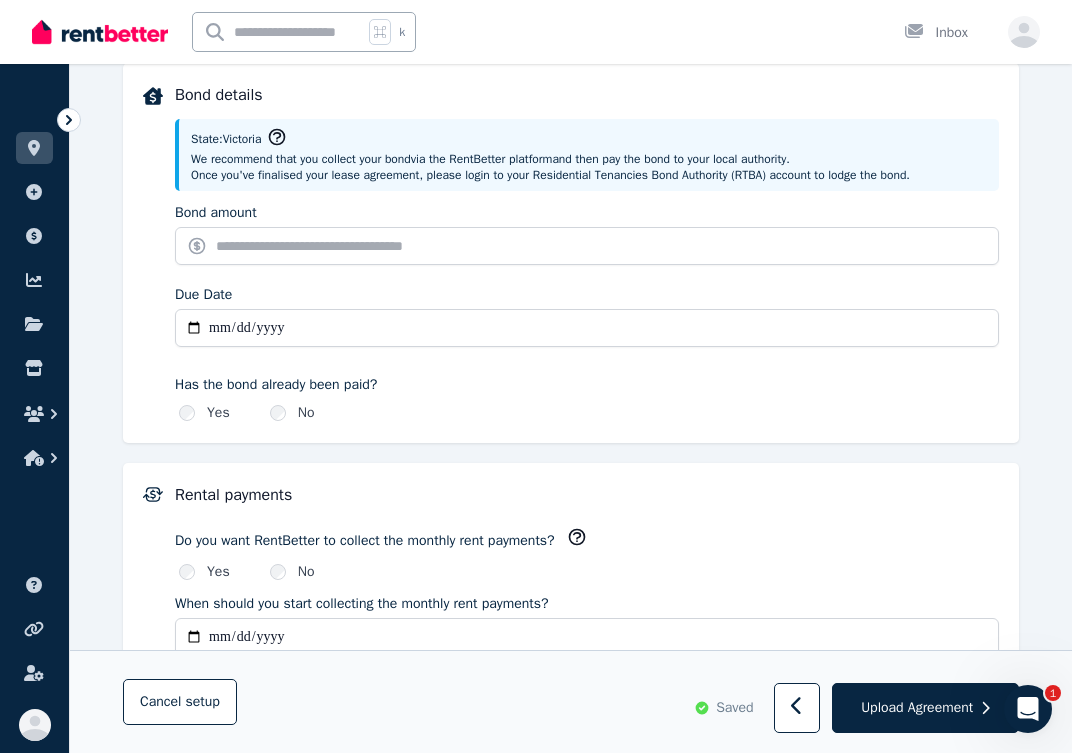click on "Has the bond already been paid?" at bounding box center (587, 385) 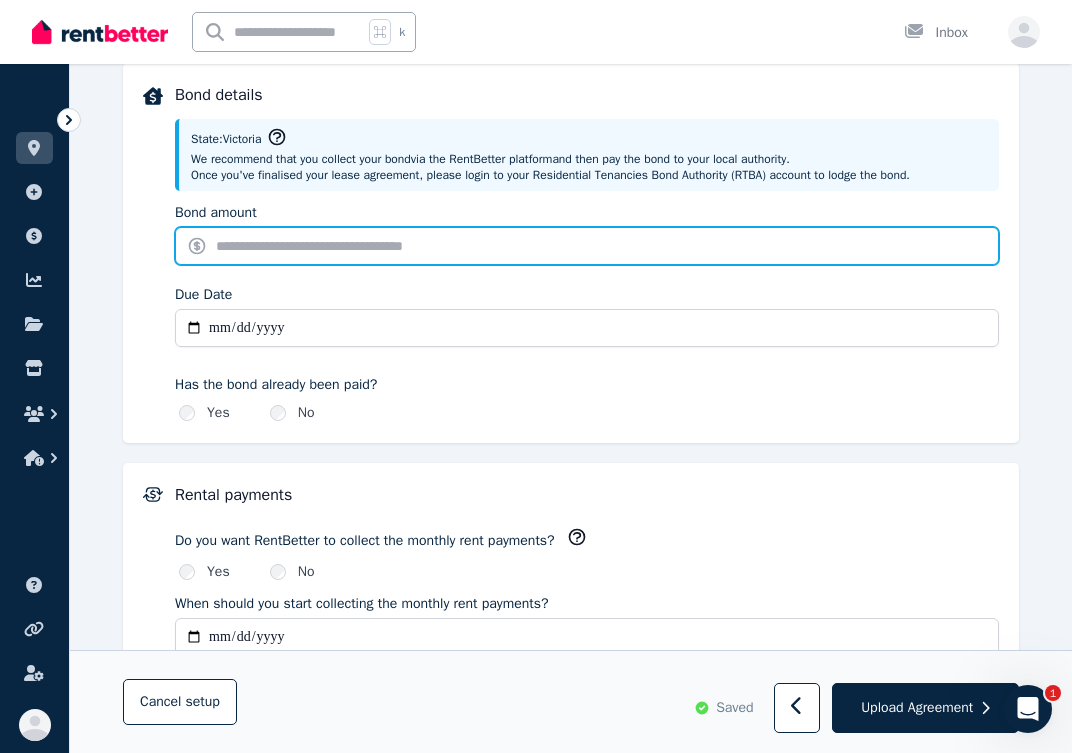 click on "Bond amount" at bounding box center [587, 246] 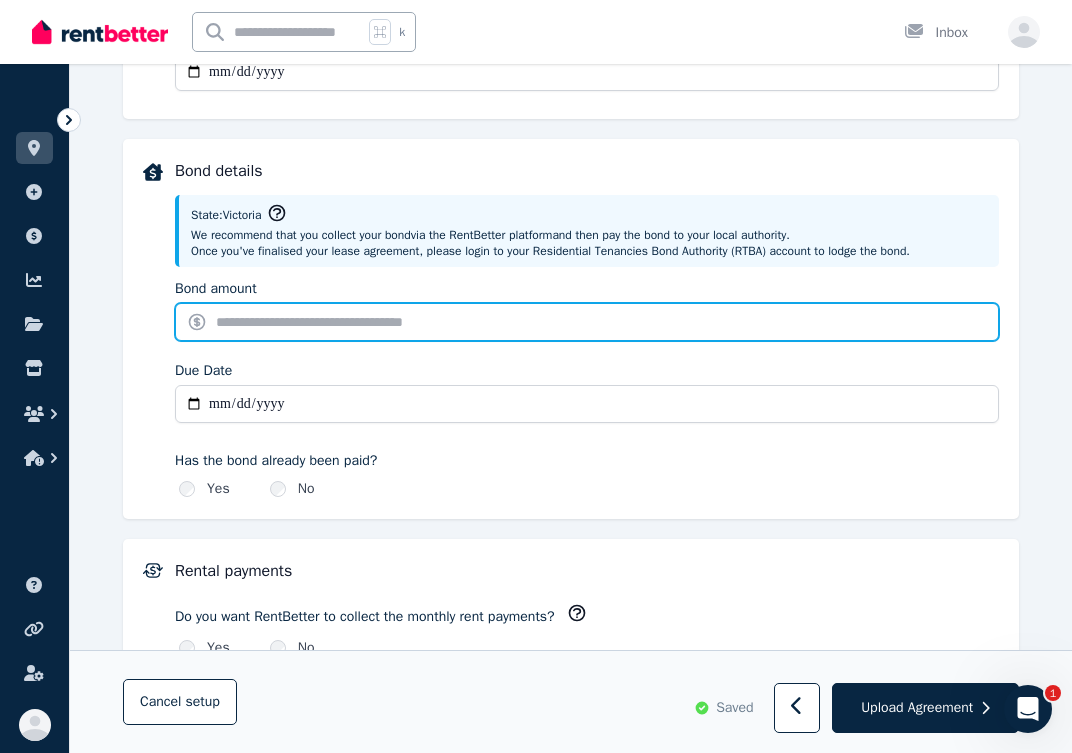 scroll, scrollTop: 842, scrollLeft: 0, axis: vertical 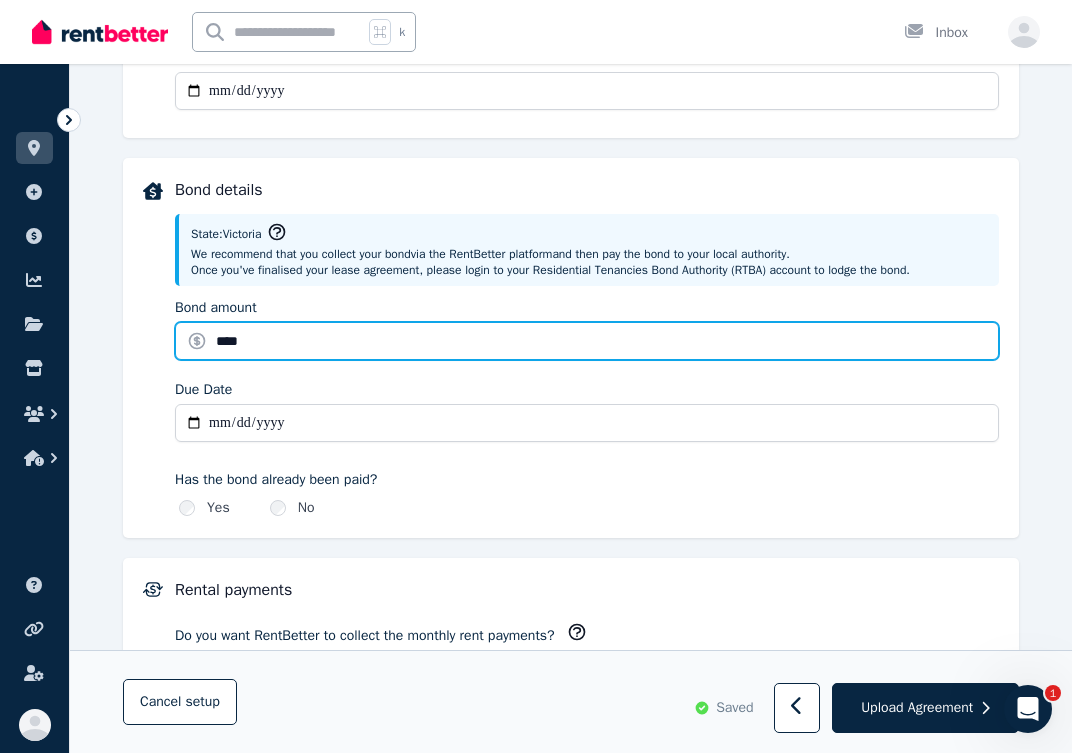 click on "****" at bounding box center [587, 341] 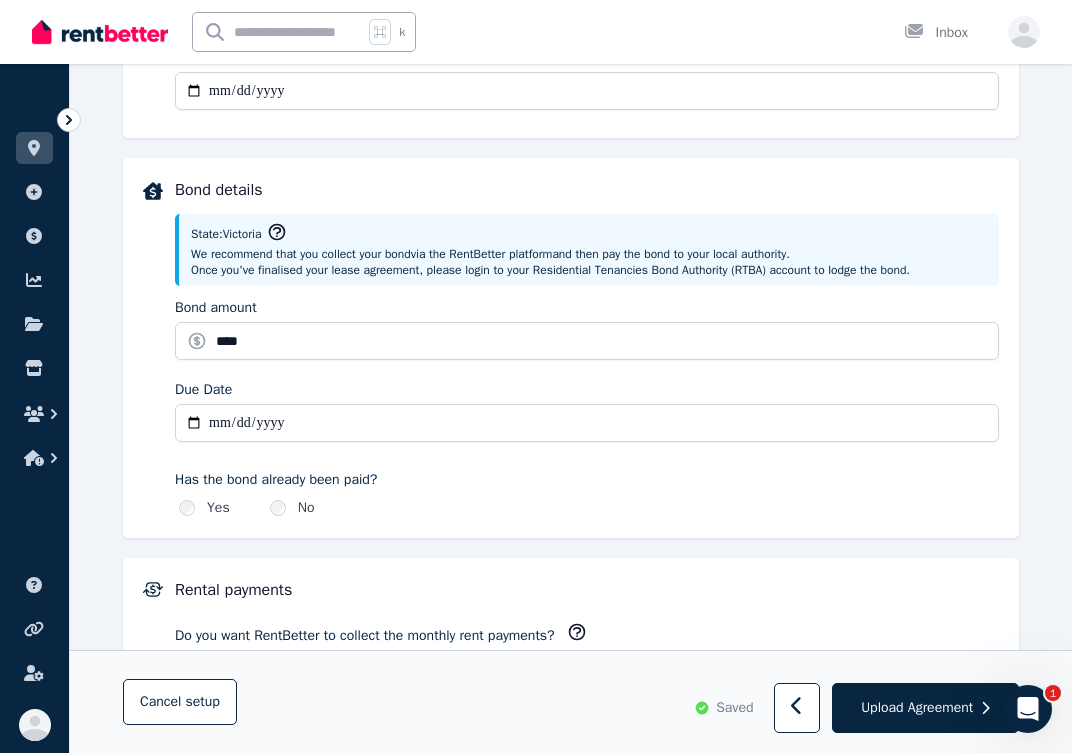 click on "**********" at bounding box center (587, 348) 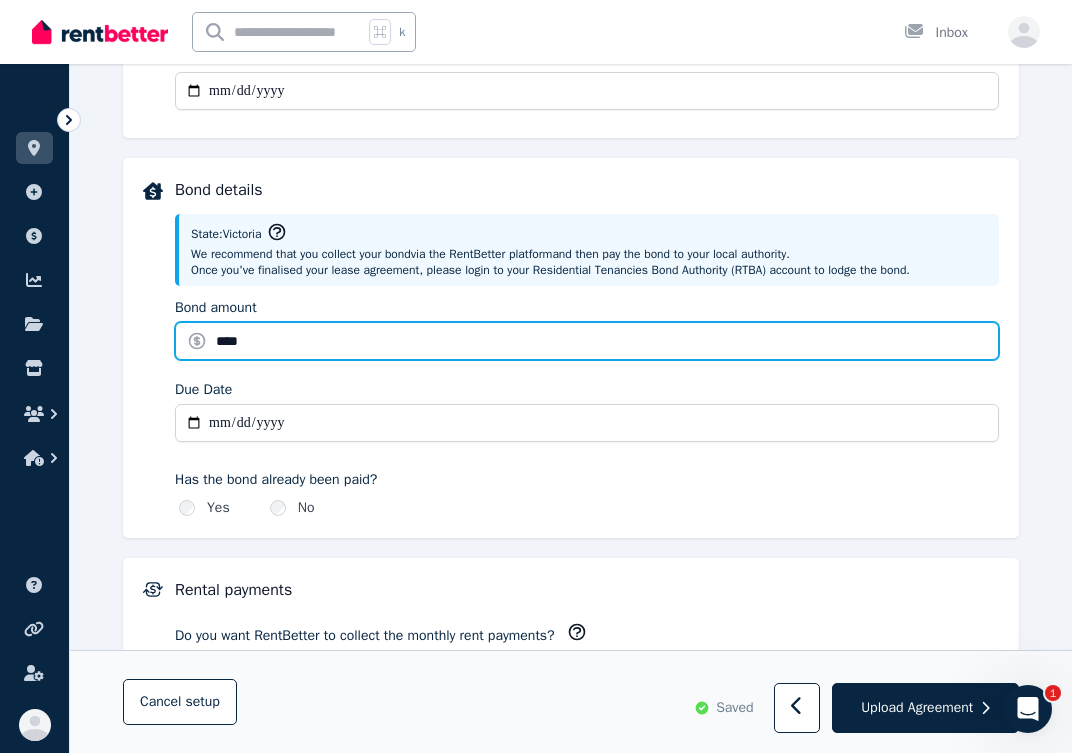 click on "****" at bounding box center (587, 341) 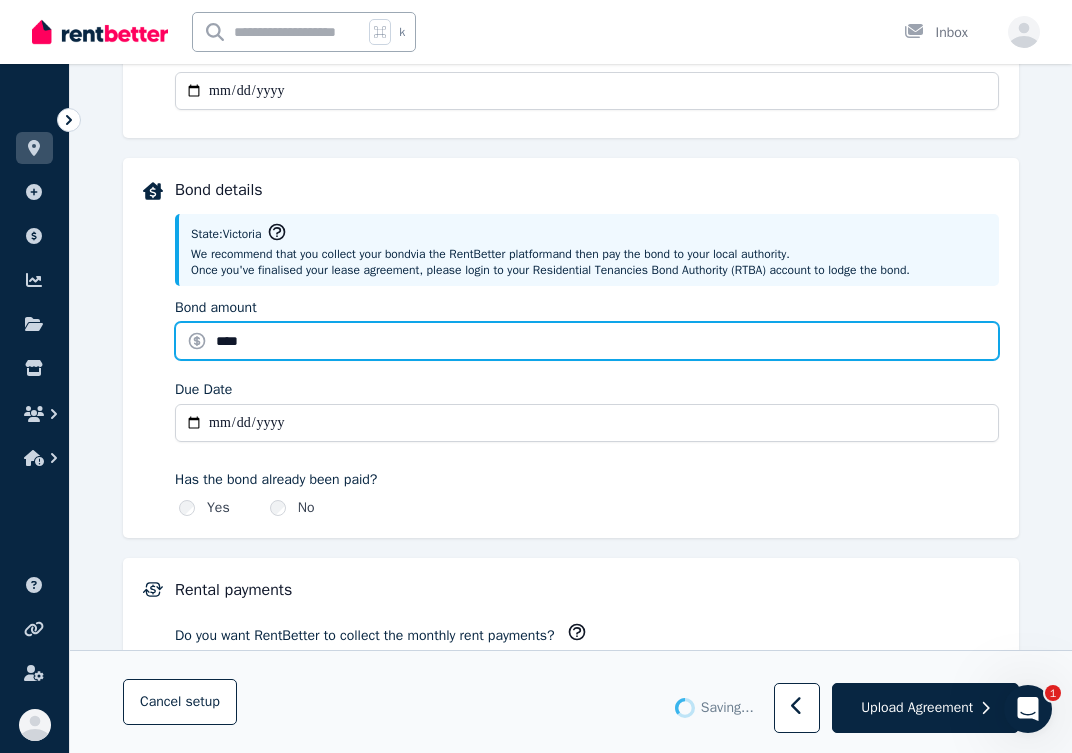 type 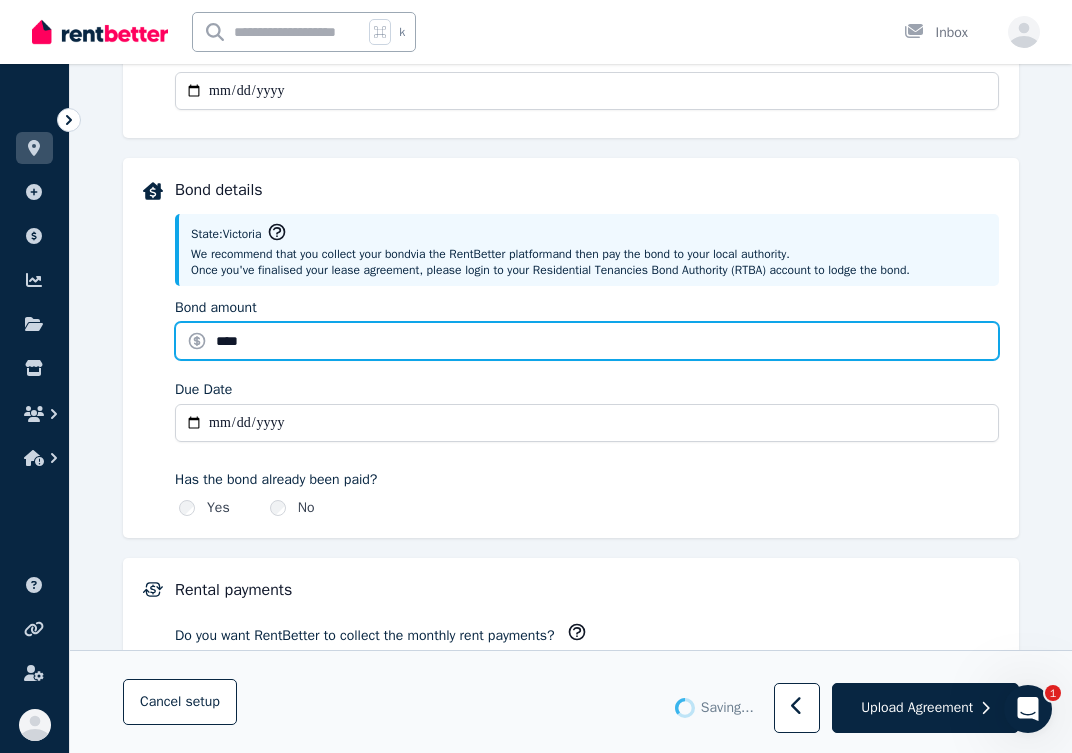 type 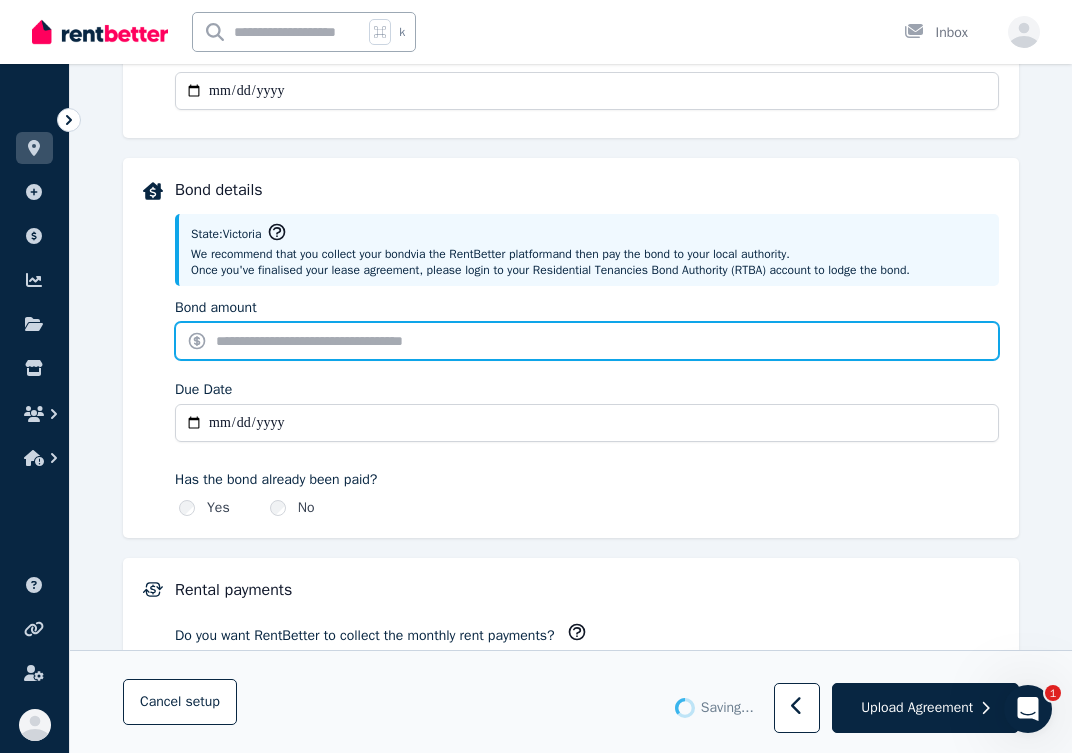 type on "*******" 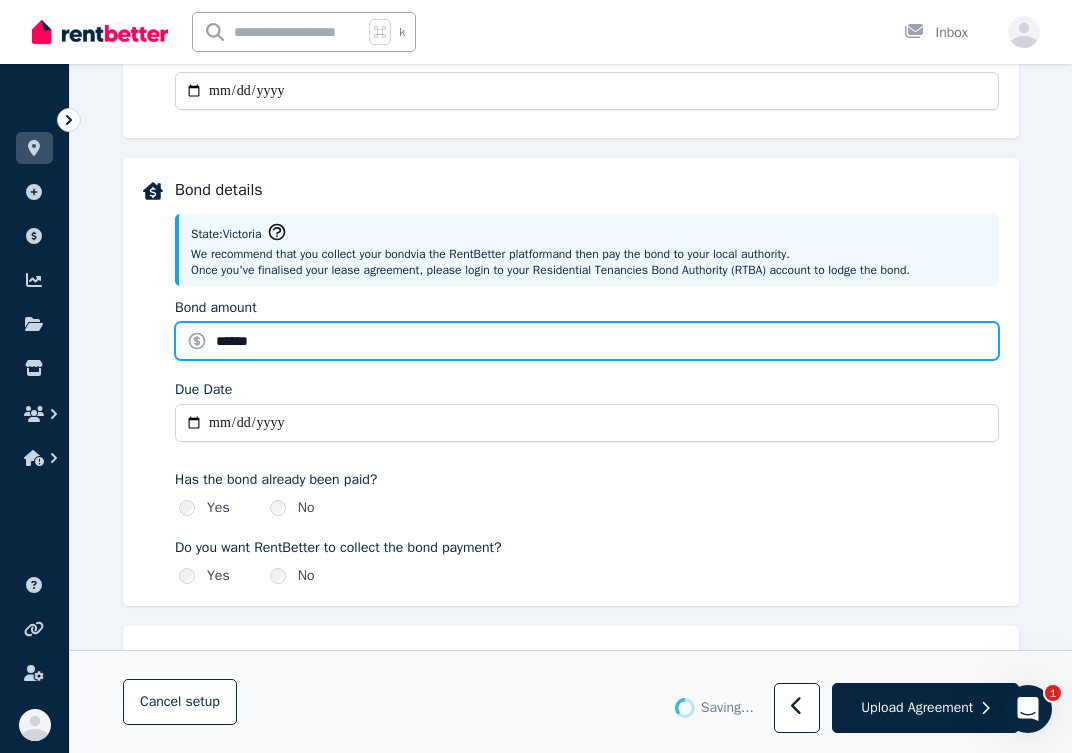 type on "*******" 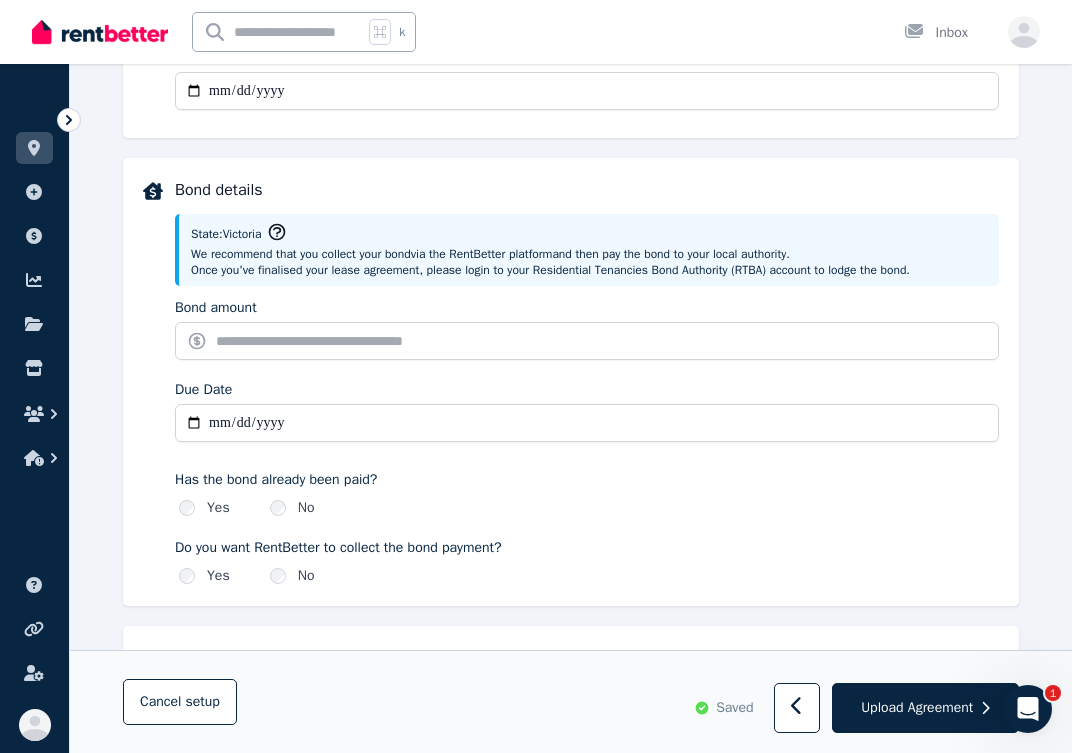 click on "Due Date" at bounding box center [587, 390] 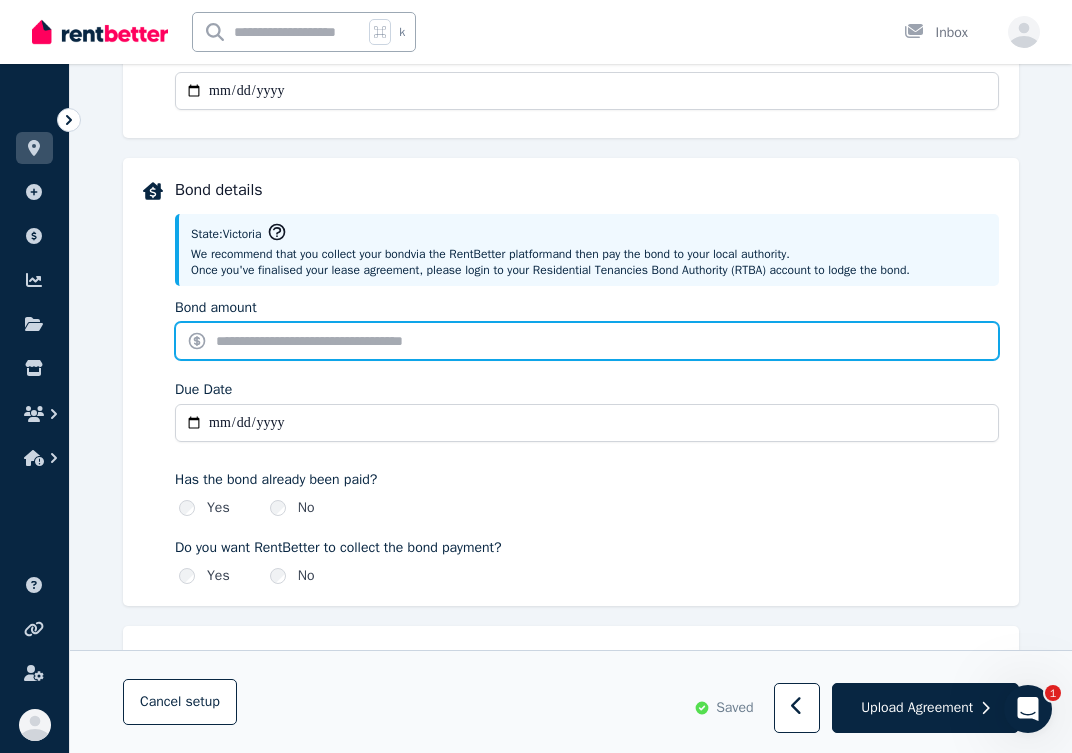 click on "Bond amount" at bounding box center [587, 341] 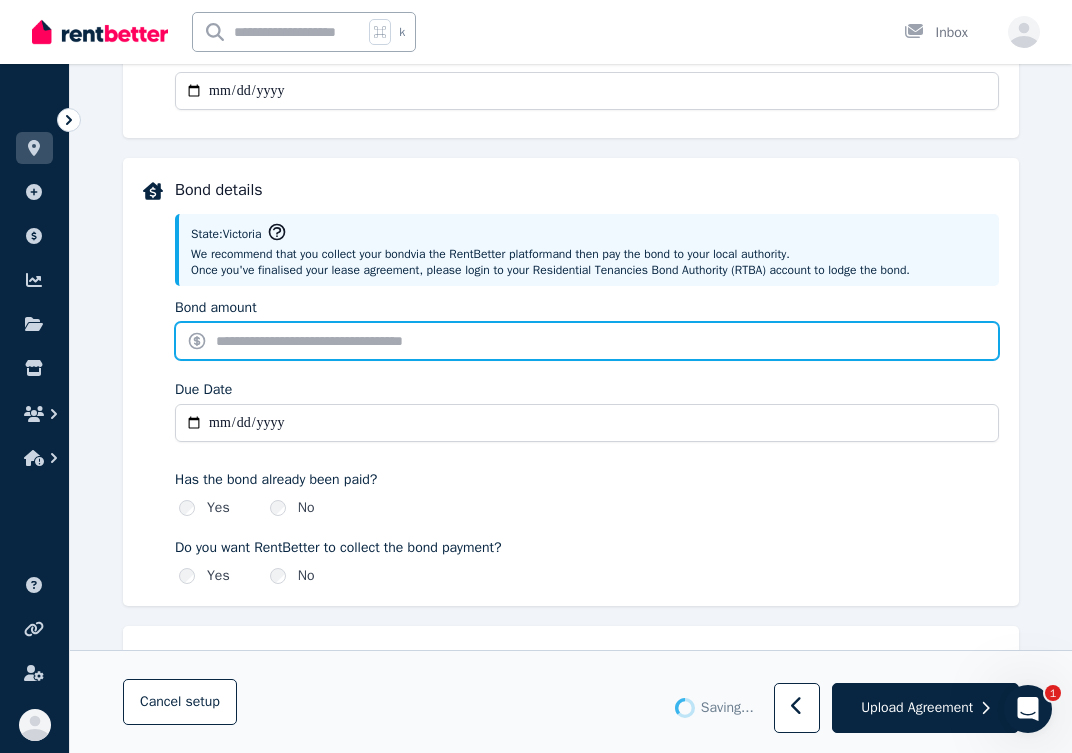scroll, scrollTop: 804, scrollLeft: 0, axis: vertical 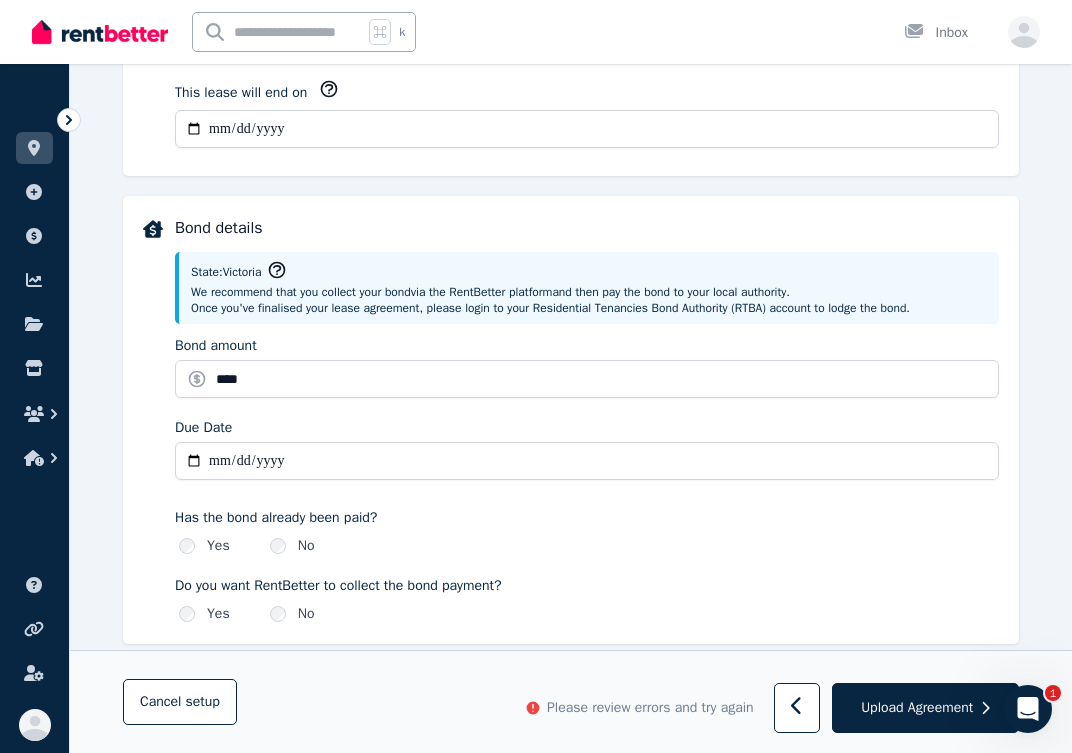 click on "**********" at bounding box center (587, 420) 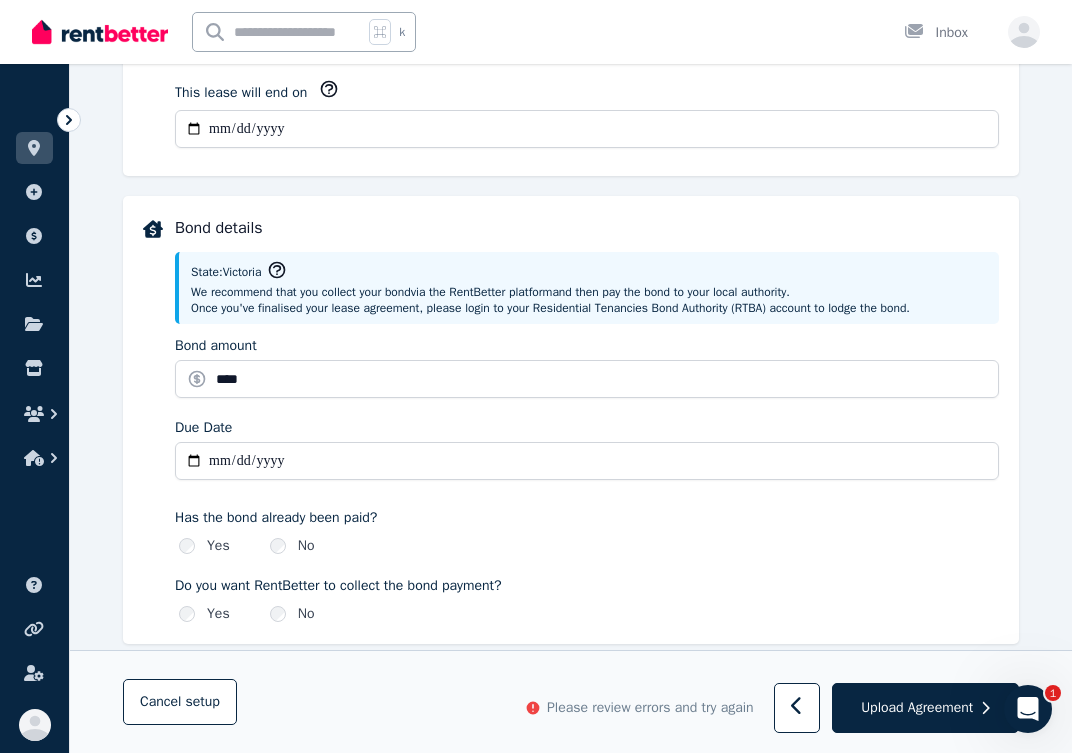 click on "**********" at bounding box center [587, 461] 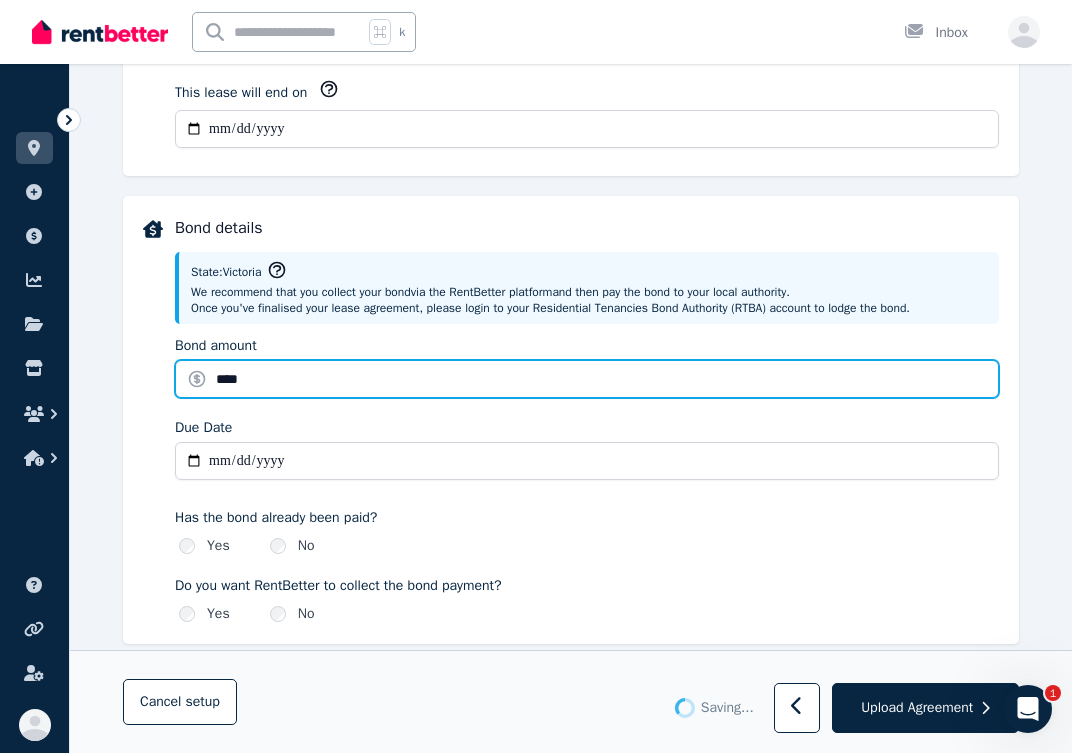 click on "****" at bounding box center [587, 379] 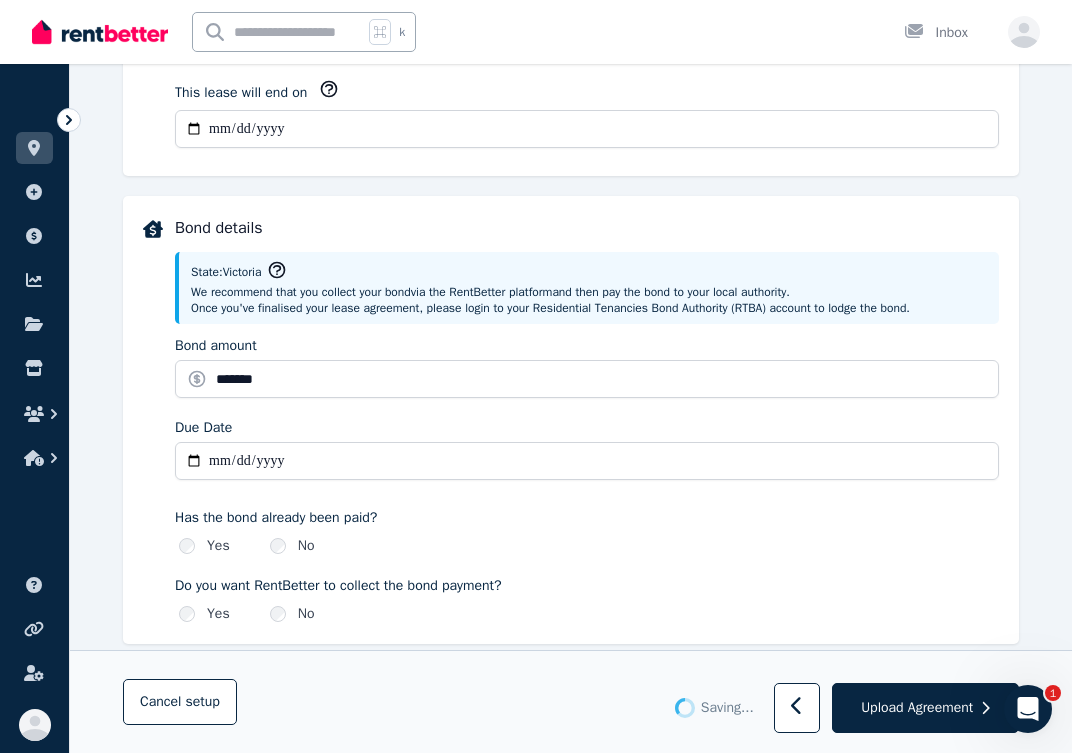 click on "Due Date" at bounding box center (587, 428) 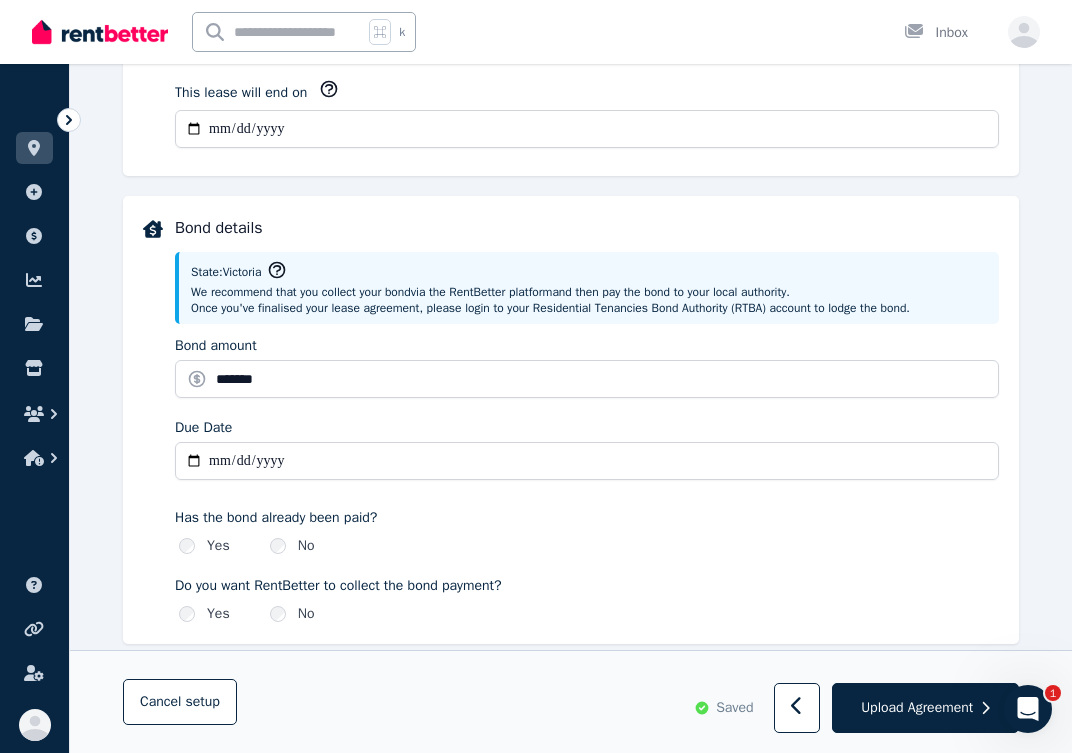 click on "Due Date" at bounding box center [587, 428] 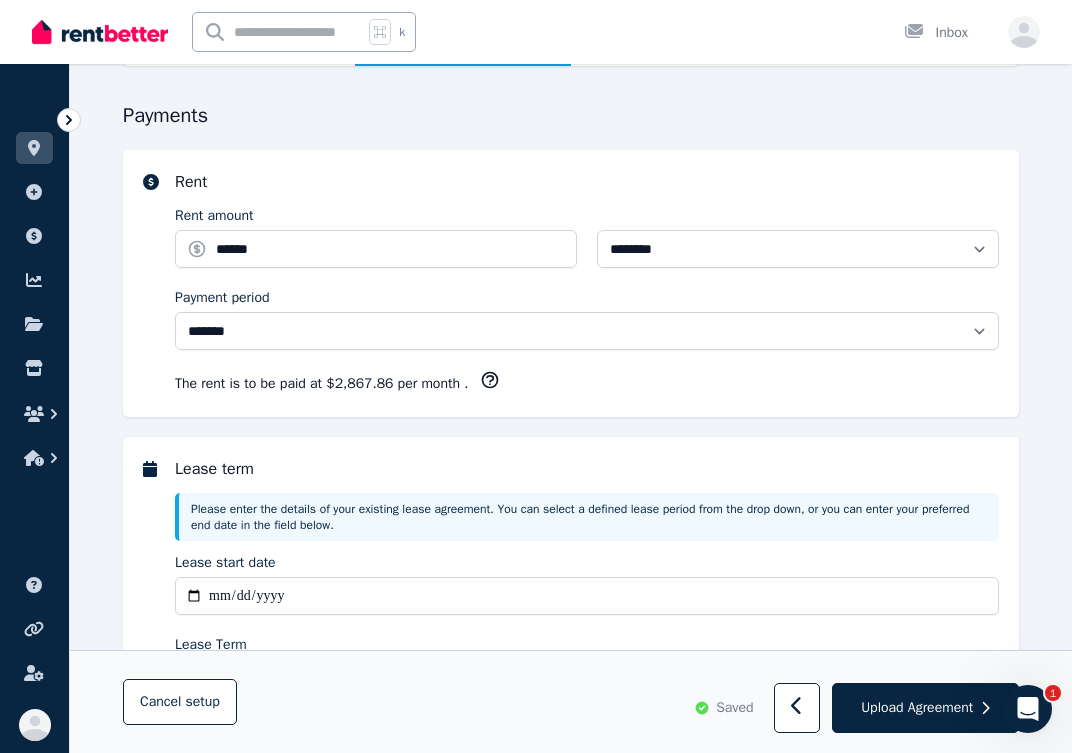 scroll, scrollTop: 156, scrollLeft: 0, axis: vertical 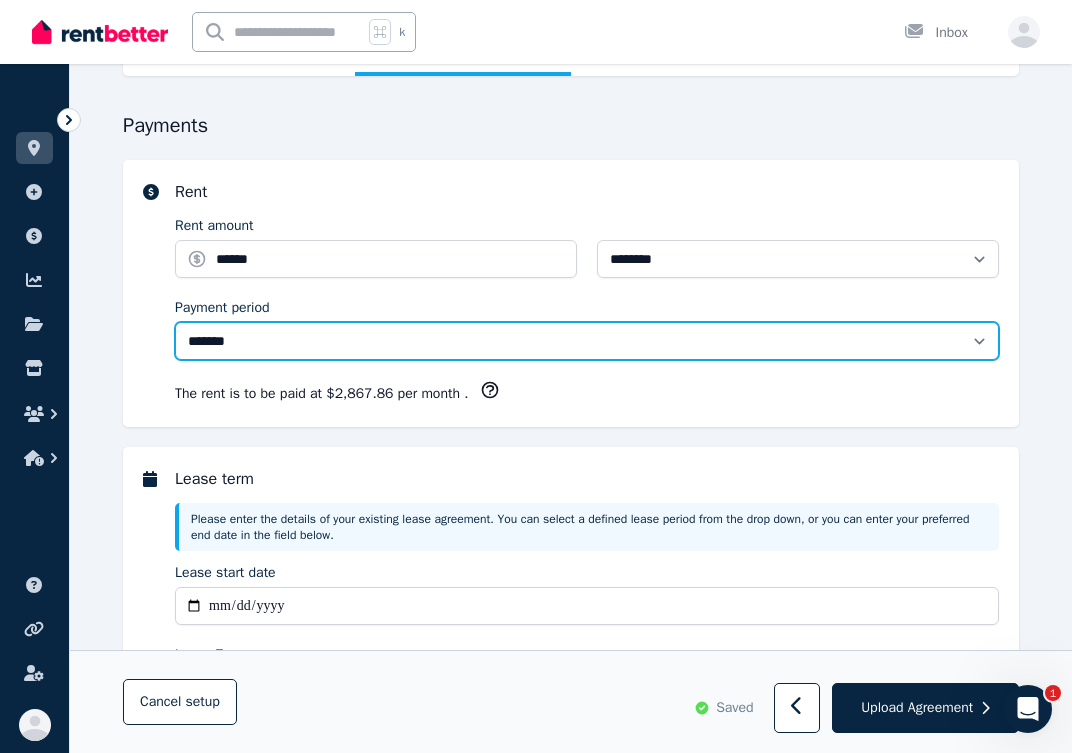 click on "**********" at bounding box center (587, 341) 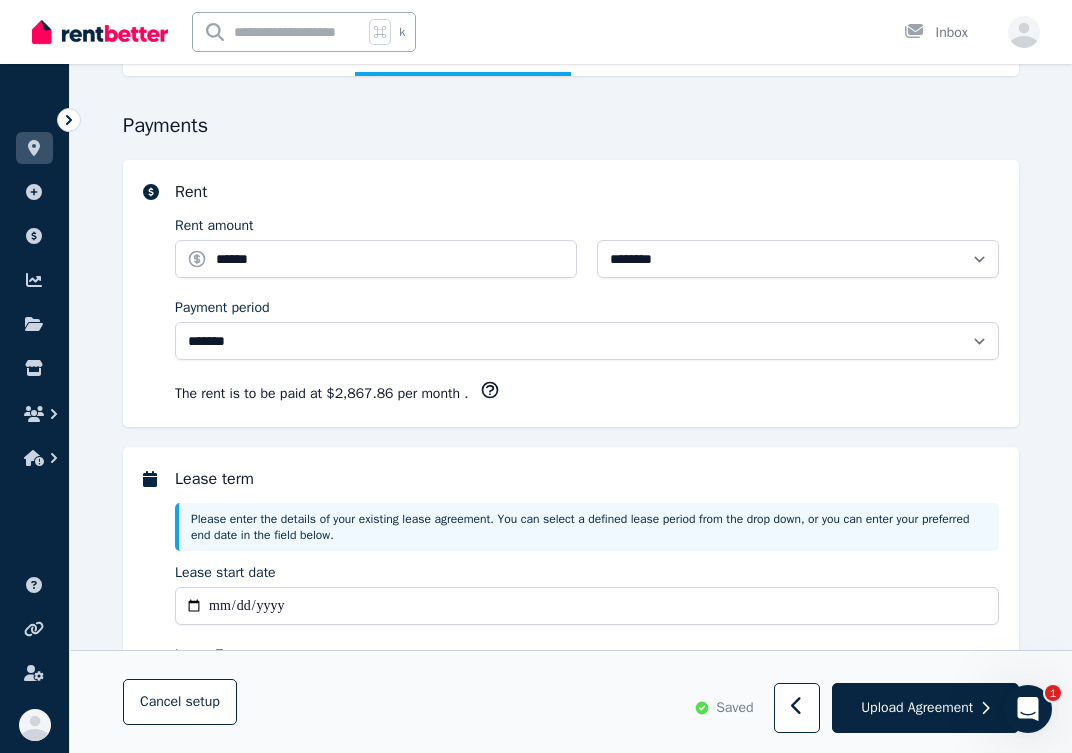 click on "The rent is to be paid at   $2,867.86 per month   ." at bounding box center [321, 394] 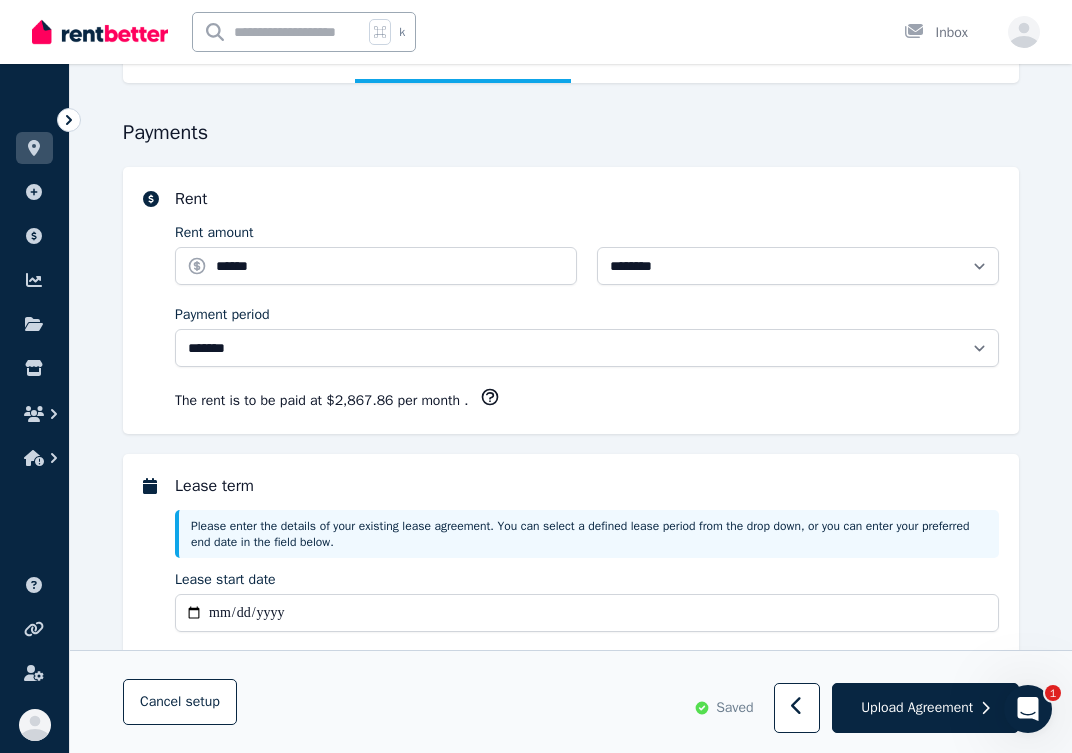 scroll, scrollTop: 185, scrollLeft: 0, axis: vertical 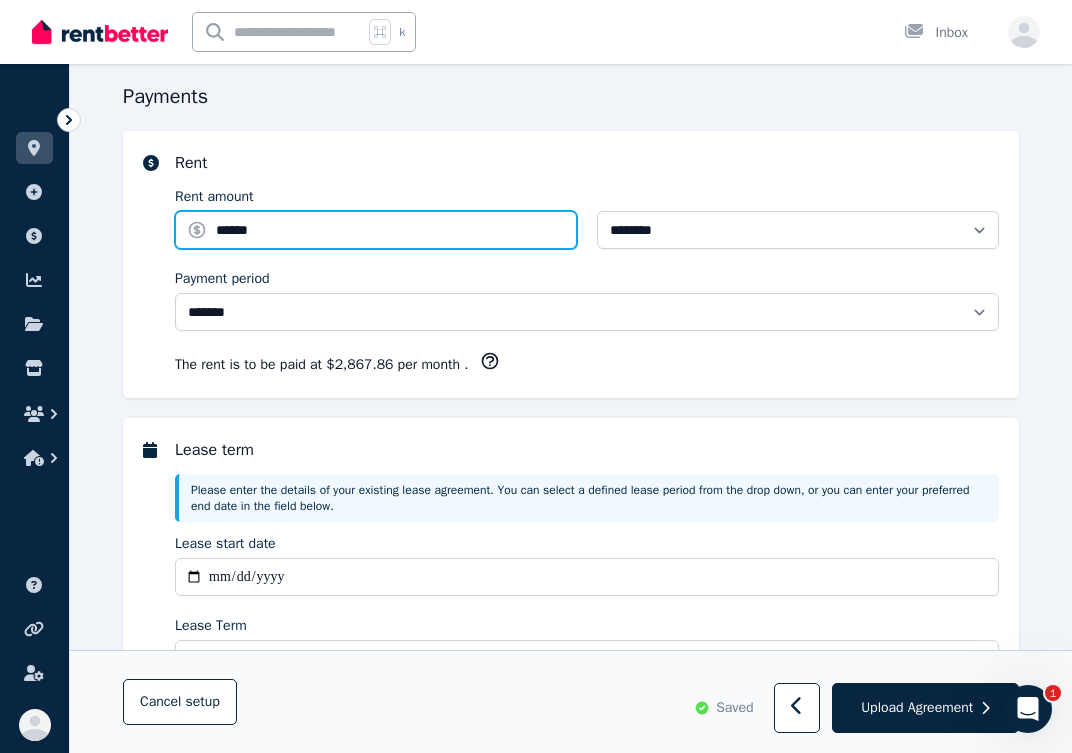 click on "******" at bounding box center [376, 230] 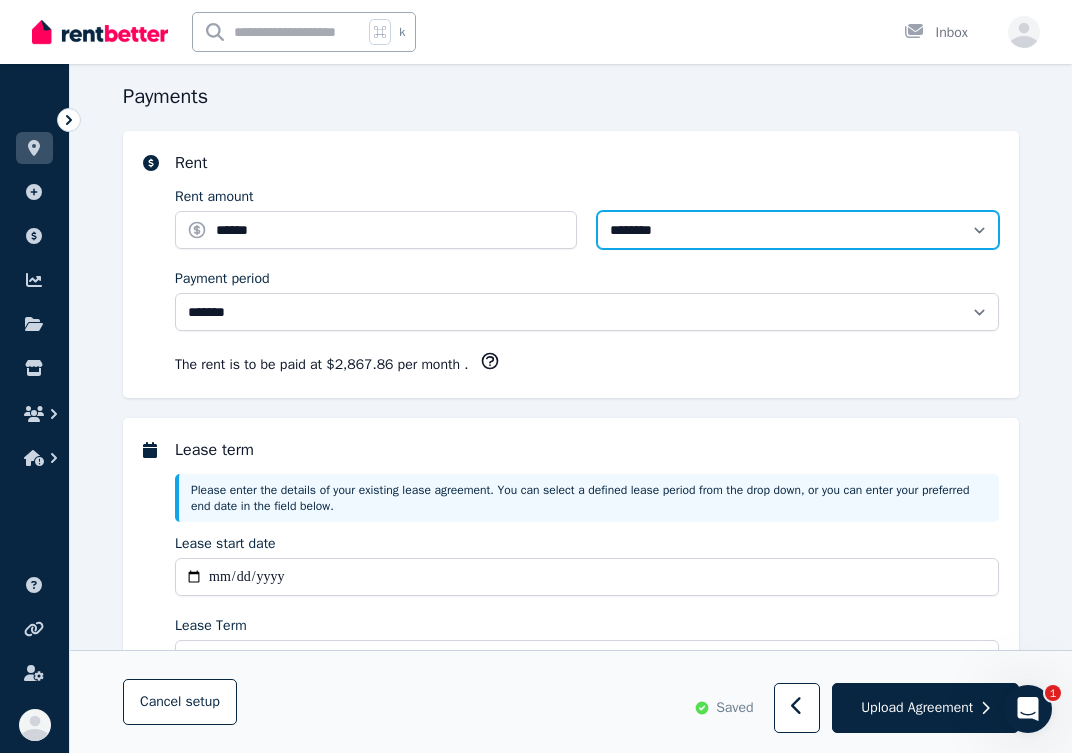 click on "**********" at bounding box center (798, 230) 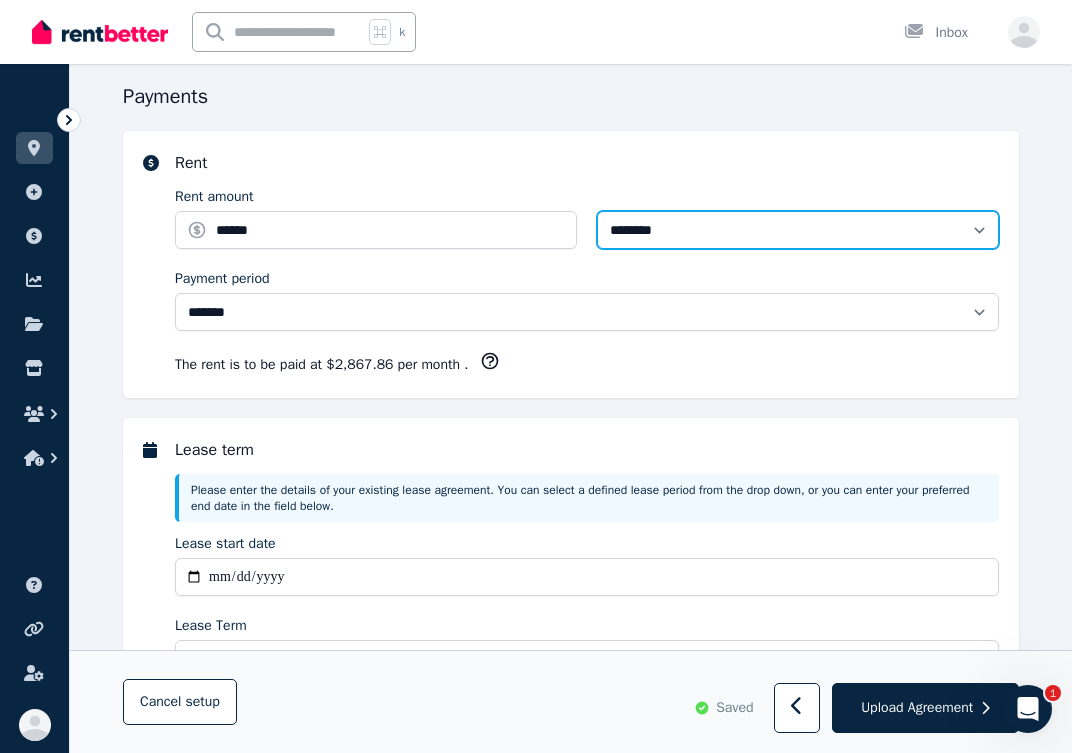 select on "*******" 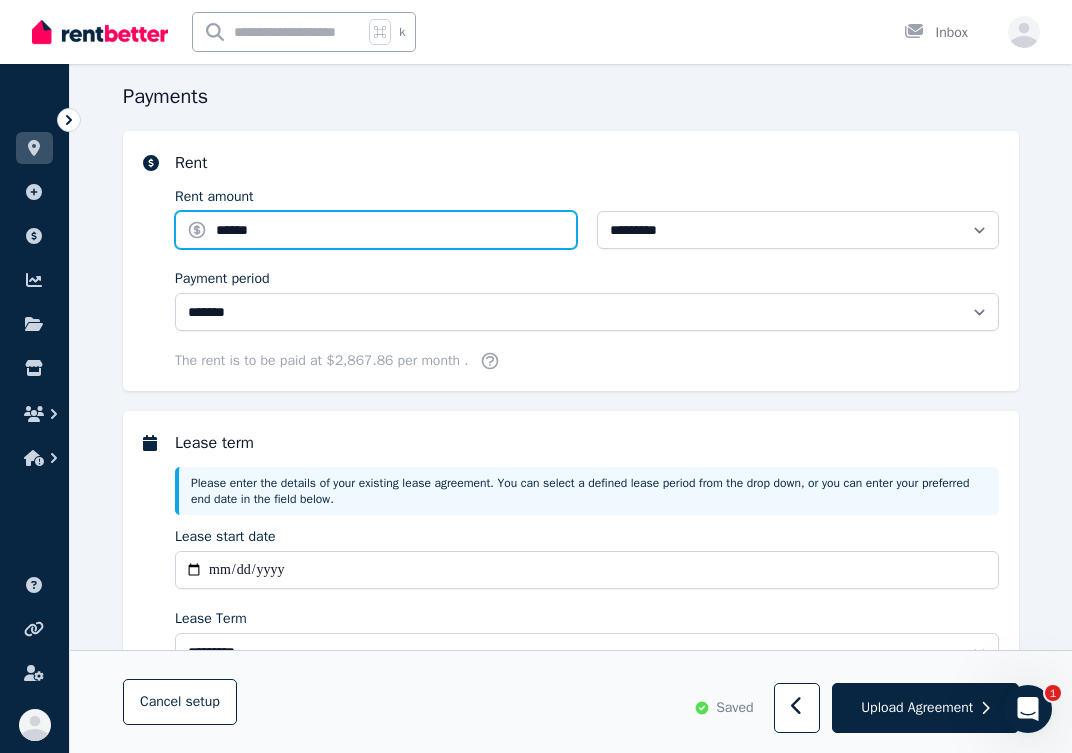 click on "******" at bounding box center (376, 230) 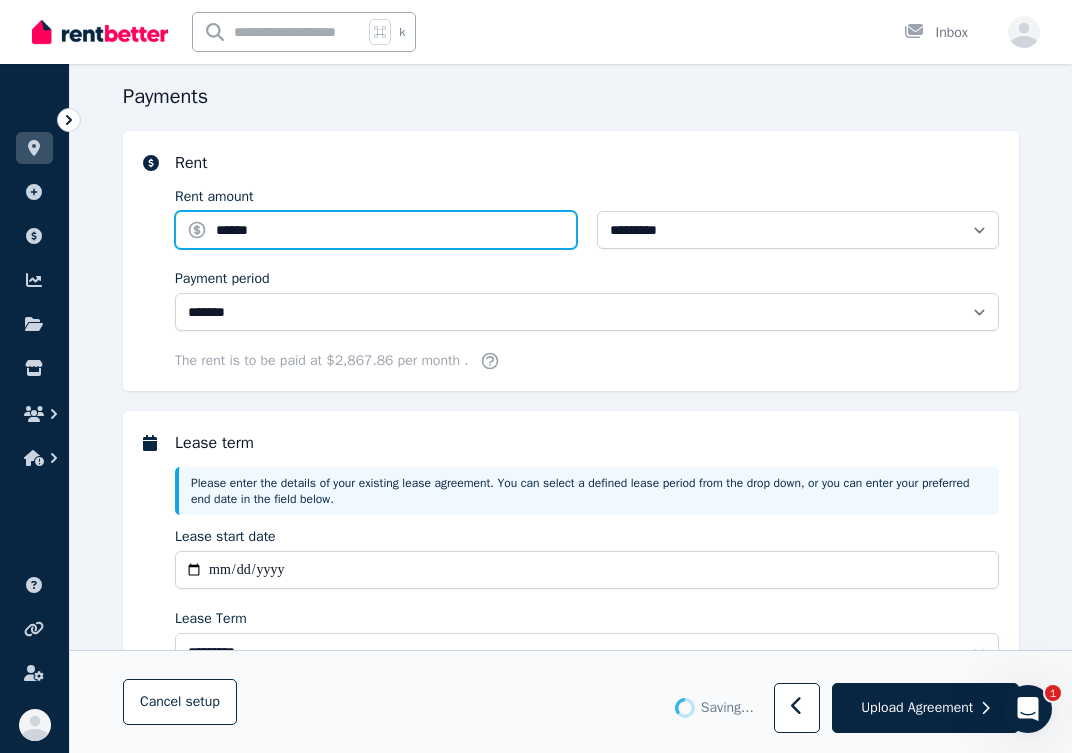 click on "******" at bounding box center (376, 230) 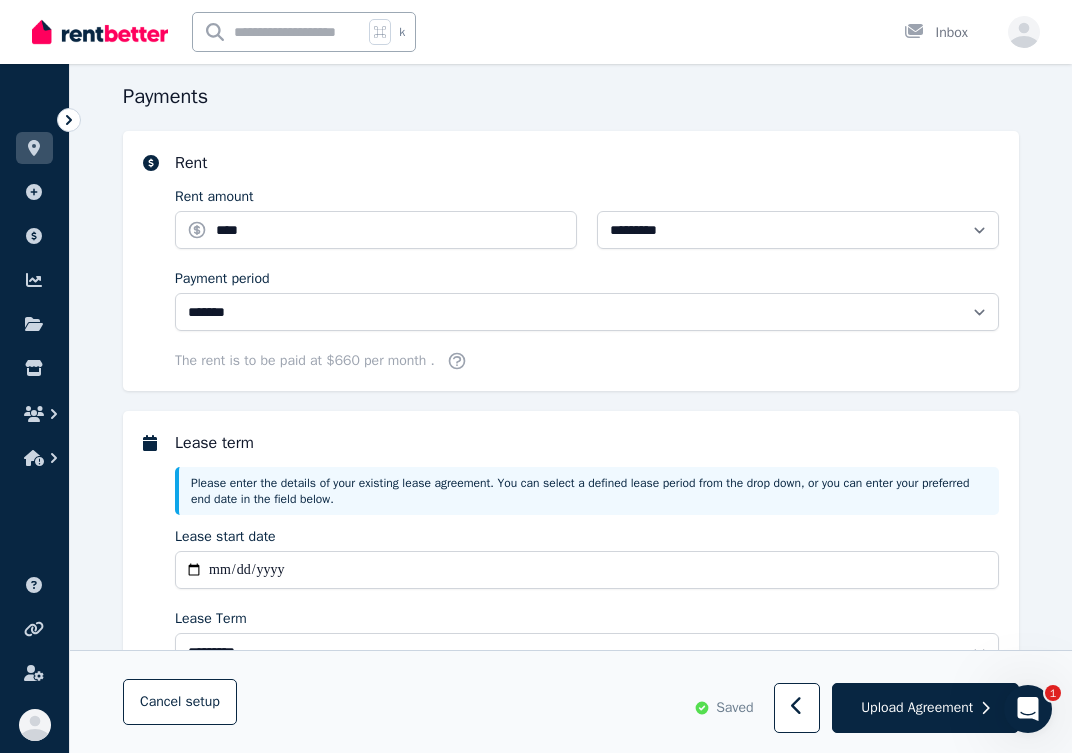 click on "**********" at bounding box center (587, 222) 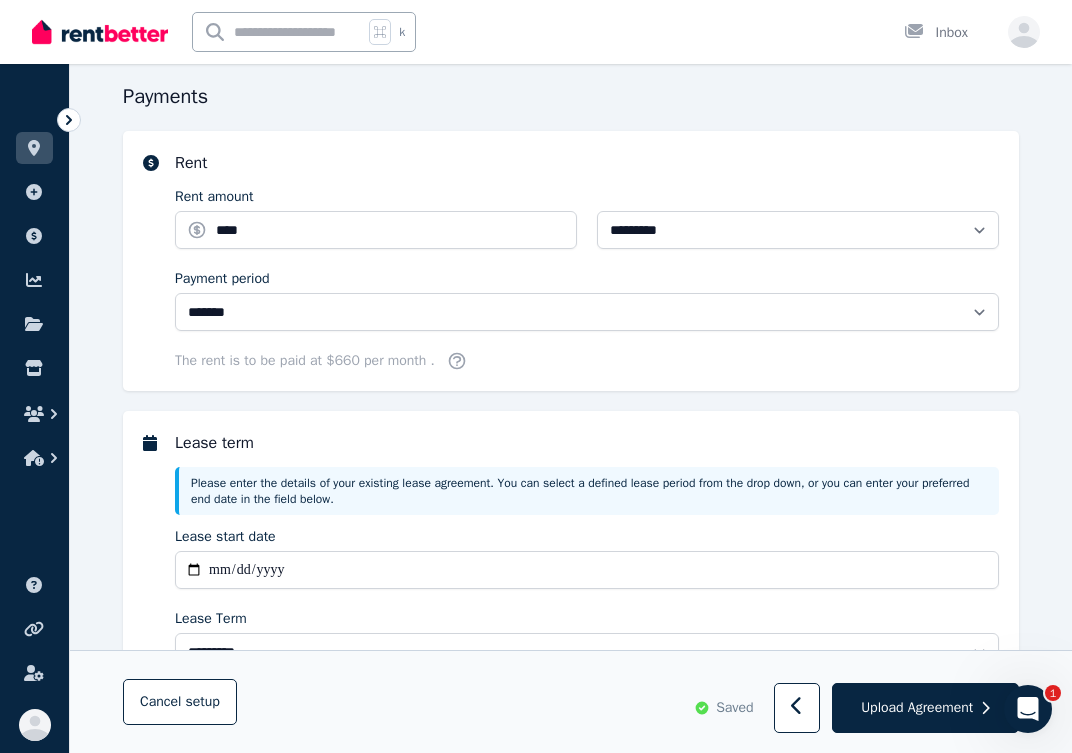 click on "Payment period" at bounding box center [587, 279] 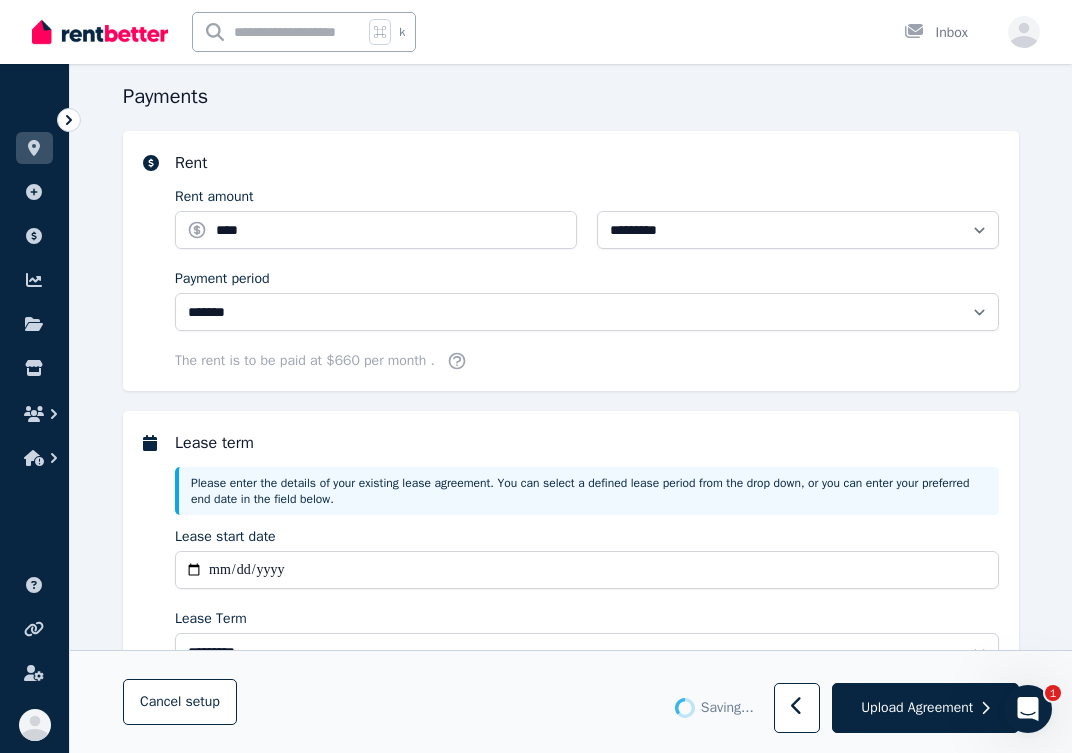 type on "*******" 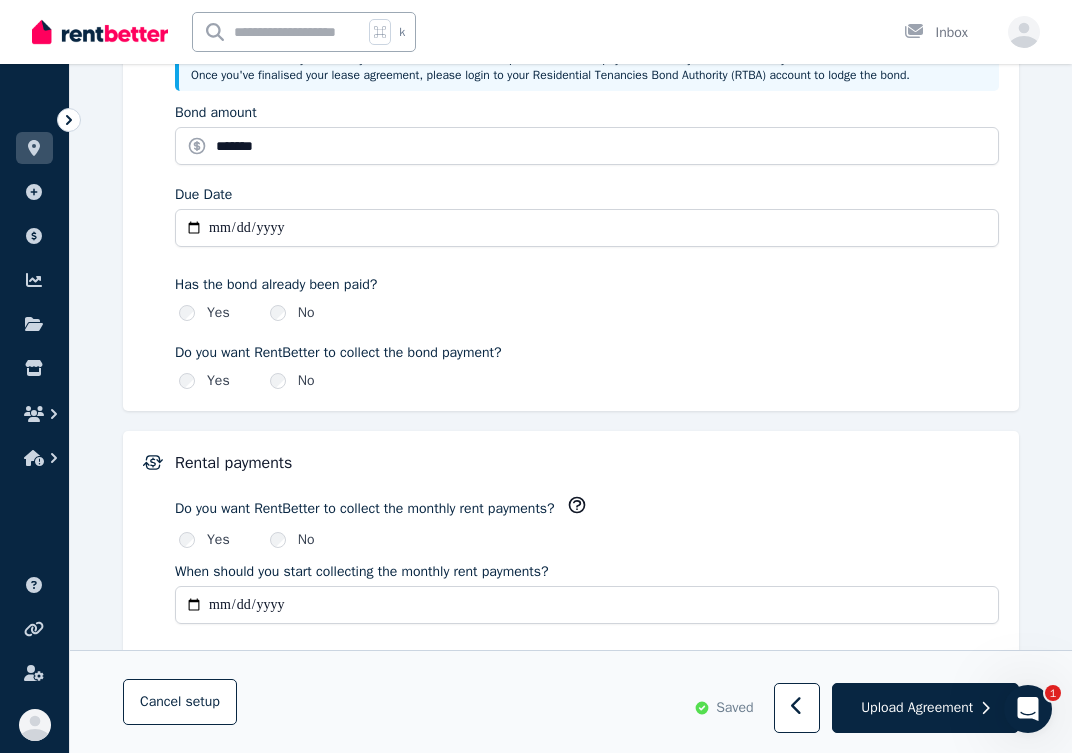 scroll, scrollTop: 1512, scrollLeft: 0, axis: vertical 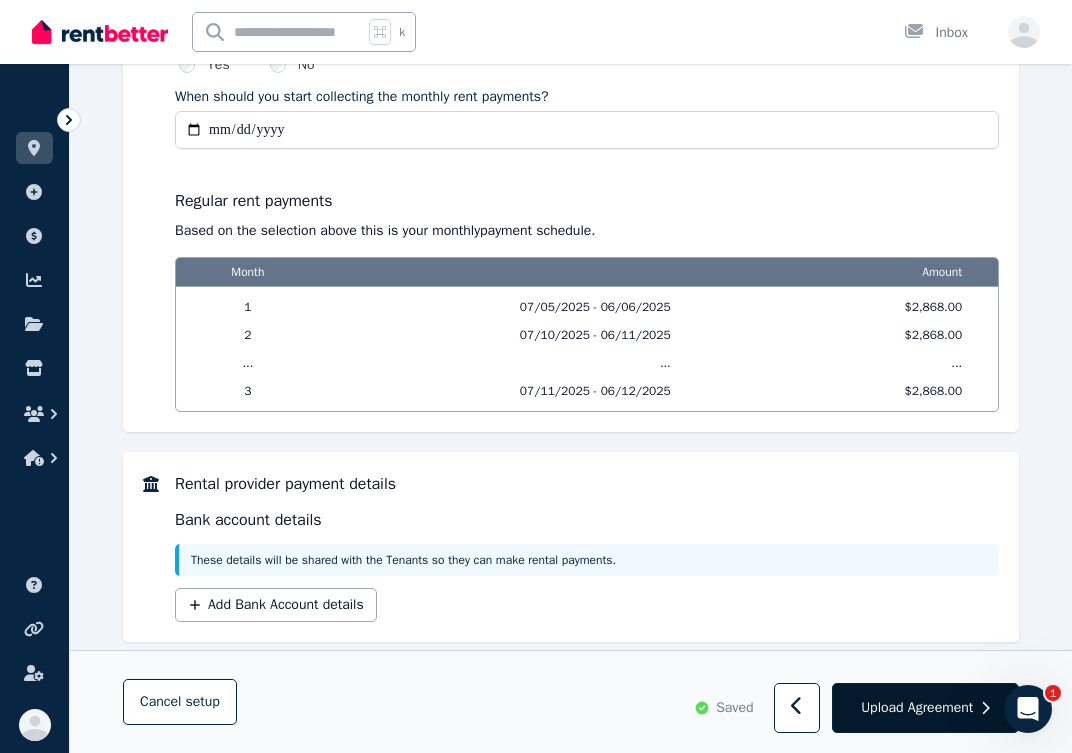 click on "Upload Agreement" at bounding box center (925, 709) 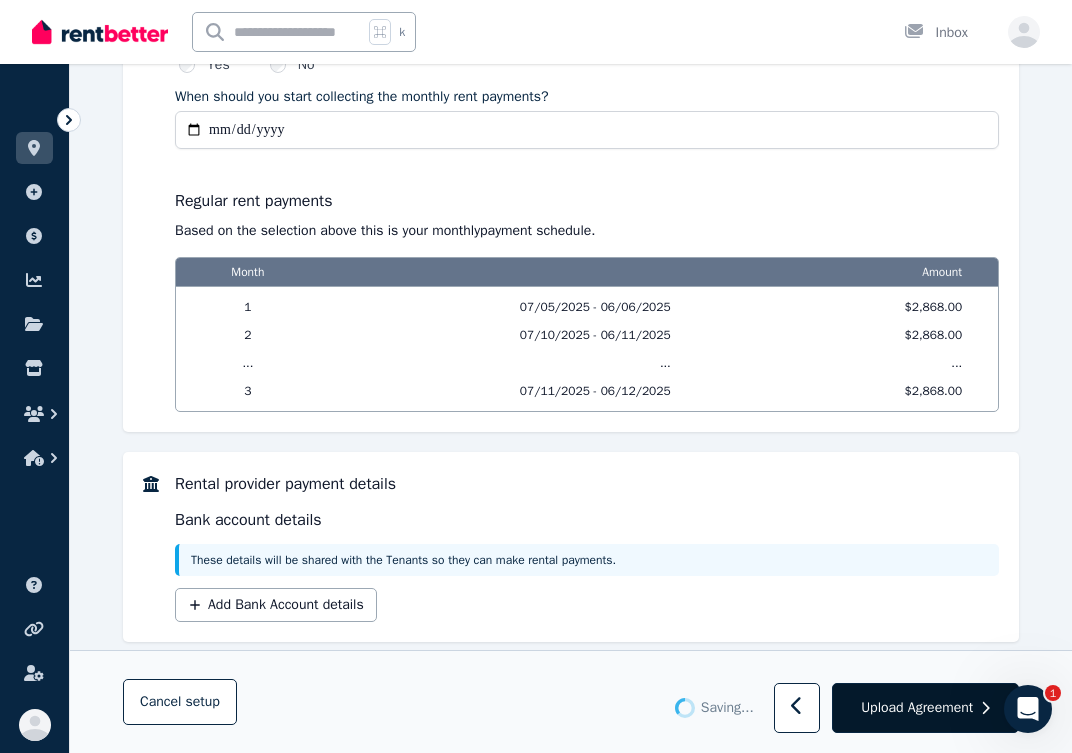 scroll, scrollTop: 0, scrollLeft: 0, axis: both 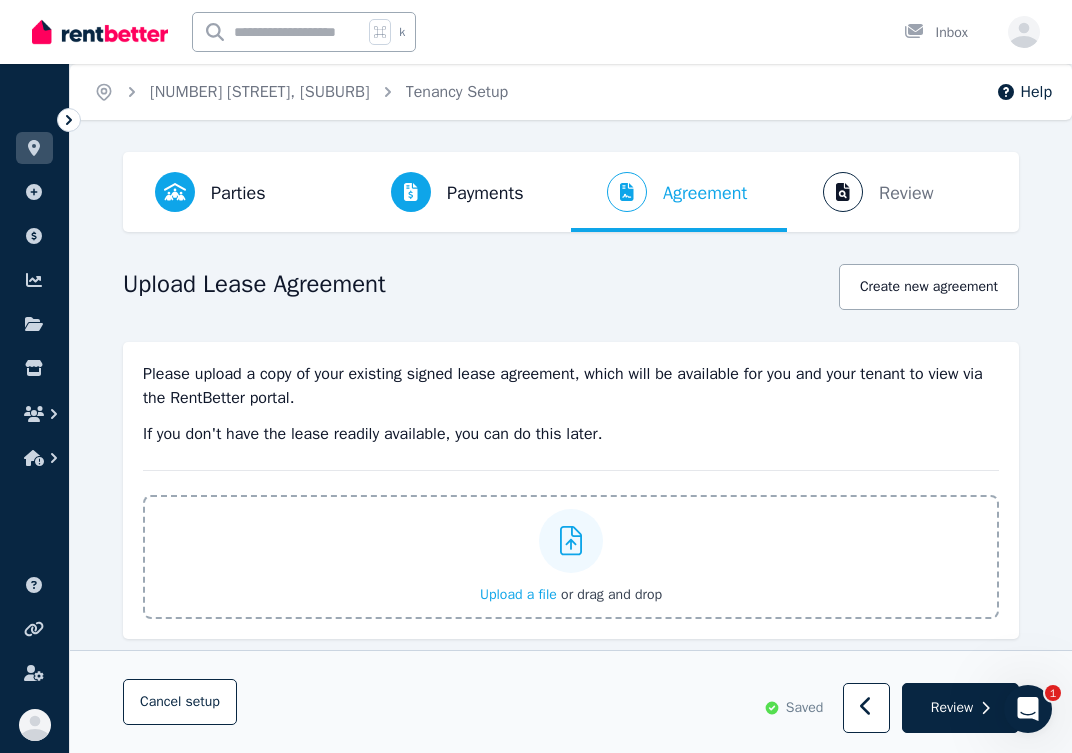click on "Upload a file   or drag and drop" at bounding box center [571, 557] 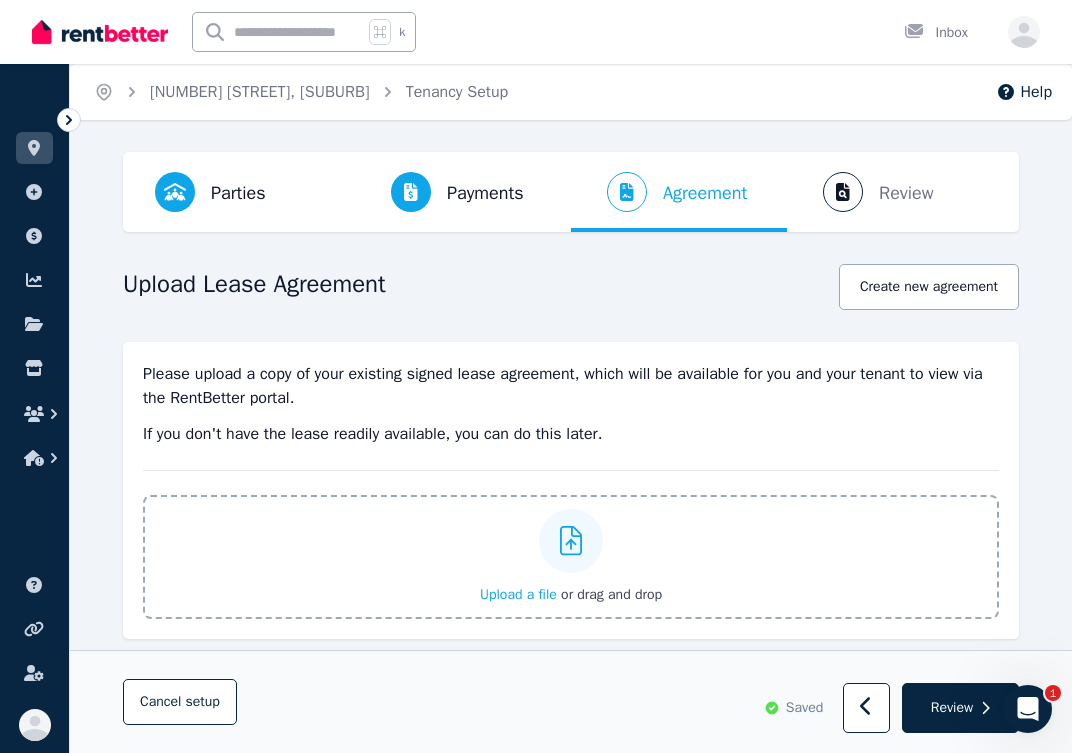click on "Upload a file   or drag and drop" at bounding box center [0, 0] 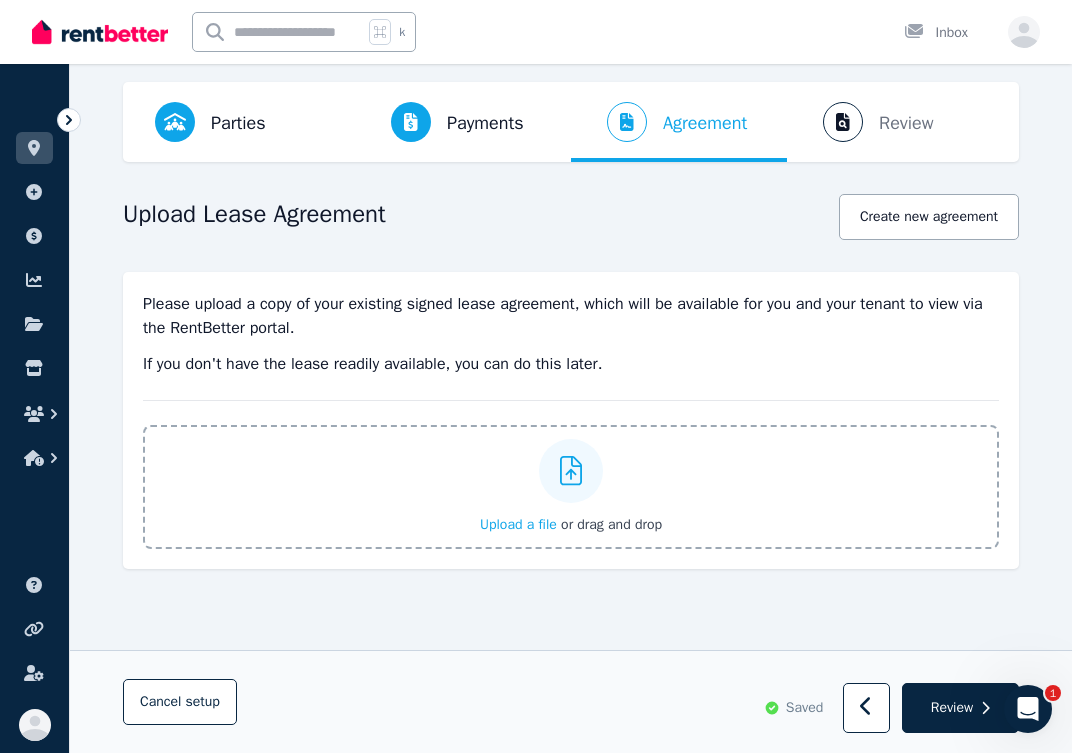 scroll, scrollTop: 109, scrollLeft: 0, axis: vertical 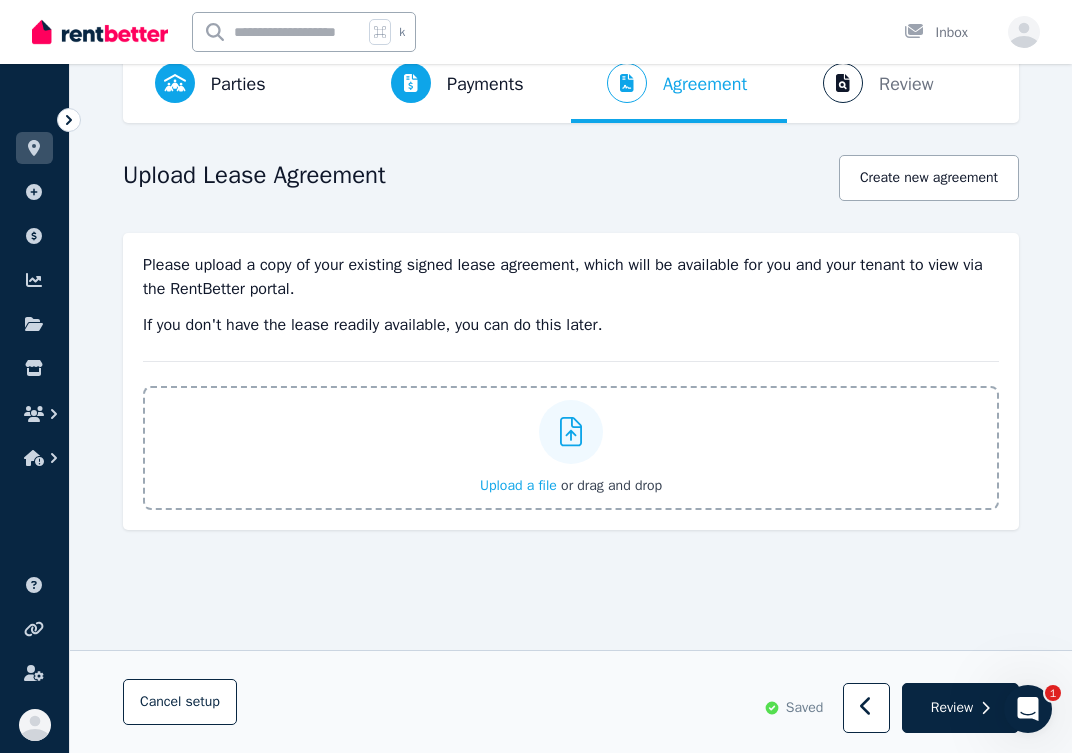 click on "Cancel setup Saved Review" at bounding box center [571, 703] 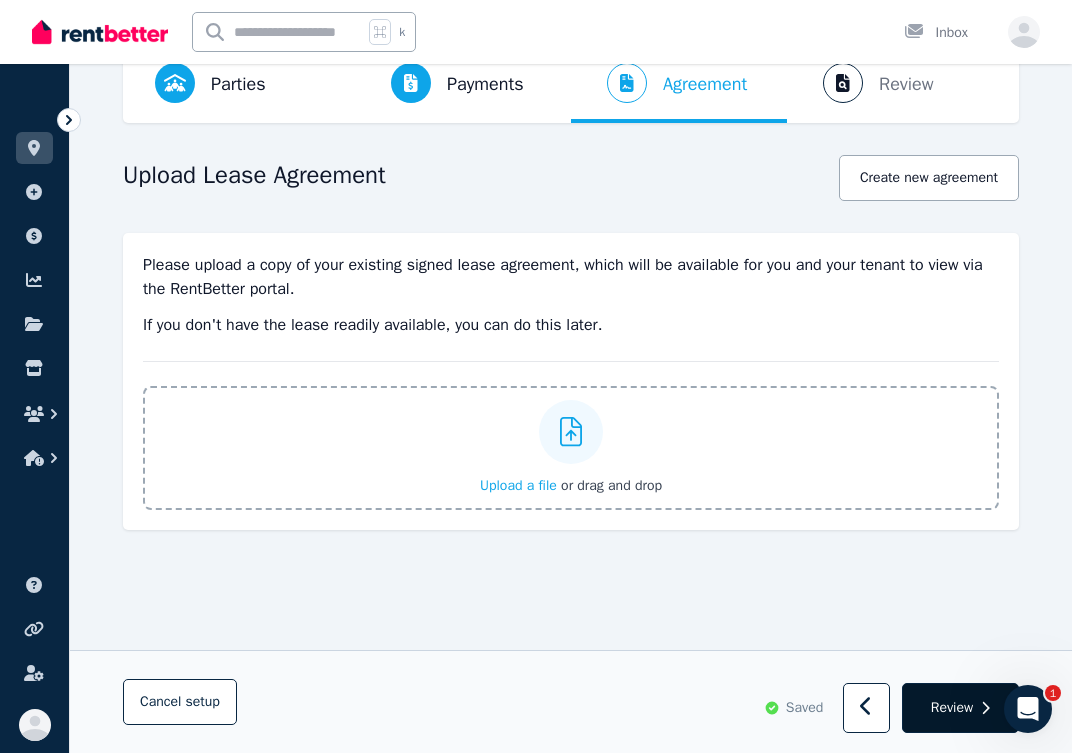 click on "Review" at bounding box center (952, 708) 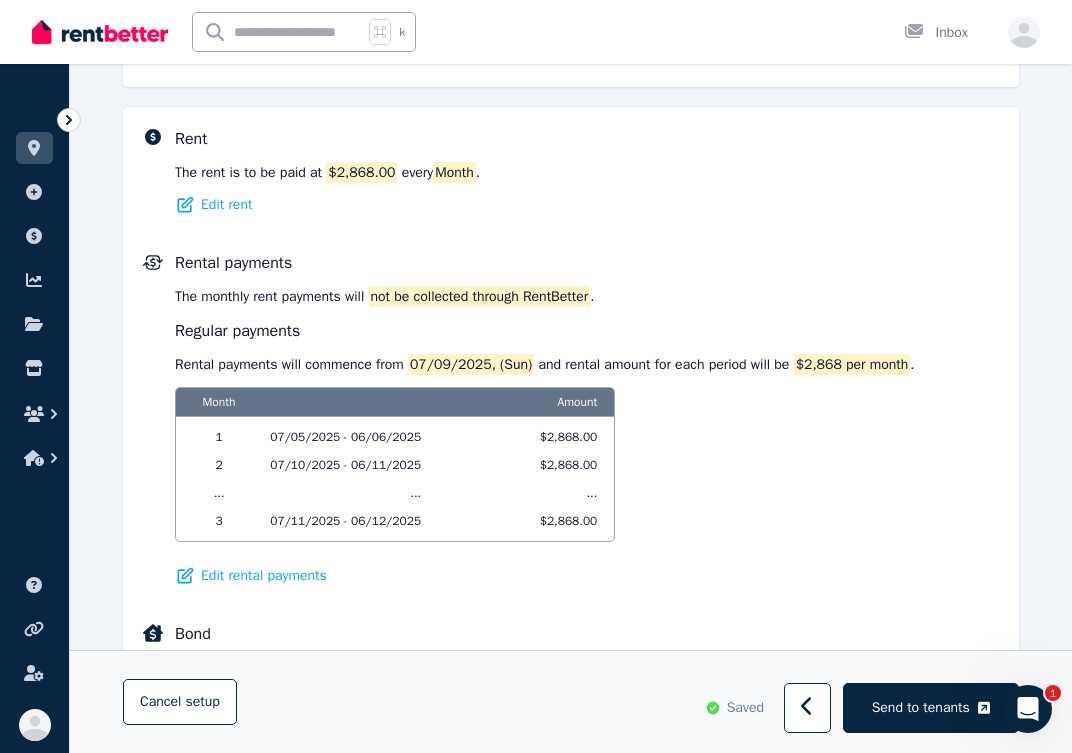 scroll, scrollTop: 898, scrollLeft: 0, axis: vertical 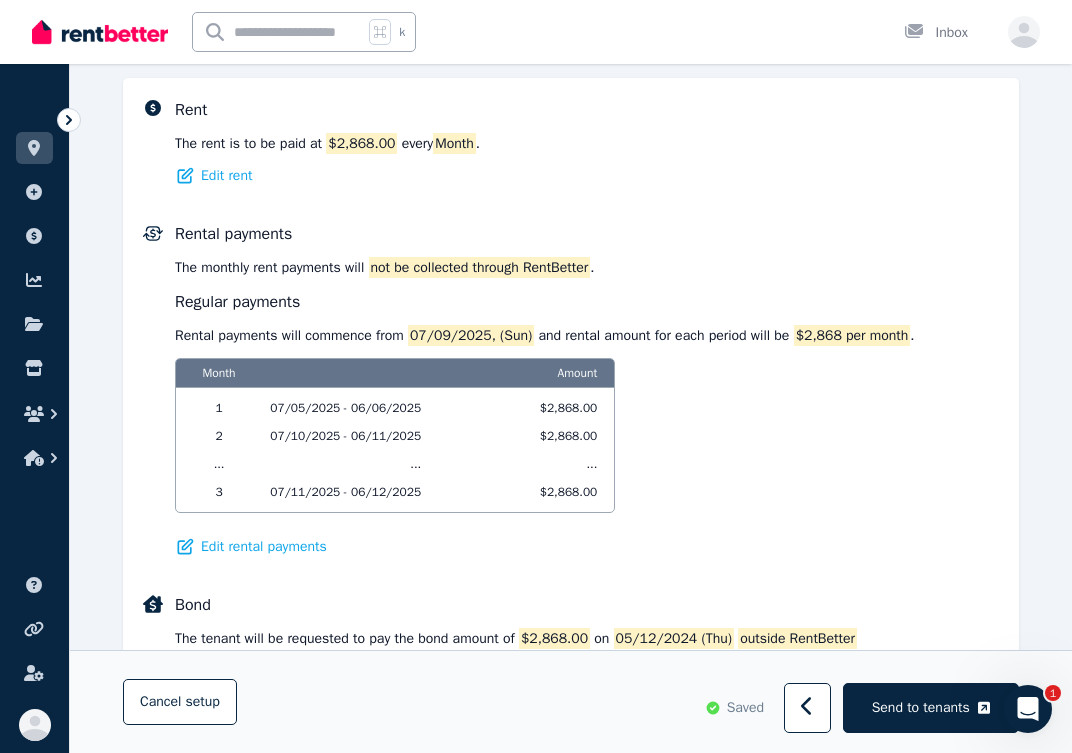 click on "1 07/09/2025 - 06/10/2025 $2,868.00 2 07/10/2025 - 06/11/2025 $2,868.00 ... ... ... 3 07/11/2025 - 06/12/2025 $2,868.00" at bounding box center [395, 450] 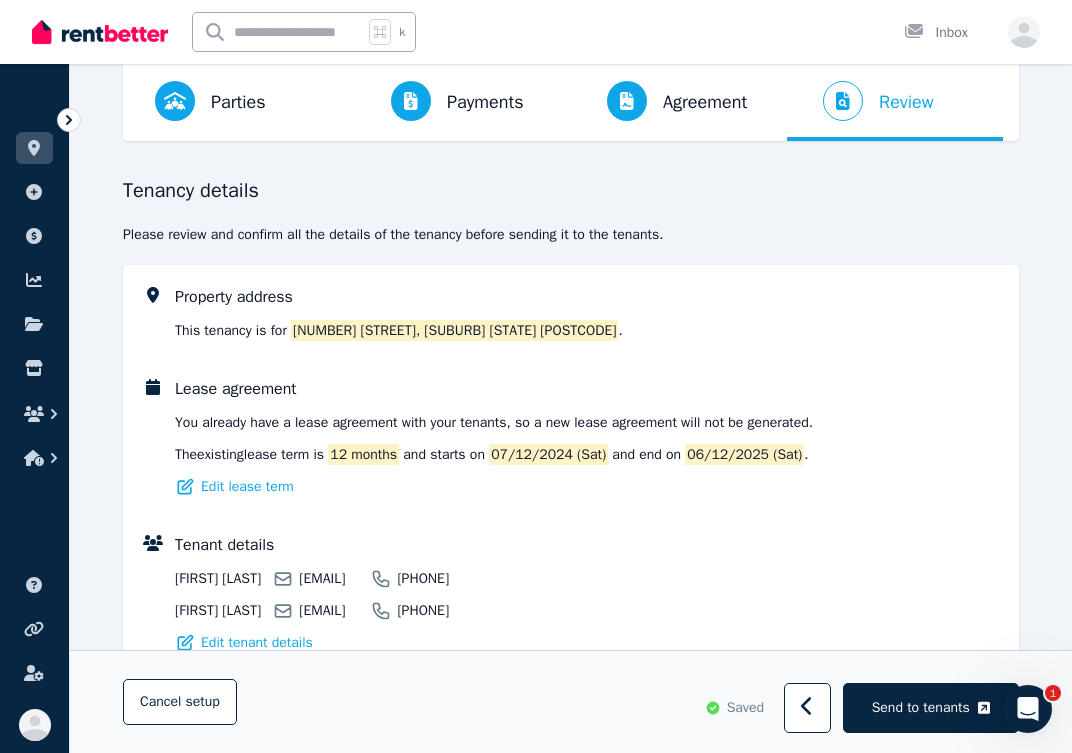 scroll, scrollTop: 89, scrollLeft: 0, axis: vertical 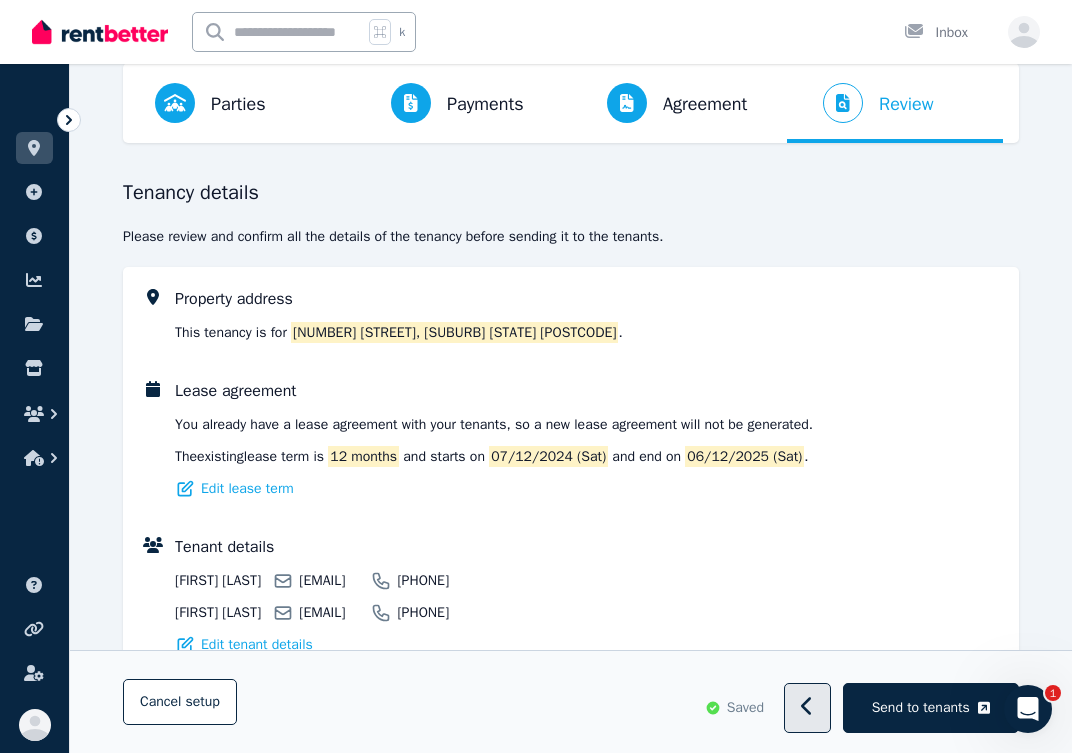 click 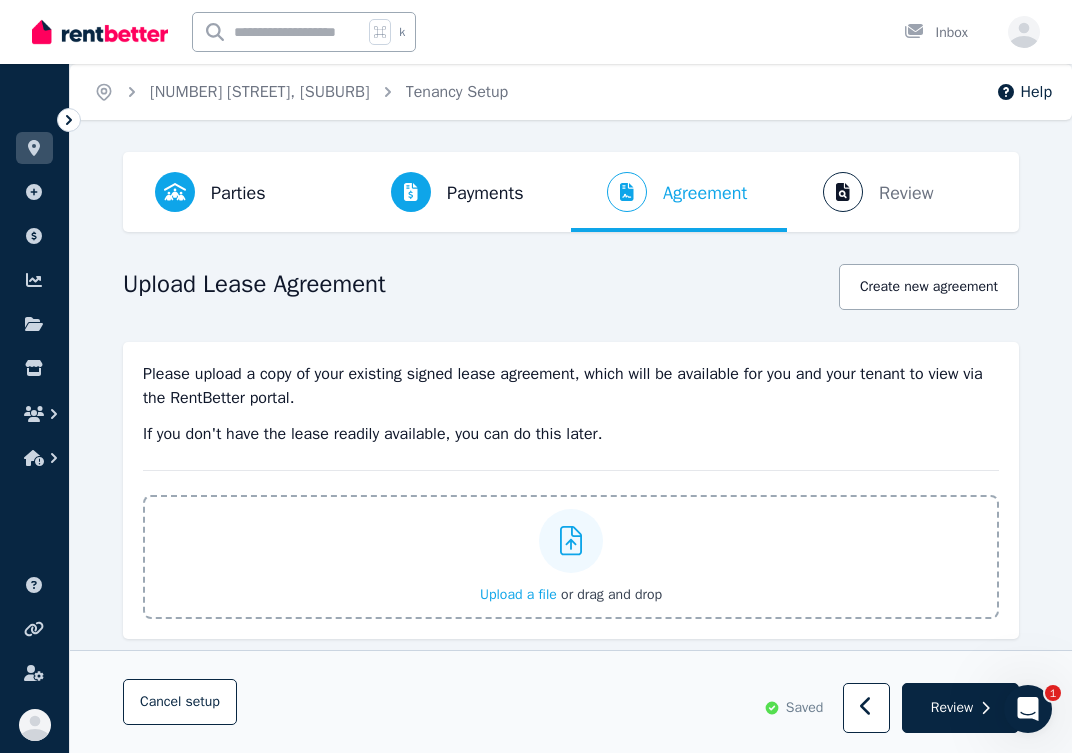 scroll, scrollTop: 0, scrollLeft: 0, axis: both 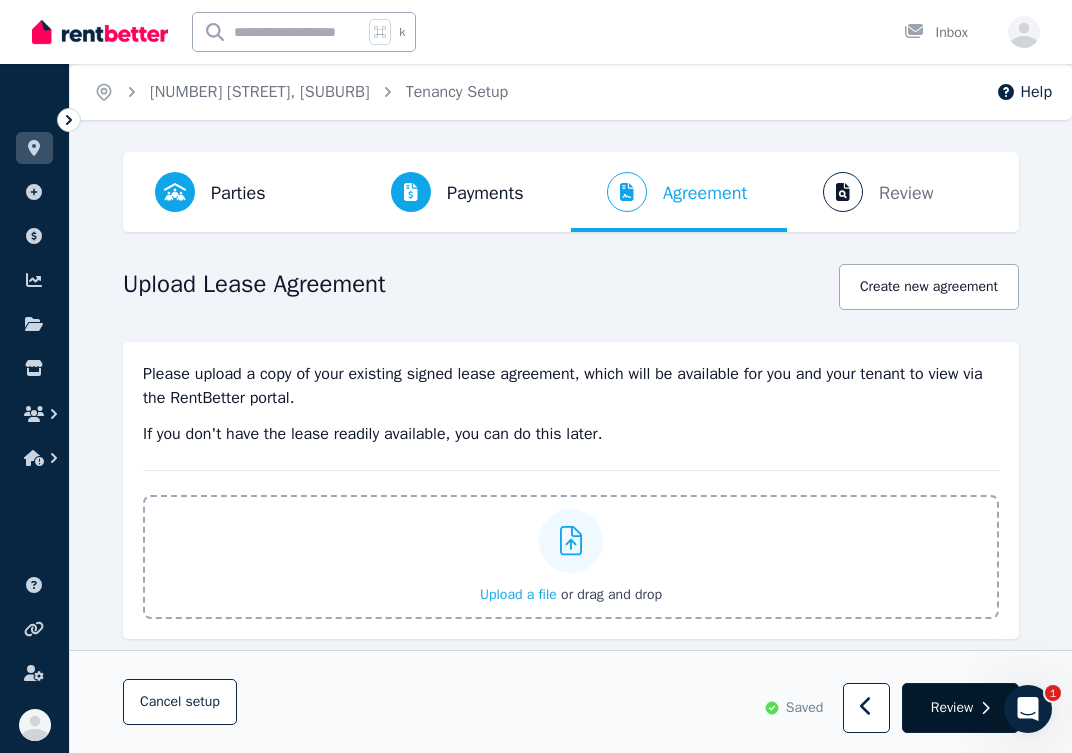 click on "Review" at bounding box center [960, 709] 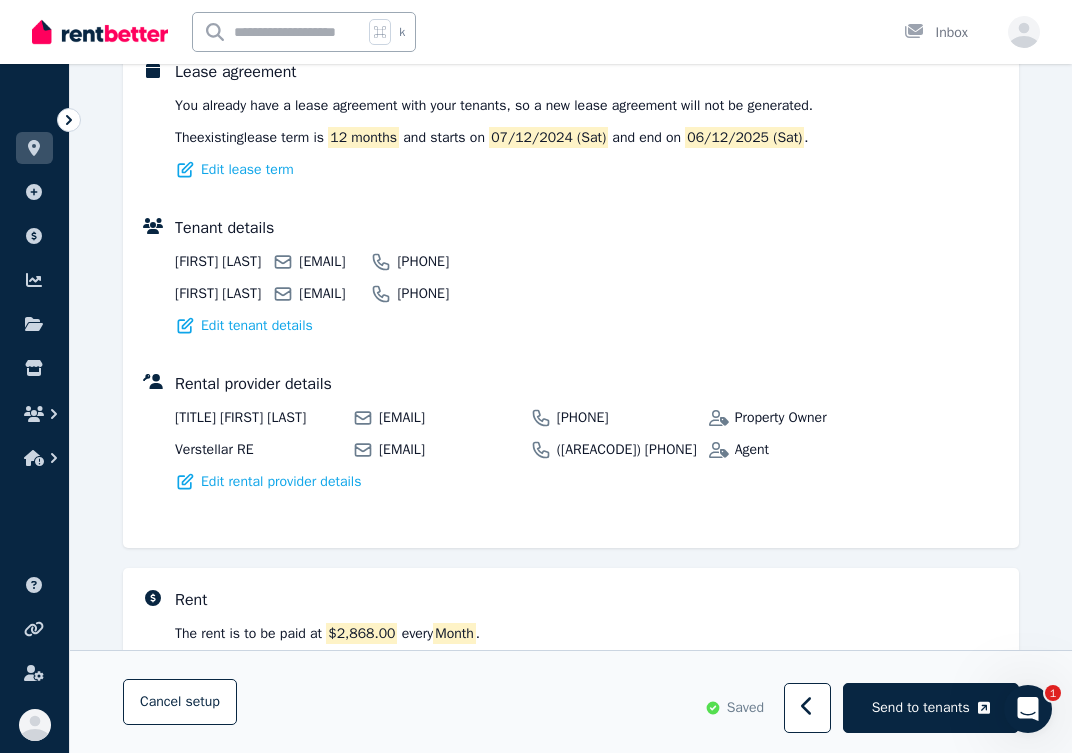 scroll, scrollTop: 395, scrollLeft: 0, axis: vertical 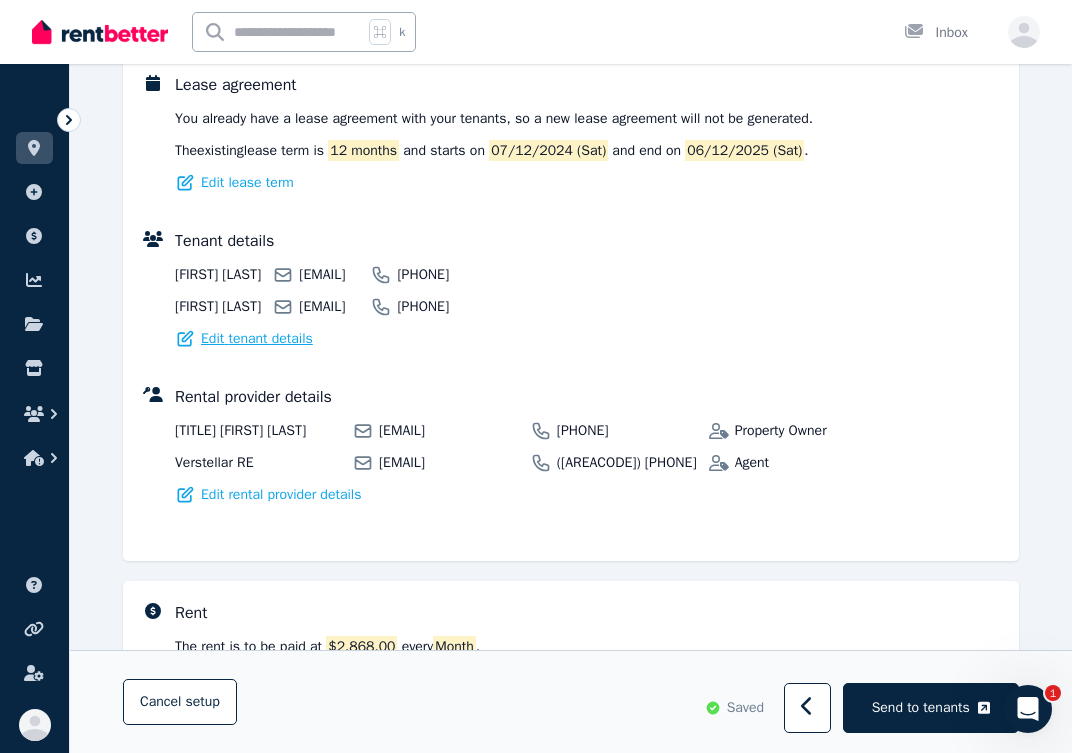click on "Edit   tenant details" at bounding box center (257, 339) 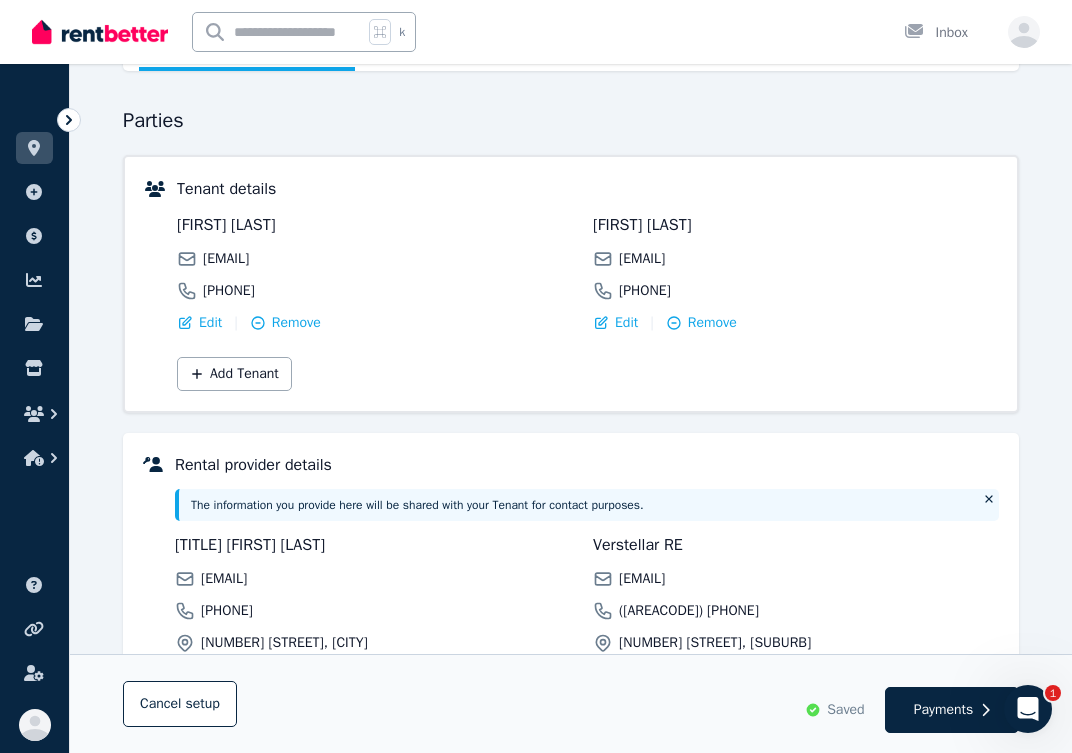 scroll, scrollTop: 158, scrollLeft: 0, axis: vertical 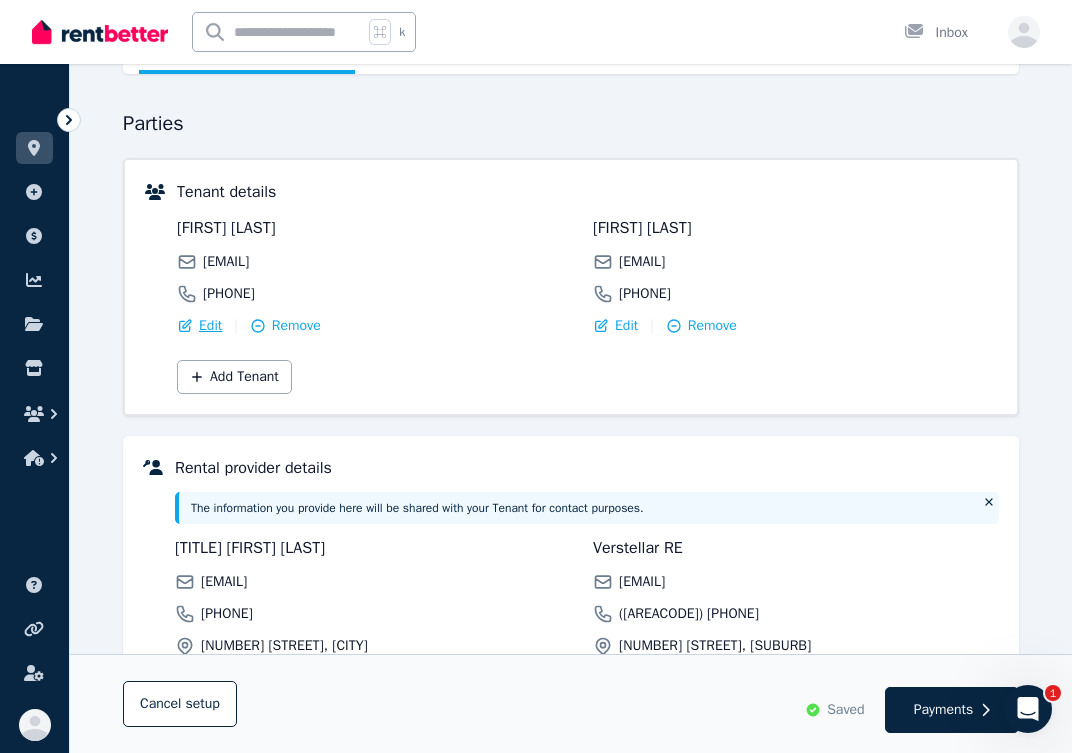 click on "Edit" at bounding box center (210, 326) 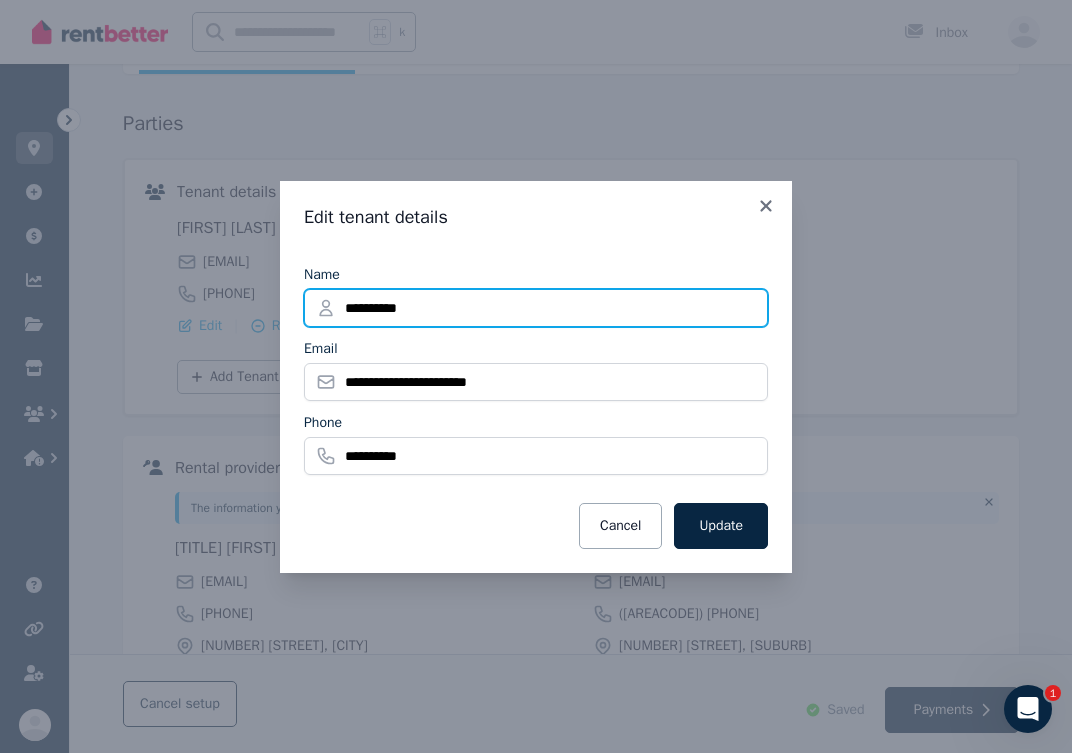 click on "**********" at bounding box center [536, 308] 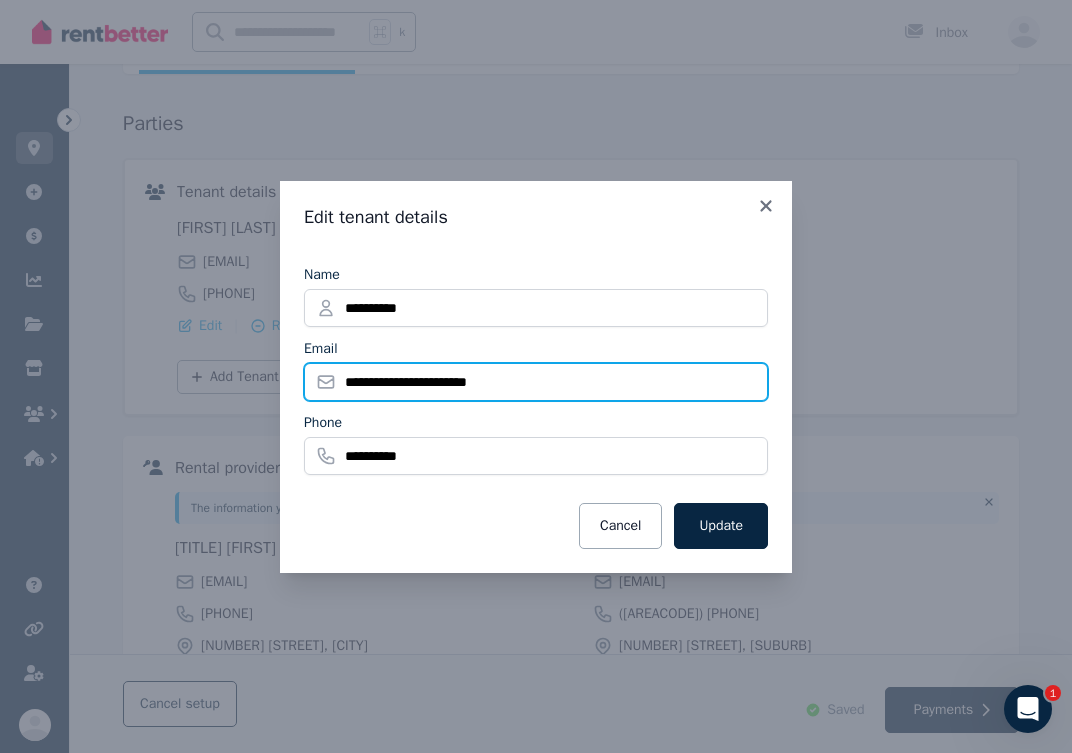drag, startPoint x: 529, startPoint y: 387, endPoint x: 342, endPoint y: 382, distance: 187.06683 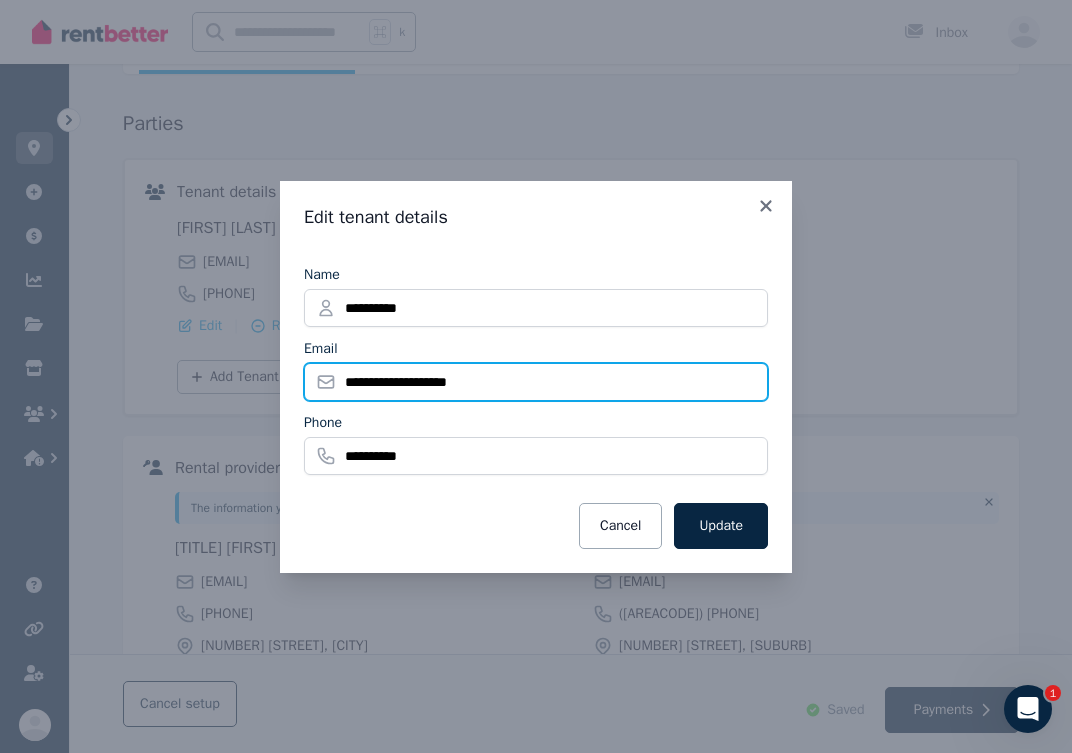 type on "**********" 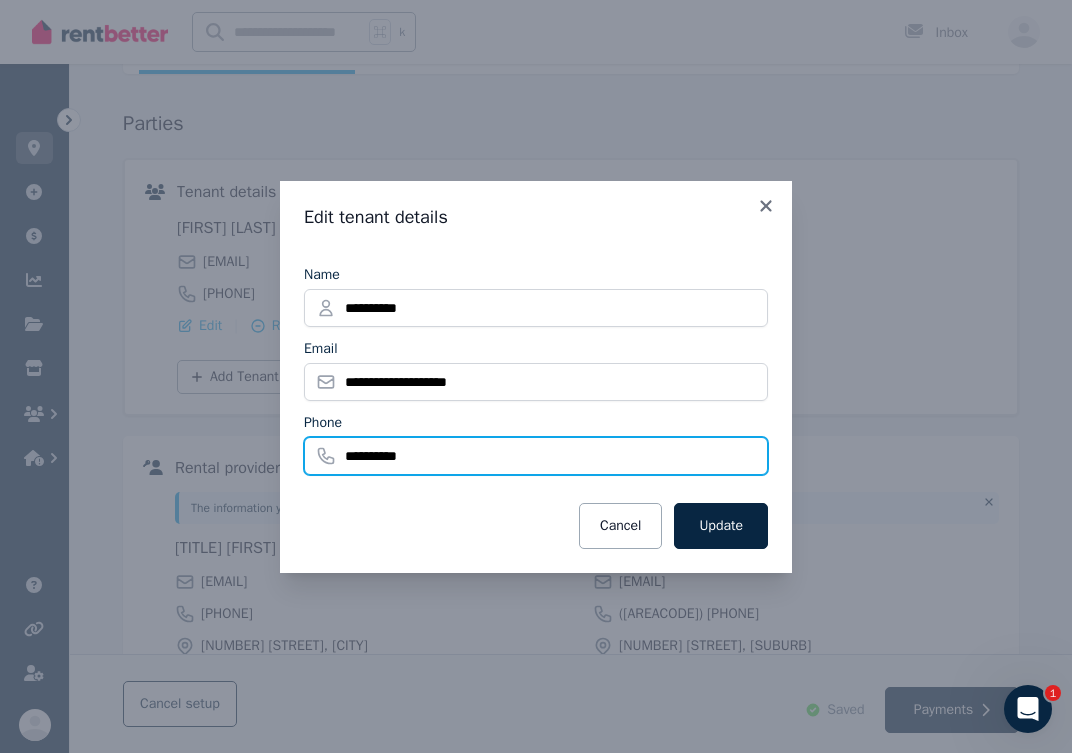 click on "**********" at bounding box center (536, 456) 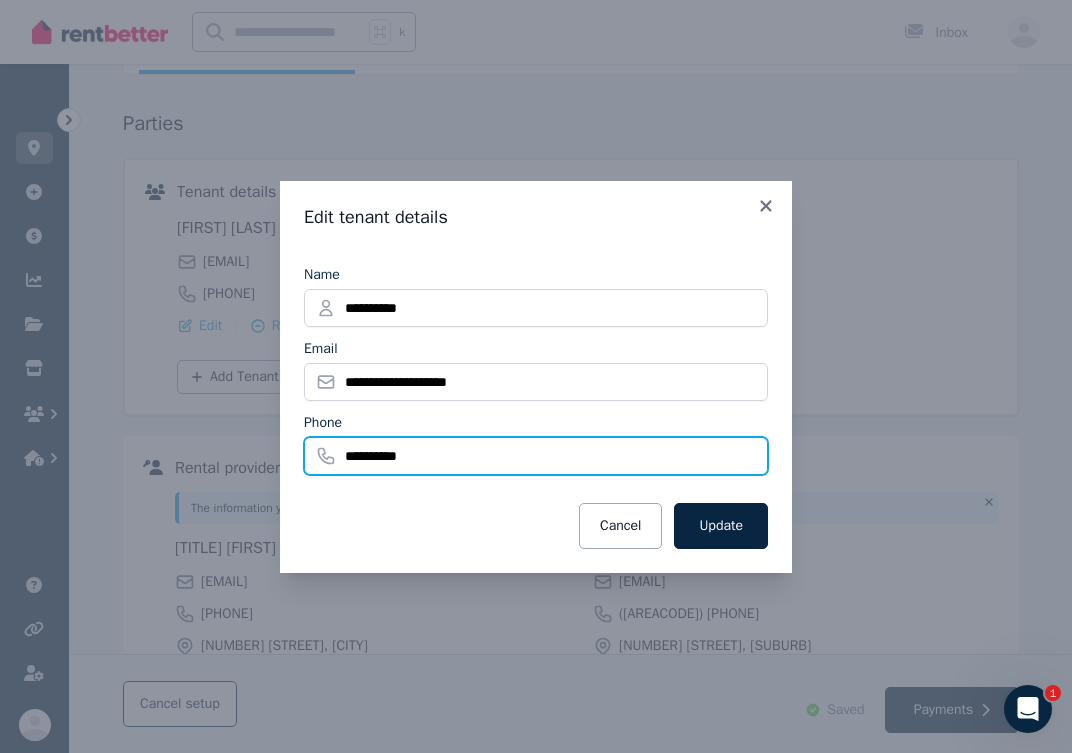type on "**********" 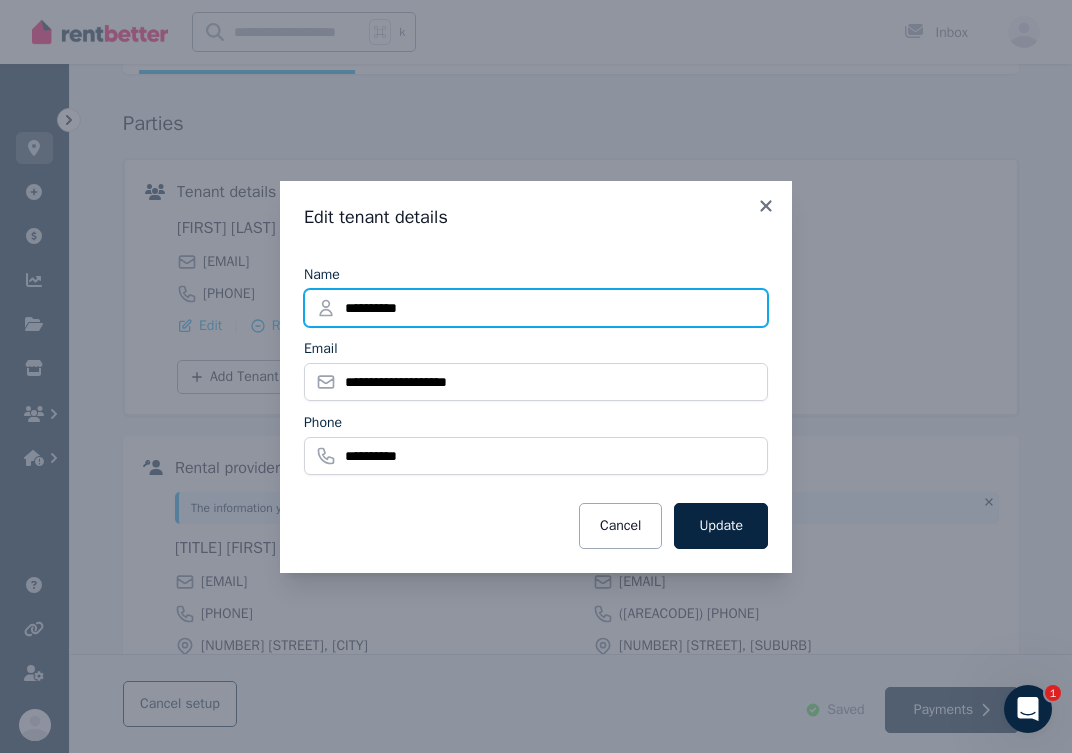 click on "**********" at bounding box center (536, 308) 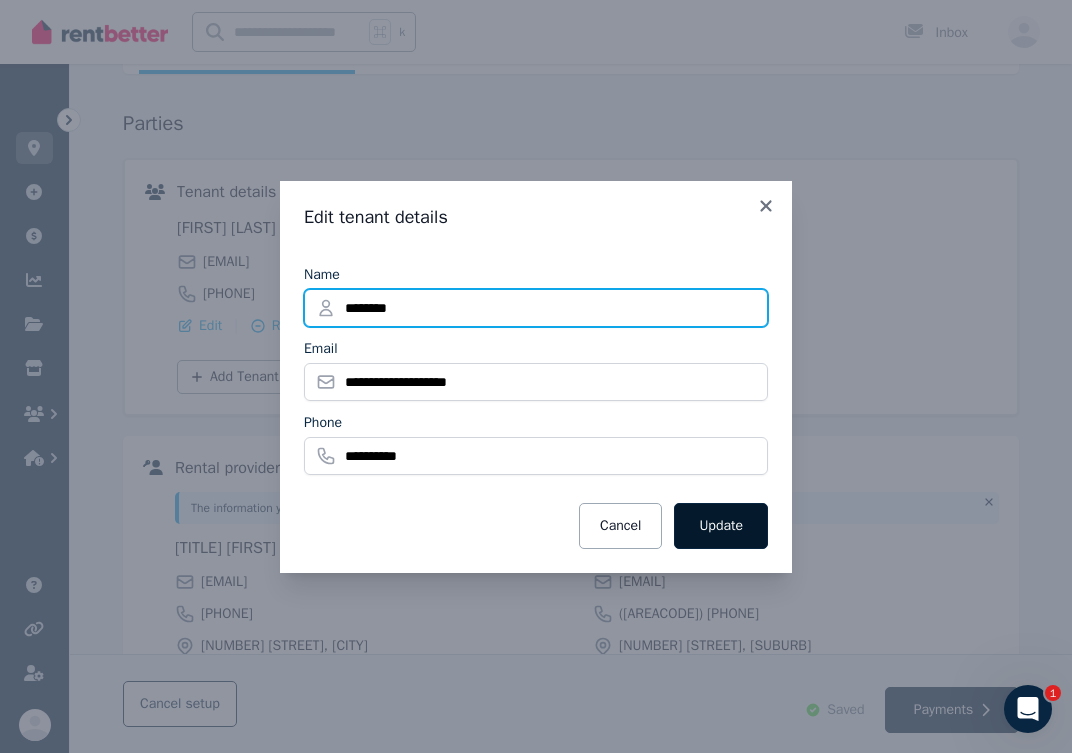type on "********" 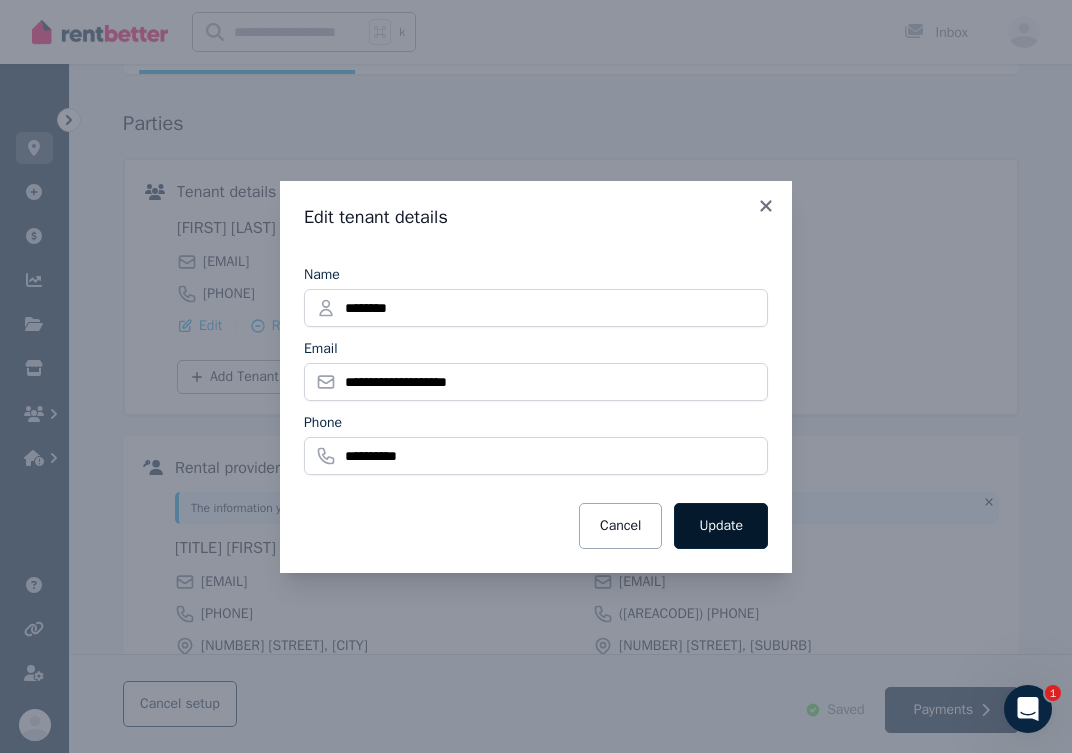 click on "Update" at bounding box center (721, 526) 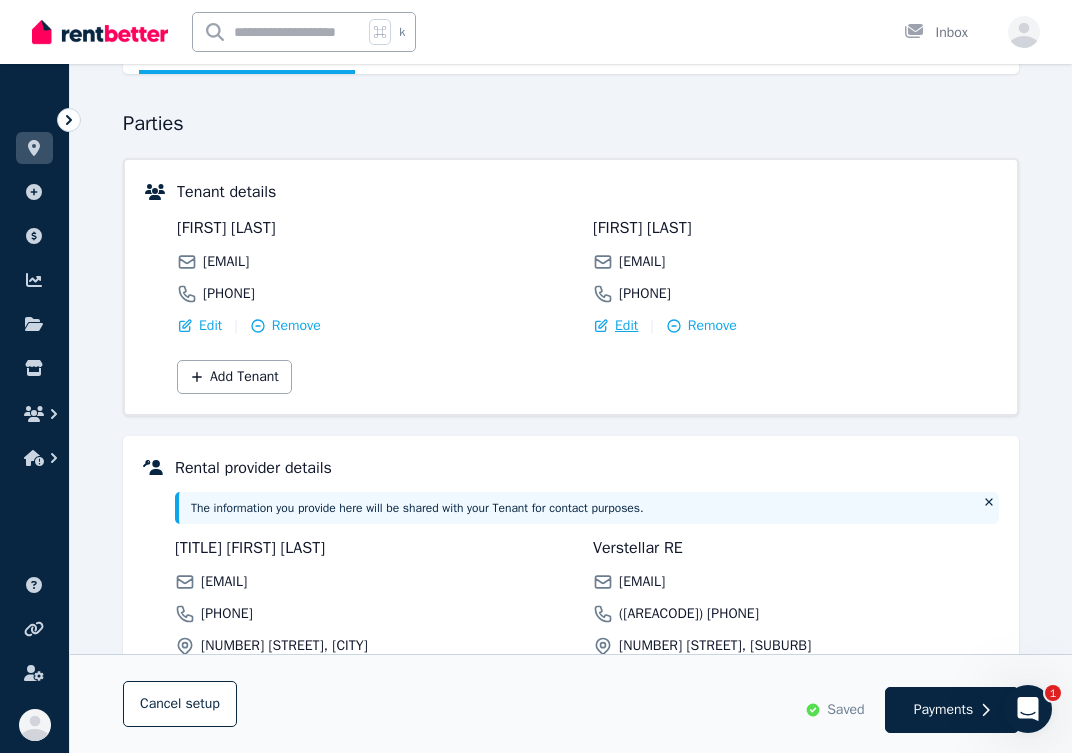 click on "Edit" at bounding box center [626, 326] 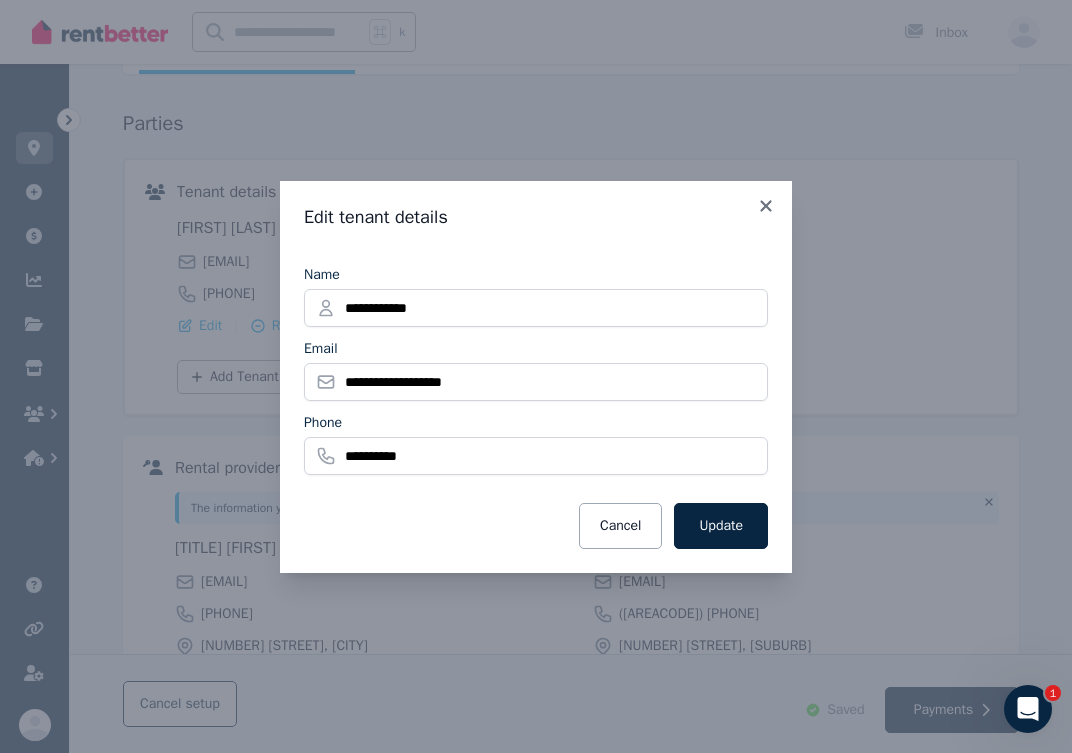 click on "Name" at bounding box center (536, 275) 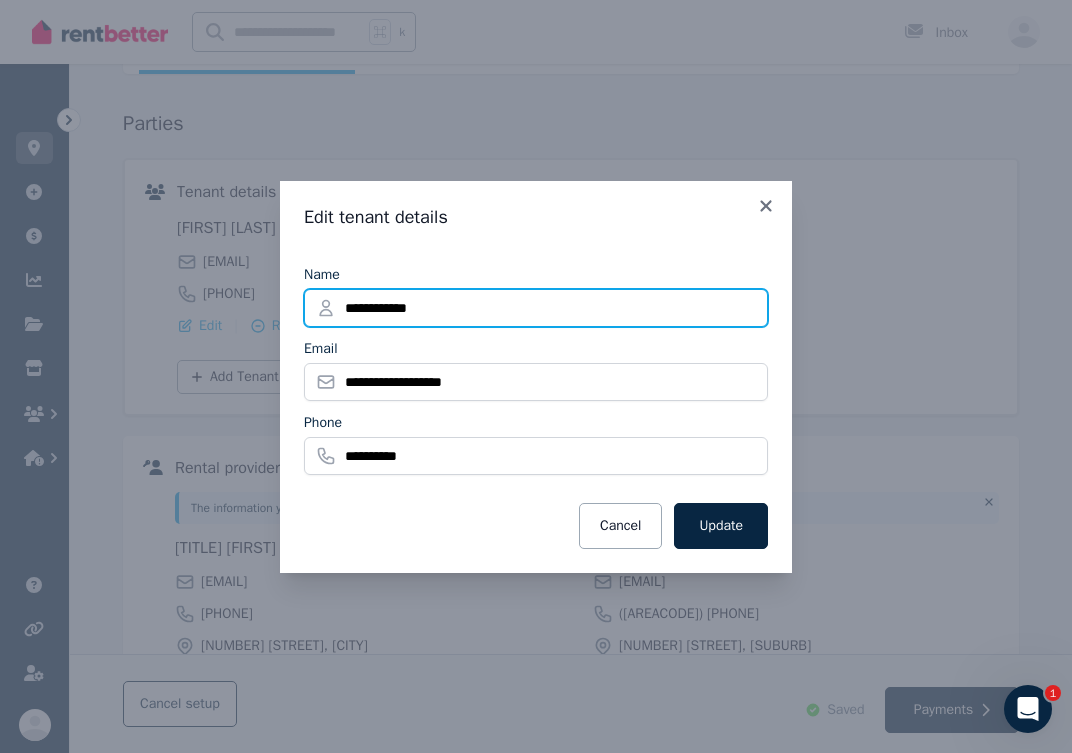 click on "**********" at bounding box center (536, 308) 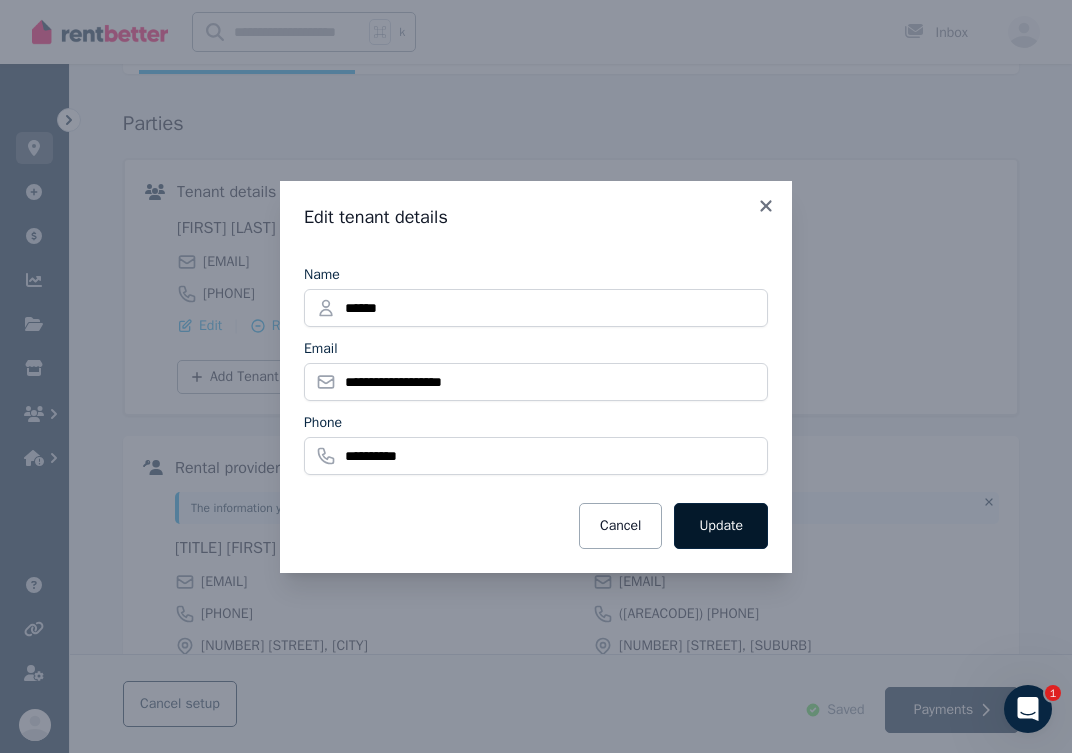 click on "Update" at bounding box center [721, 526] 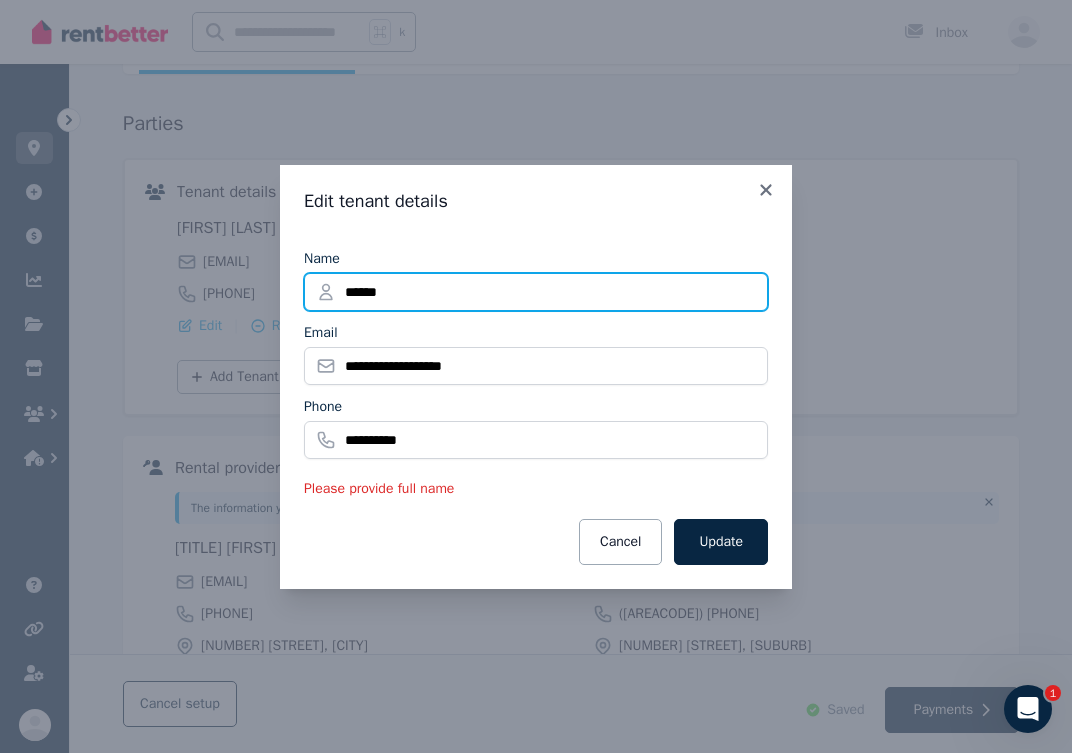 click on "******" at bounding box center [536, 292] 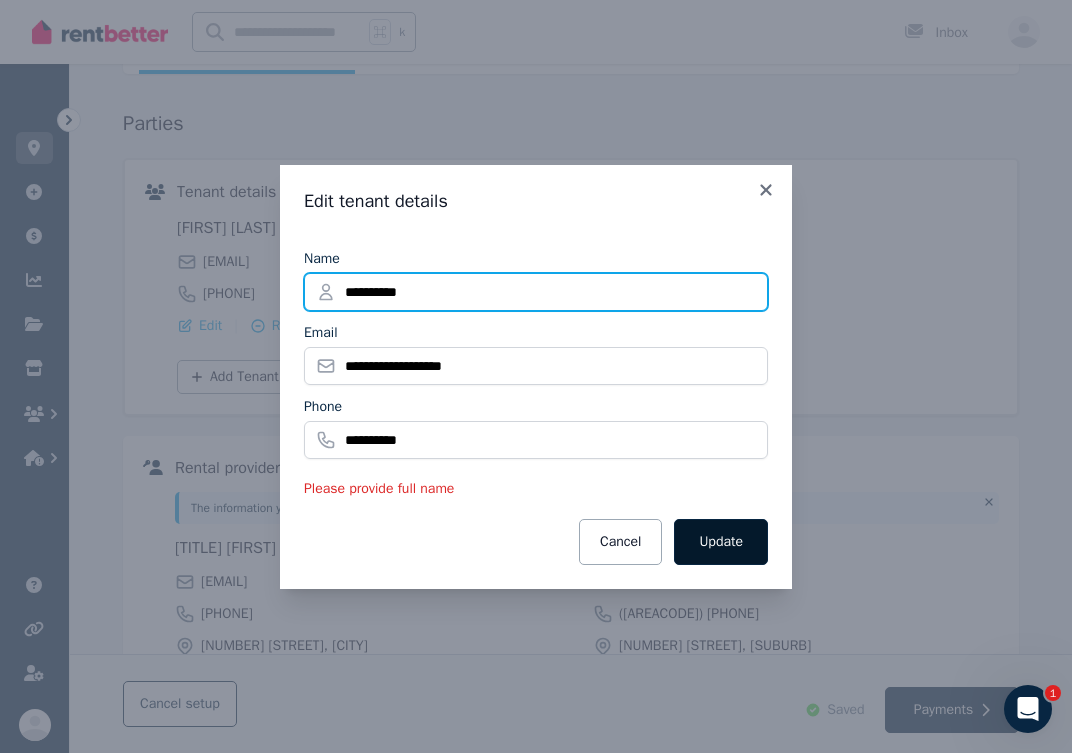 type on "**********" 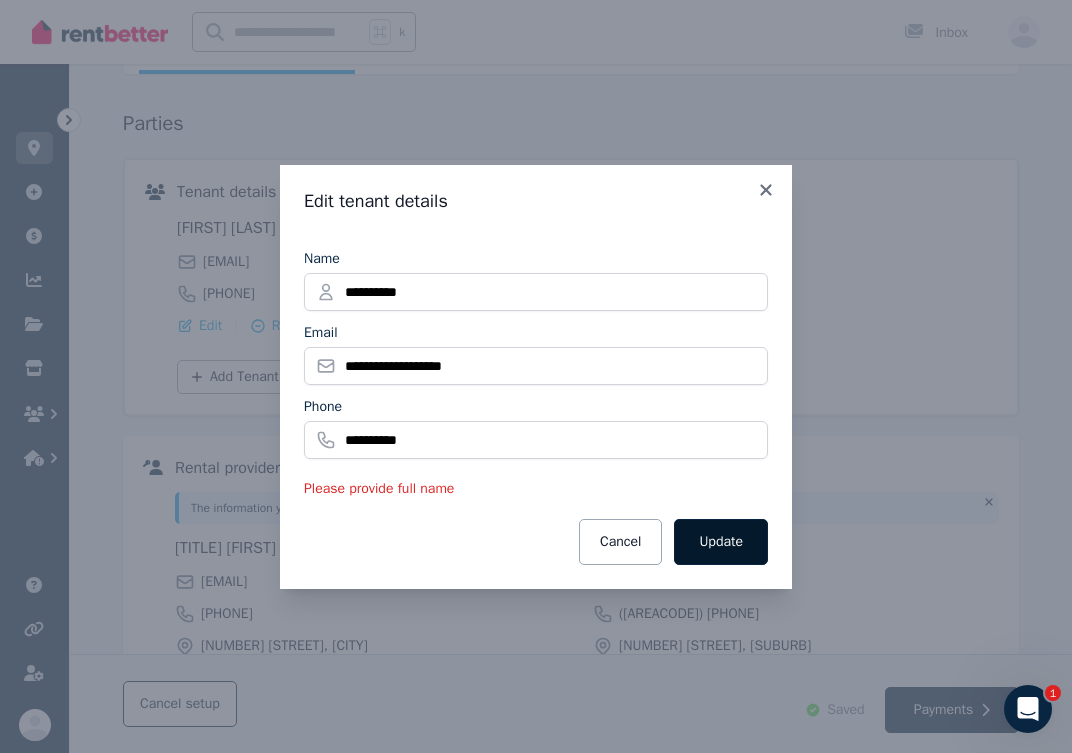 click on "Update" at bounding box center [721, 542] 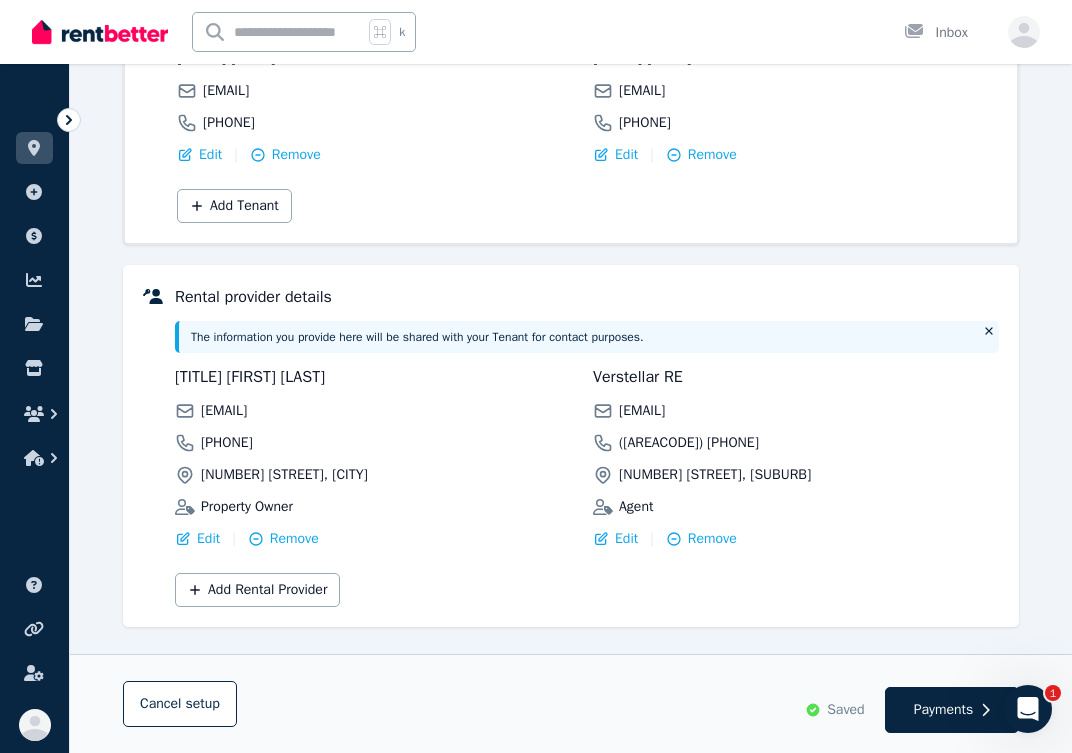scroll, scrollTop: 358, scrollLeft: 0, axis: vertical 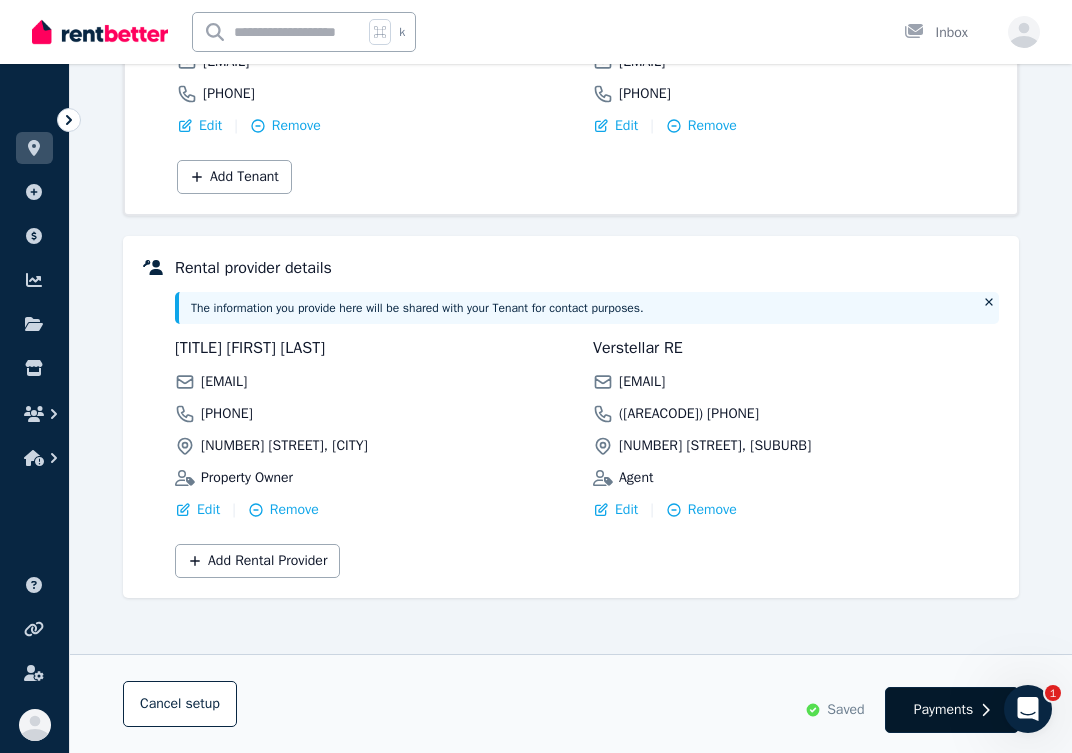 click on "Payments" at bounding box center (944, 710) 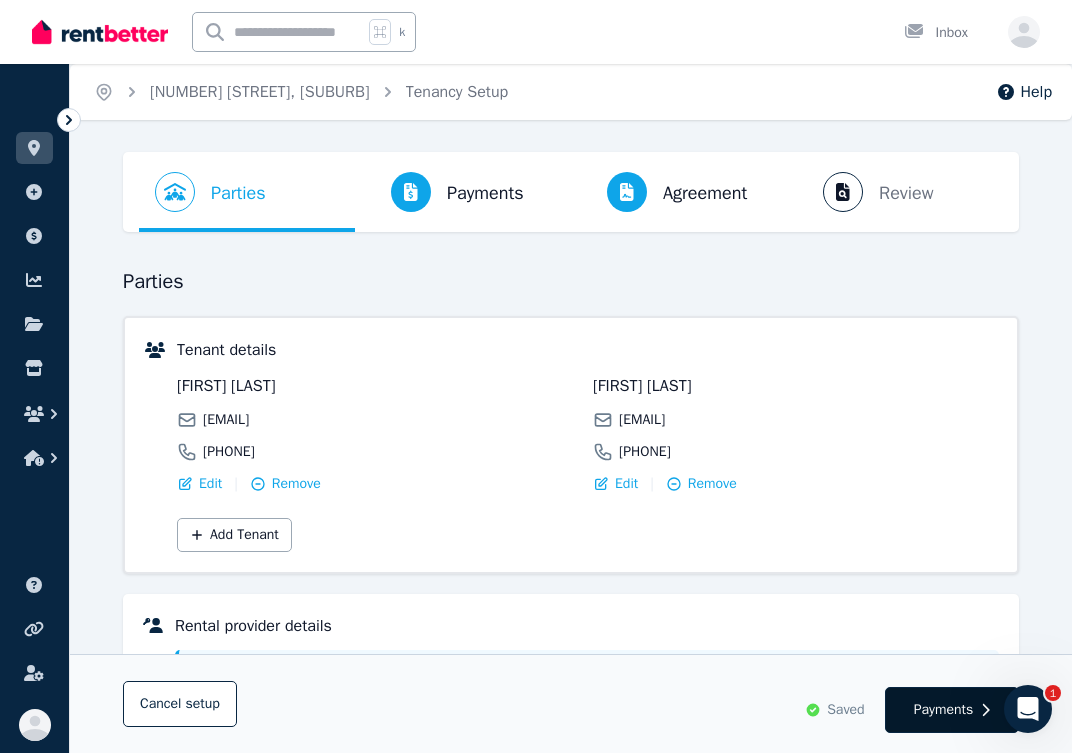 select on "*******" 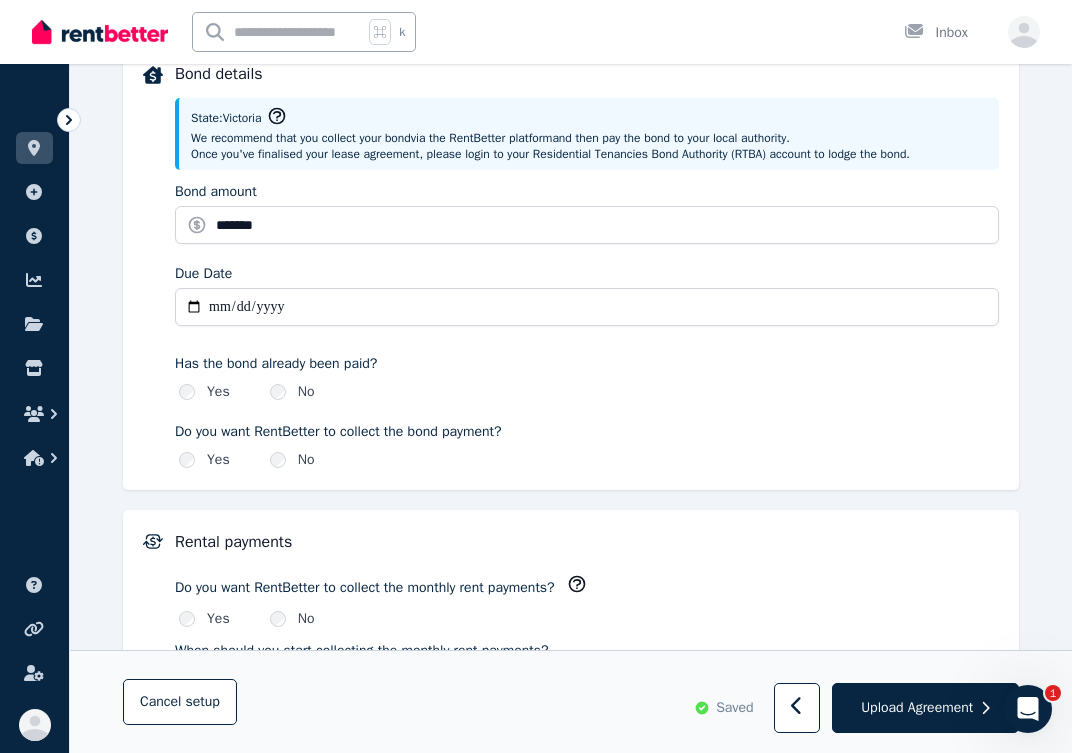 scroll, scrollTop: 963, scrollLeft: 0, axis: vertical 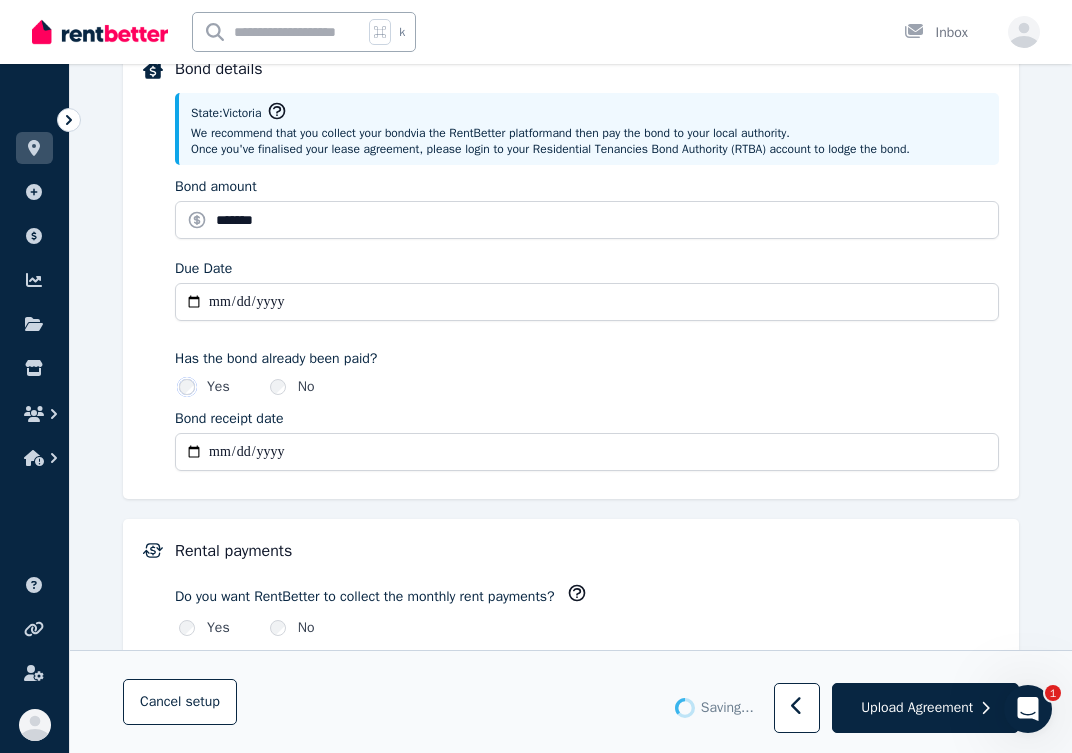 type on "**********" 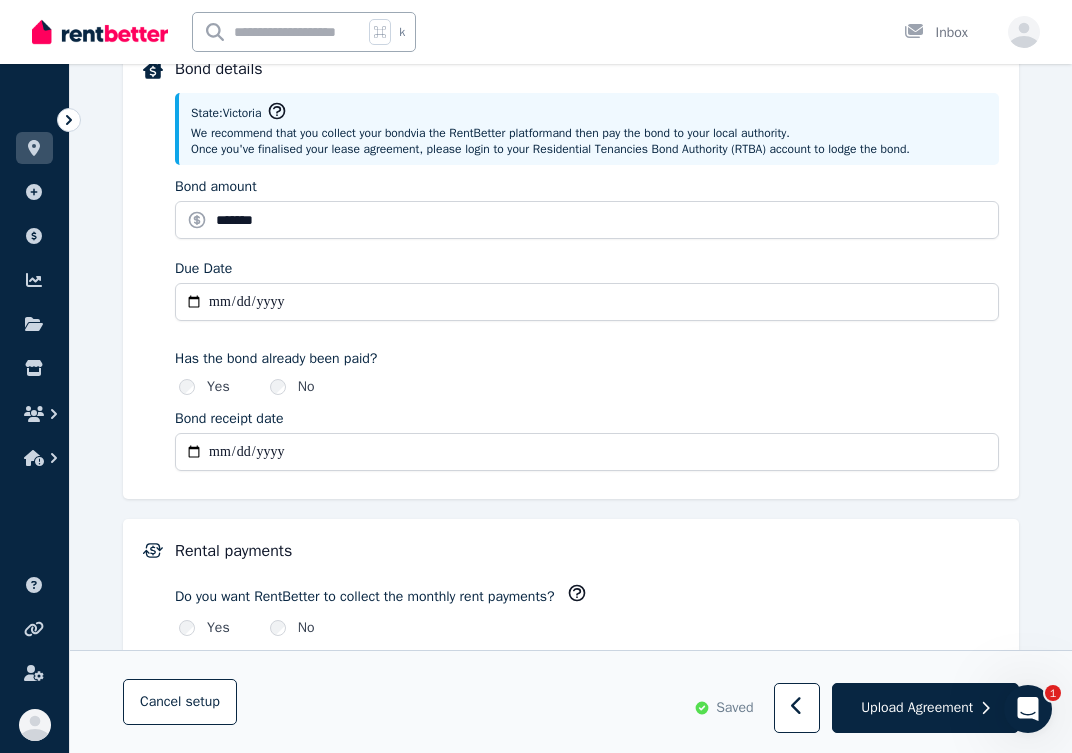 click on "**********" at bounding box center (587, 452) 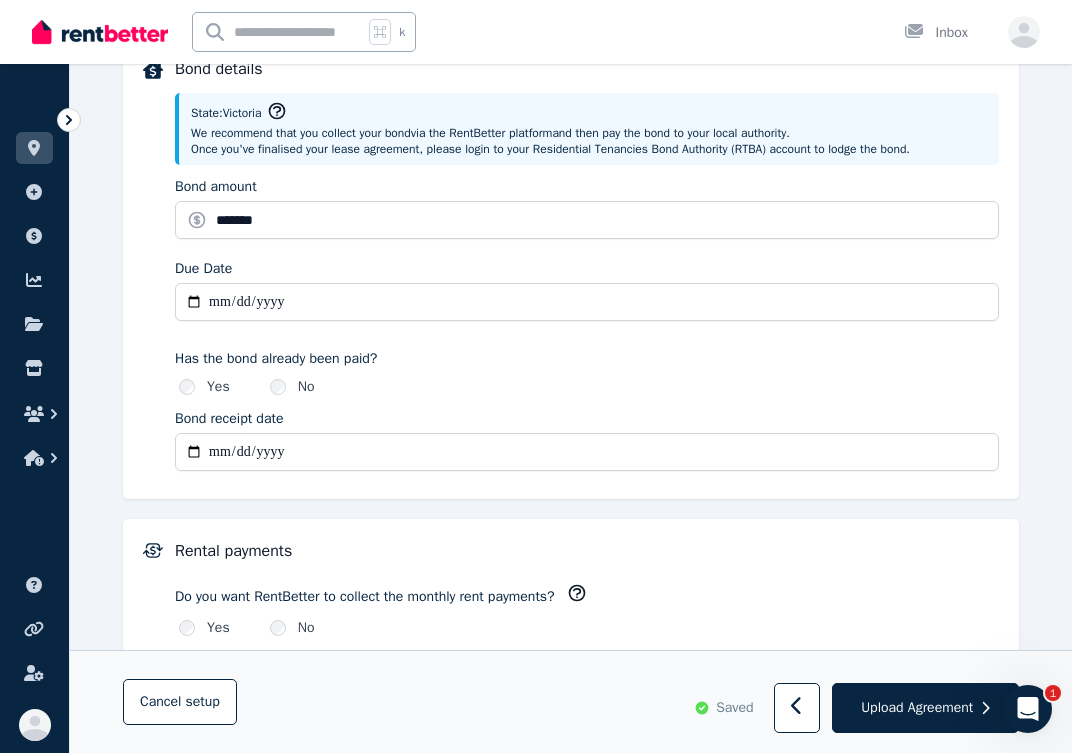 click on "**********" at bounding box center [587, 452] 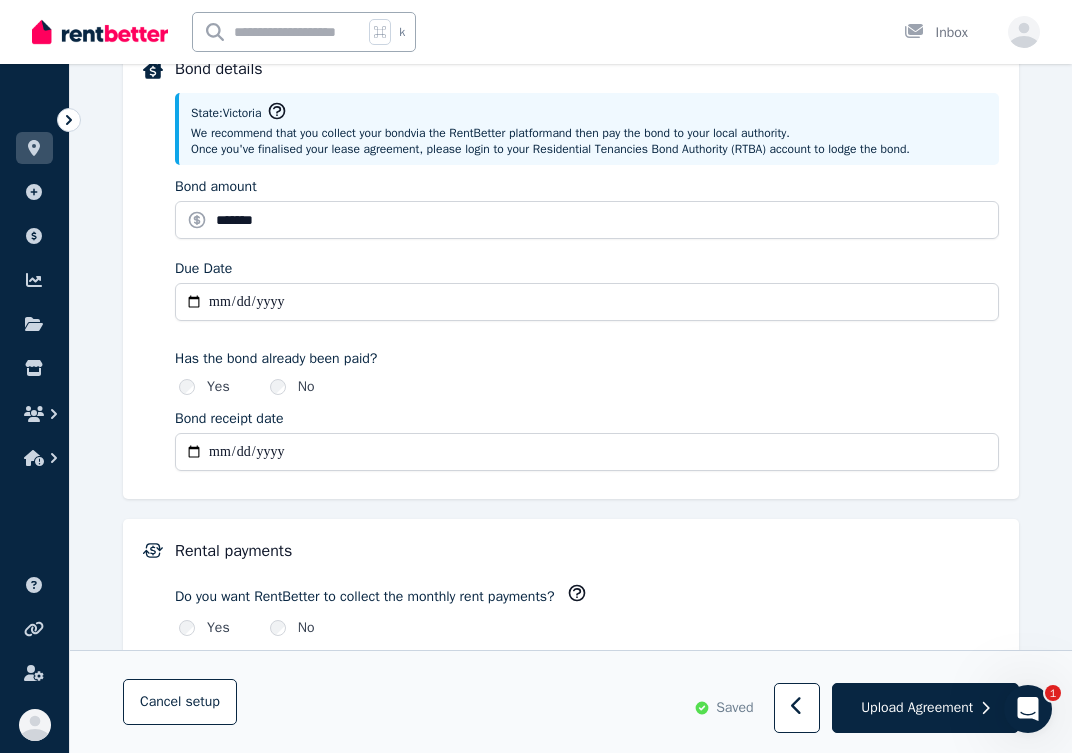 click on "Bond receipt date" at bounding box center [587, 419] 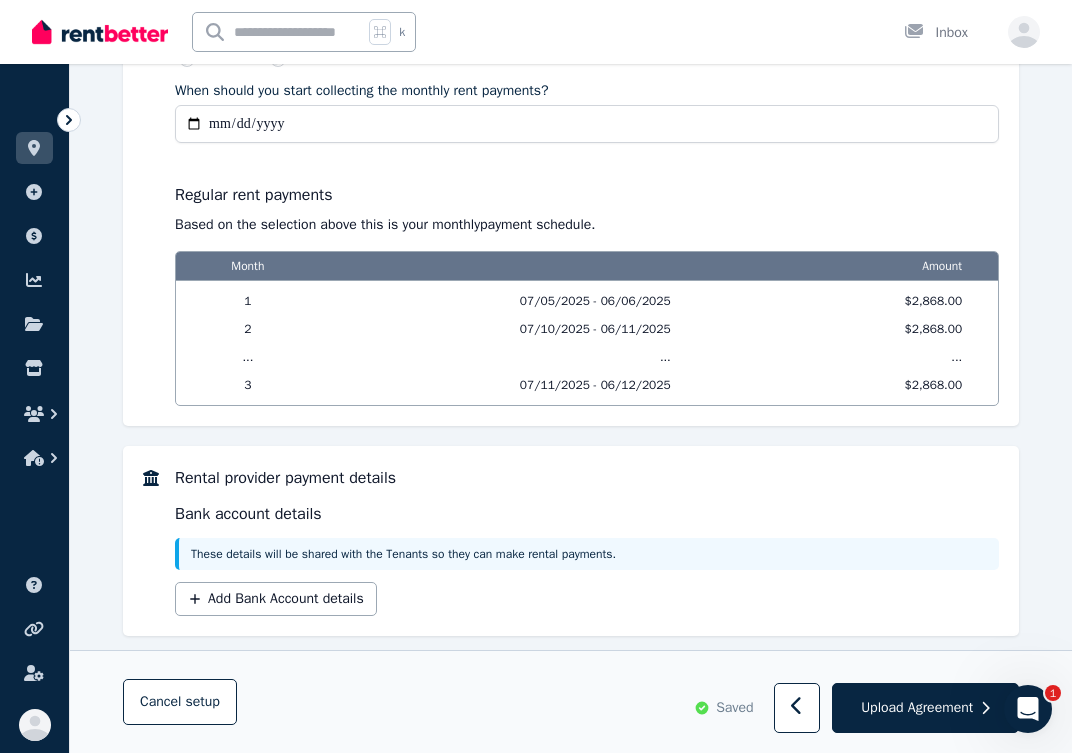 scroll, scrollTop: 1569, scrollLeft: 0, axis: vertical 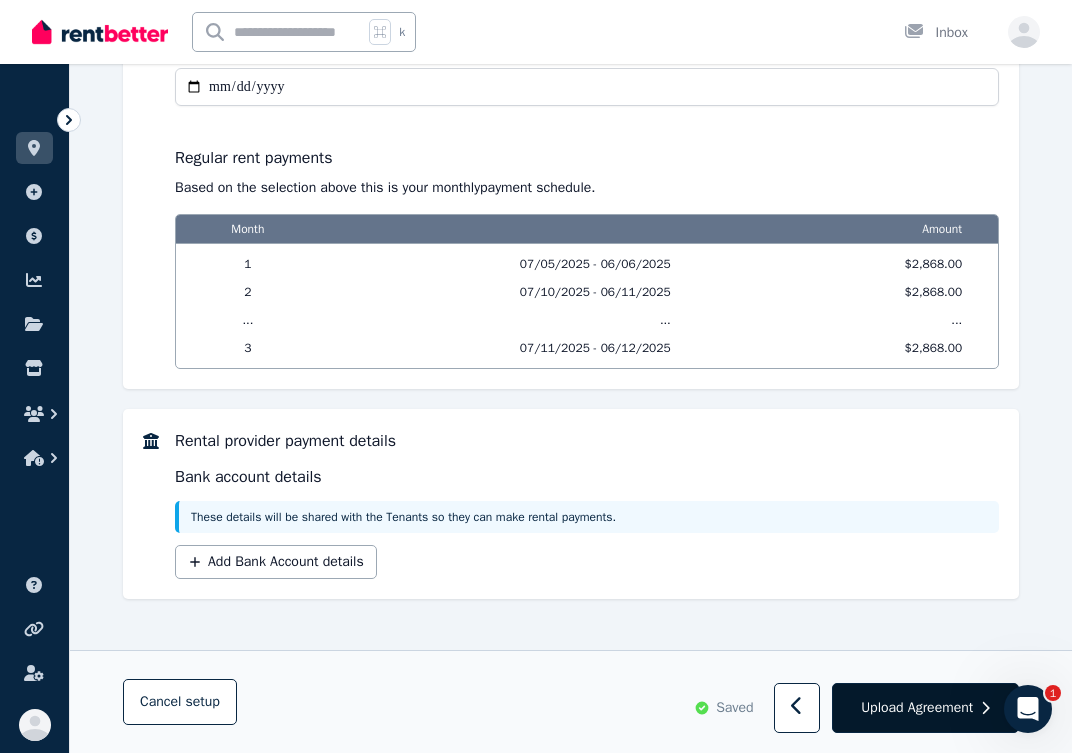 click on "Upload Agreement" at bounding box center (917, 708) 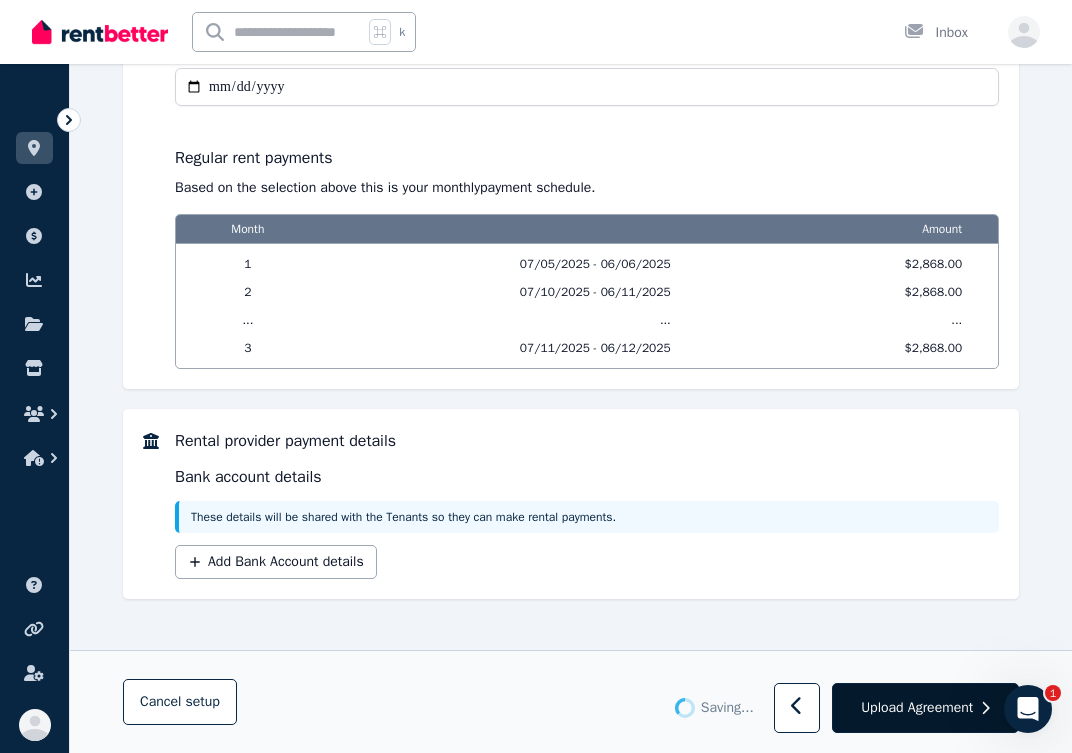 scroll, scrollTop: 0, scrollLeft: 0, axis: both 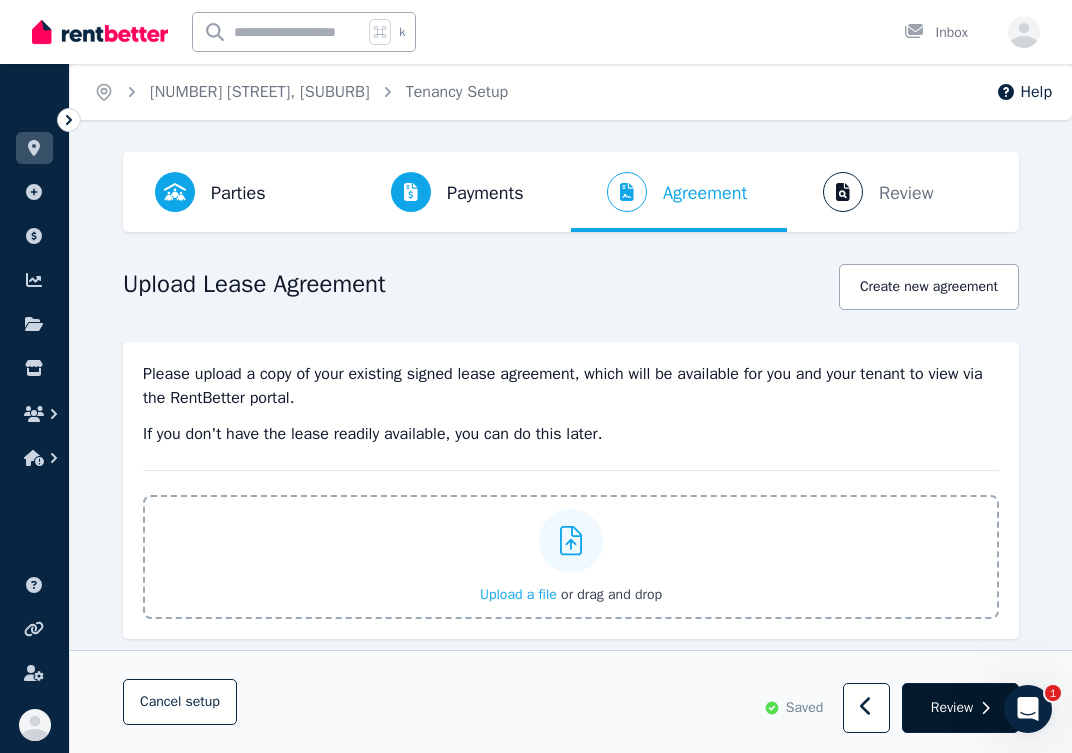 click on "Review" at bounding box center (960, 709) 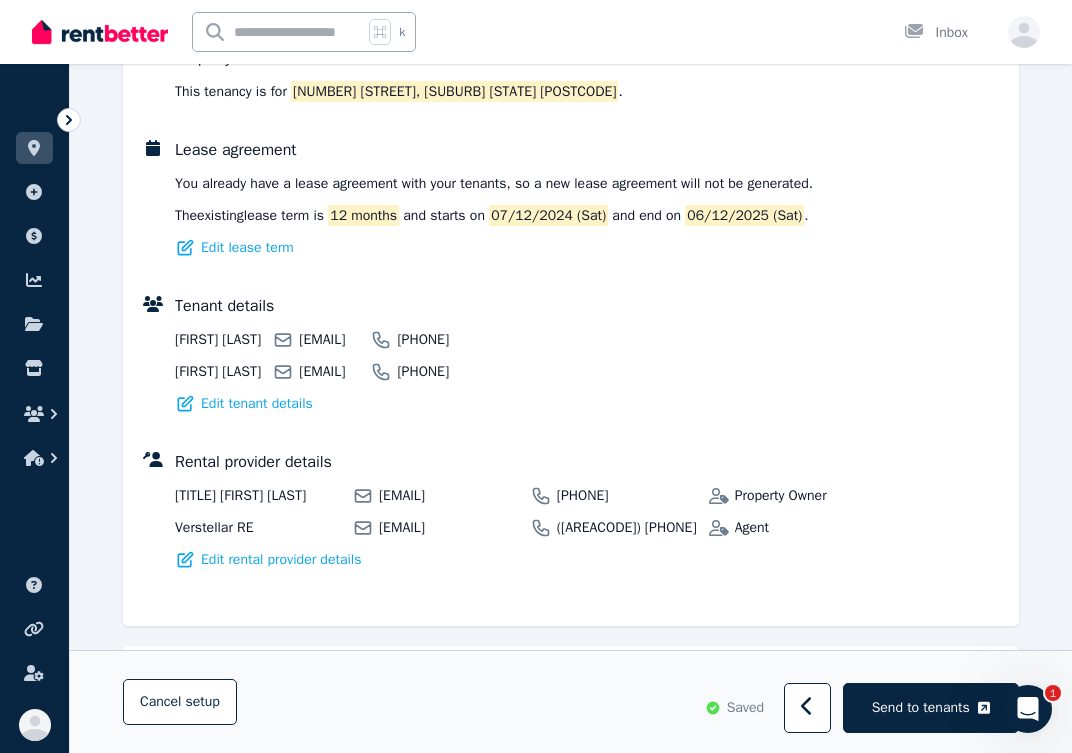scroll, scrollTop: 323, scrollLeft: 0, axis: vertical 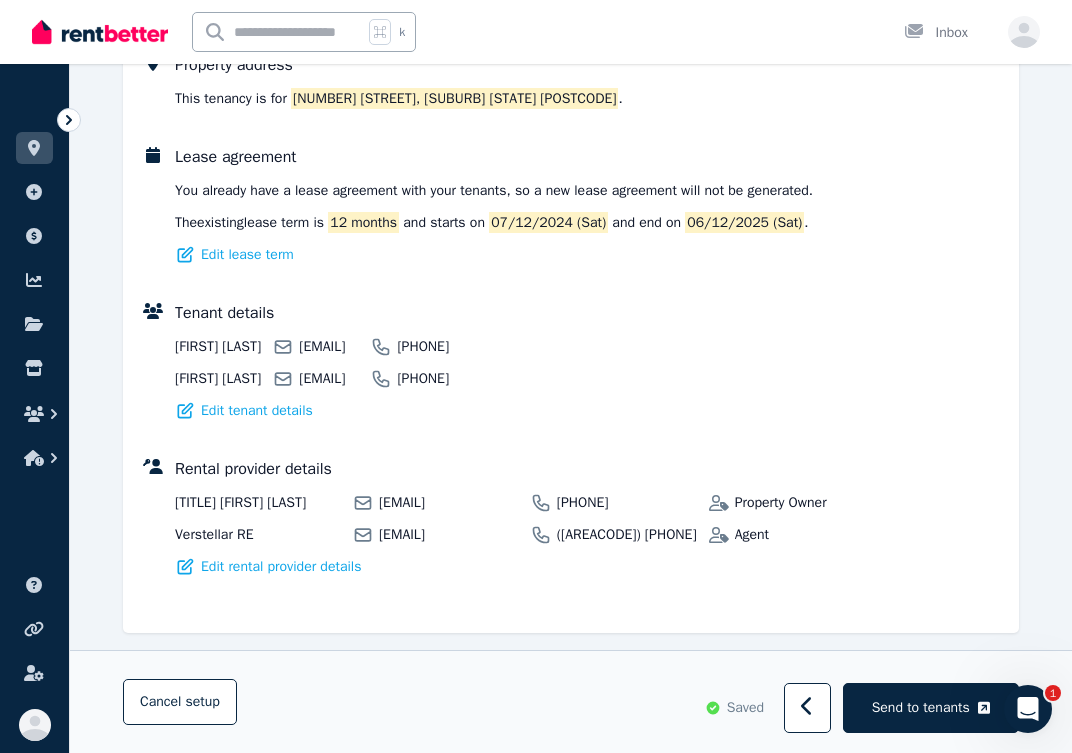 drag, startPoint x: 267, startPoint y: 254, endPoint x: 346, endPoint y: 281, distance: 83.48653 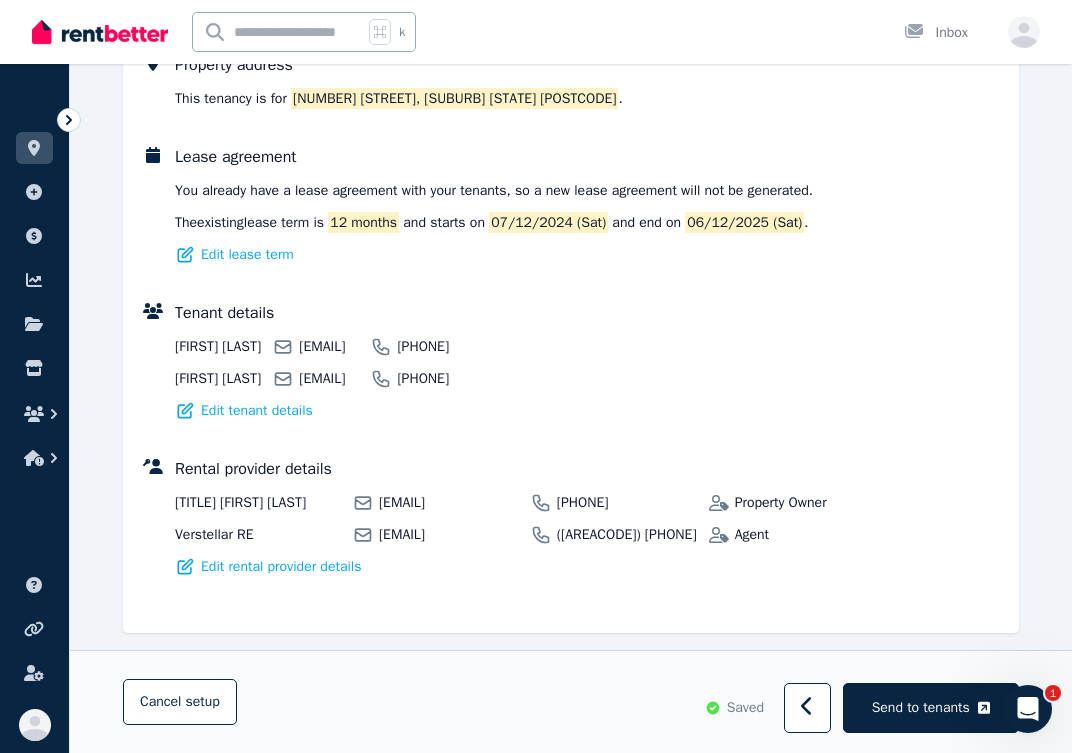 click on "Property address This tenancy is for   80 Whalley Dr, Wheelers Hill VIC 3150 . Lease agreement You already have a lease agreement with your tenant s , so a new lease agreement will not be generated. The  existing  lease term is   12 months   and starts on   07/12/2024 (Sat)   and end on   06/12/2025 (Sat) . Edit lease term Tenant details JOHN DOE stoppin414@gmail.com 0412 345 678 Nikola DOE nicgol112@gmail.com 0493 334 430 Edit   tenant details Rental provider details Dr Anwar Sapir stoppin414@gmail.com 0412 345 678 Property Owner Verstellar RE properties@verstellar.com (03) 9123 8988 Agent Edit rental provider details" at bounding box center (571, 333) 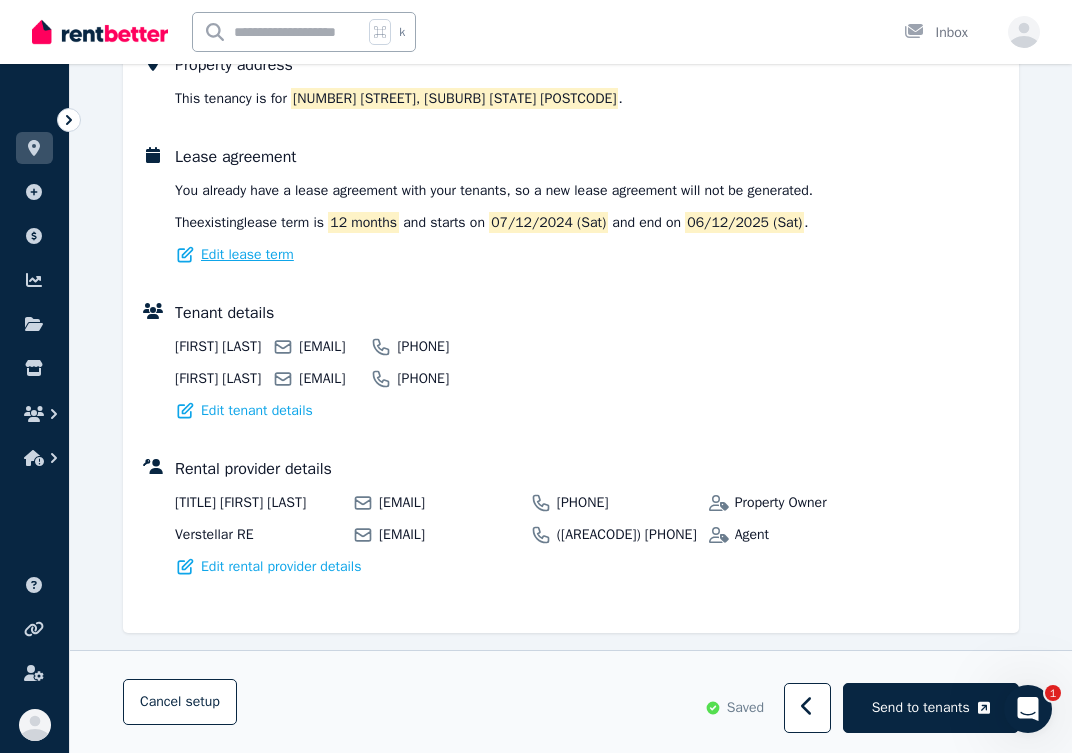 click on "Edit lease term" at bounding box center [247, 255] 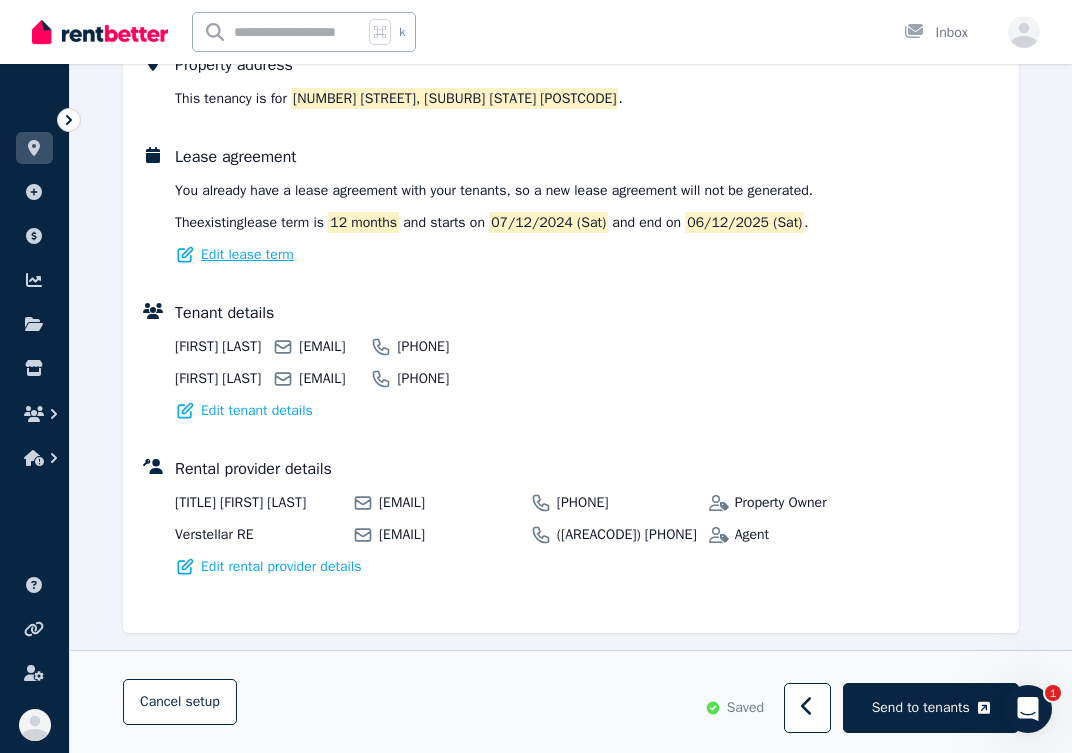 scroll, scrollTop: 0, scrollLeft: 0, axis: both 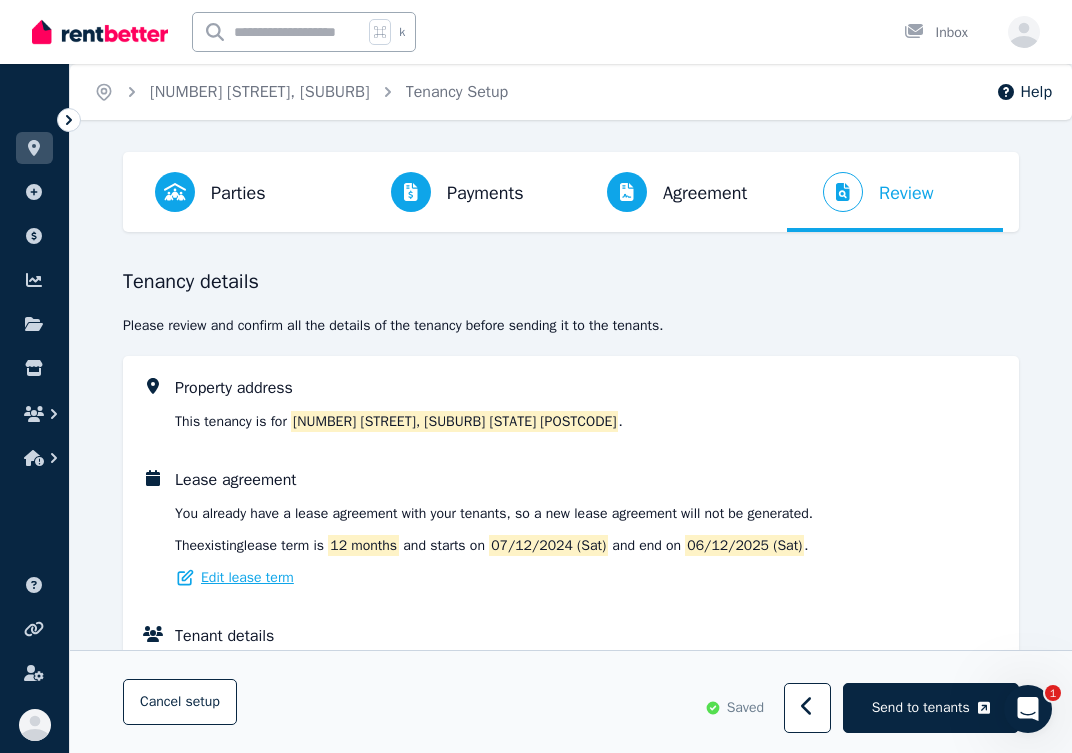 select on "*******" 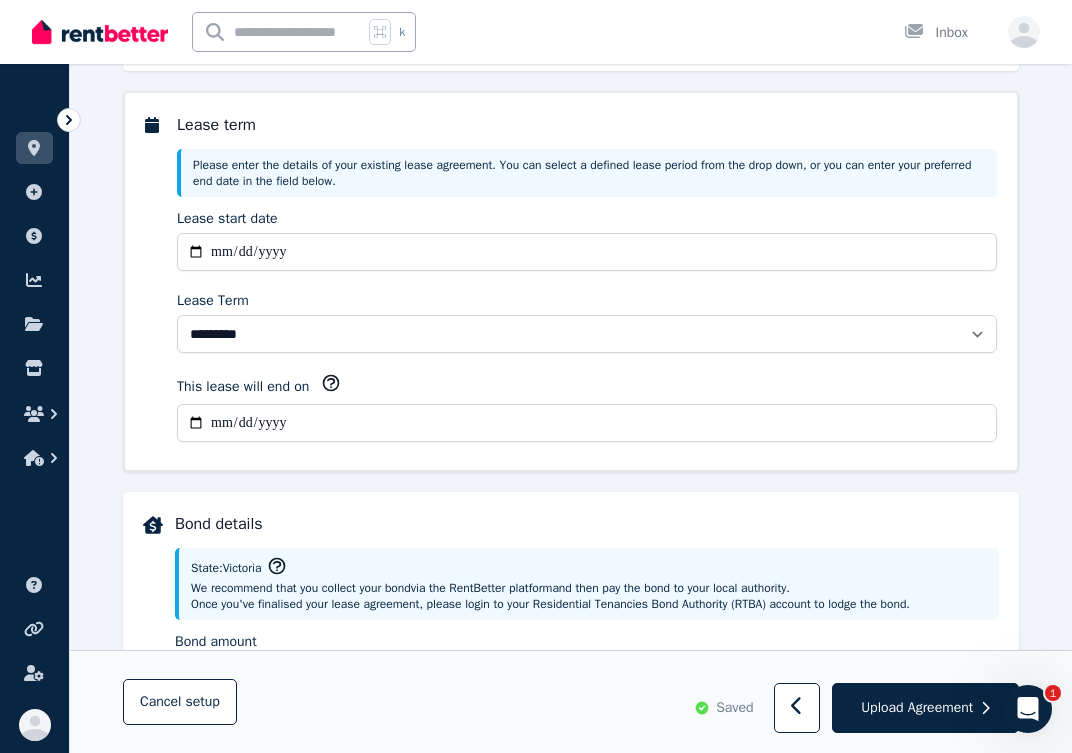 scroll, scrollTop: 507, scrollLeft: 0, axis: vertical 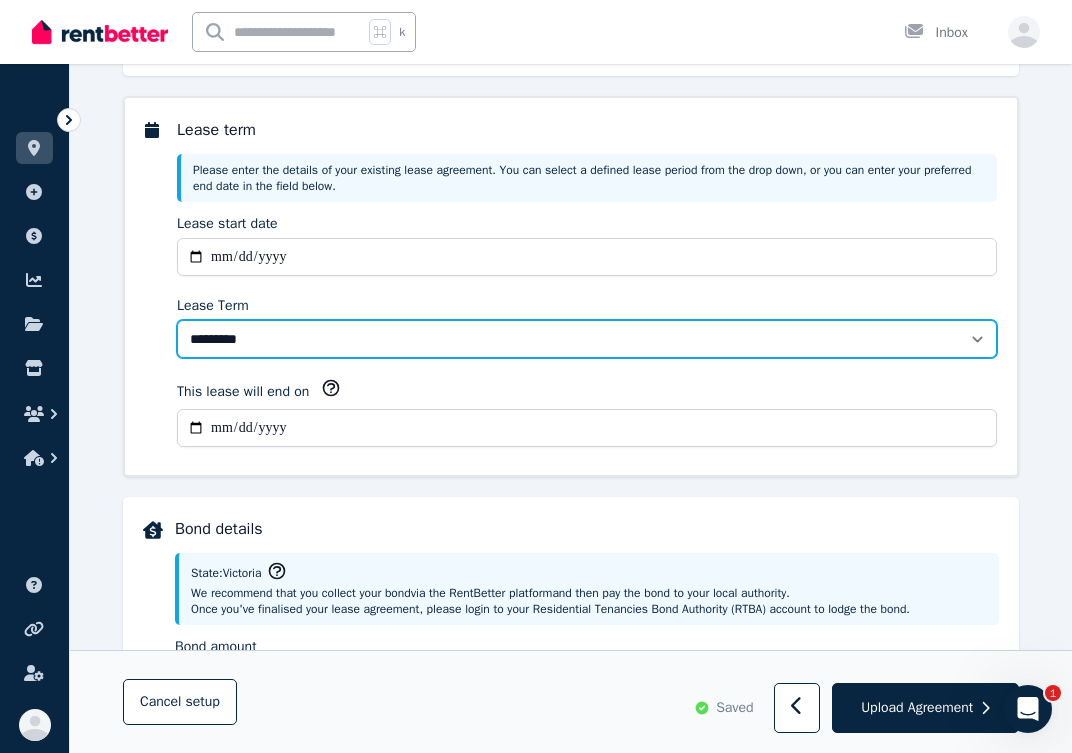 click on "******** ******** ********* ******* ******* ******* ******* ***** ********" at bounding box center [587, 339] 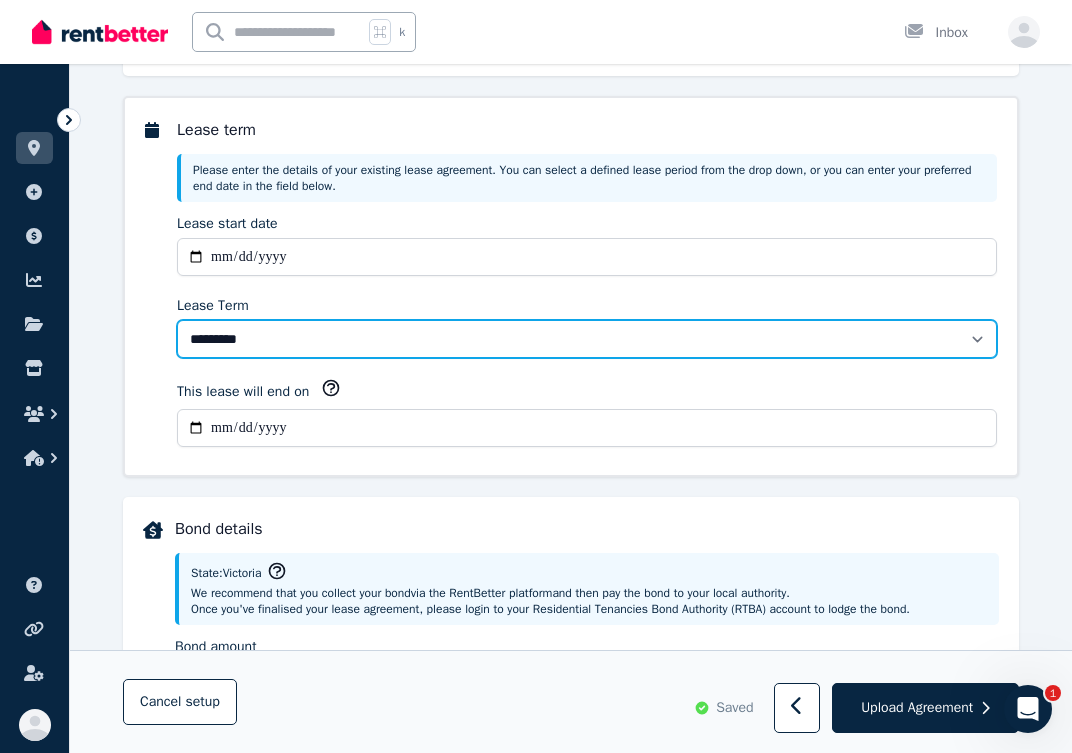 select on "**********" 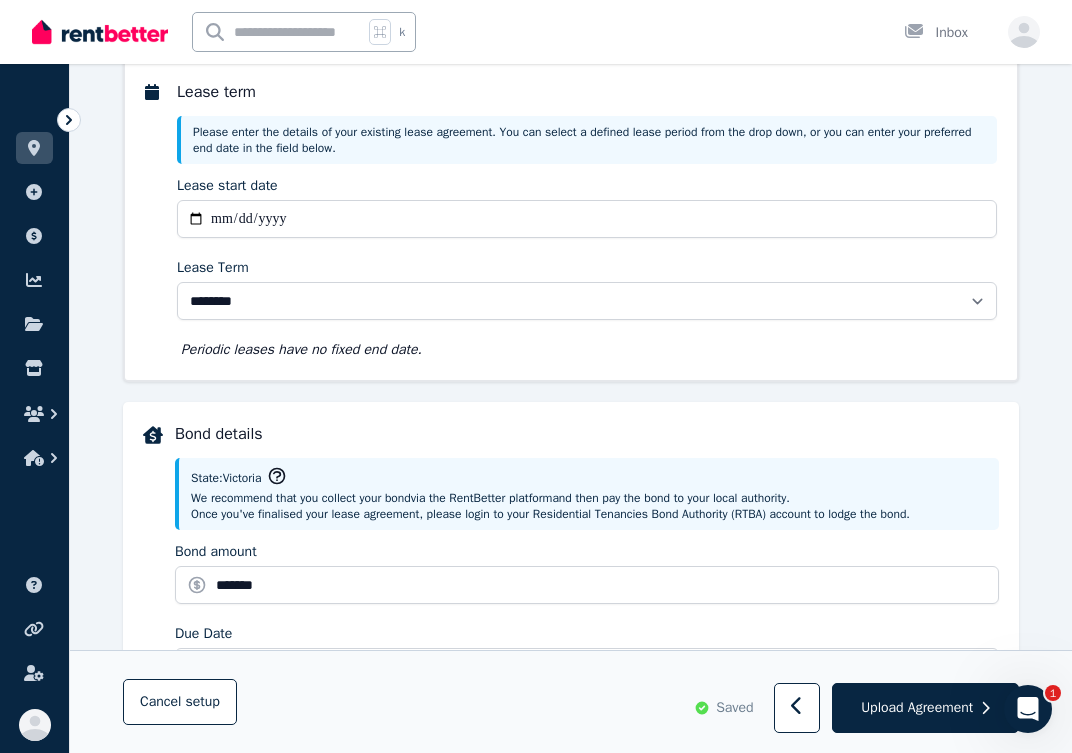 click on "**********" at bounding box center (571, 633) 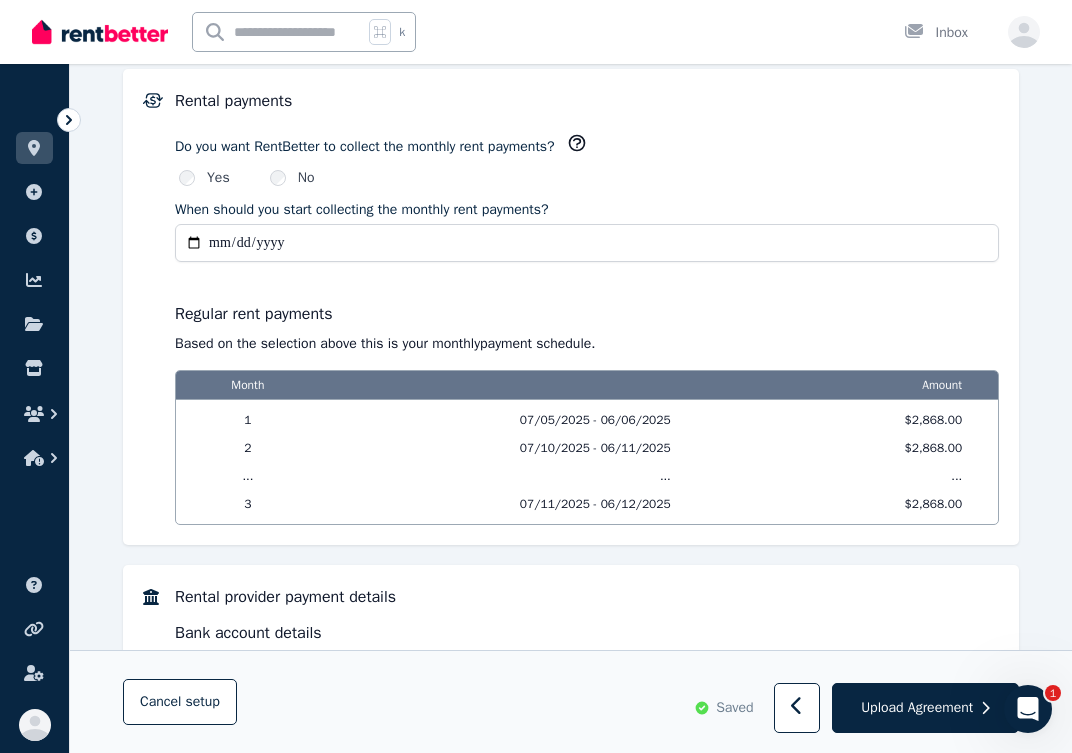 scroll, scrollTop: 1517, scrollLeft: 0, axis: vertical 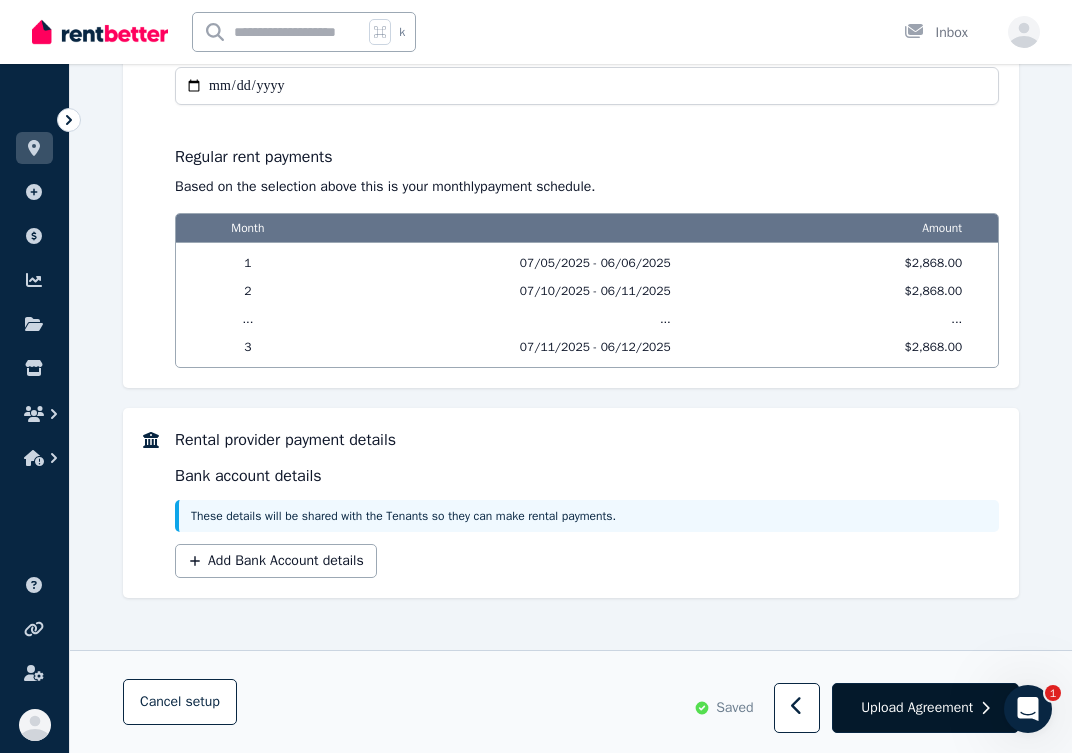 click on "Upload Agreement" at bounding box center (925, 709) 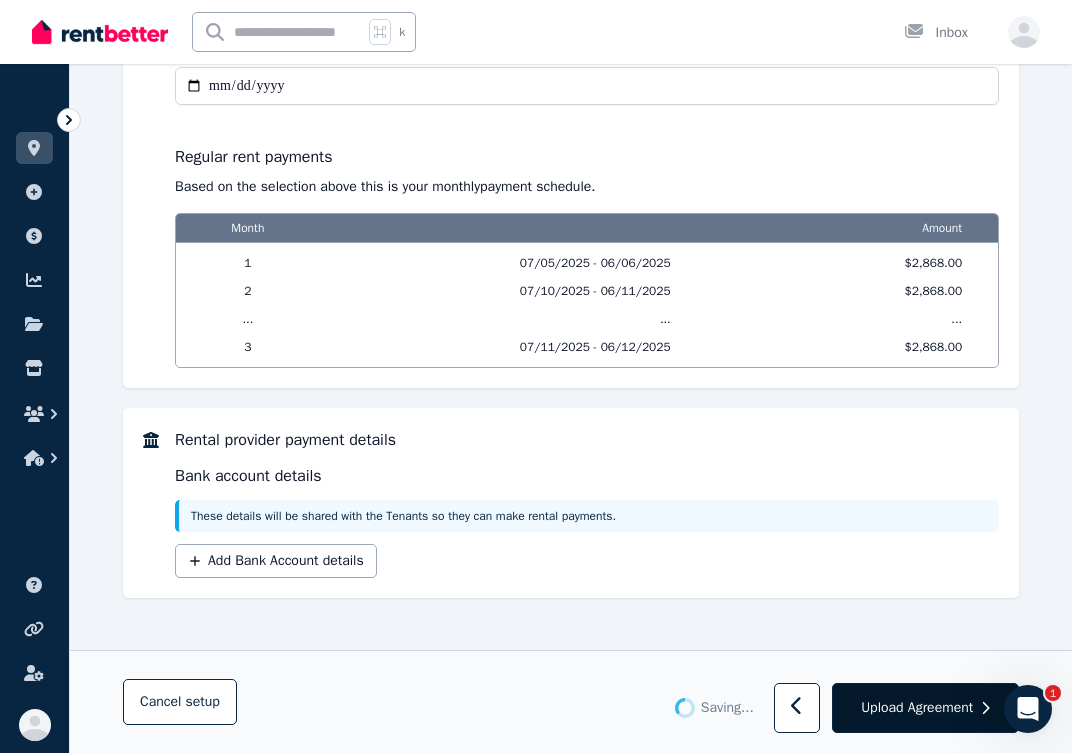 scroll, scrollTop: 0, scrollLeft: 0, axis: both 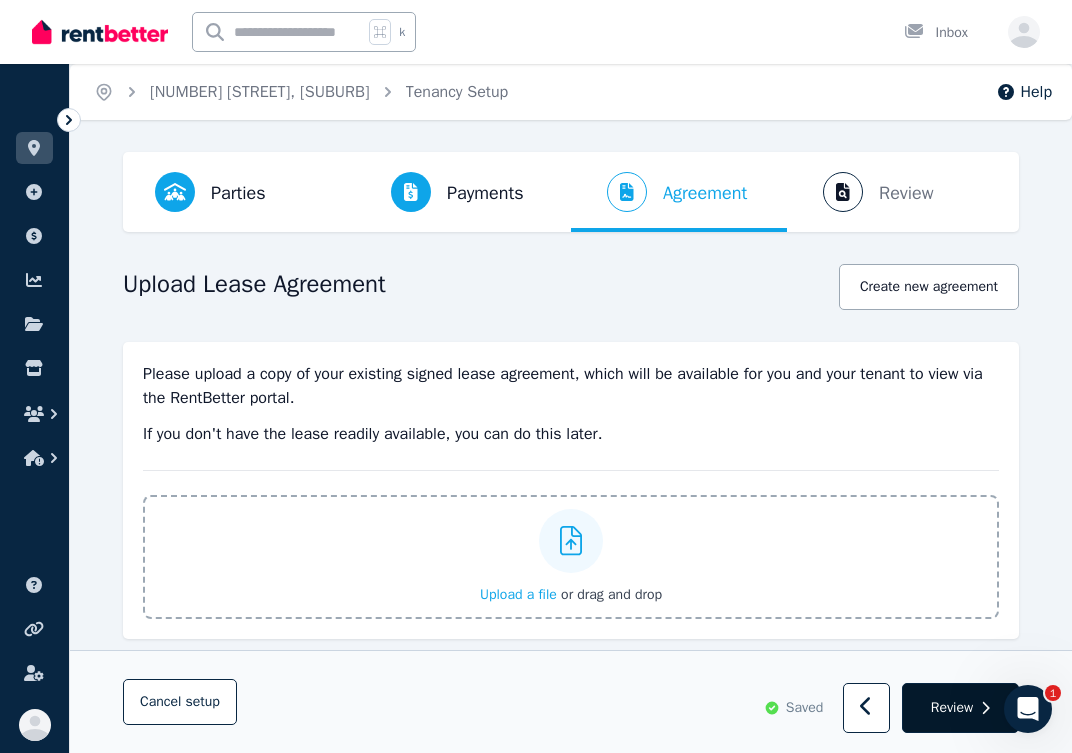 click on "Review" at bounding box center [952, 708] 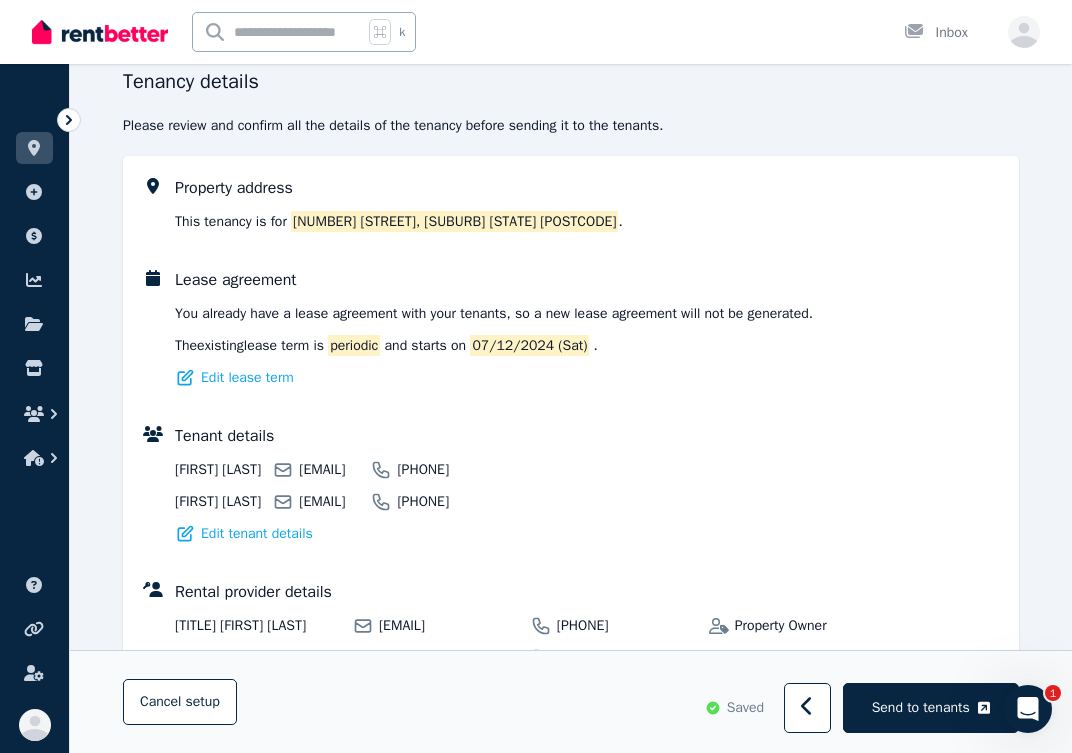 scroll, scrollTop: 203, scrollLeft: 0, axis: vertical 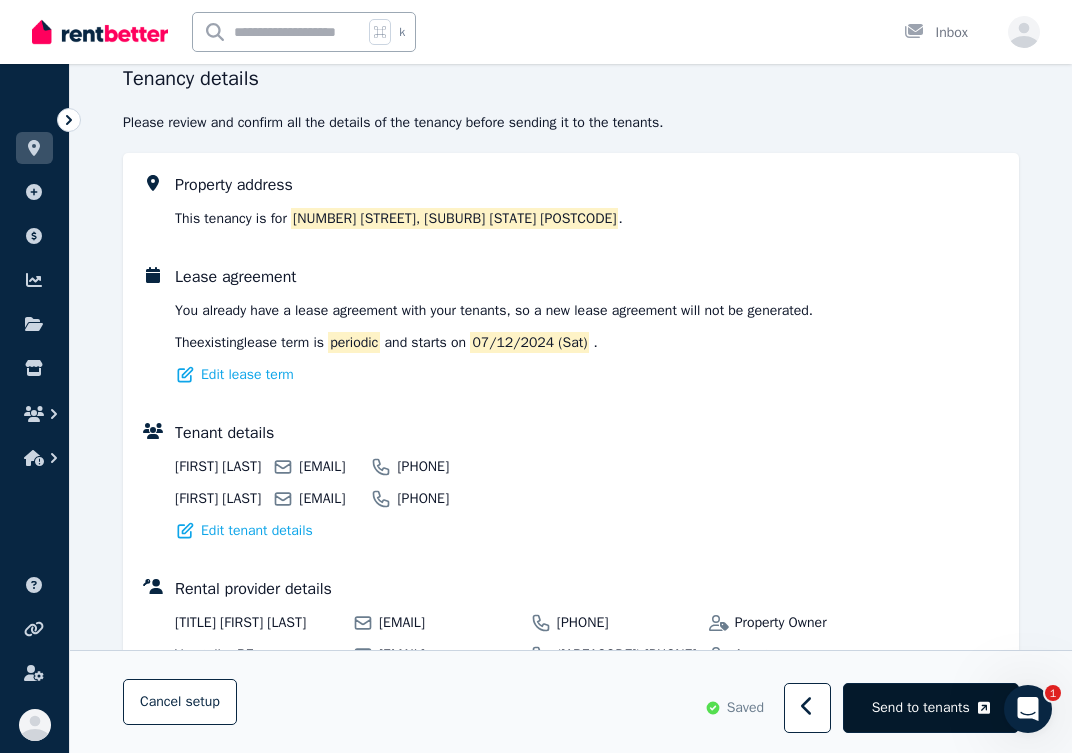 click on "Send to tenants" at bounding box center (921, 708) 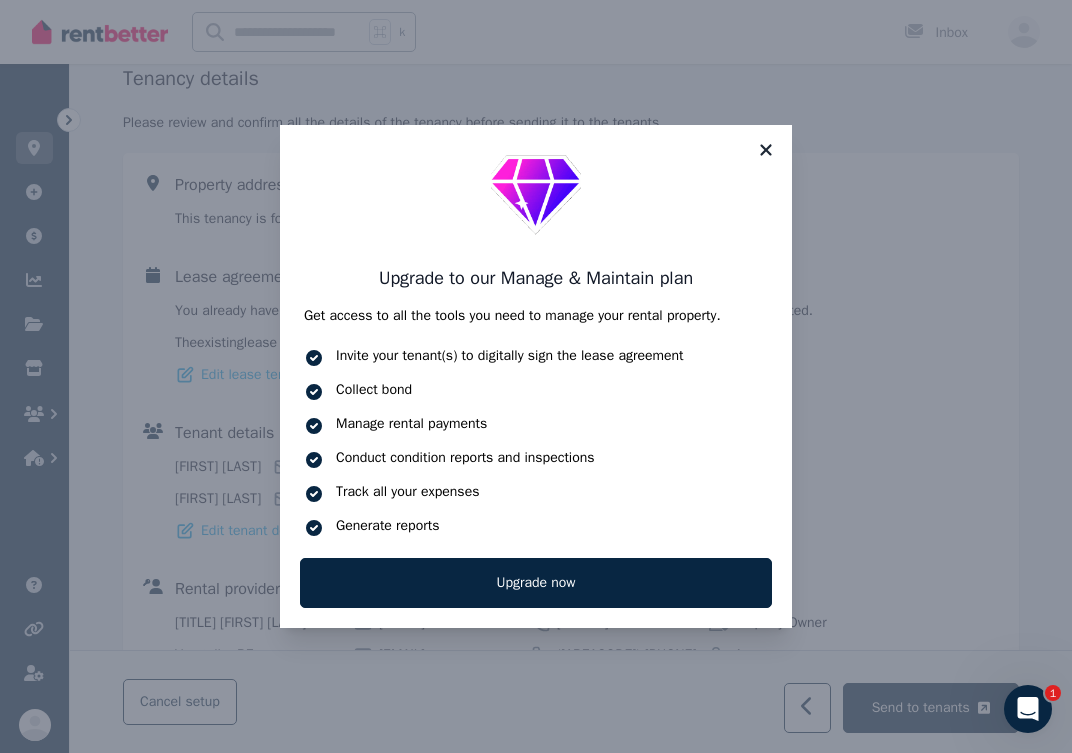 click 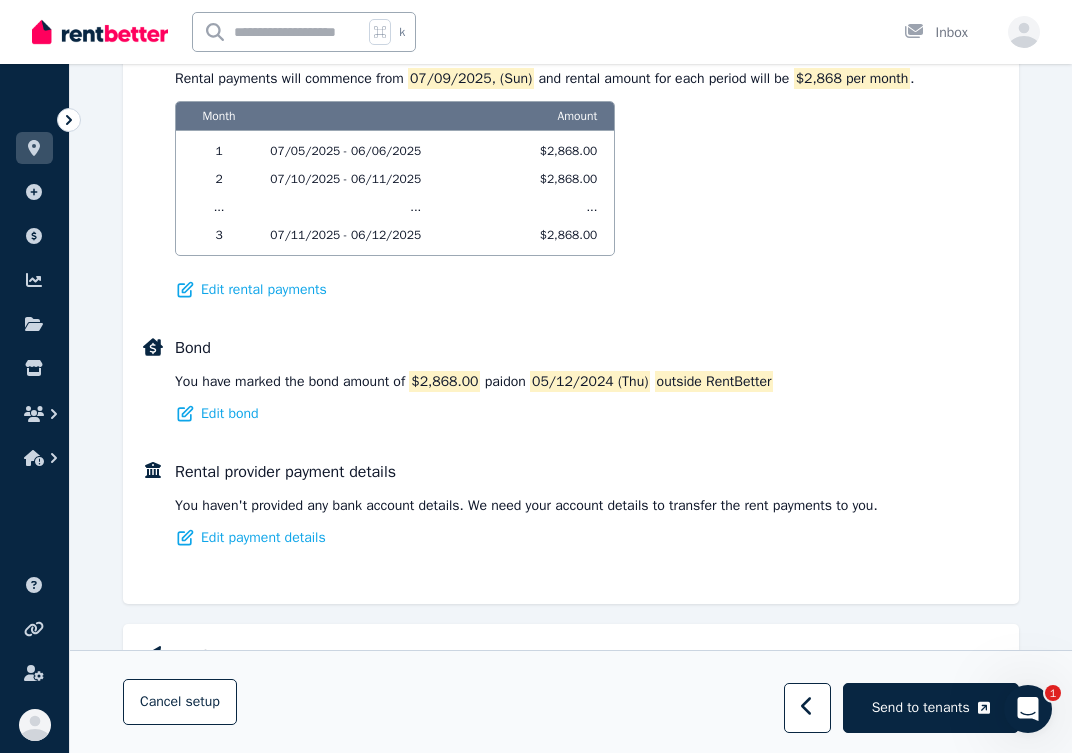 scroll, scrollTop: 1379, scrollLeft: 0, axis: vertical 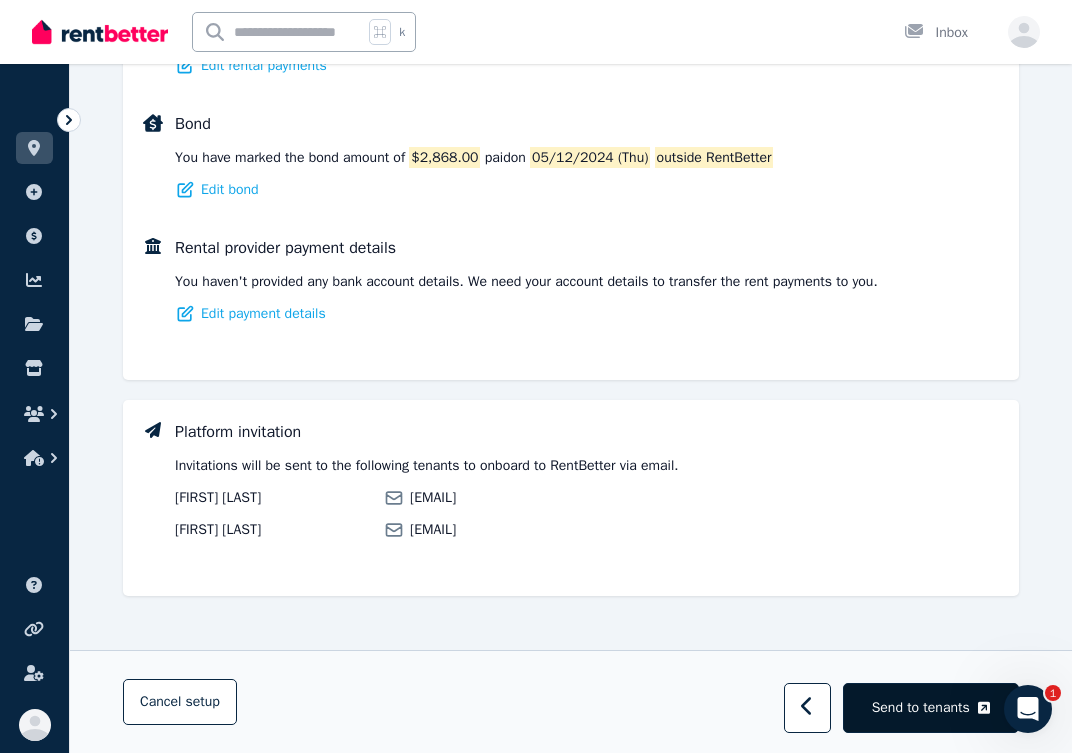 click on "Send to tenants" at bounding box center [921, 708] 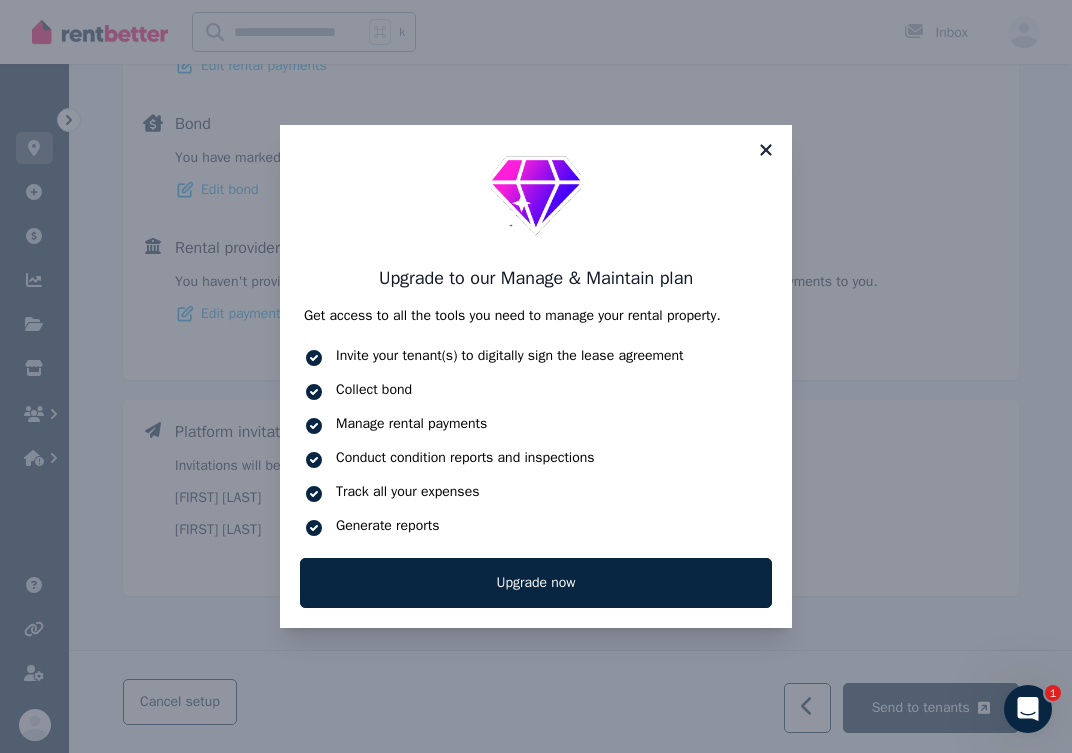 click 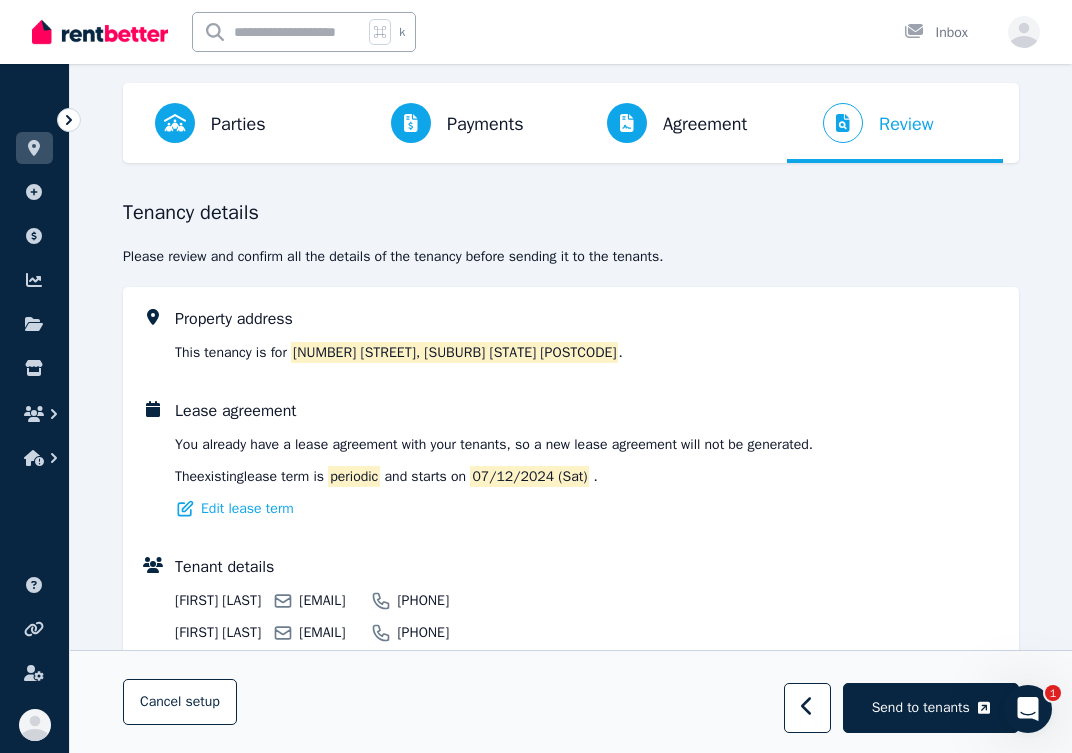 scroll, scrollTop: 0, scrollLeft: 0, axis: both 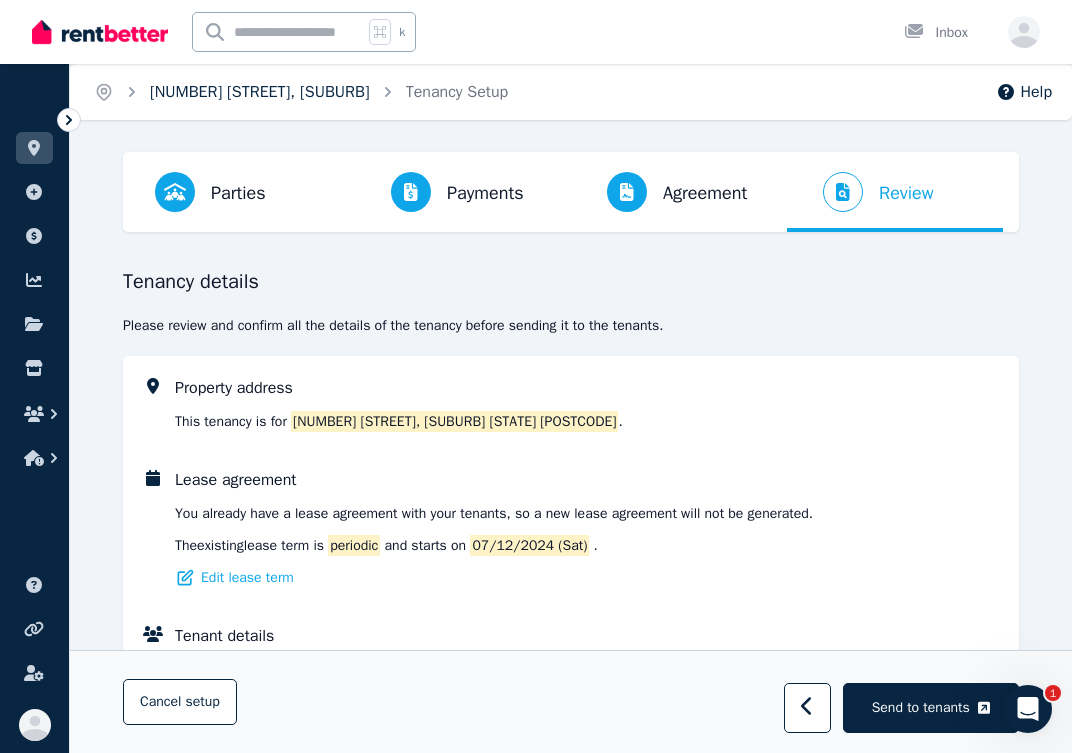 click on "[NUMBER] [STREET], [SUBURB]" at bounding box center (260, 92) 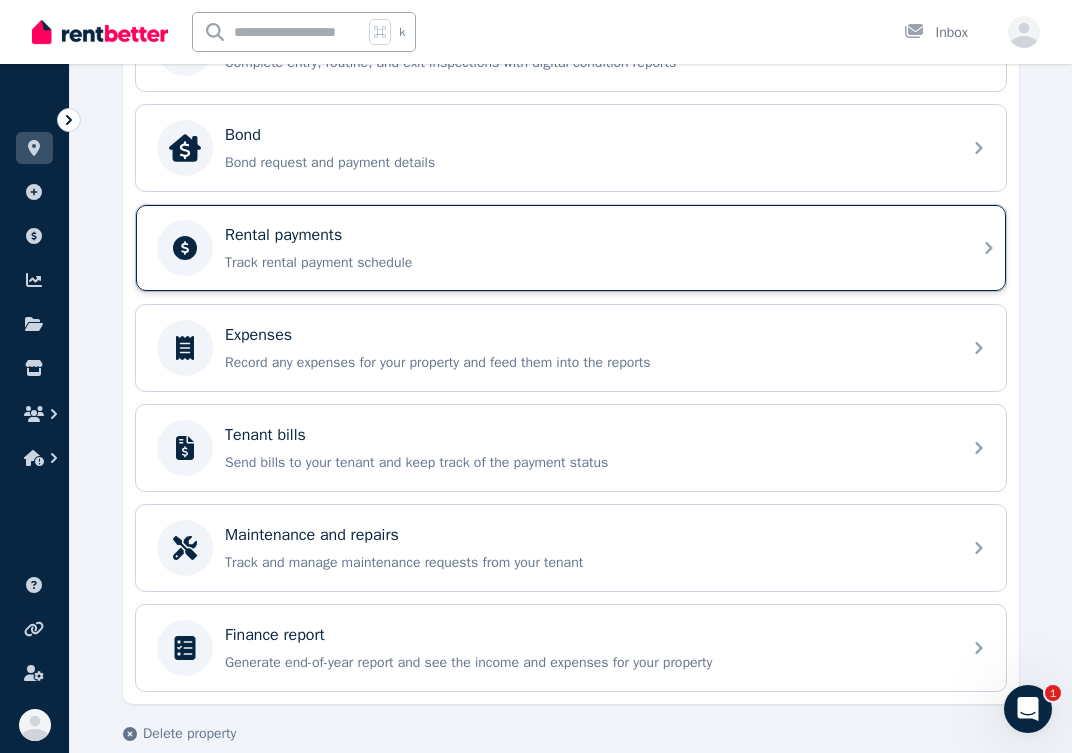 scroll, scrollTop: 653, scrollLeft: 0, axis: vertical 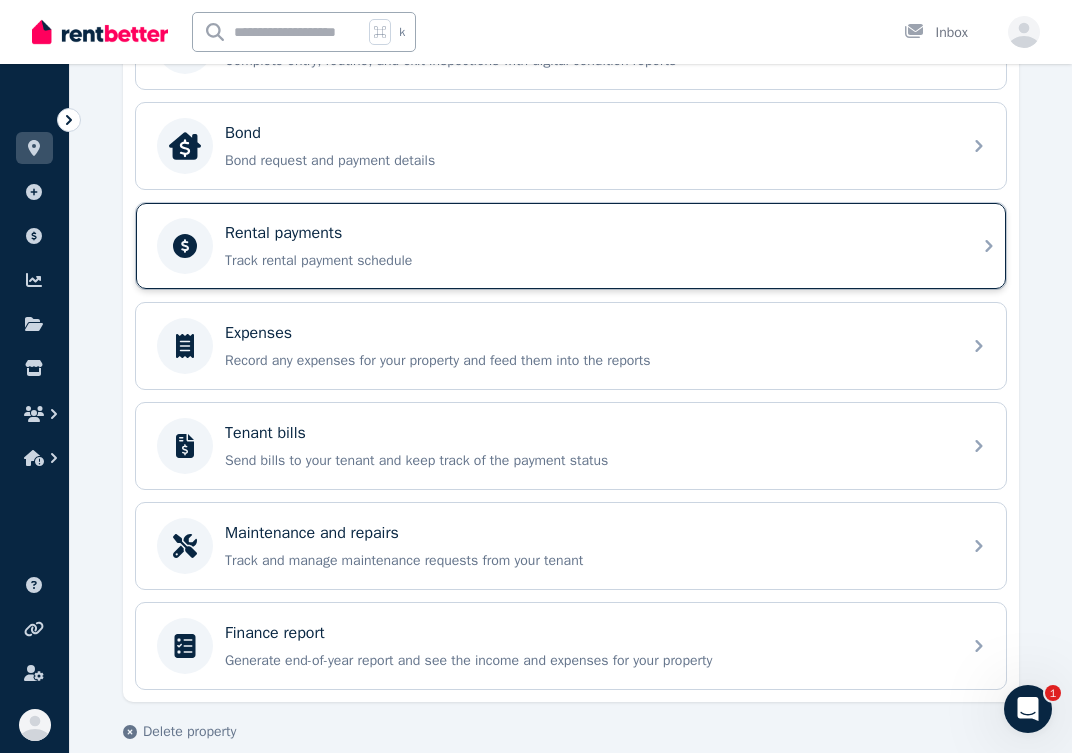 click on "Track rental payment schedule" at bounding box center [587, 261] 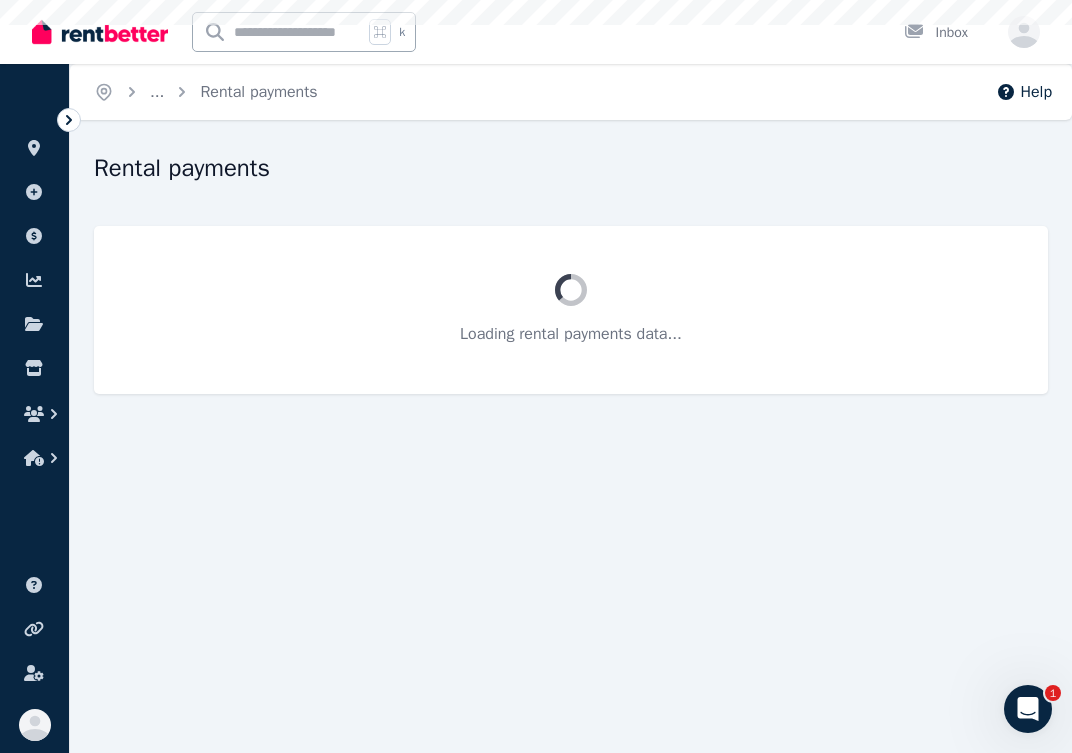 scroll, scrollTop: 0, scrollLeft: 0, axis: both 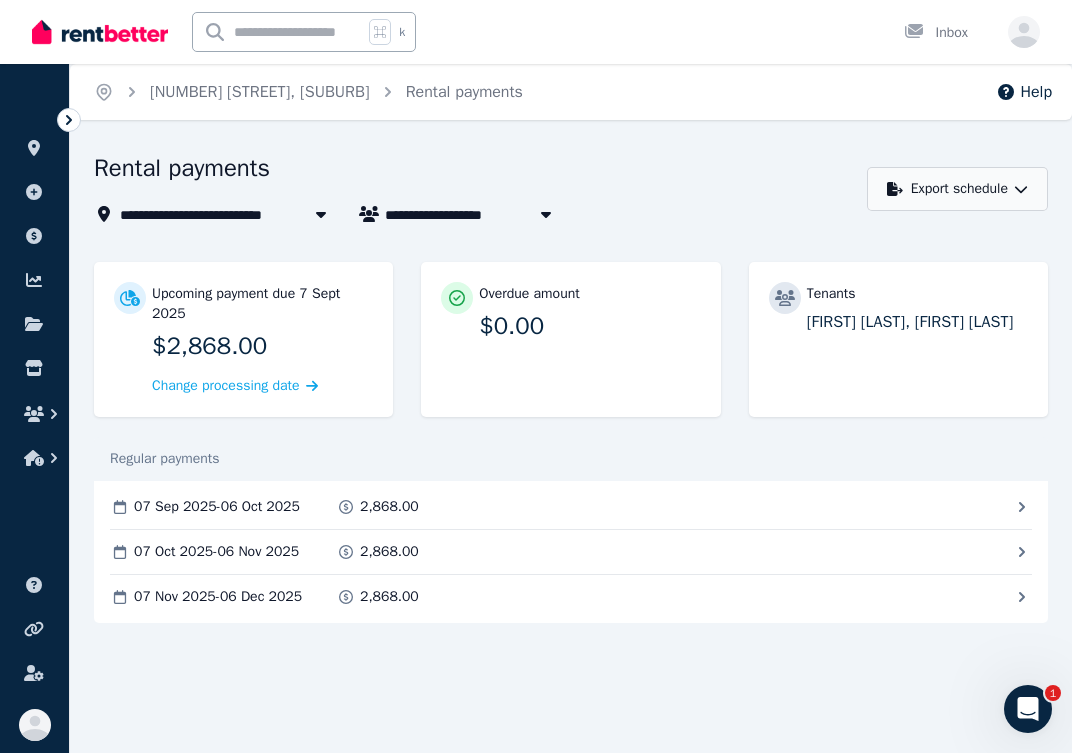 click 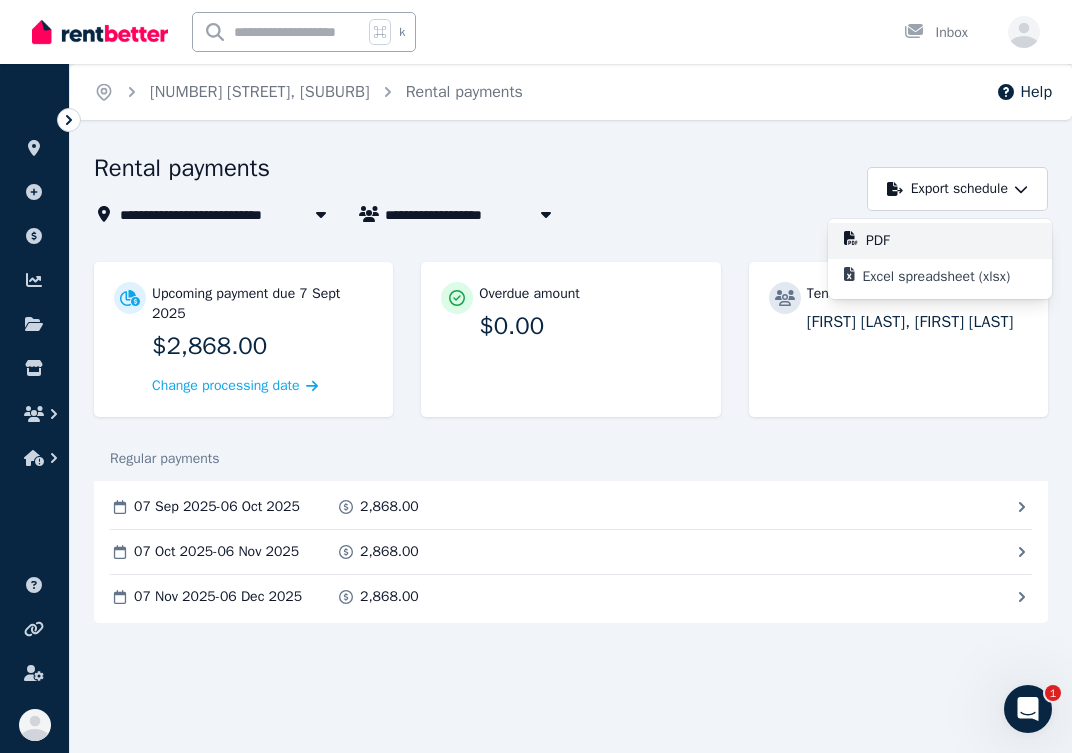 click on "PDF" at bounding box center (951, 241) 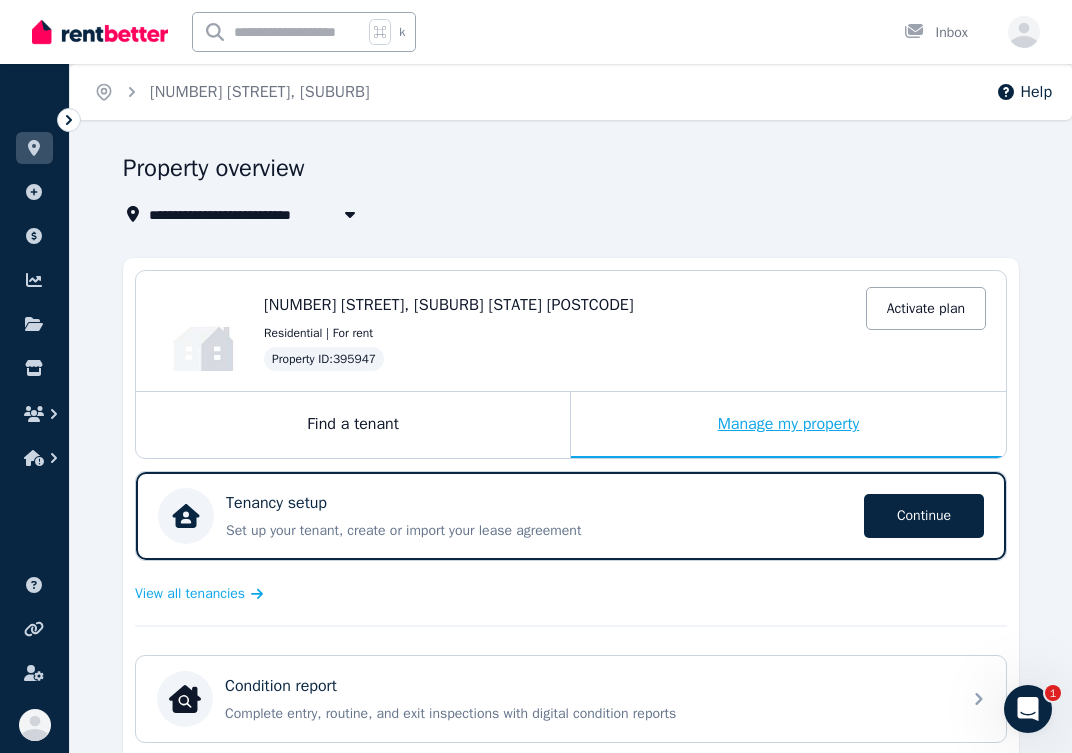 click on "Manage my property" at bounding box center (788, 425) 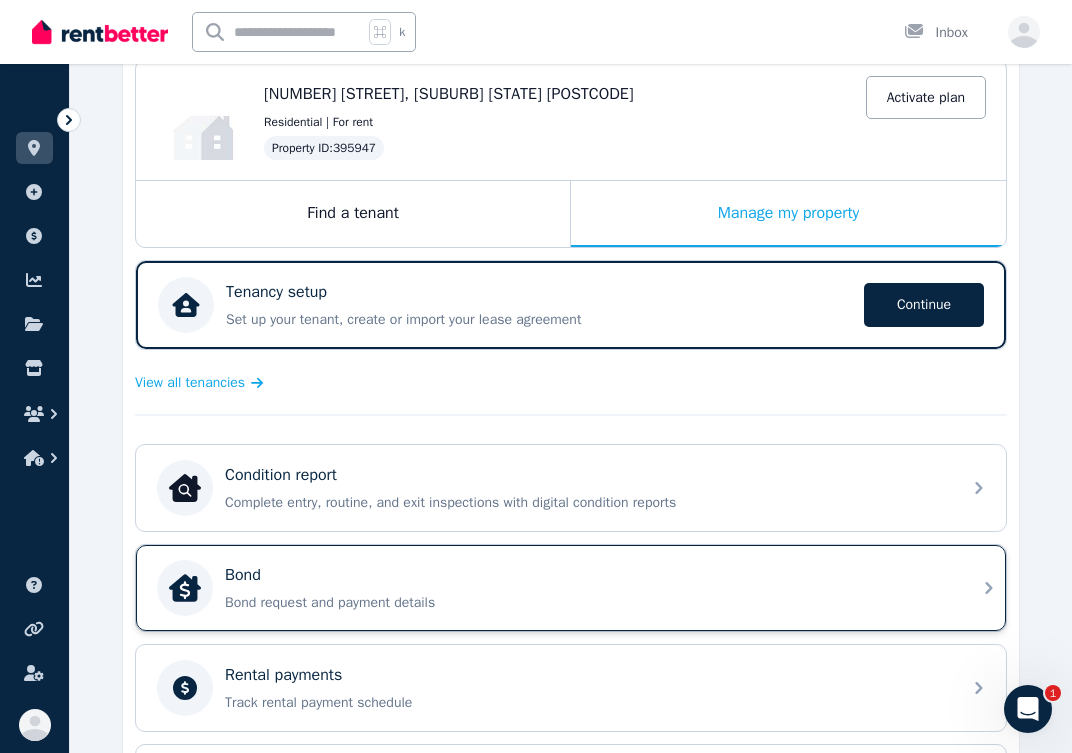 scroll, scrollTop: 199, scrollLeft: 0, axis: vertical 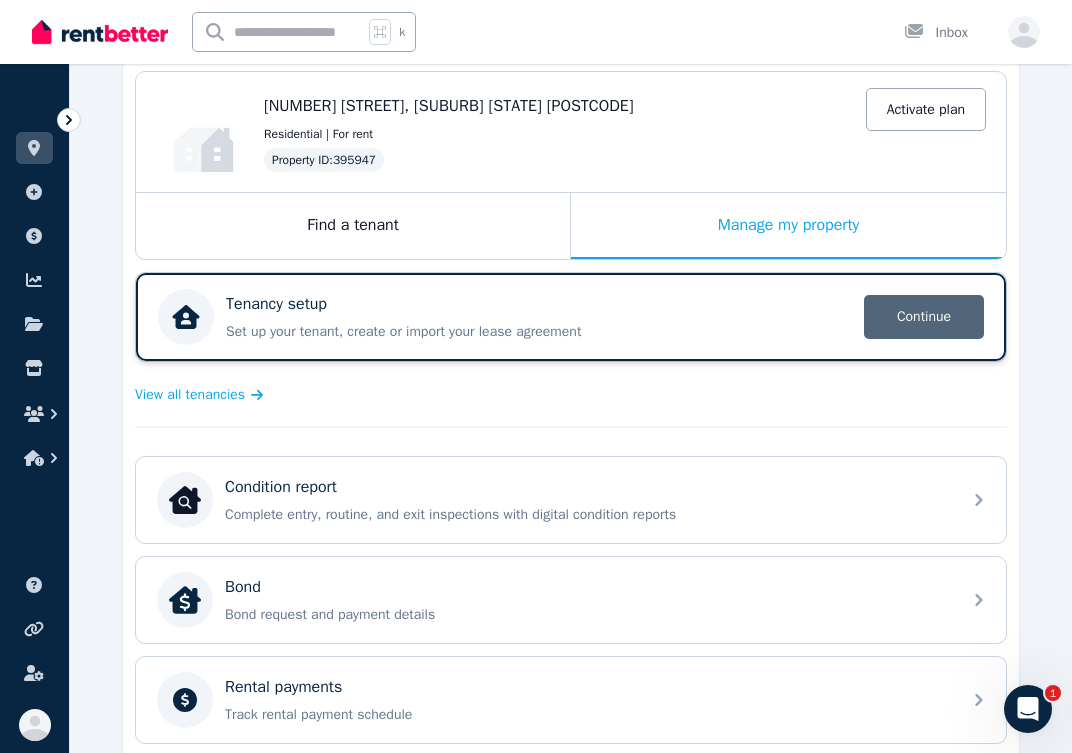 click on "Continue" at bounding box center (924, 317) 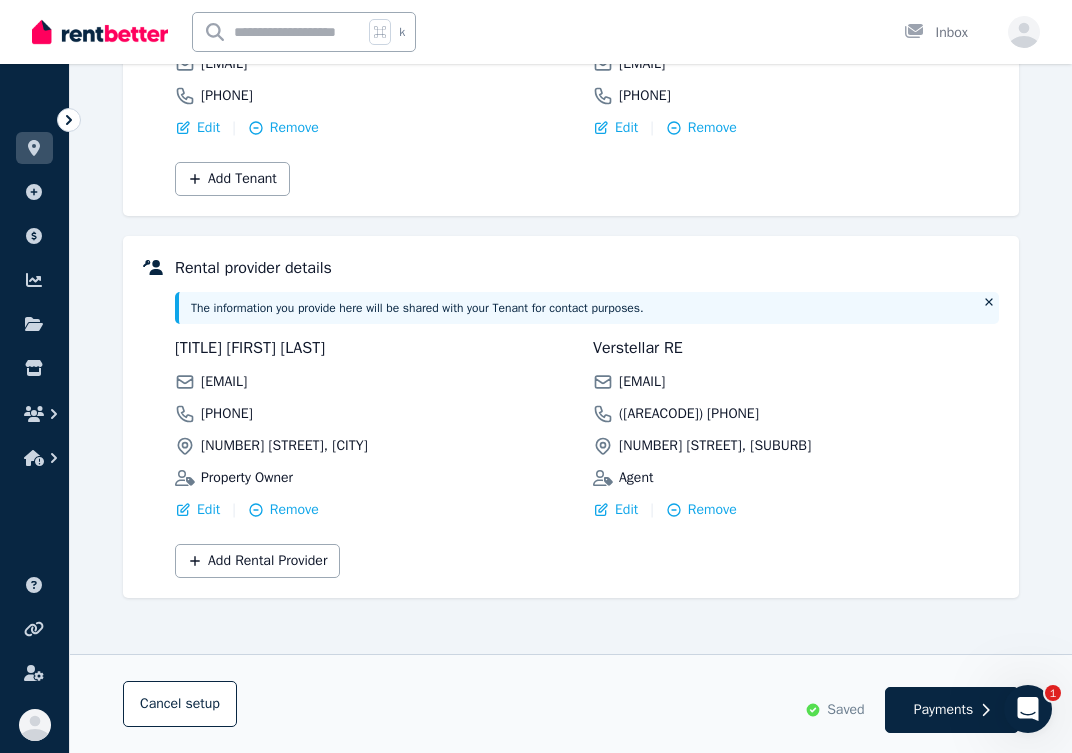 scroll, scrollTop: 0, scrollLeft: 0, axis: both 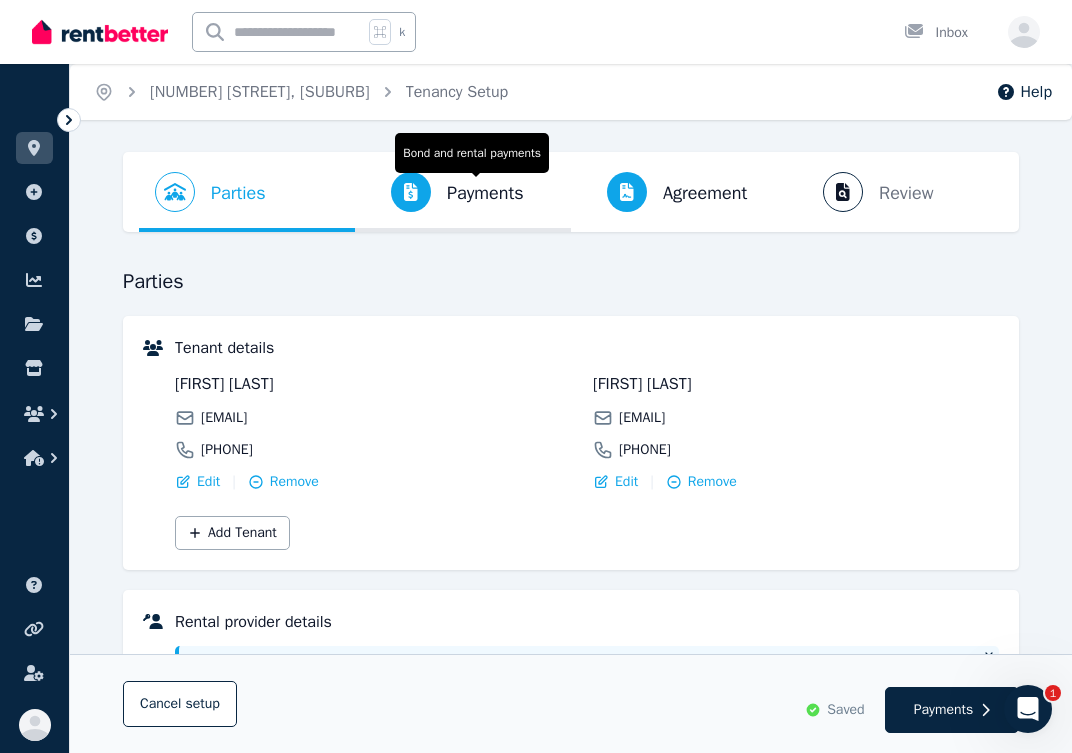 click on "Payments" at bounding box center (485, 193) 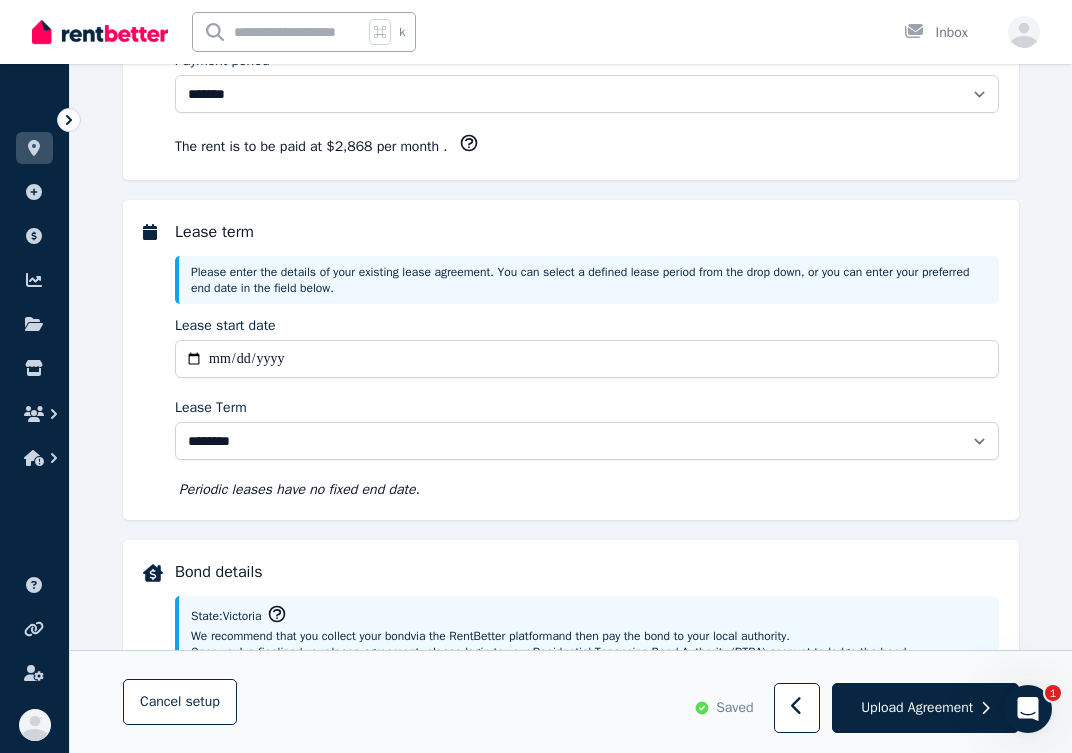 scroll, scrollTop: 404, scrollLeft: 0, axis: vertical 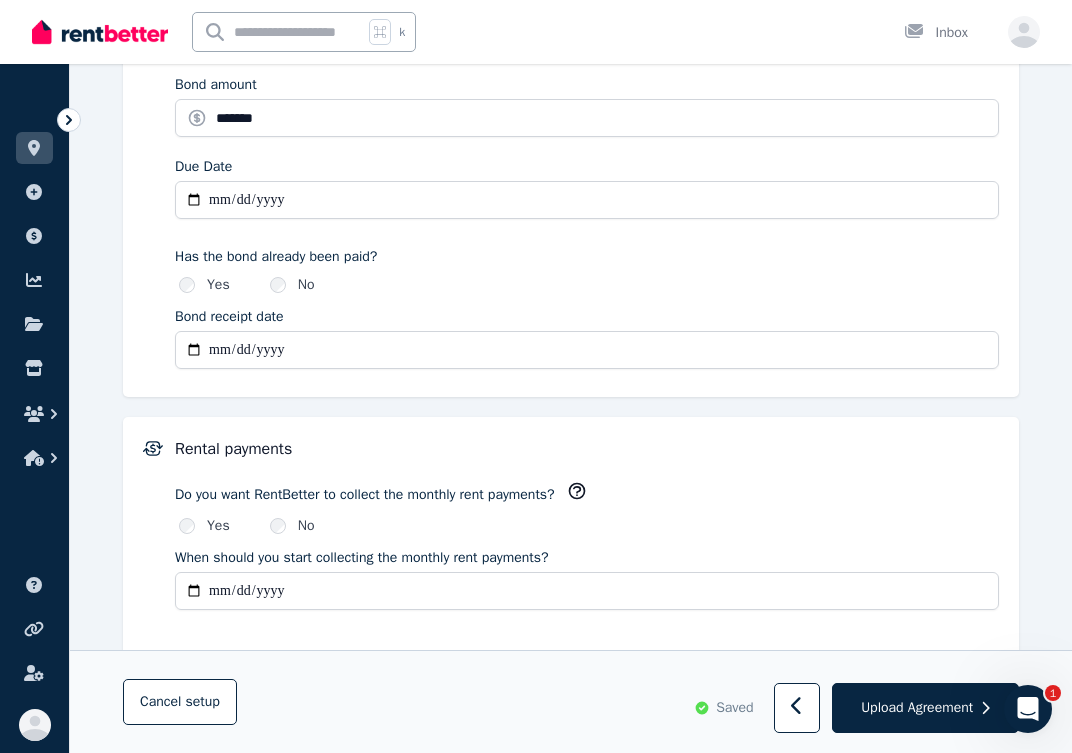 click on "**********" at bounding box center (587, 350) 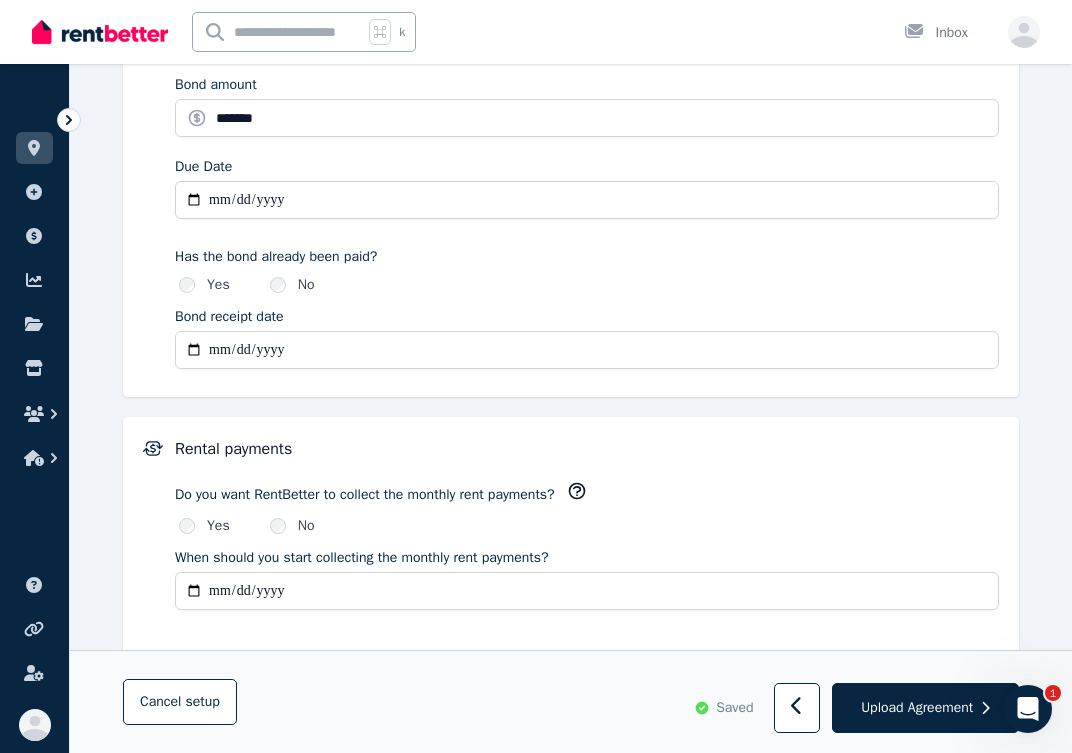 type on "**********" 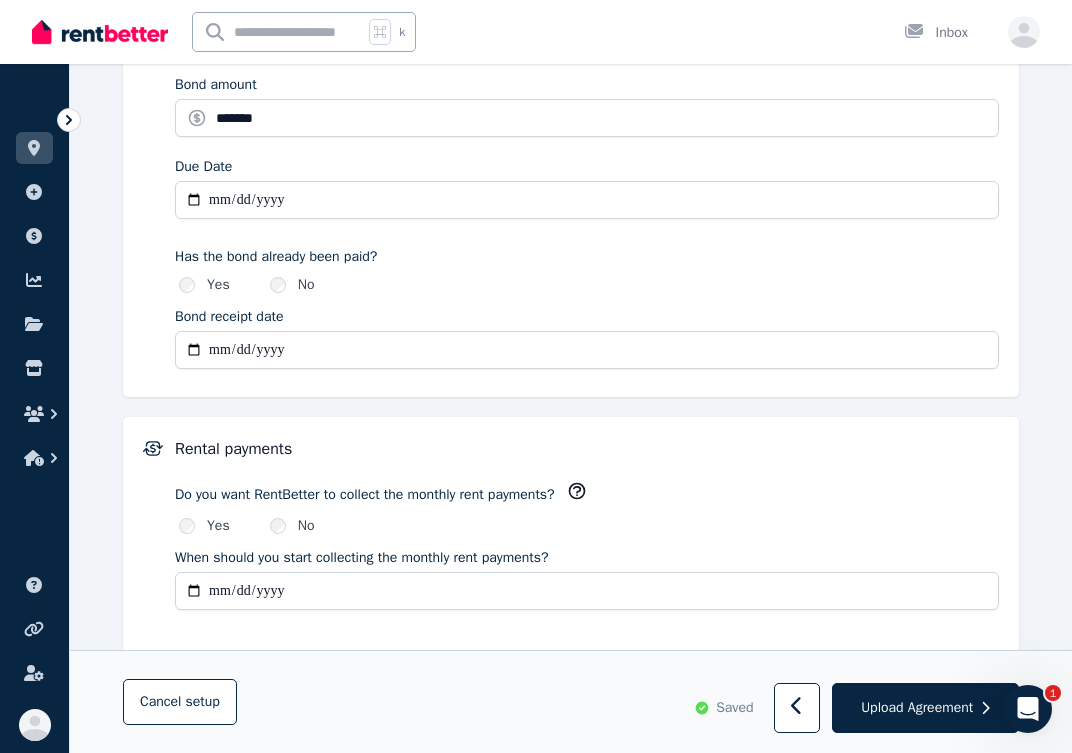 click on "**********" at bounding box center [571, 166] 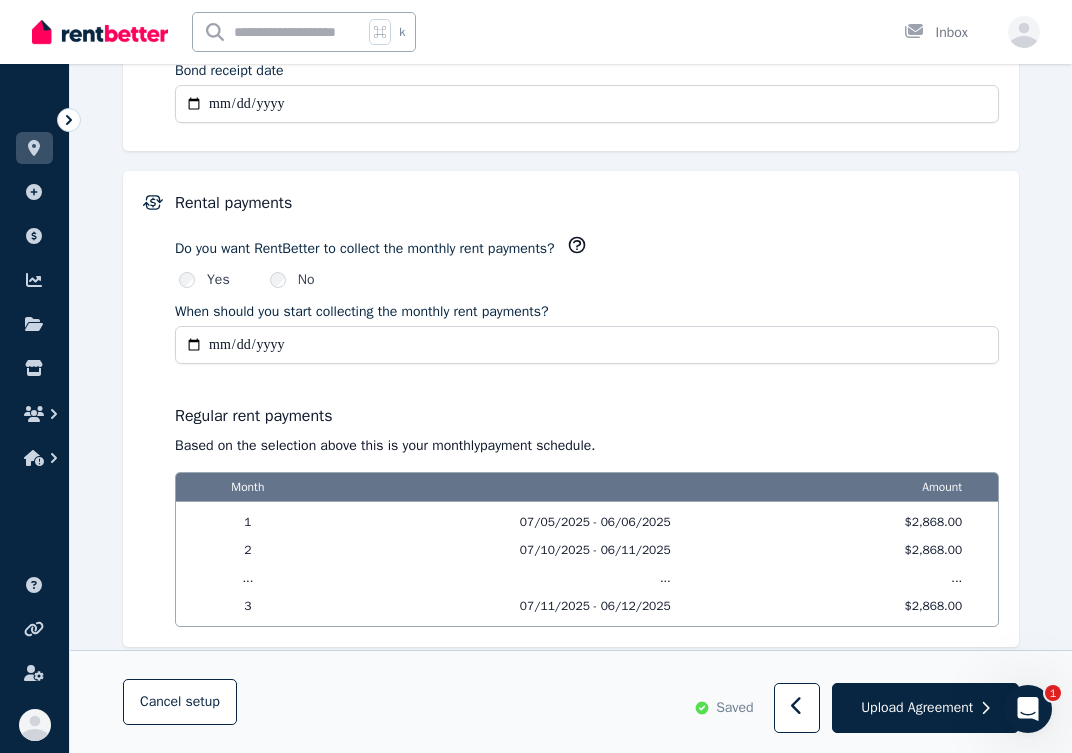 scroll, scrollTop: 1264, scrollLeft: 0, axis: vertical 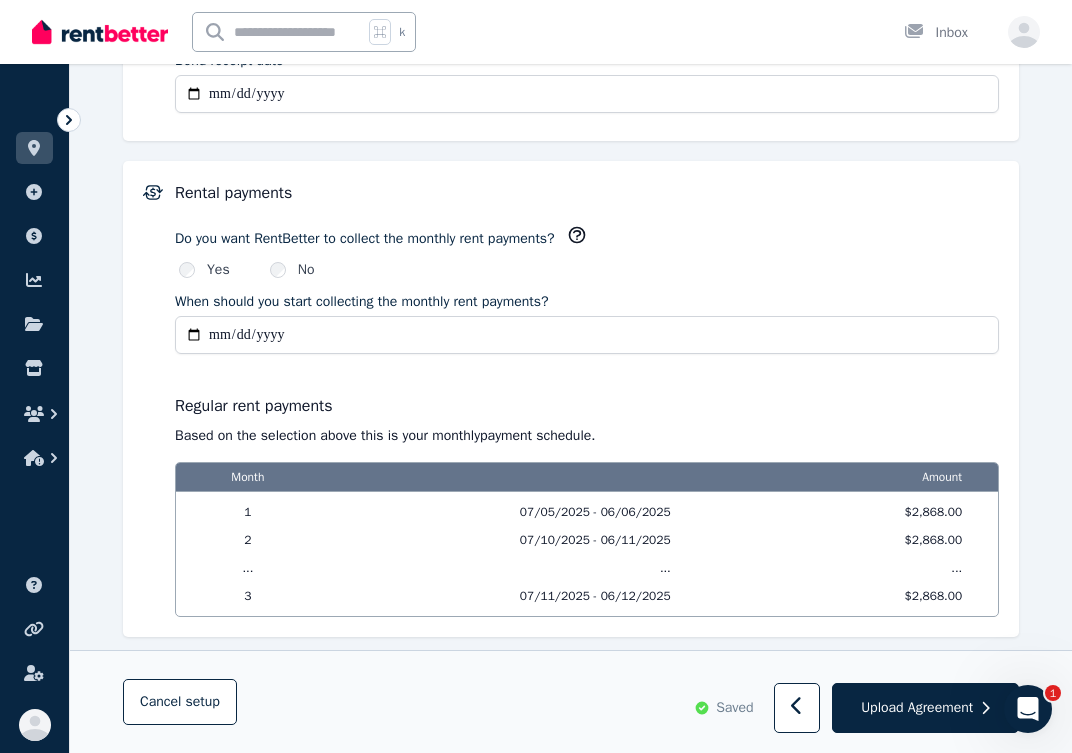 click on "**********" at bounding box center (587, 335) 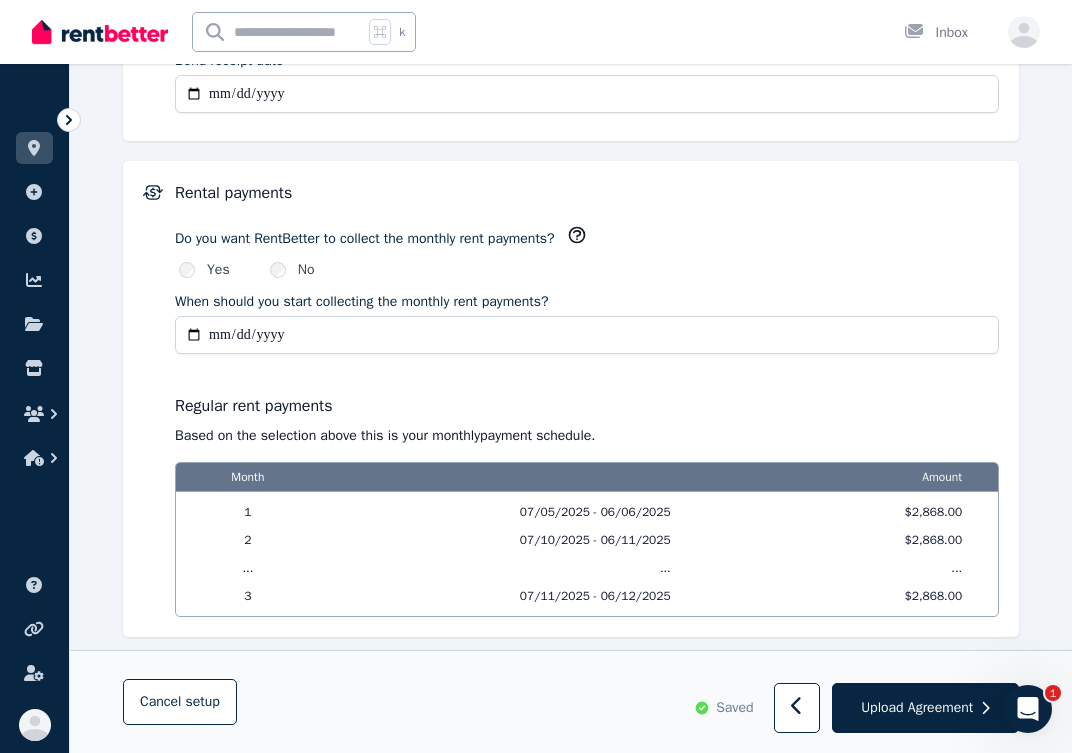 type on "**********" 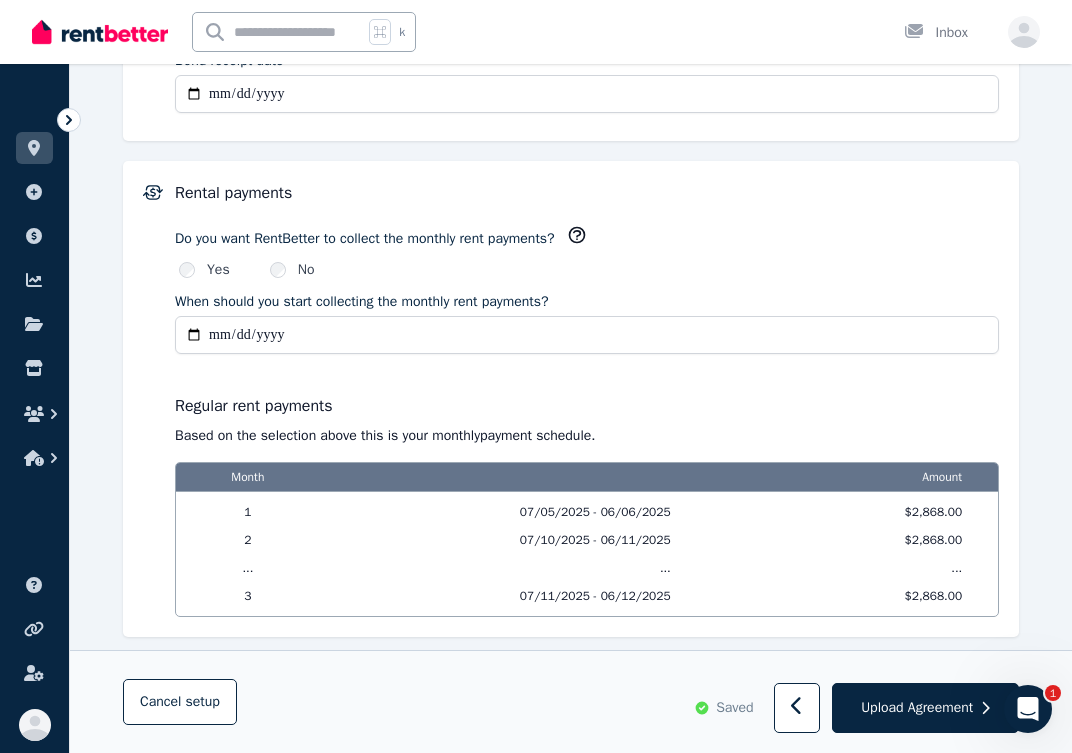click on "**********" at bounding box center [587, 335] 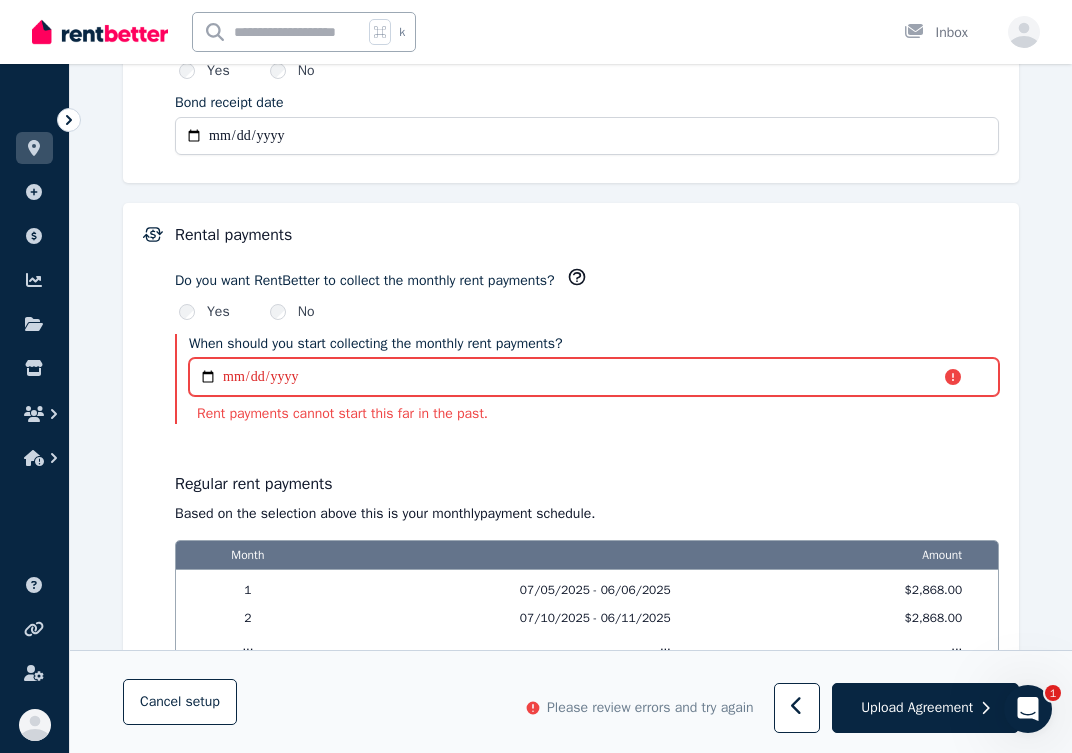 scroll, scrollTop: 1220, scrollLeft: 0, axis: vertical 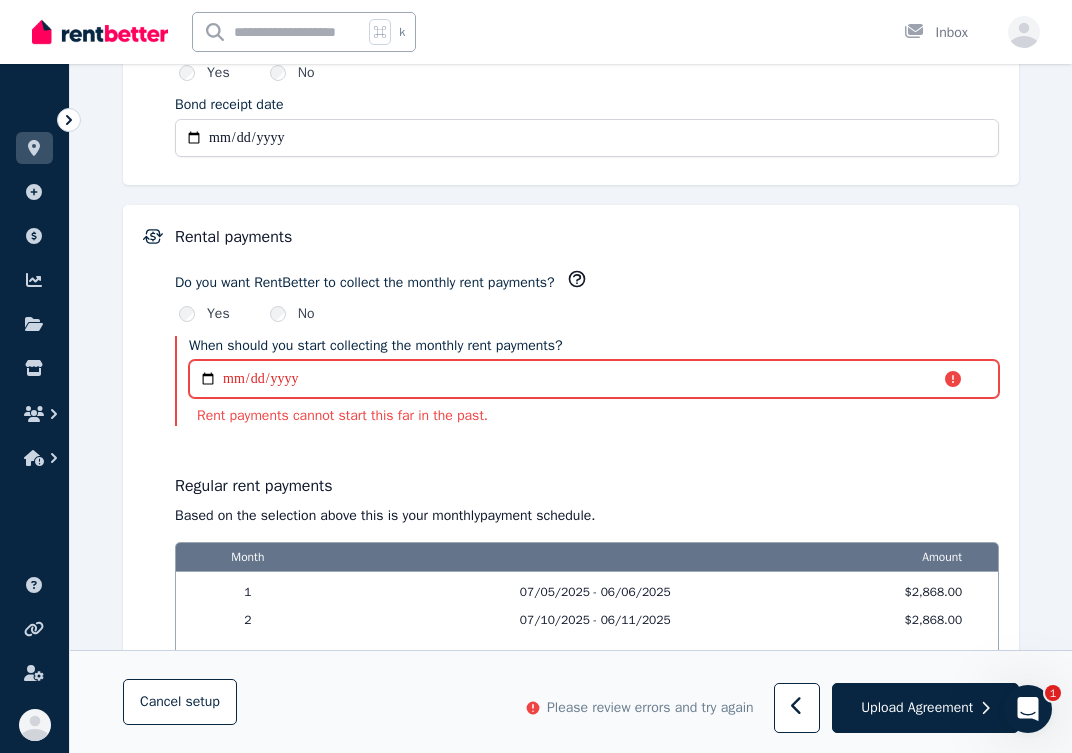 click on "**********" at bounding box center (594, 379) 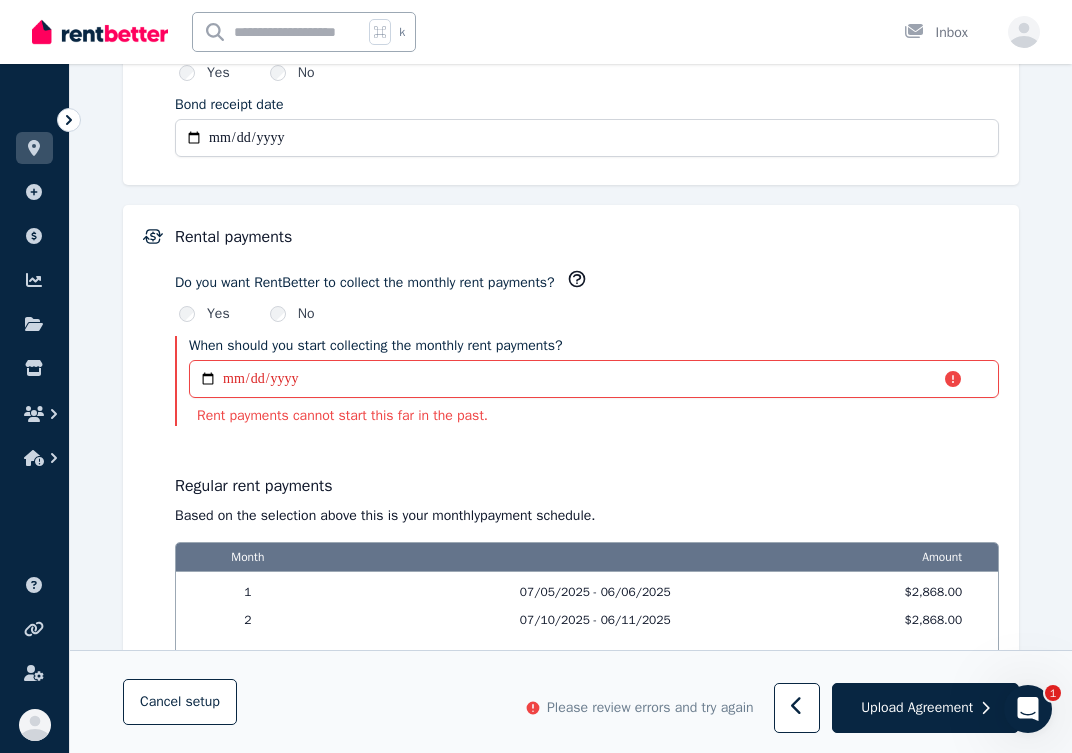 click on "**********" at bounding box center [587, 461] 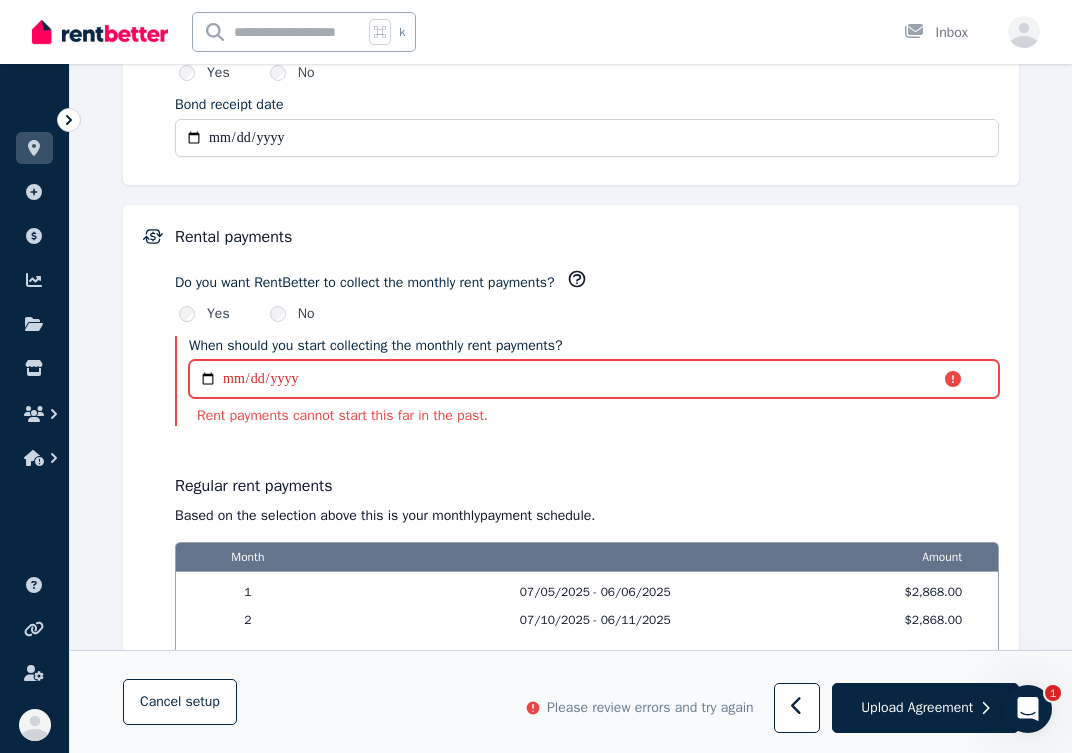 click on "**********" at bounding box center [594, 379] 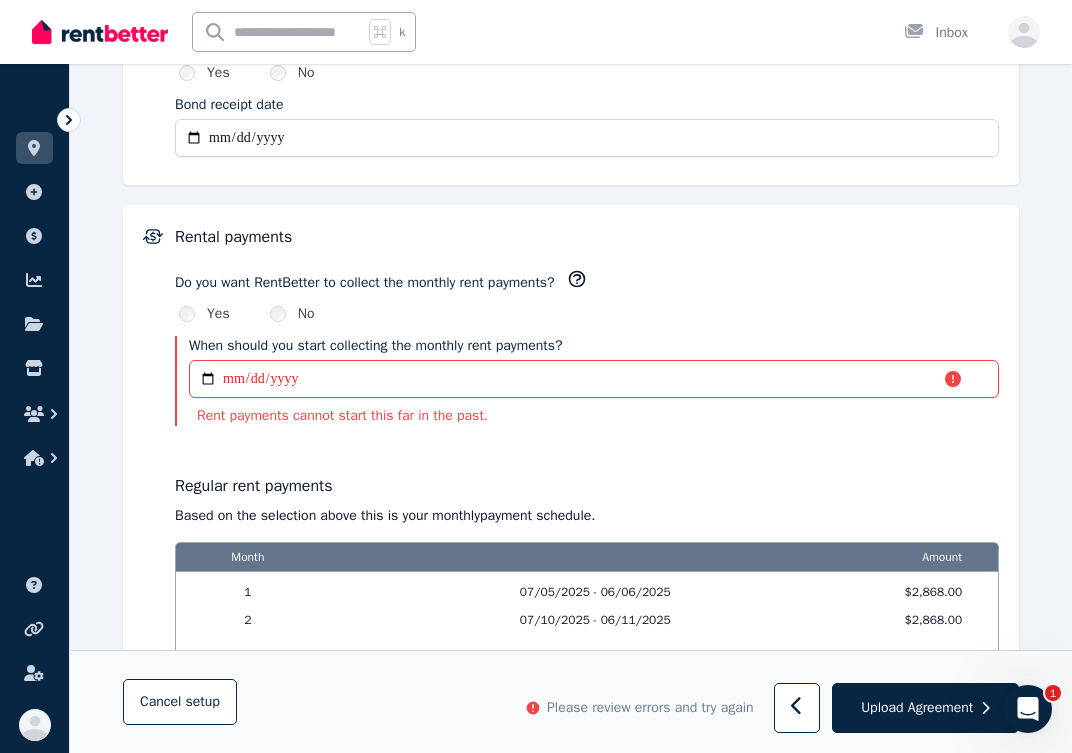 click on "Regular rent payments Based on the selection above this is your   monthly  payment schedule. Month Amount 1 07/09/2025 - 06/10/2025 $2,868.00 2 07/10/2025 - 06/11/2025 $2,868.00 ... ... ... 3 07/11/2025 - 06/12/2025 $2,868.00" at bounding box center [587, 575] 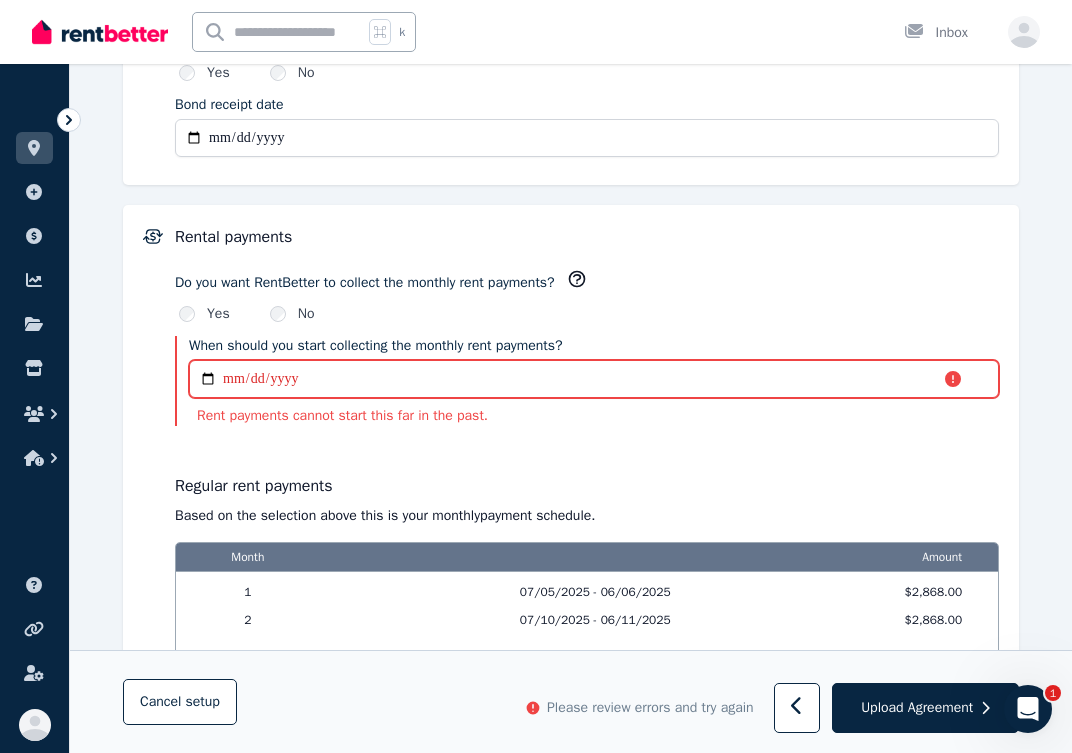 click on "**********" at bounding box center [594, 379] 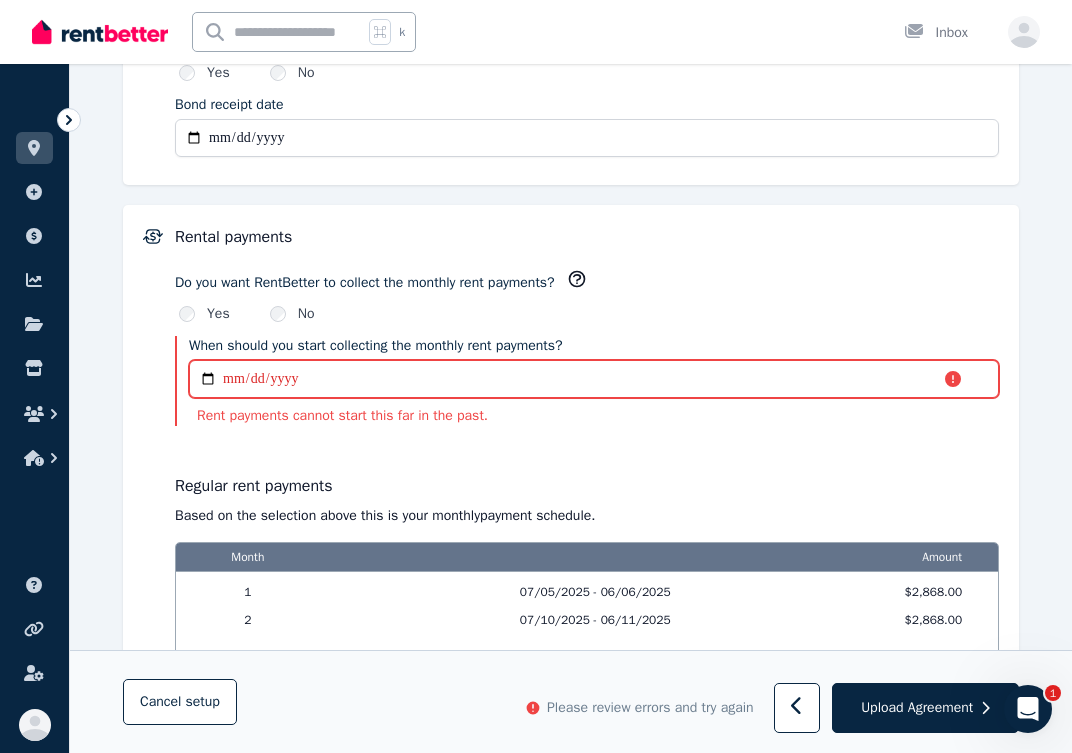 type on "**********" 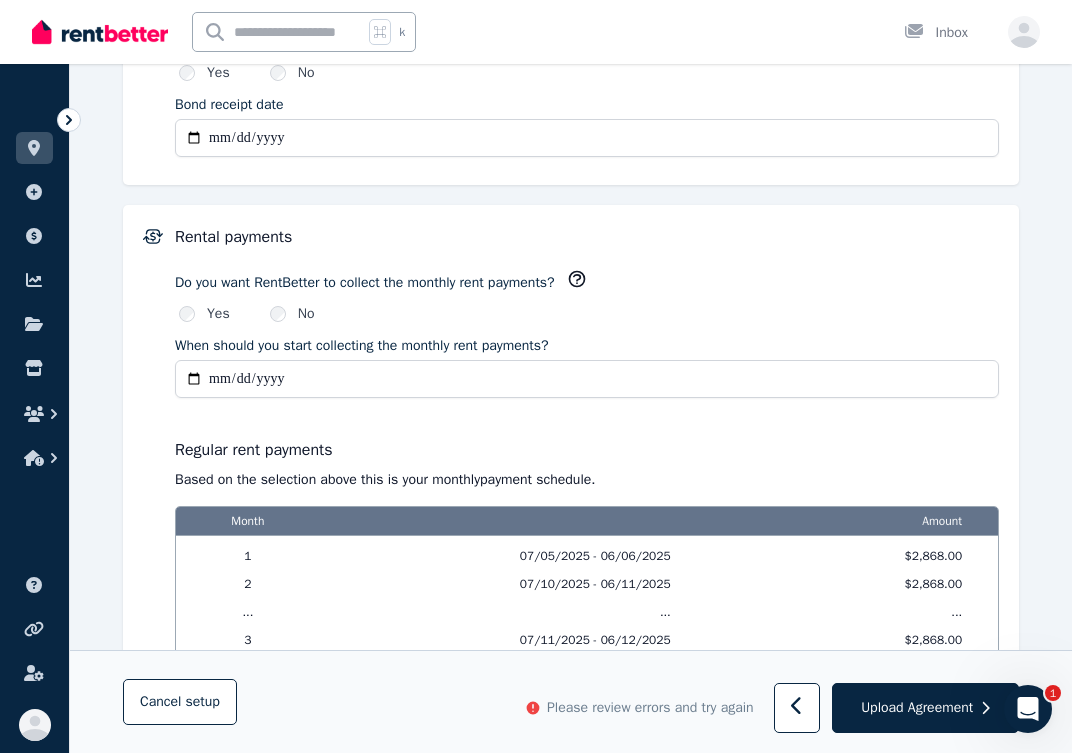 click on "**********" at bounding box center (587, 443) 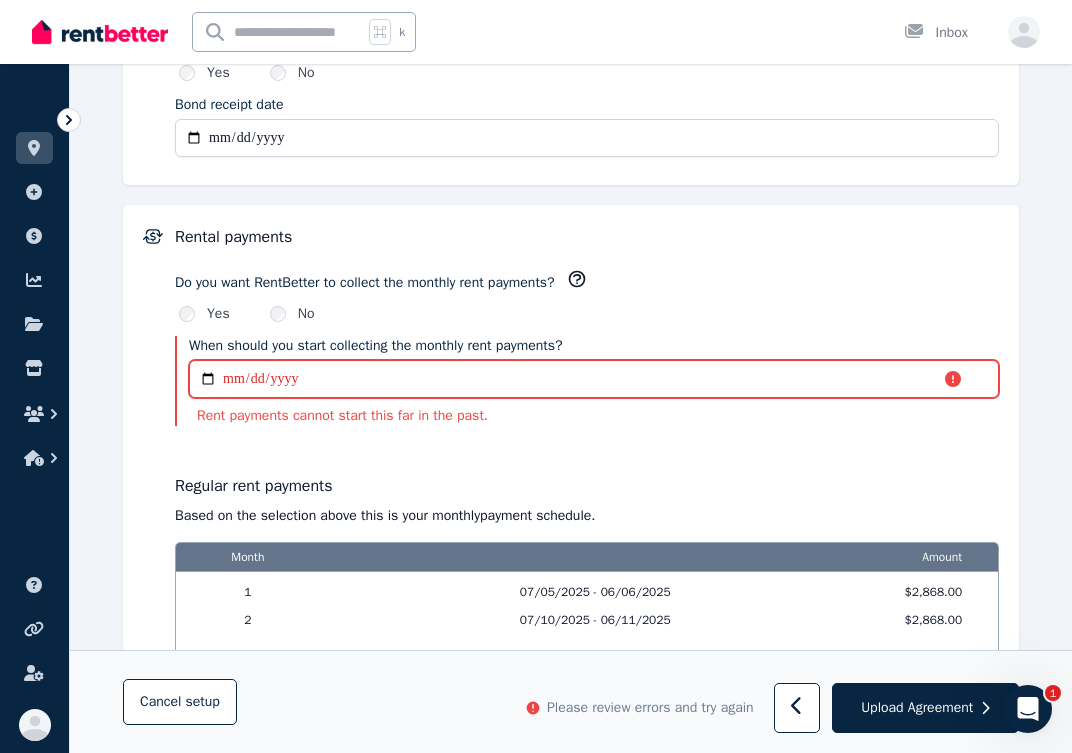 scroll, scrollTop: 1240, scrollLeft: 0, axis: vertical 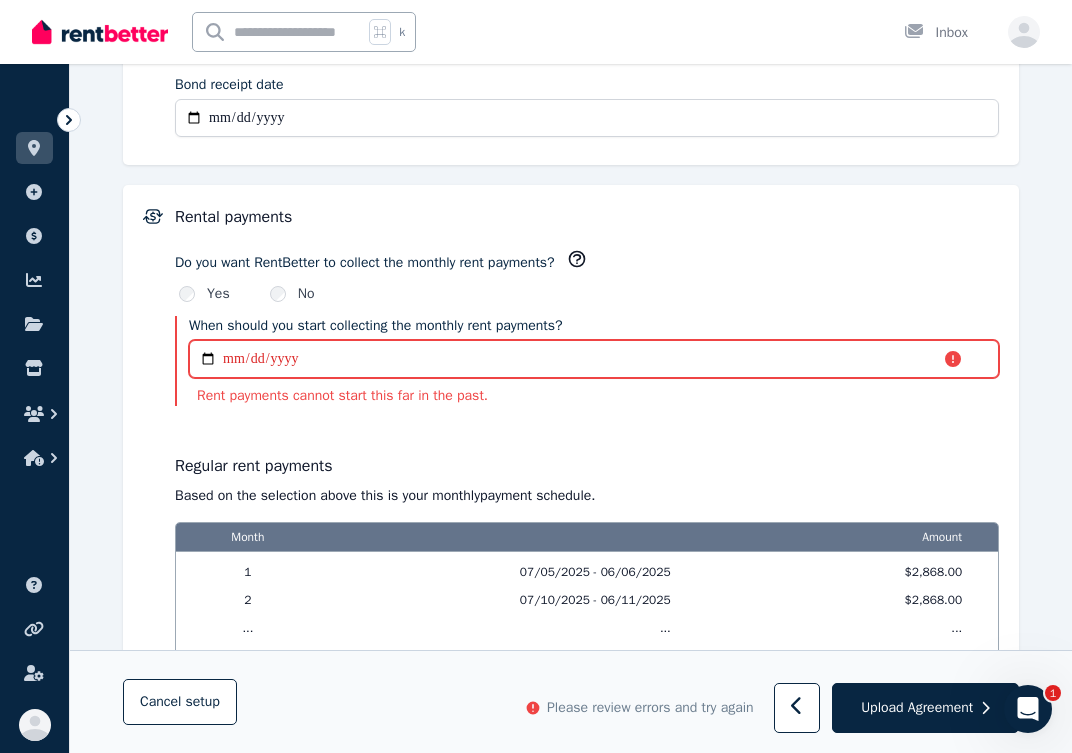 click on "**********" at bounding box center [594, 359] 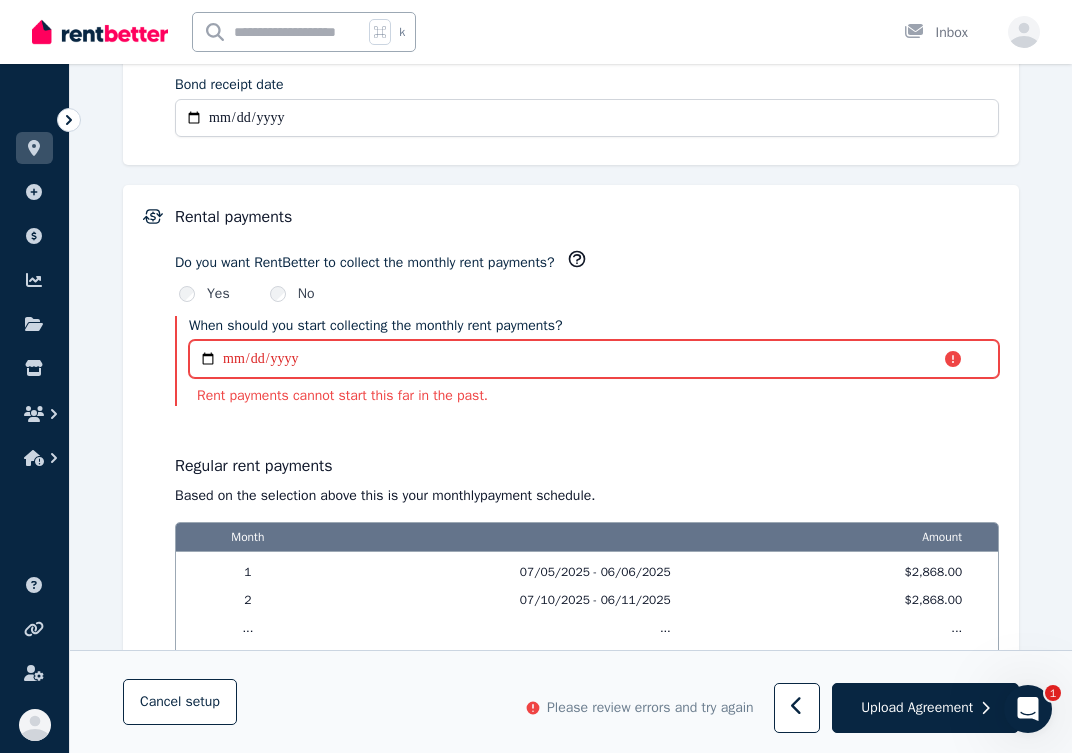 click on "**********" at bounding box center (594, 359) 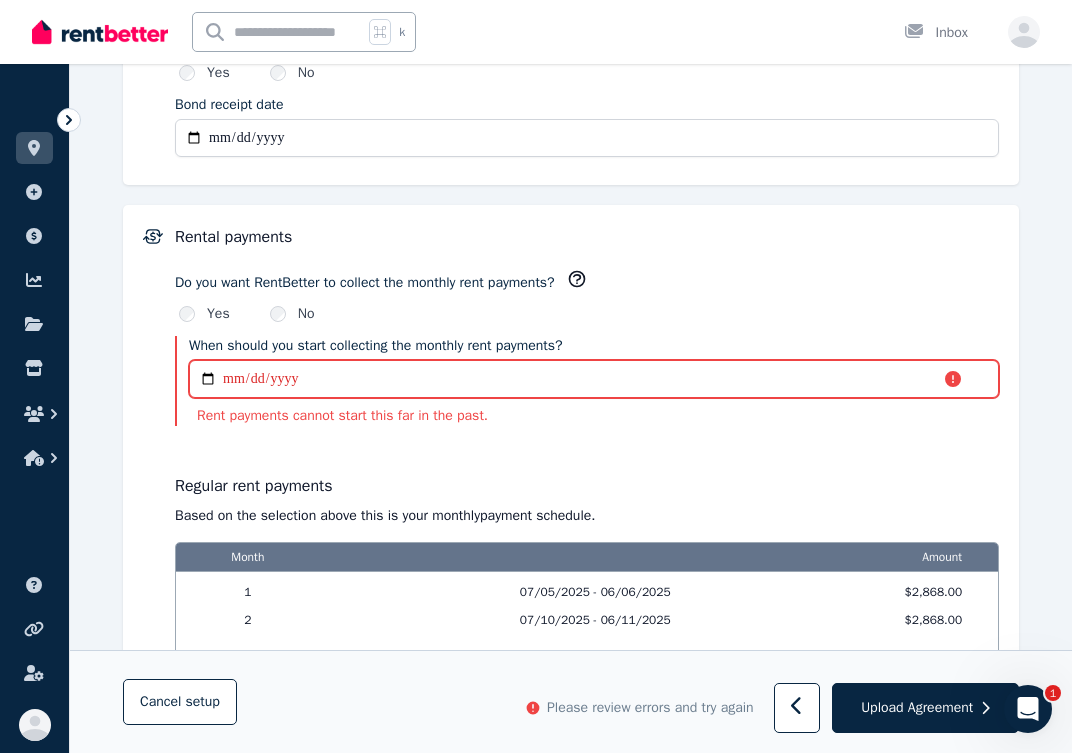 scroll, scrollTop: 1220, scrollLeft: 0, axis: vertical 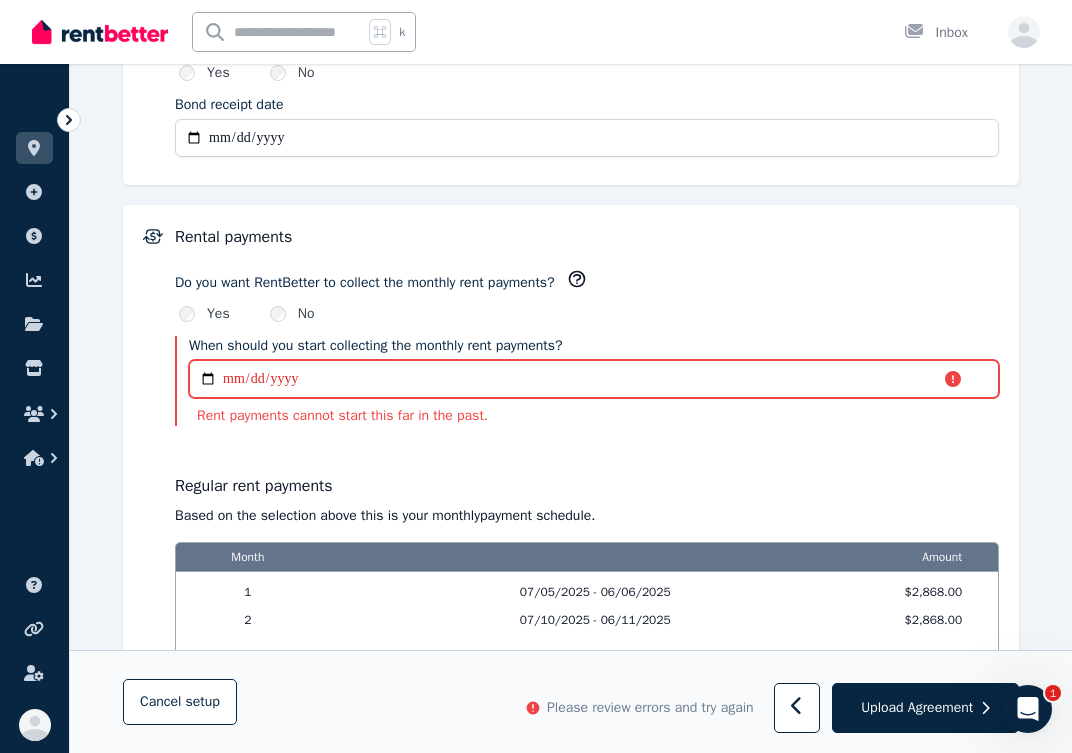 click on "**********" at bounding box center [594, 379] 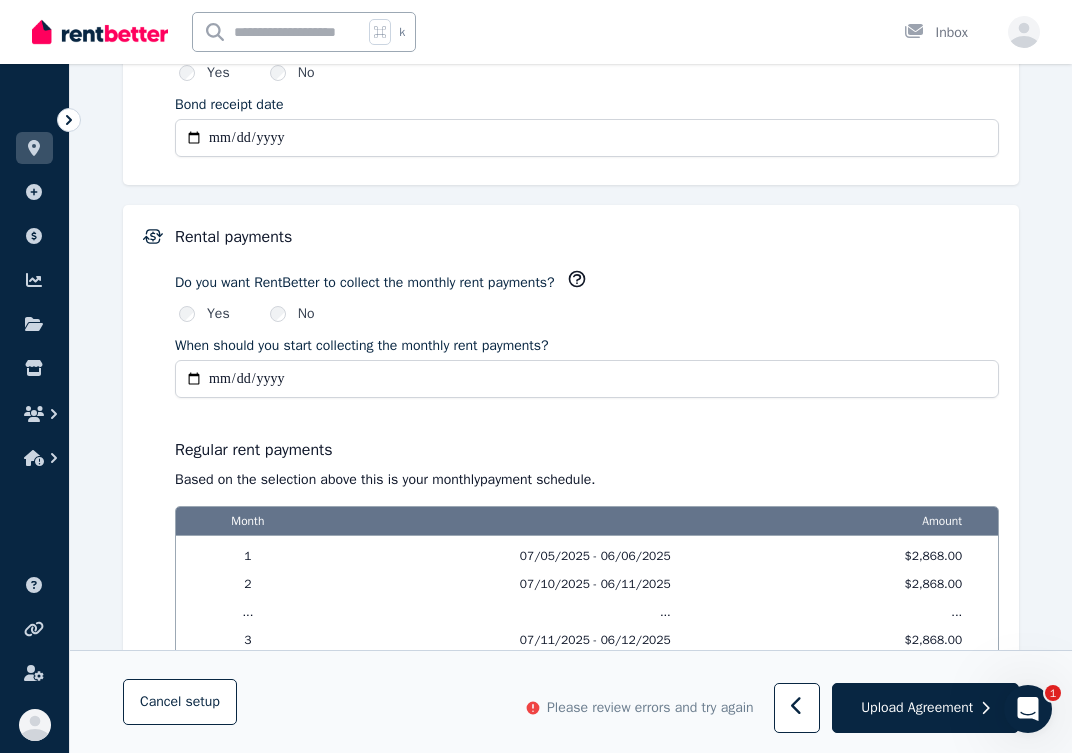 click on "Regular rent payments Based on the selection above this is your   monthly  payment schedule. Month Amount 1 07/09/2025 - 06/10/2025 $2,868.00 2 07/10/2025 - 06/11/2025 $2,868.00 ... ... ... 3 07/11/2025 - 06/12/2025 $2,868.00" at bounding box center [587, 539] 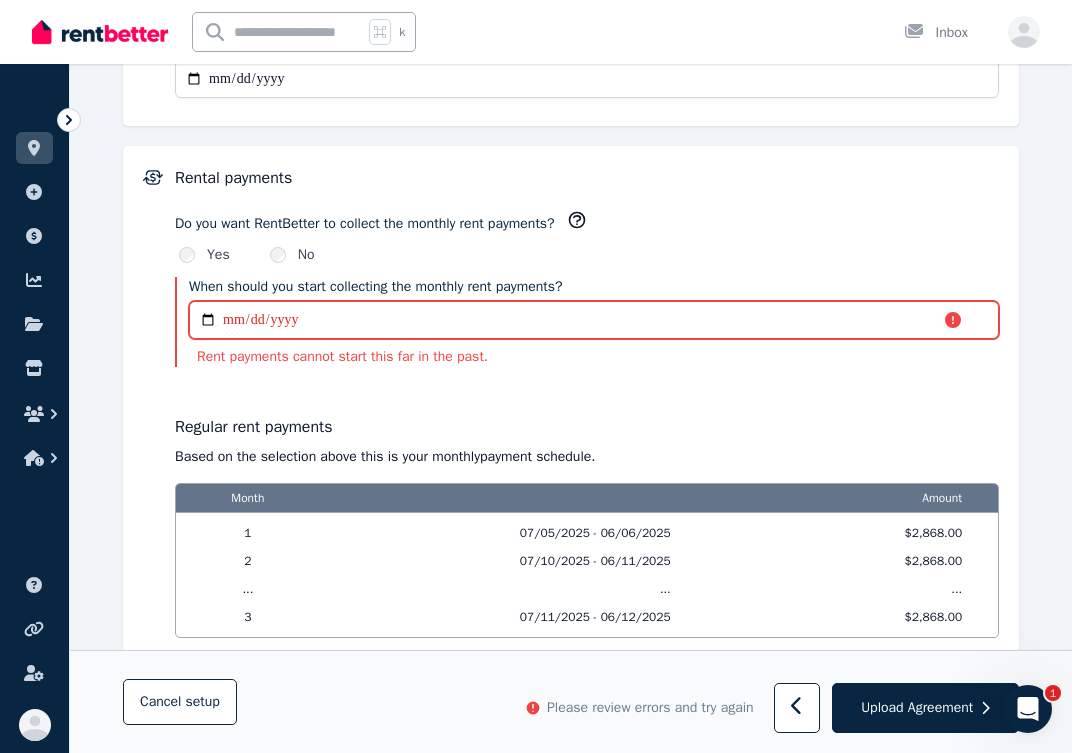 scroll, scrollTop: 1220, scrollLeft: 0, axis: vertical 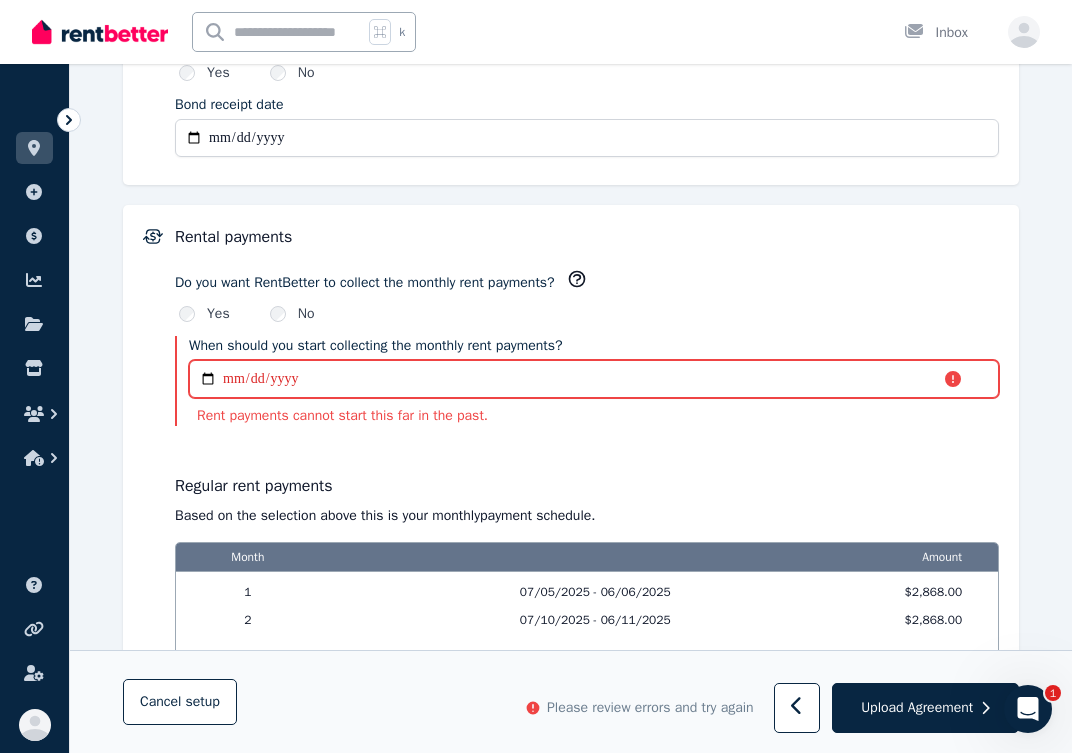 click on "**********" at bounding box center (594, 379) 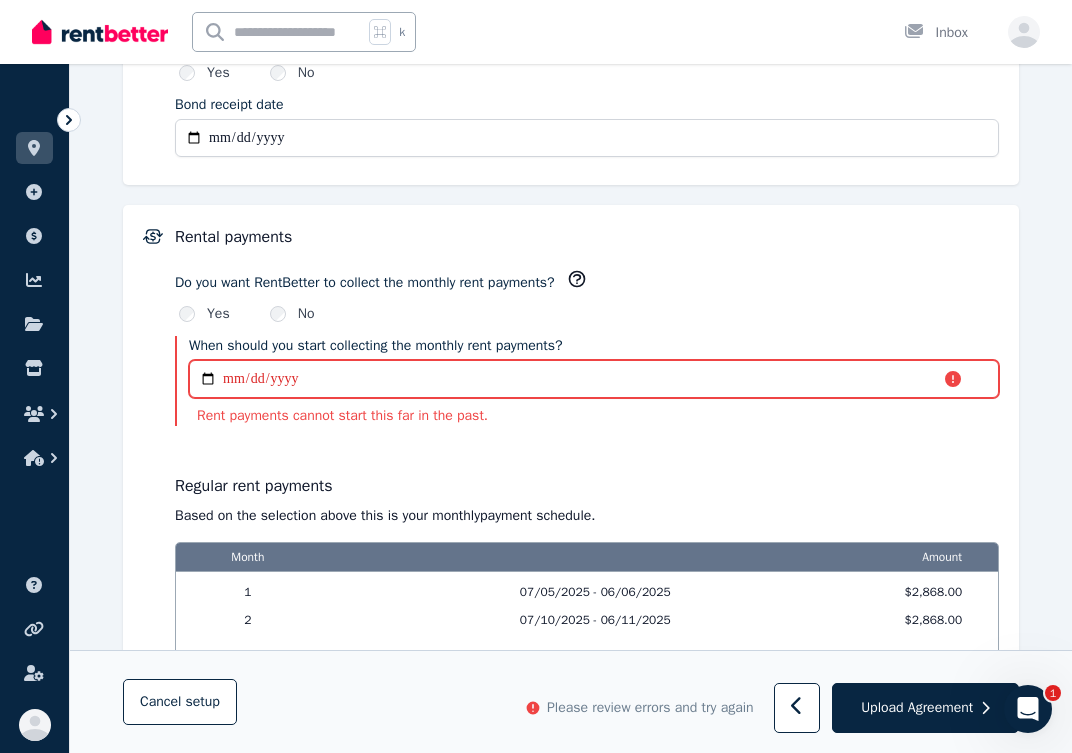 click on "**********" at bounding box center (594, 379) 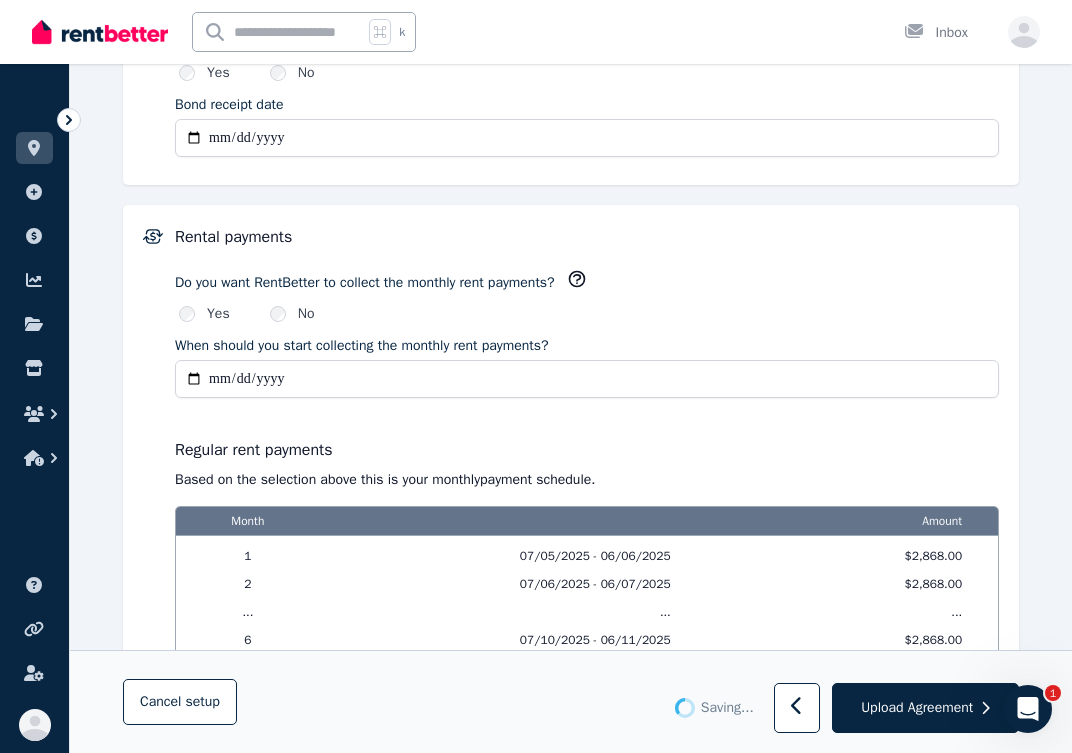 type on "**********" 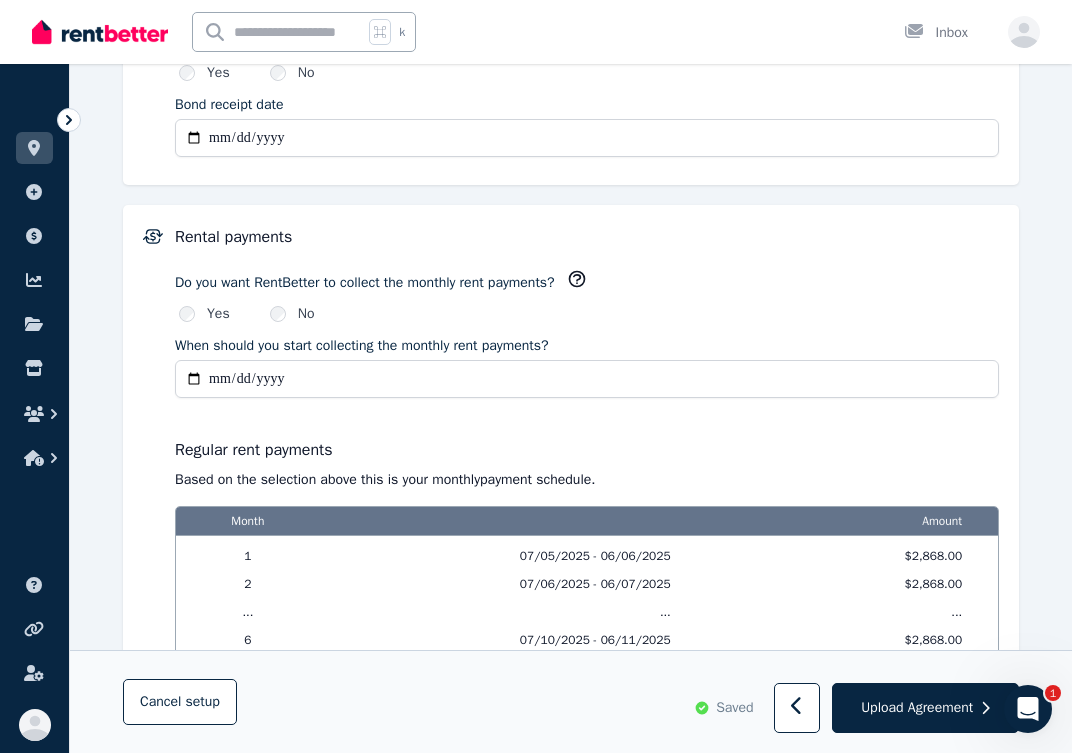 click on "Regular rent payments Based on the selection above this is your   monthly  payment schedule. Month Amount 1 07/05/2025 - 06/06/2025 $2,868.00 2 07/06/2025 - 06/07/2025 $2,868.00 ... ... ... 6 07/10/2025 - 06/11/2025 $2,868.00 7 07/11/2025 - 06/12/2025 $2,868.00" at bounding box center [587, 553] 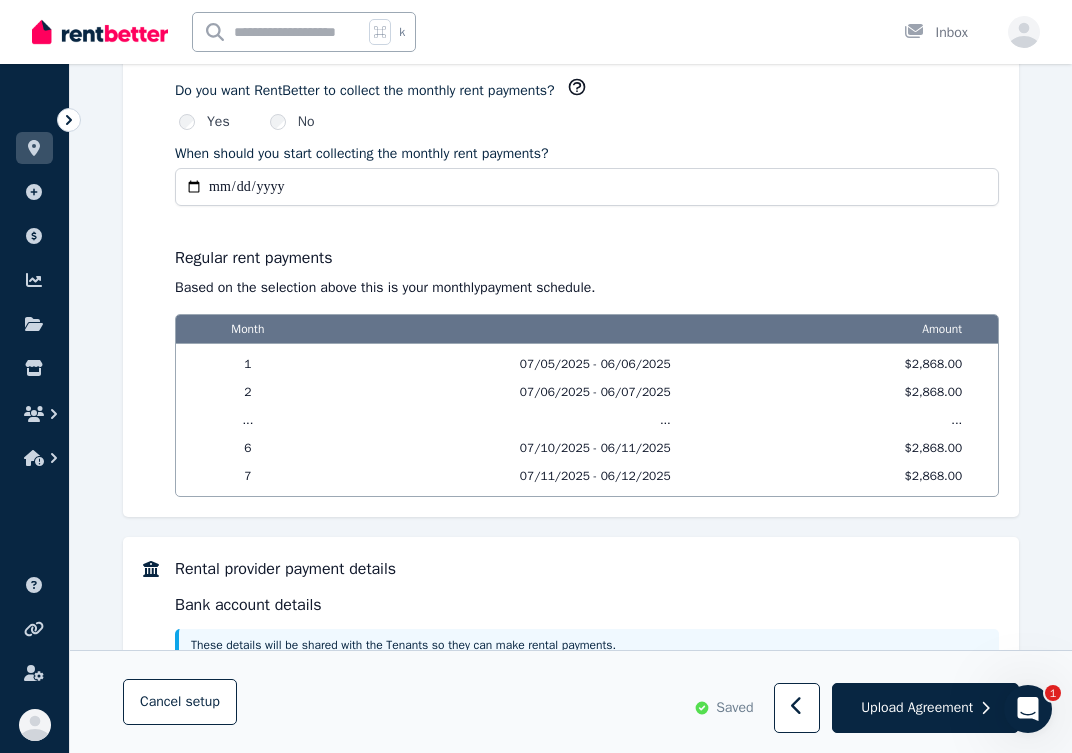 scroll, scrollTop: 1370, scrollLeft: 0, axis: vertical 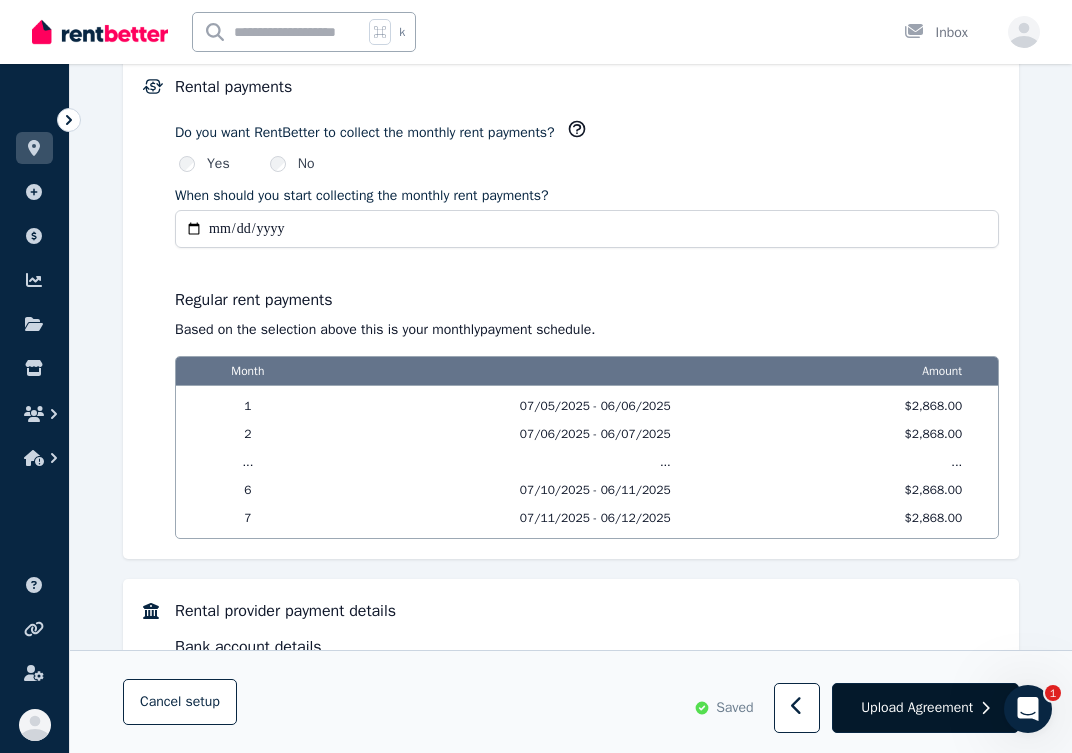 click on "Upload Agreement" at bounding box center (917, 708) 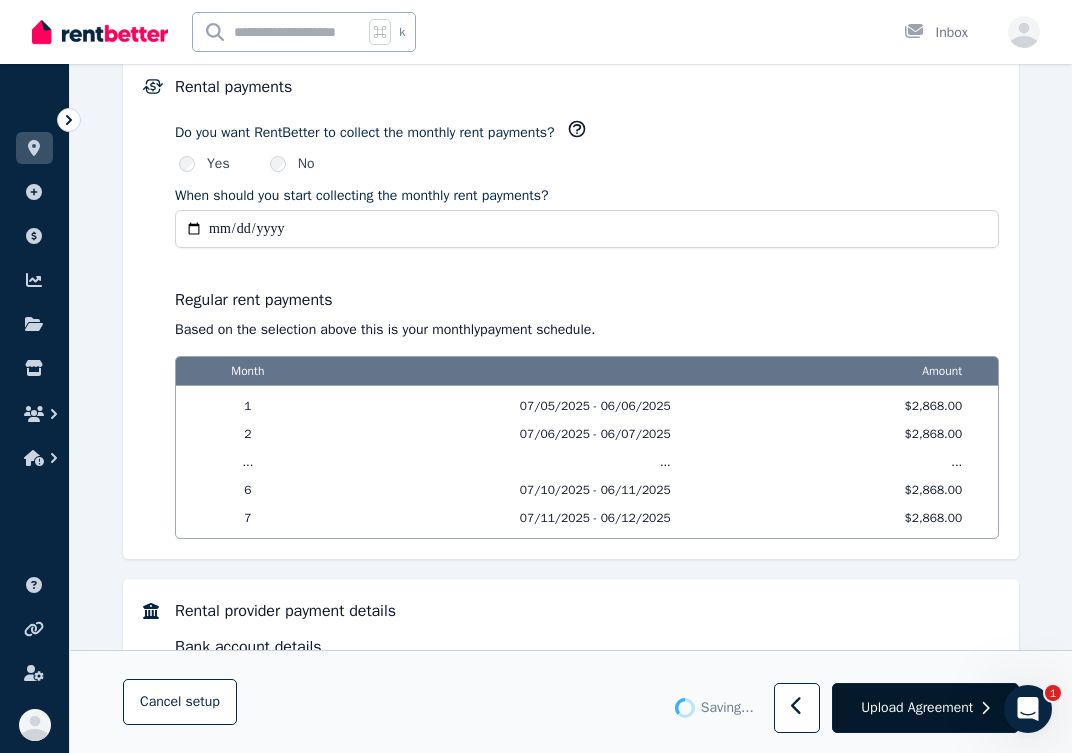 scroll, scrollTop: 0, scrollLeft: 0, axis: both 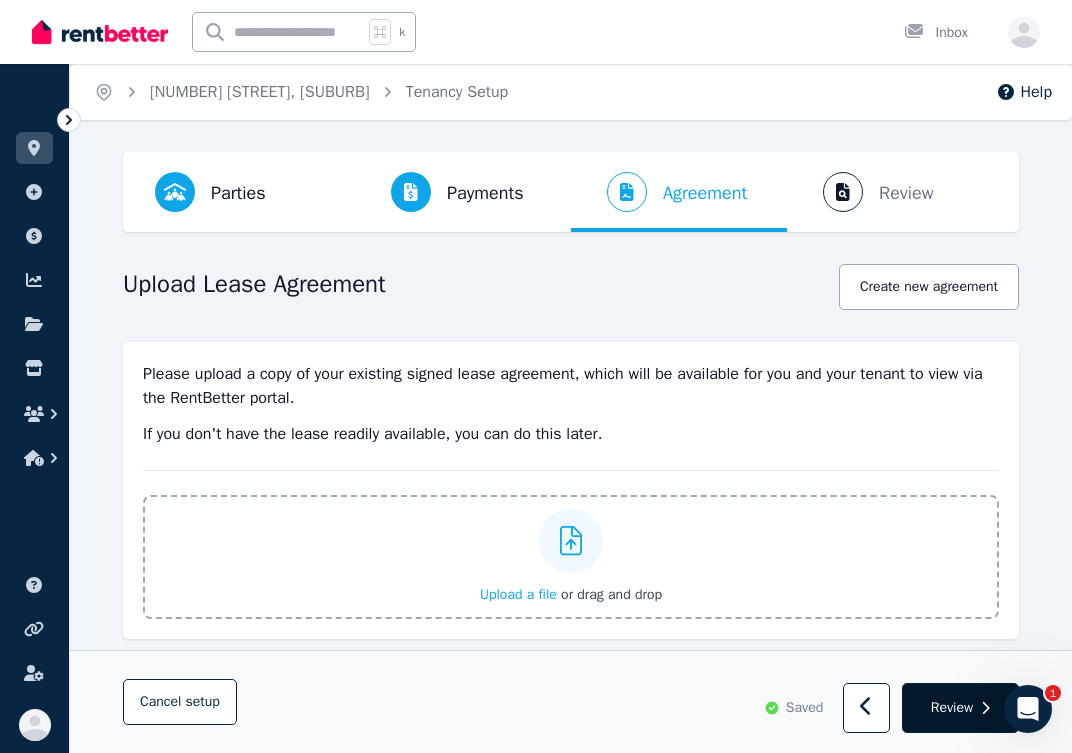 click on "Review" at bounding box center [960, 709] 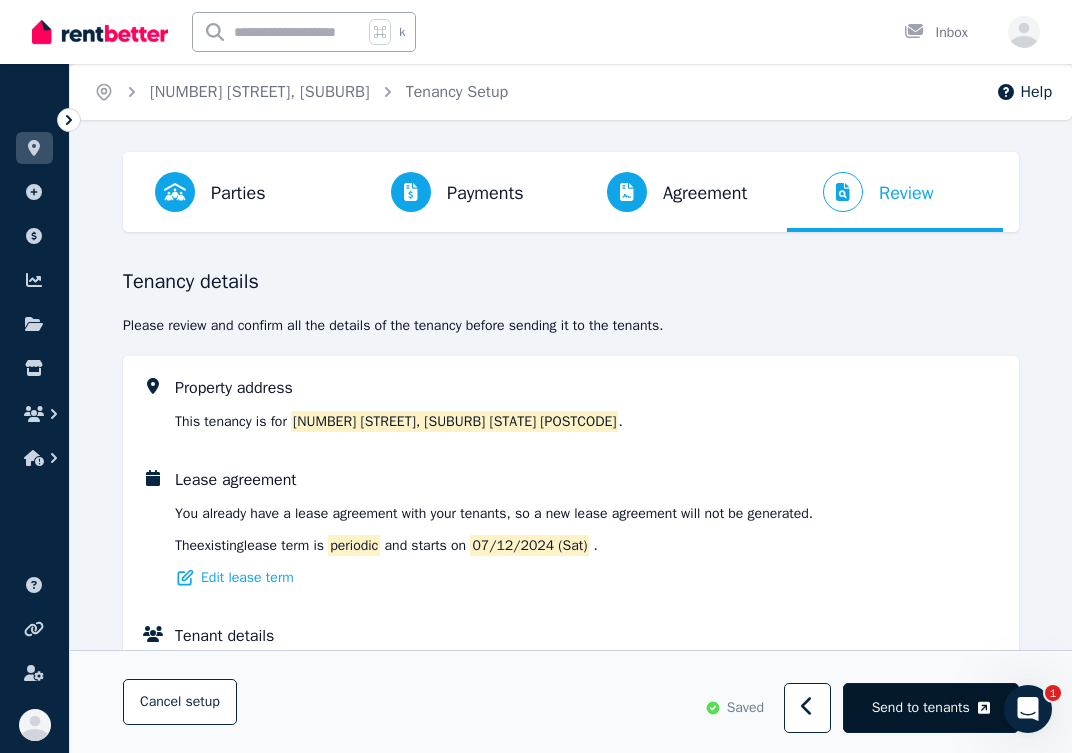 click on "Send to tenants" at bounding box center (921, 708) 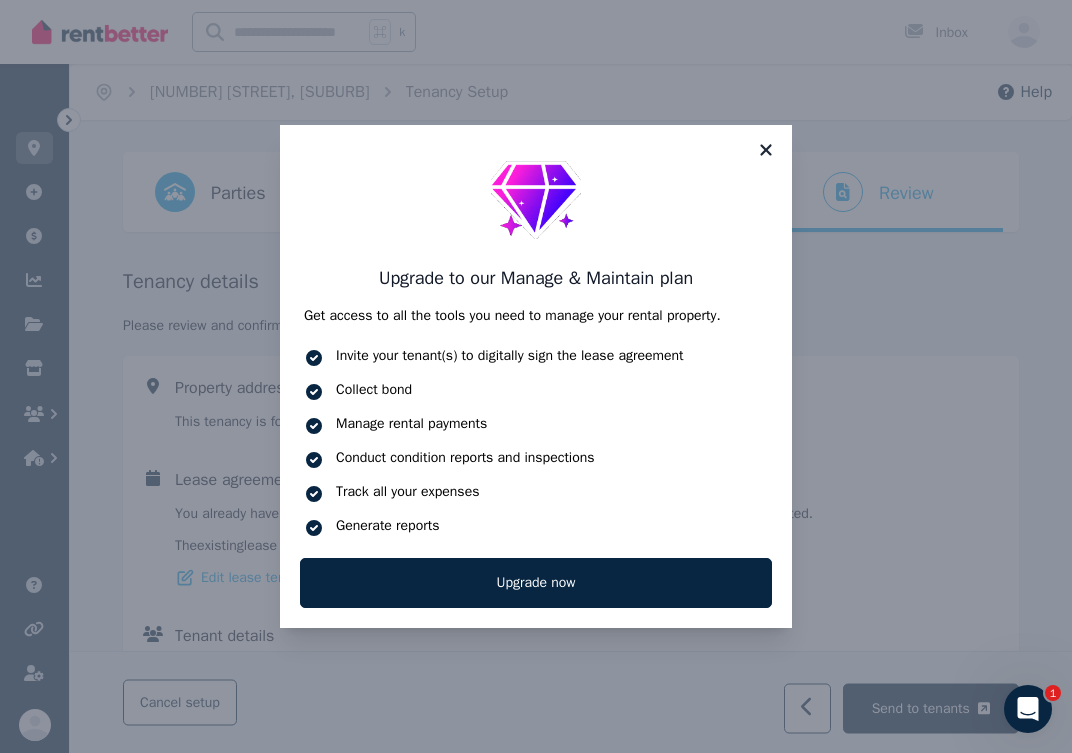 click 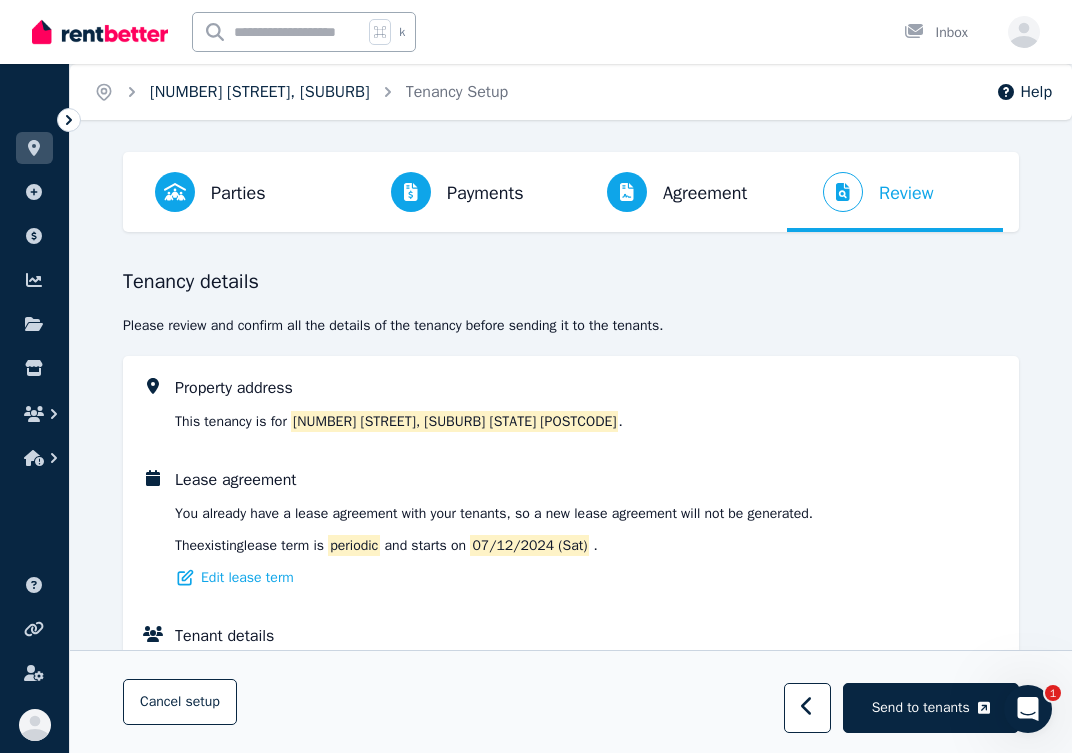 click on "[NUMBER] [STREET], [SUBURB]" at bounding box center (260, 92) 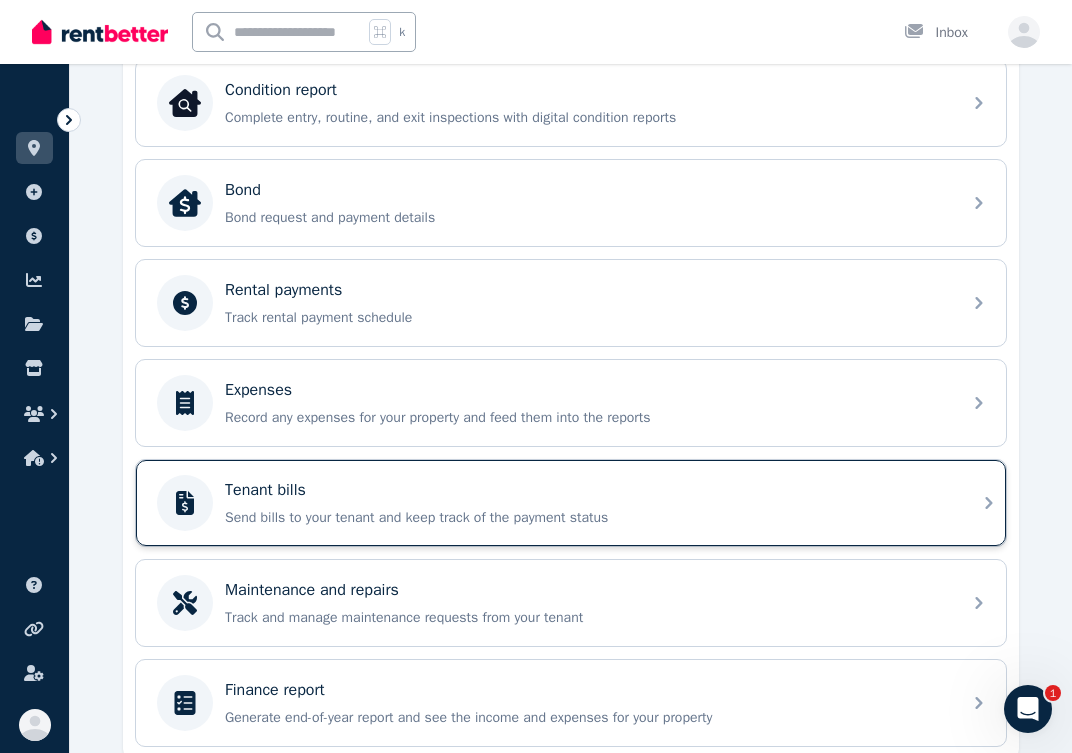 scroll, scrollTop: 577, scrollLeft: 0, axis: vertical 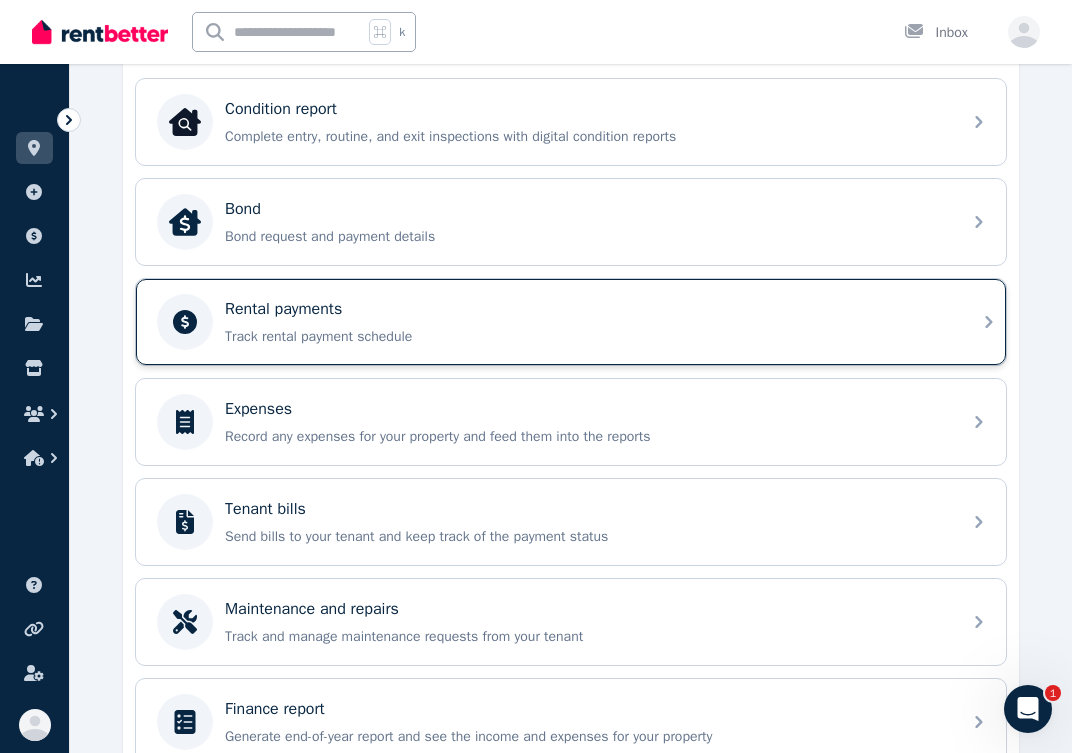 click on "Rental payments" at bounding box center [283, 309] 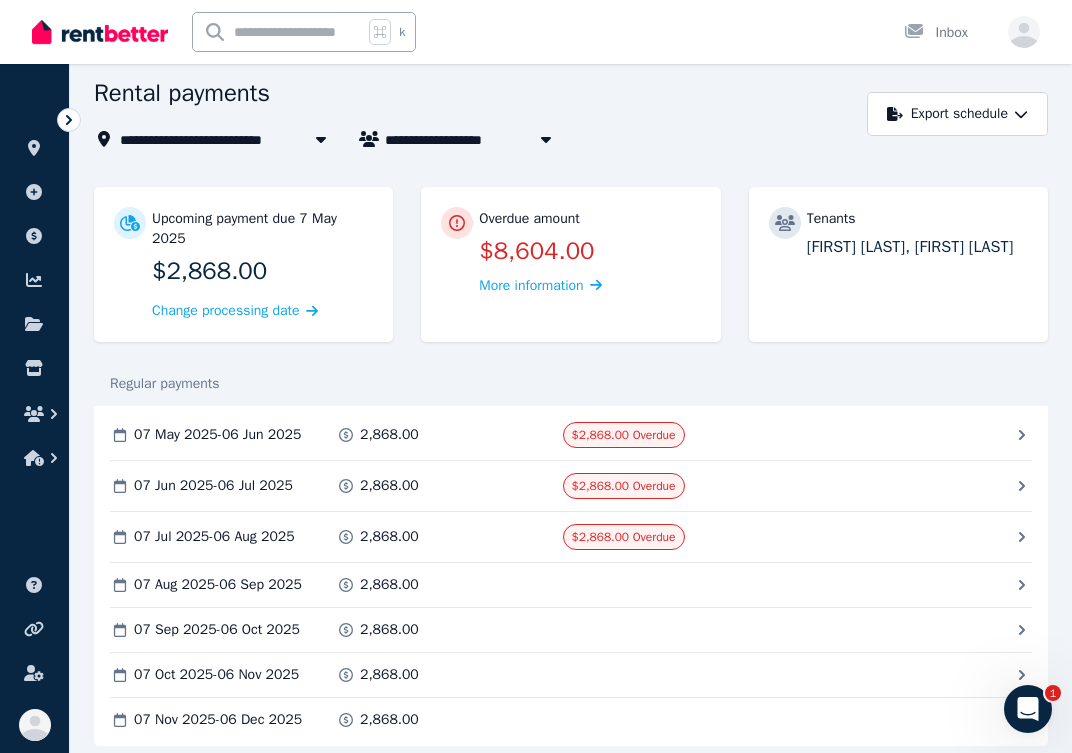 scroll, scrollTop: 79, scrollLeft: 0, axis: vertical 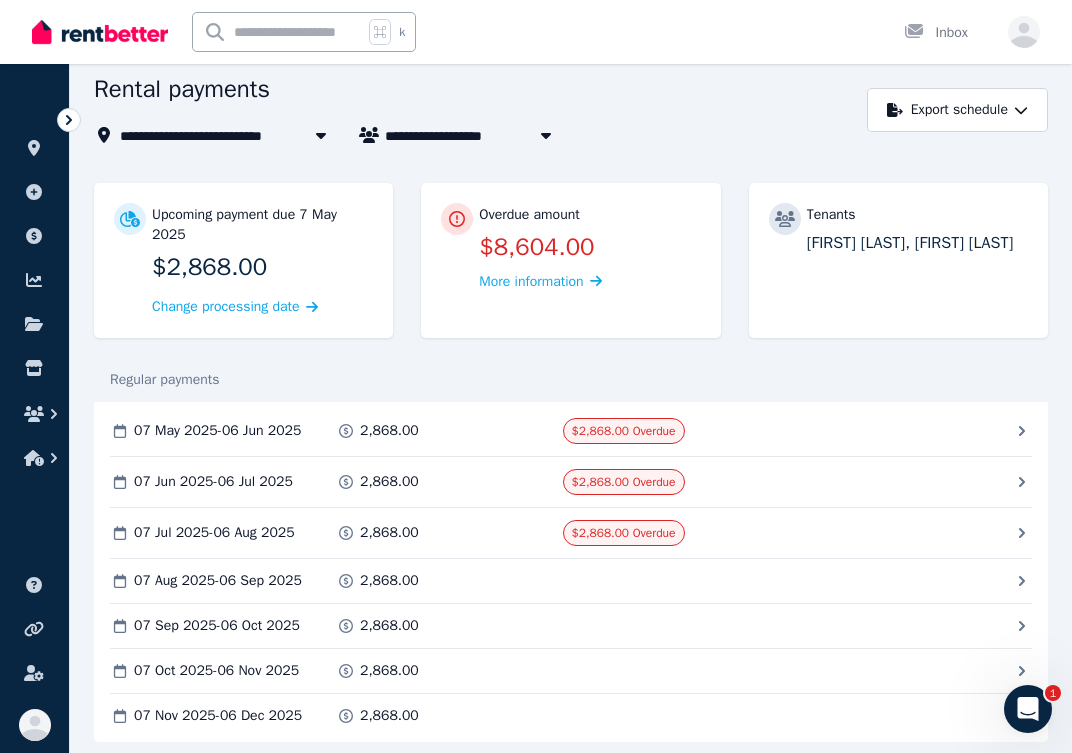 click on "Mark as Paid" at bounding box center [890, 431] 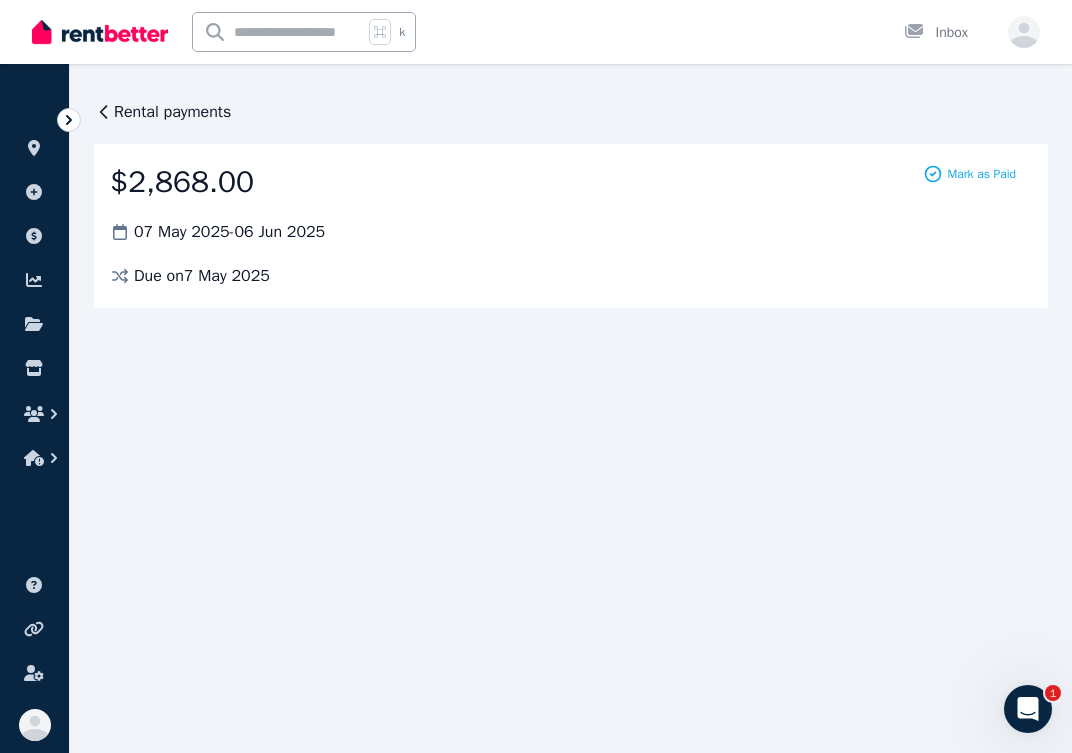 click 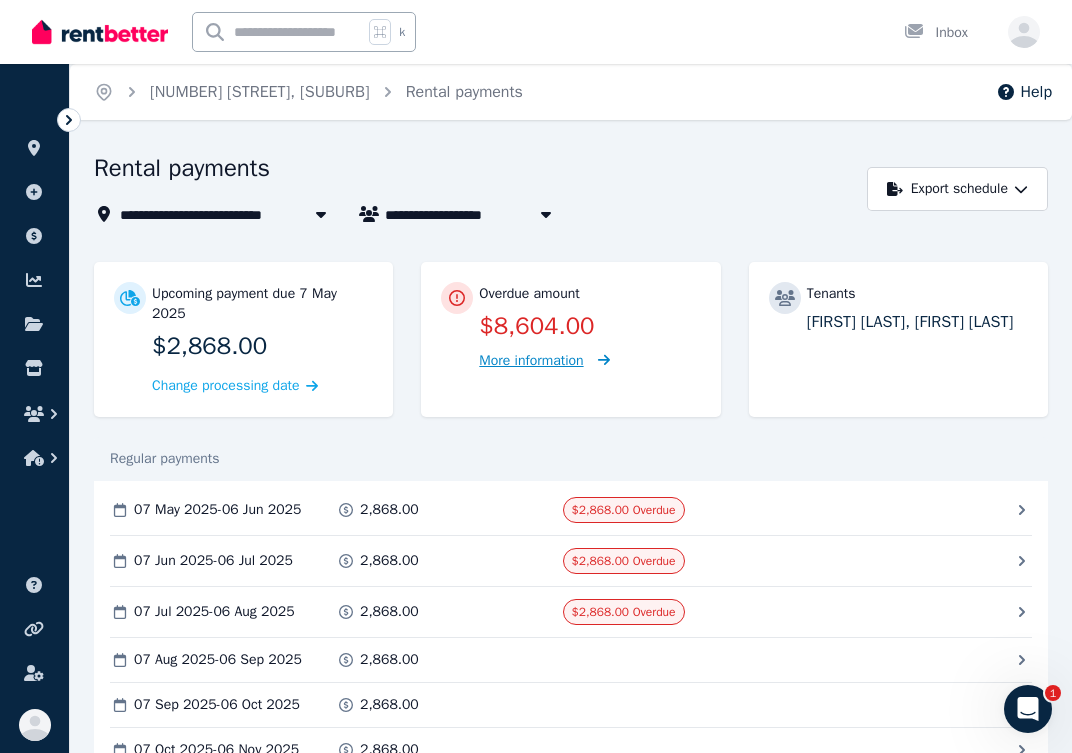 click on "More information" at bounding box center (531, 360) 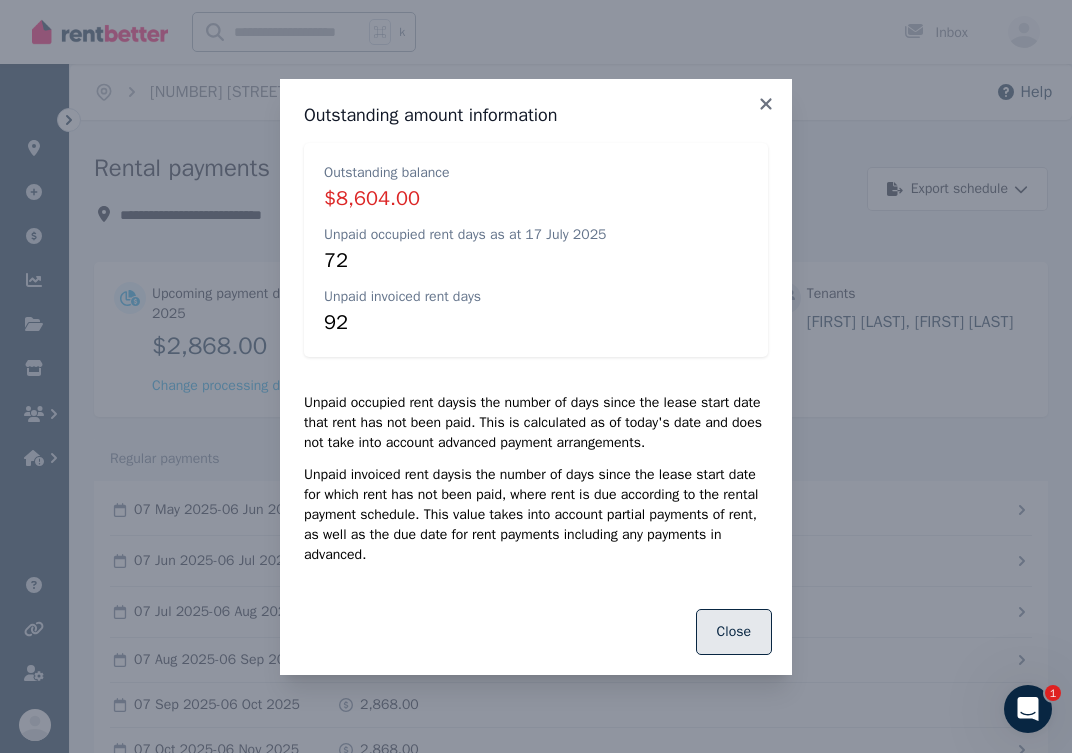 click on "Close" at bounding box center (734, 632) 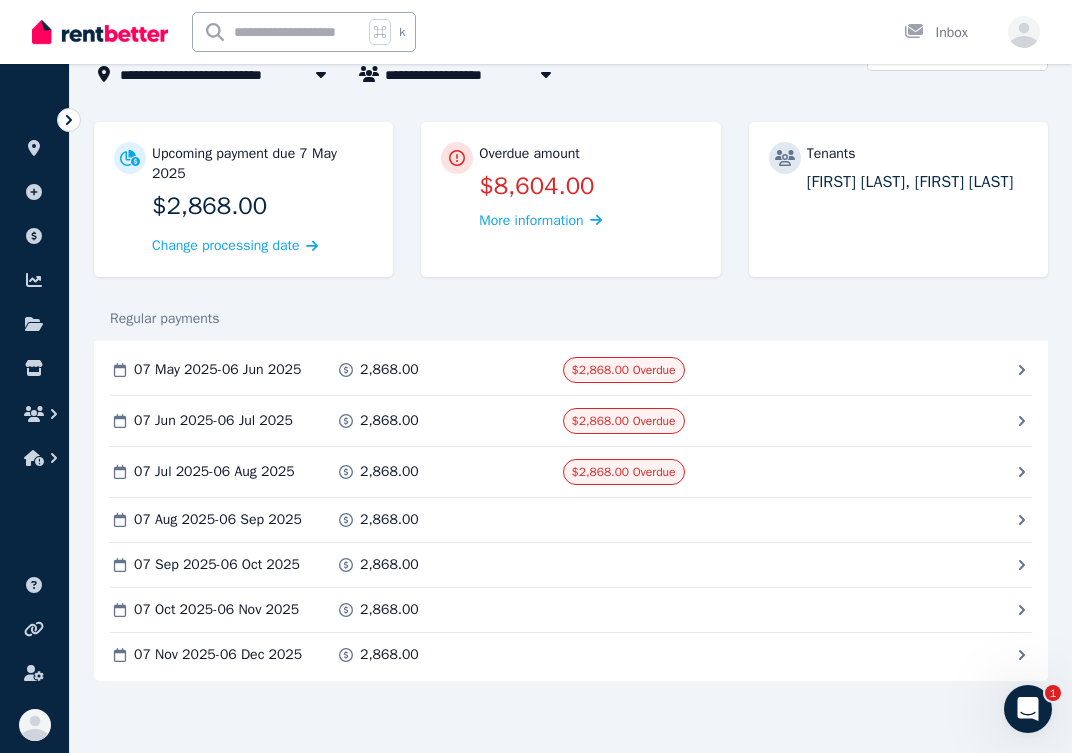 scroll, scrollTop: 0, scrollLeft: 0, axis: both 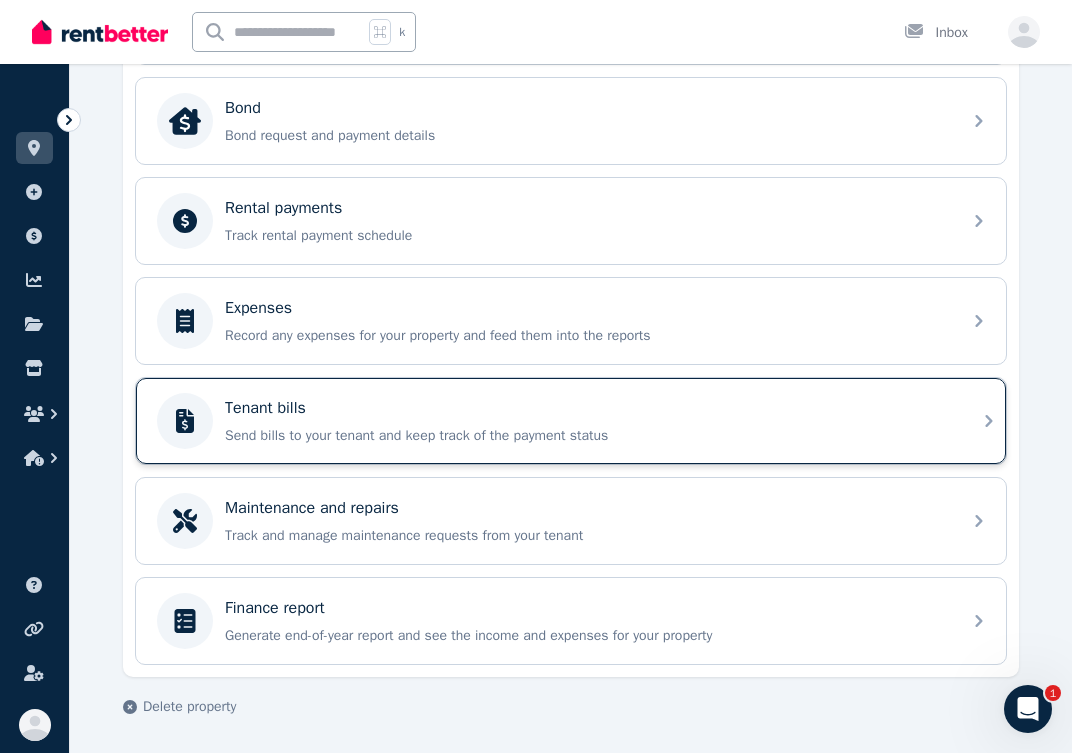 click on "Tenant bills" at bounding box center (587, 408) 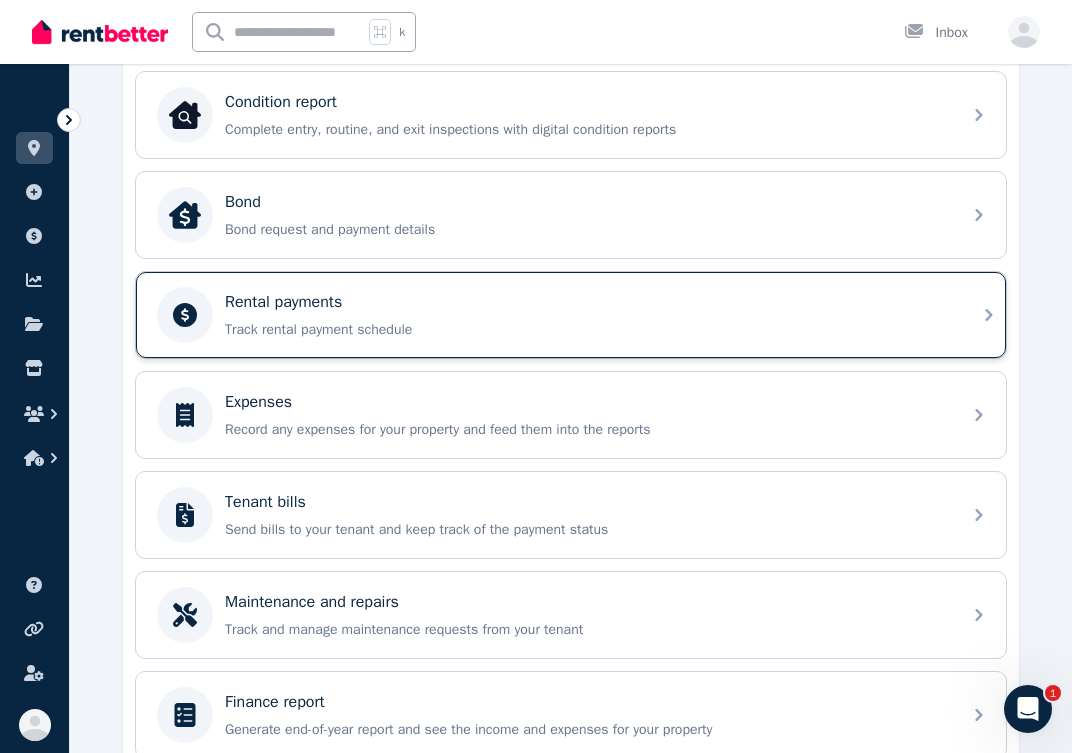 scroll, scrollTop: 617, scrollLeft: 0, axis: vertical 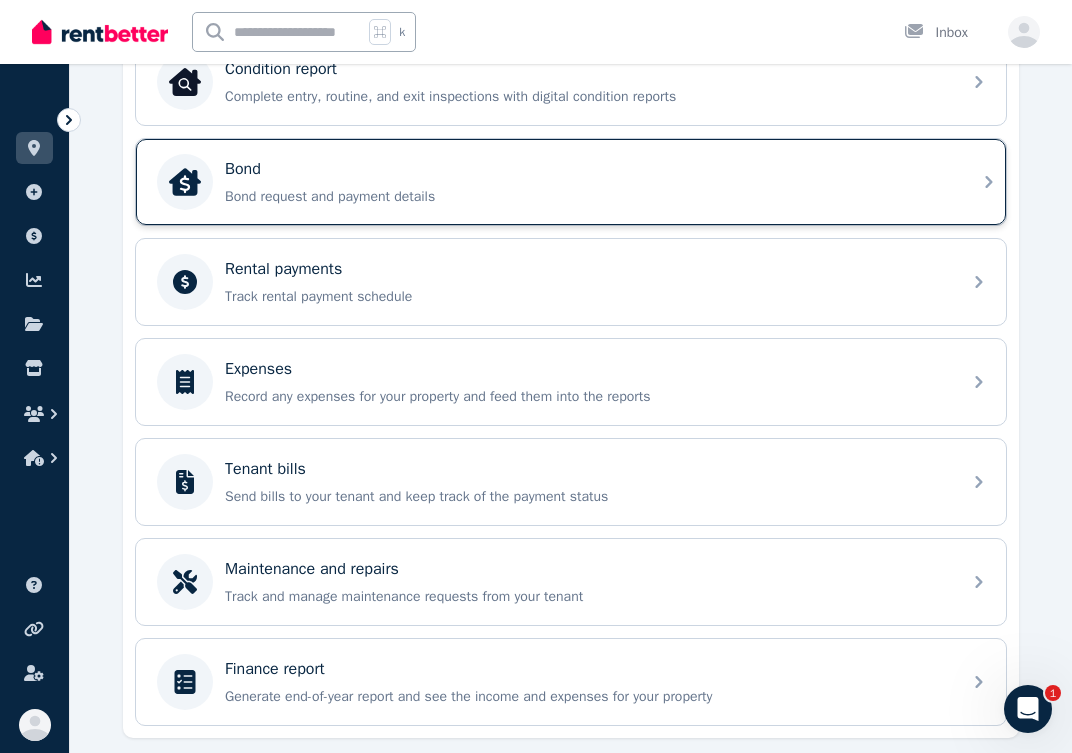 click on "Bond request and payment details" at bounding box center (587, 197) 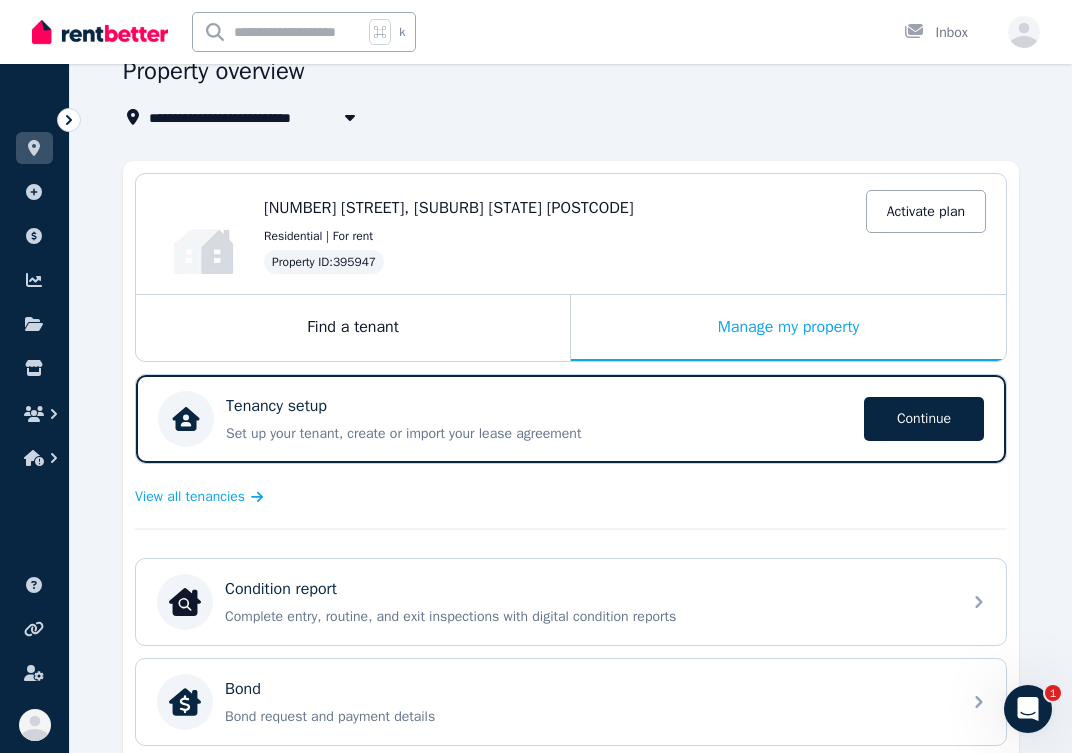 scroll, scrollTop: 0, scrollLeft: 0, axis: both 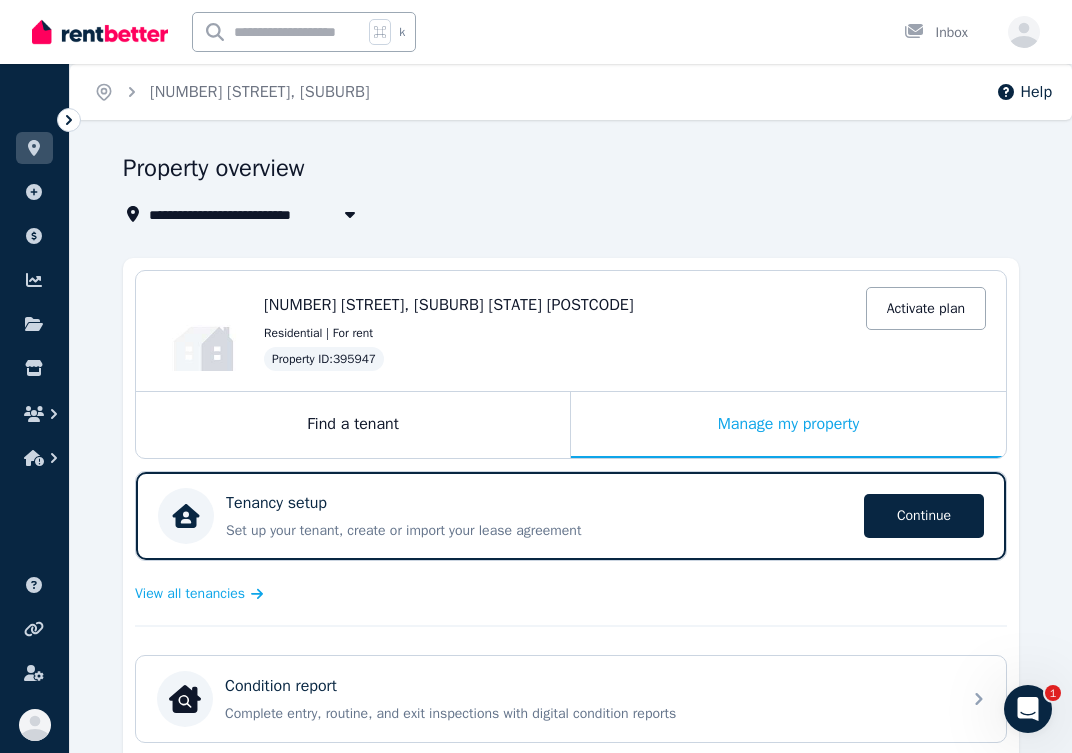 click on "[NUMBER] [STREET], [SUBURB]" at bounding box center (260, 92) 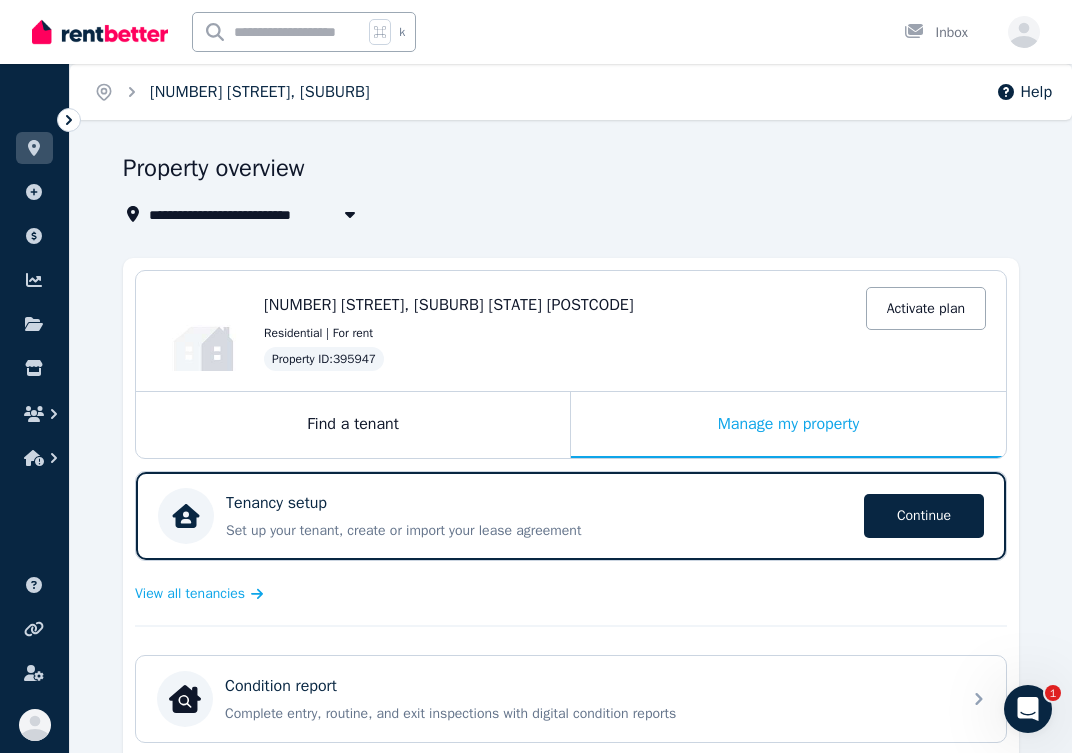 click on "[NUMBER] [STREET], [SUBURB]" at bounding box center [260, 92] 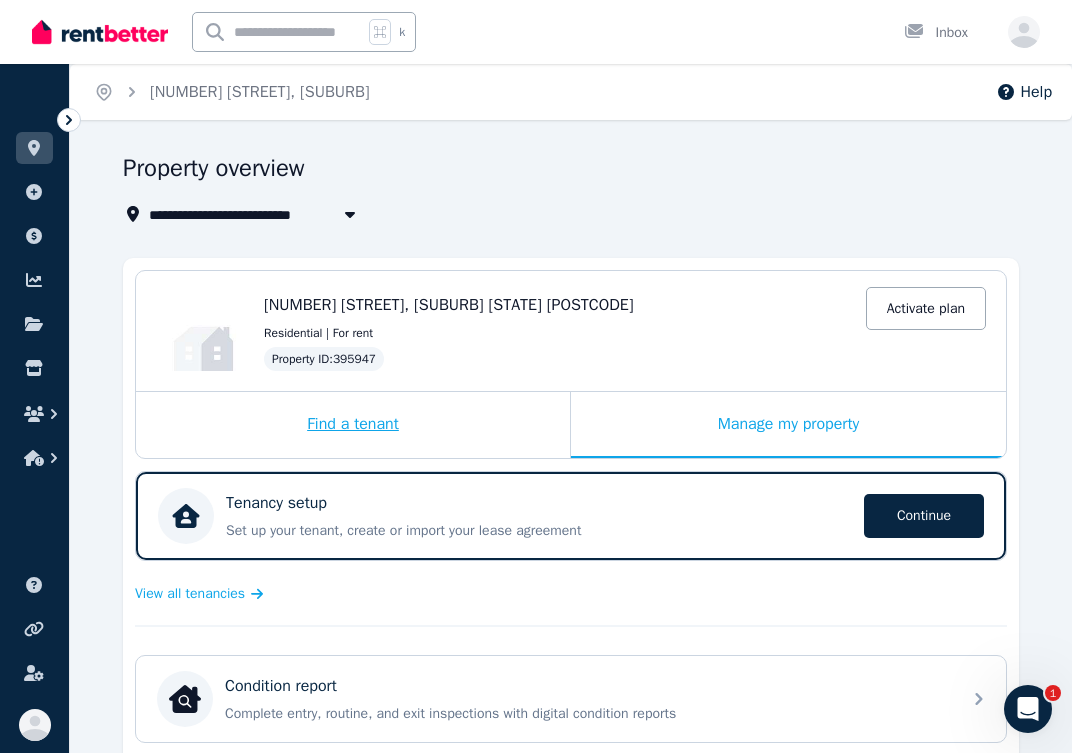 click on "Find a tenant" at bounding box center [353, 425] 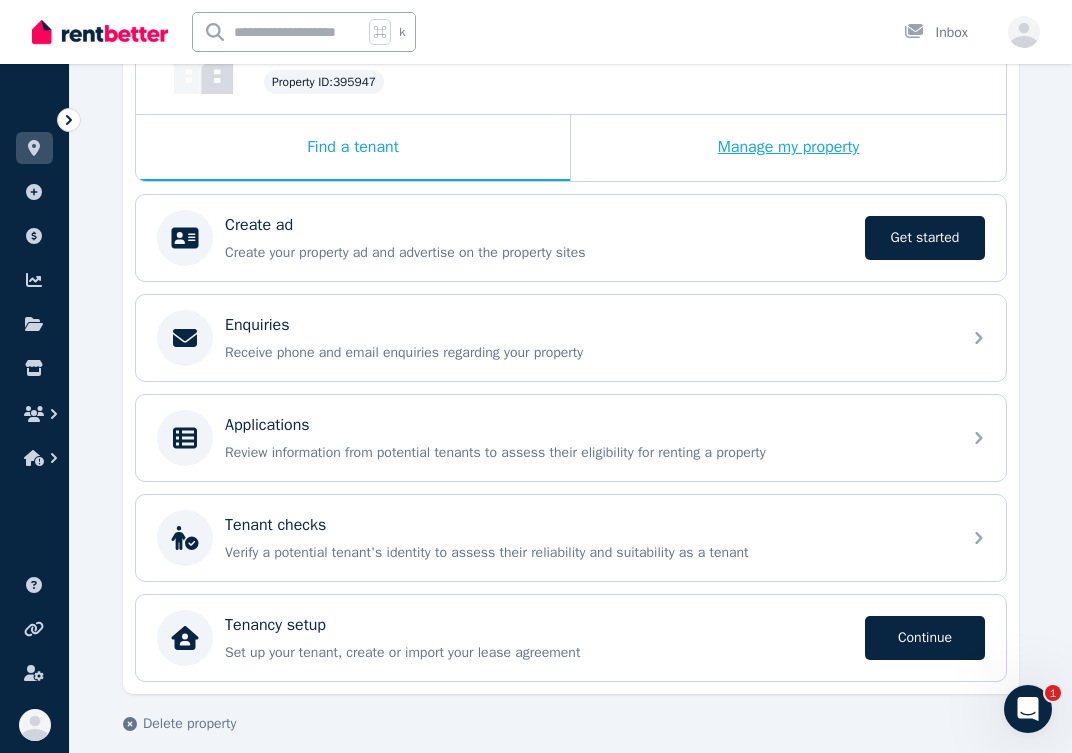 scroll, scrollTop: 294, scrollLeft: 0, axis: vertical 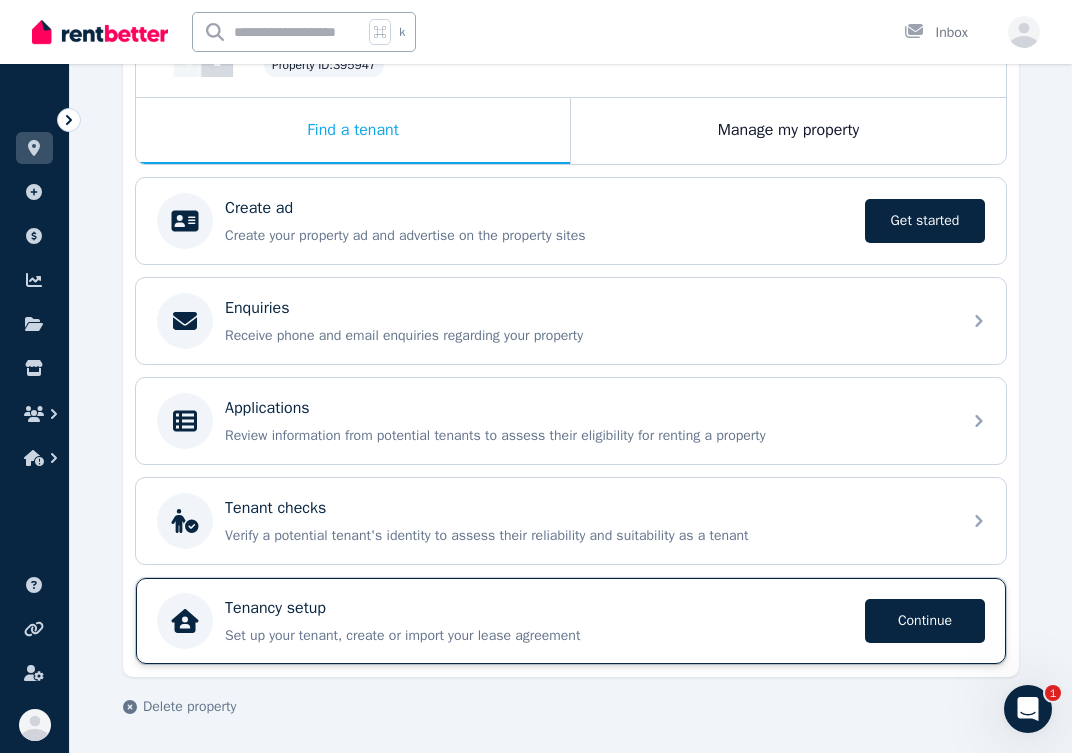 click on "Set up your tenant, create or import your lease agreement" at bounding box center [539, 636] 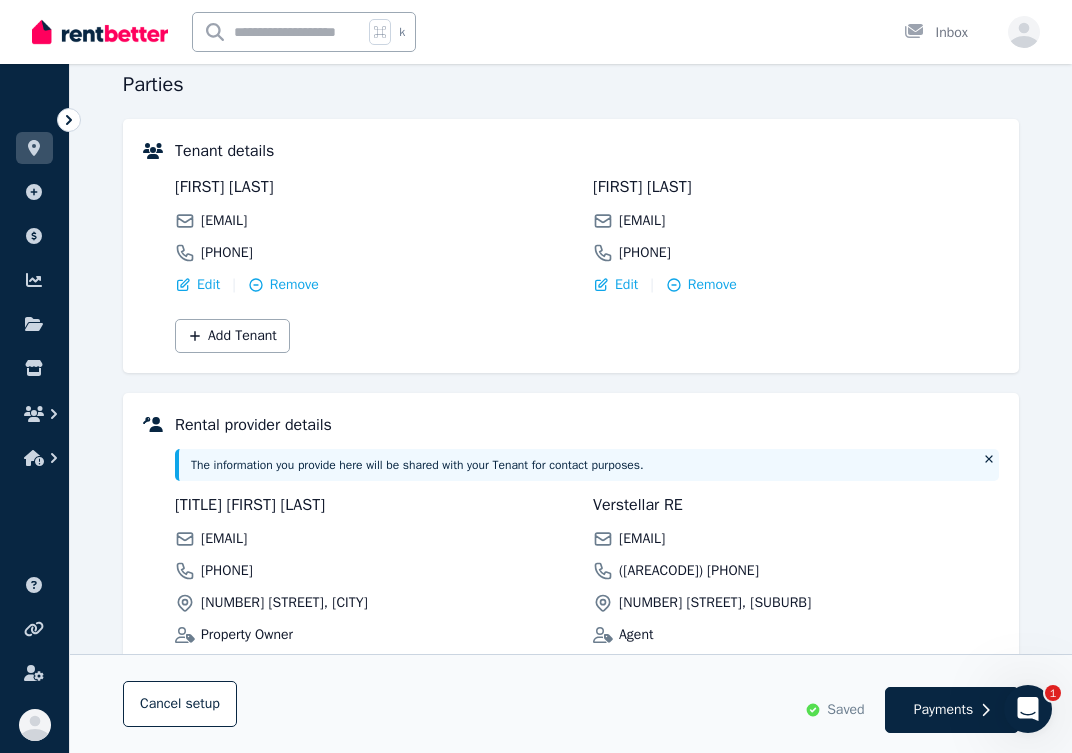 scroll, scrollTop: 0, scrollLeft: 0, axis: both 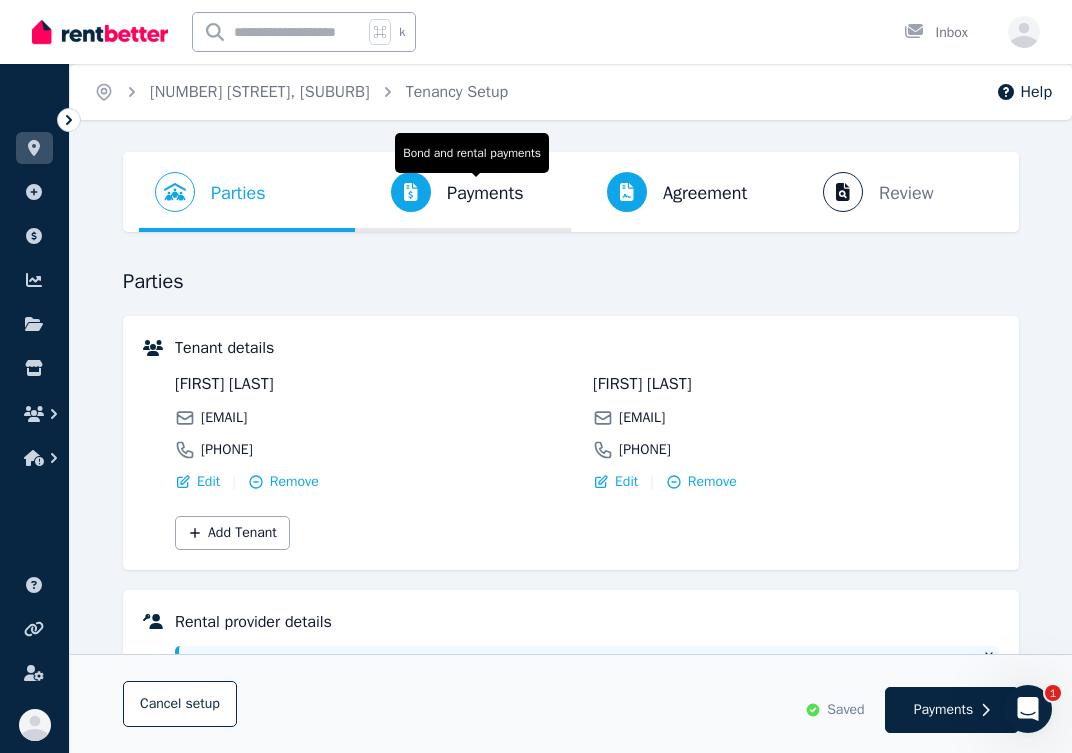 click on "Payments" at bounding box center (485, 193) 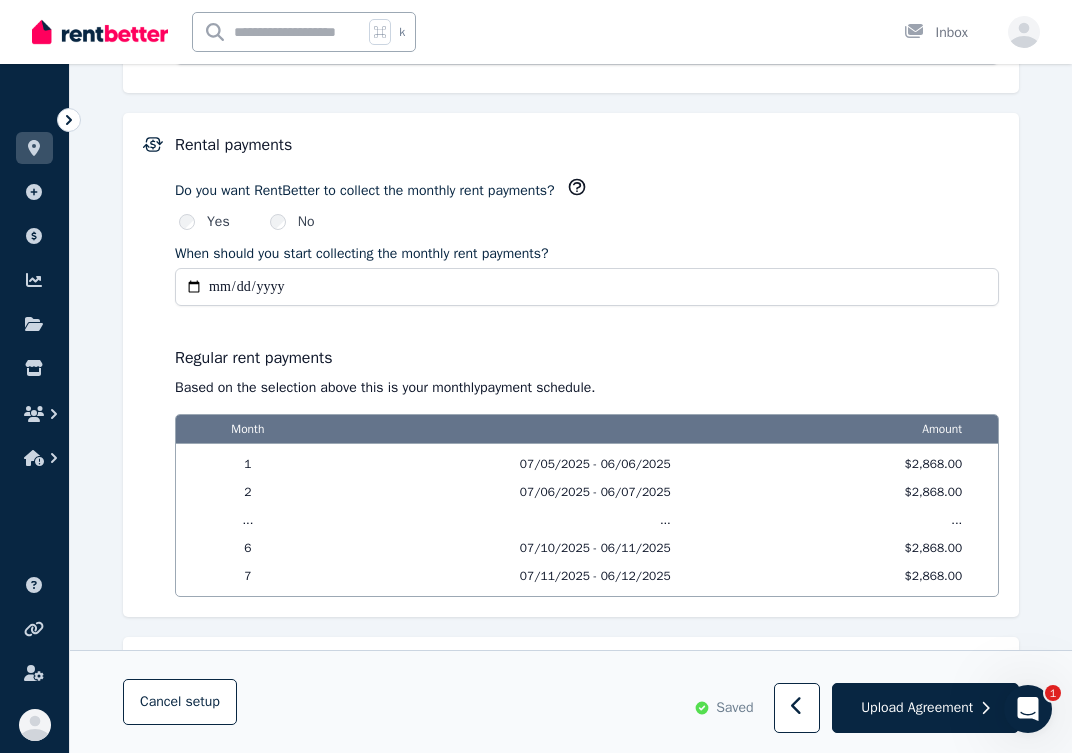 scroll, scrollTop: 1305, scrollLeft: 0, axis: vertical 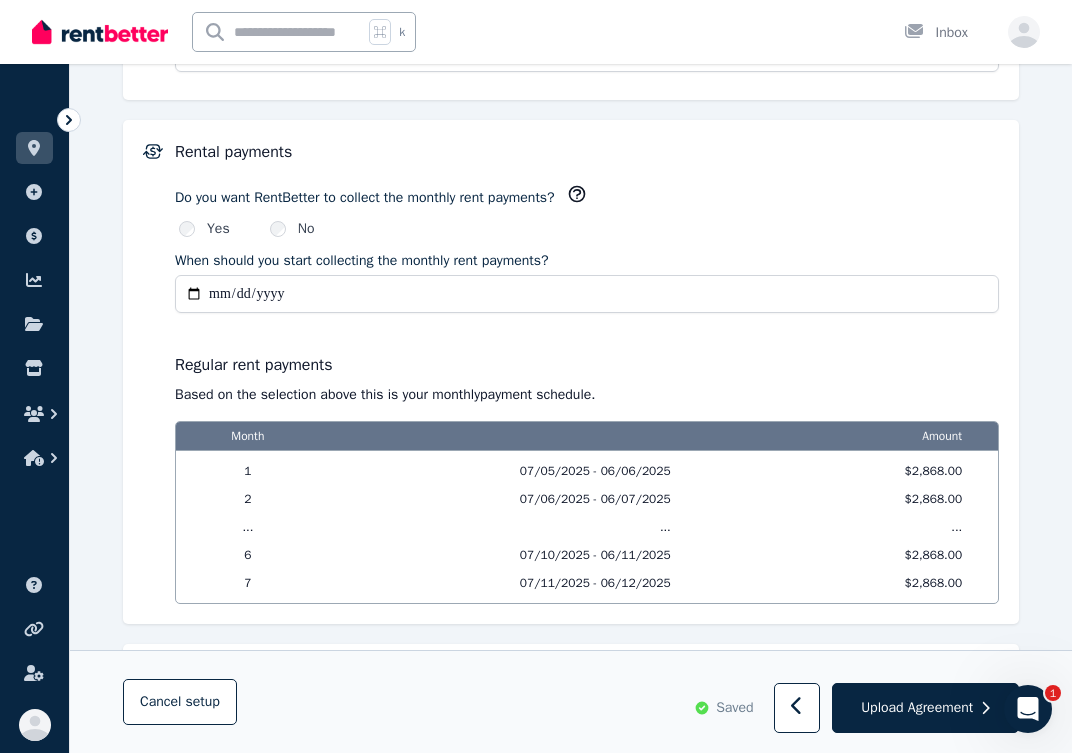 click on "**********" at bounding box center (587, 294) 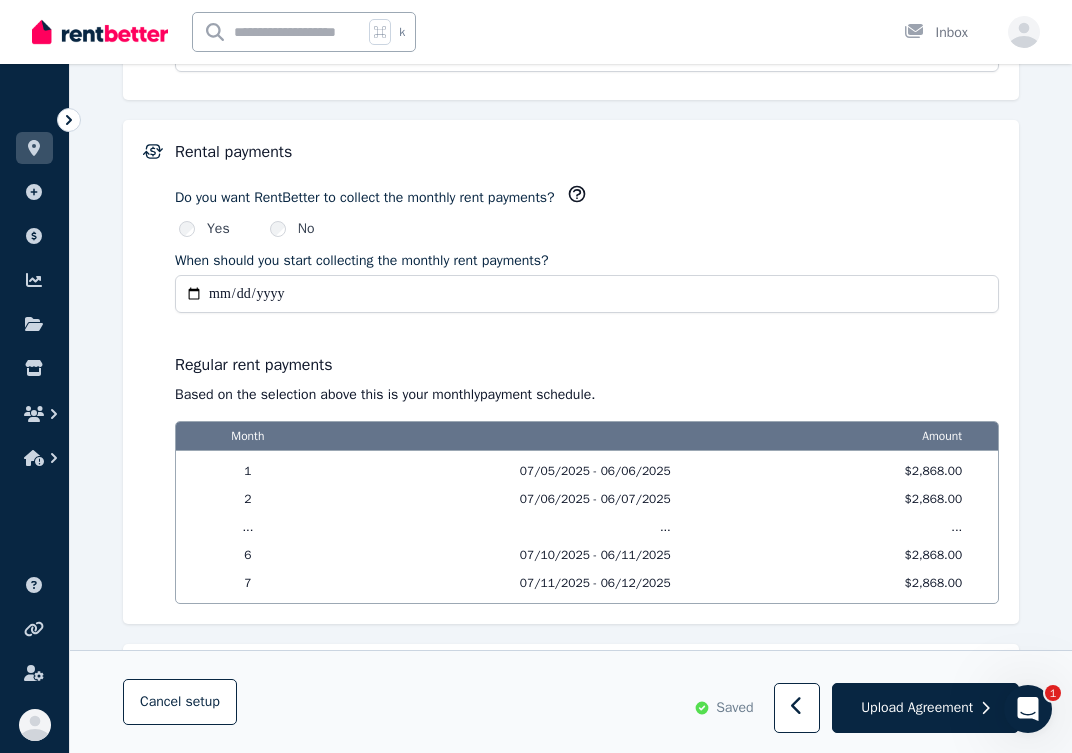 click on "Regular rent payments Based on the selection above this is your   monthly  payment schedule. Month Amount 1 07/05/2025 - 06/06/2025 $2,868.00 2 07/06/2025 - 06/07/2025 $2,868.00 ... ... ... 6 07/10/2025 - 06/11/2025 $2,868.00 7 07/11/2025 - 06/12/2025 $2,868.00" at bounding box center (587, 468) 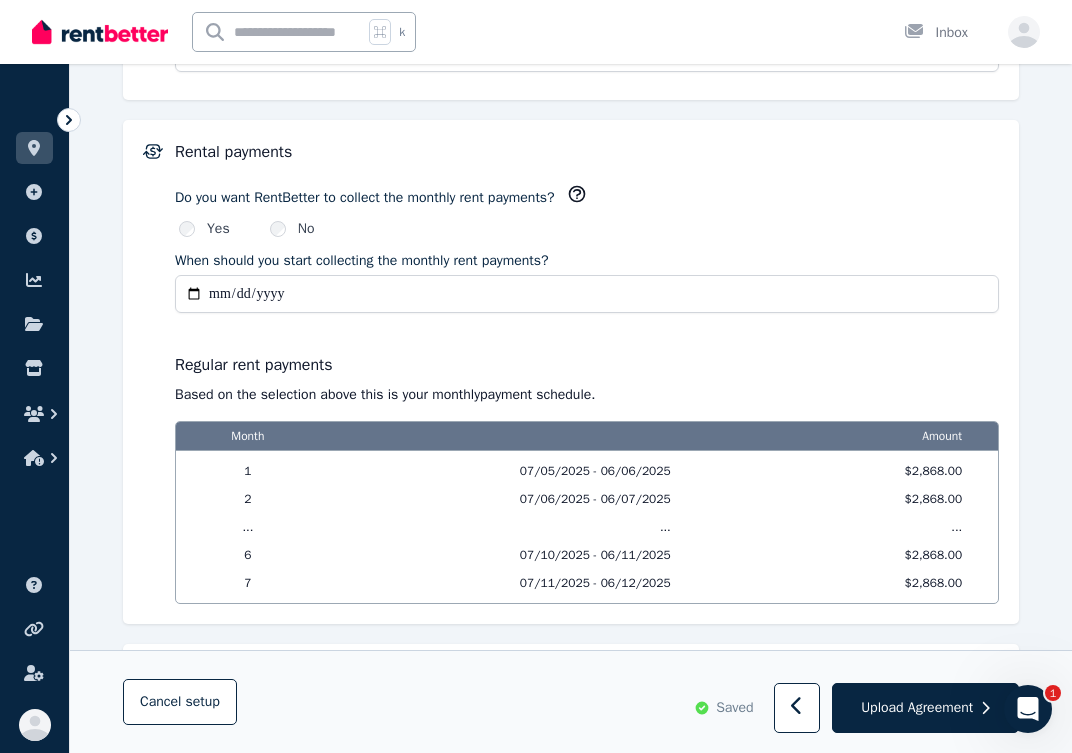 click on "**********" at bounding box center [587, 294] 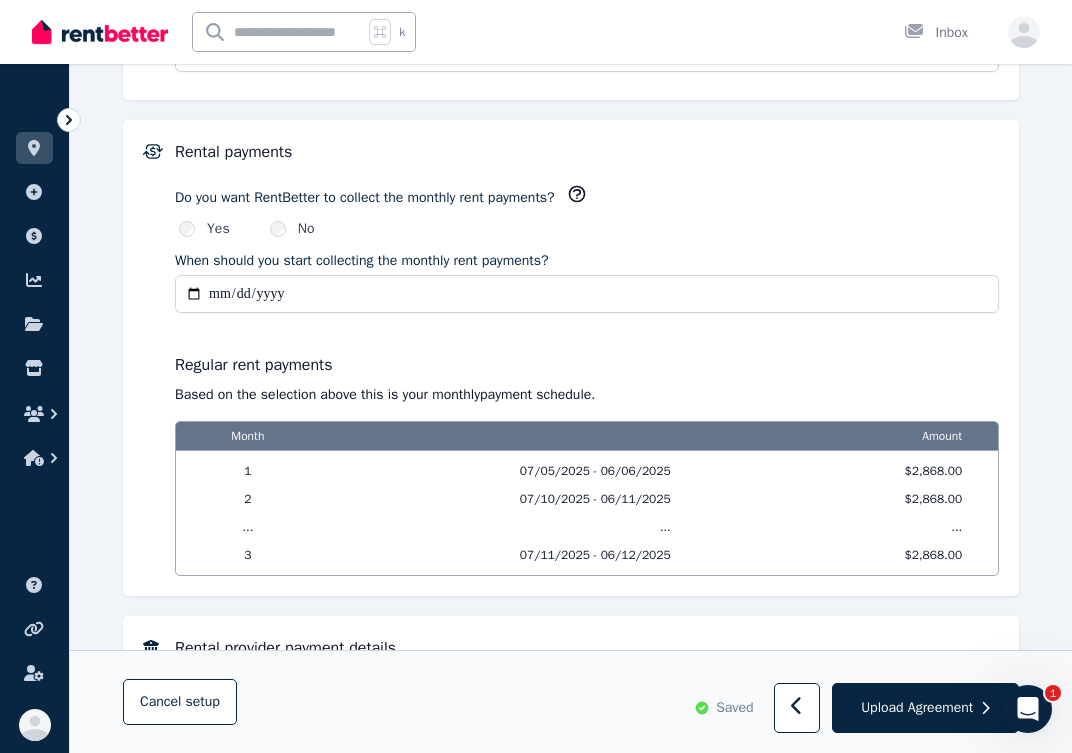 type on "**********" 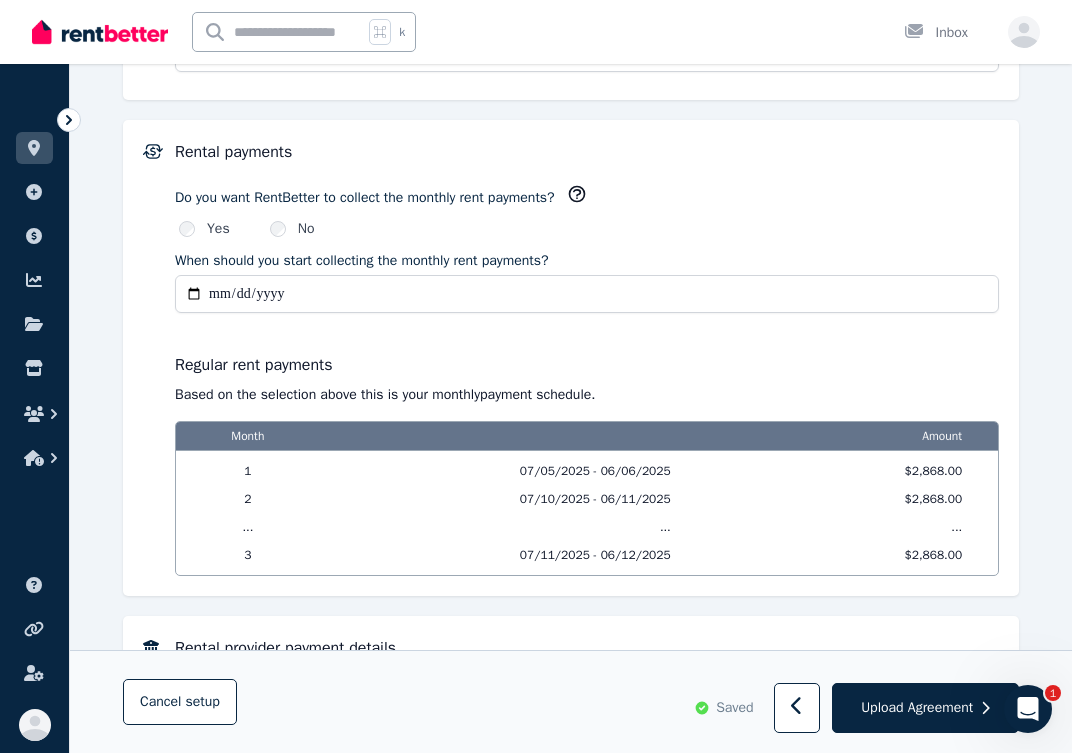 click on "Regular rent payments" at bounding box center (587, 365) 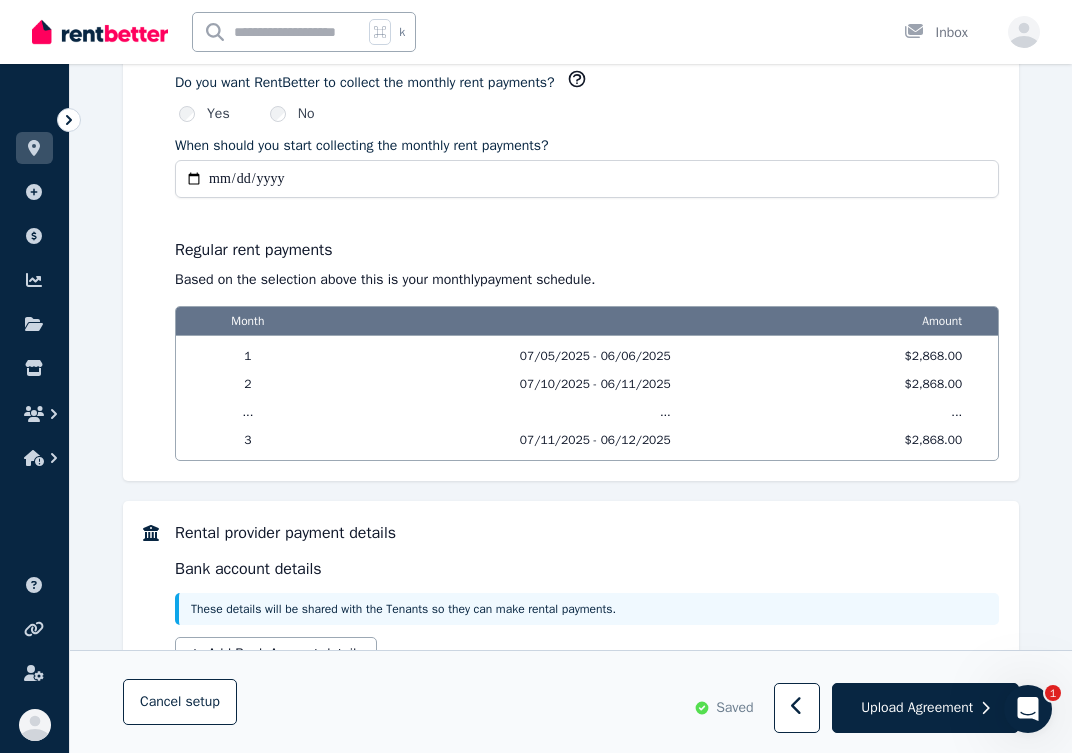 scroll, scrollTop: 1436, scrollLeft: 0, axis: vertical 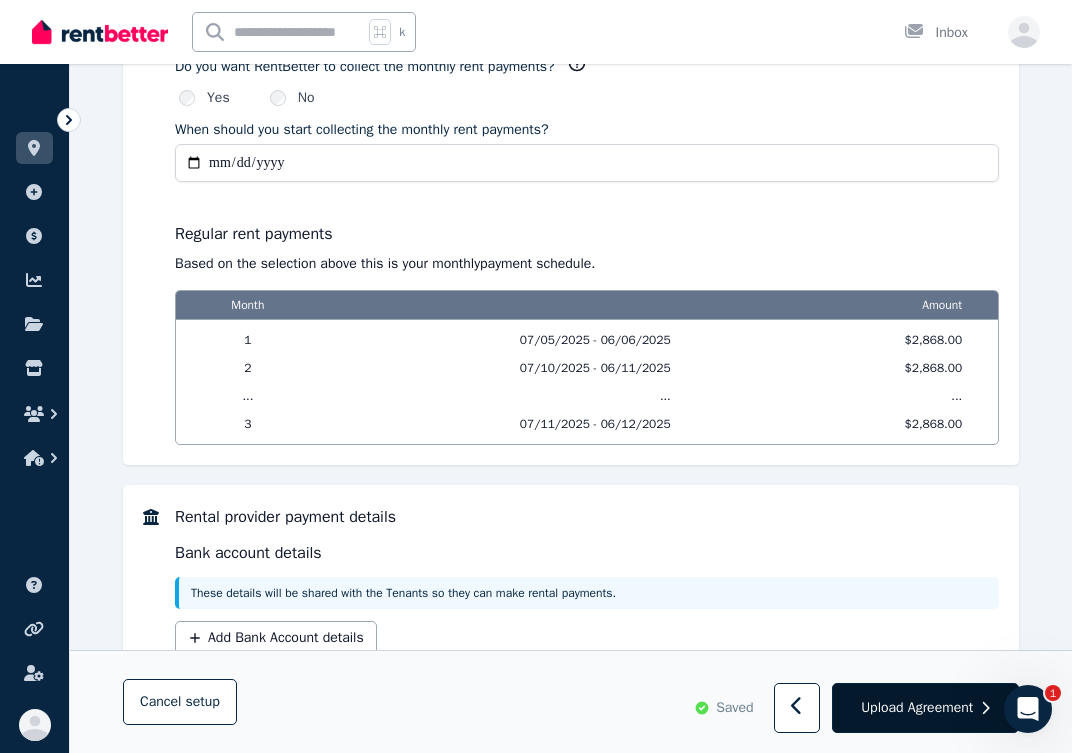 click on "Upload Agreement" at bounding box center [917, 708] 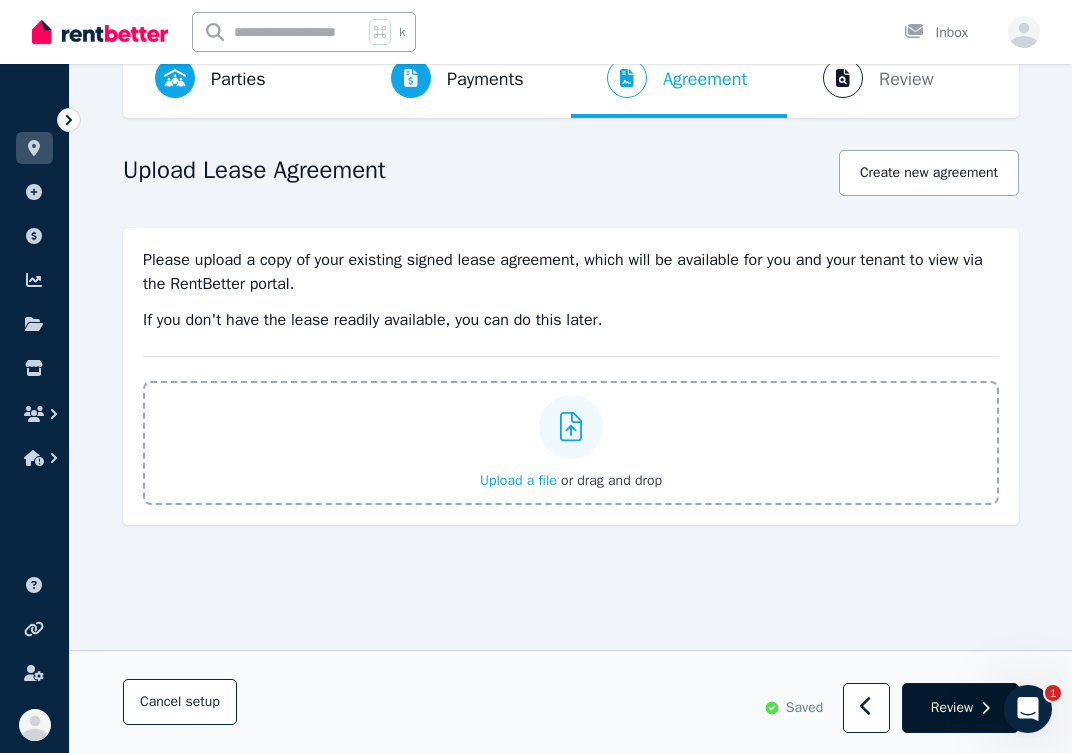 scroll, scrollTop: 153, scrollLeft: 0, axis: vertical 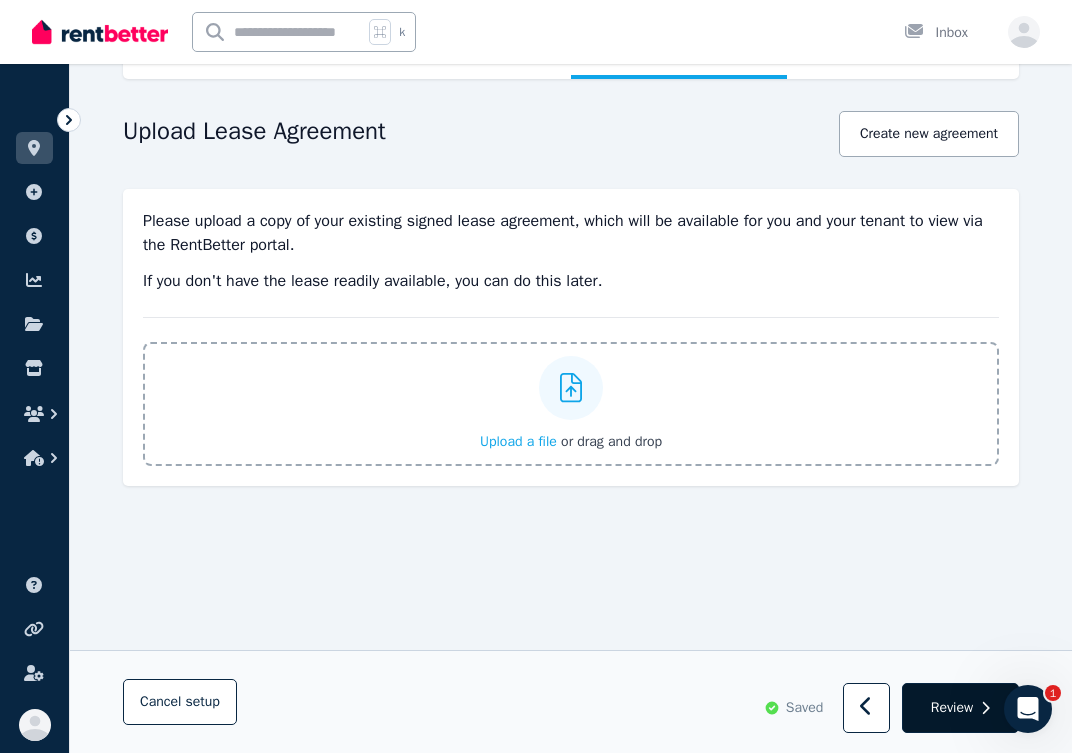 click on "Review" at bounding box center [960, 709] 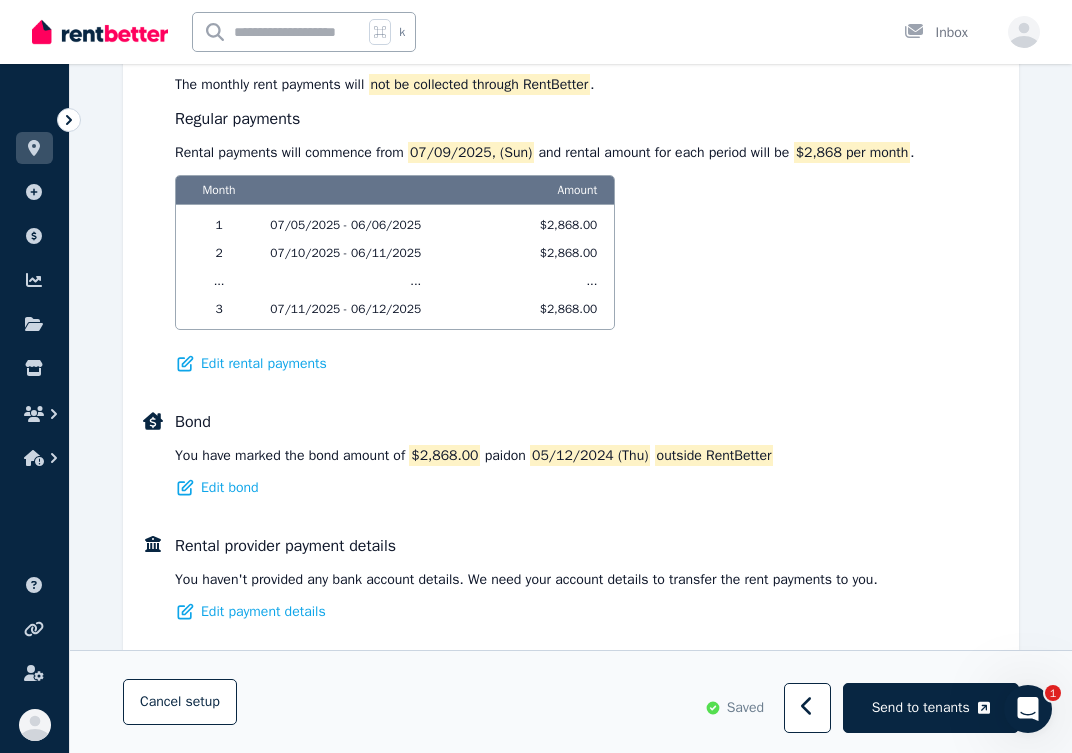 scroll, scrollTop: 1079, scrollLeft: 0, axis: vertical 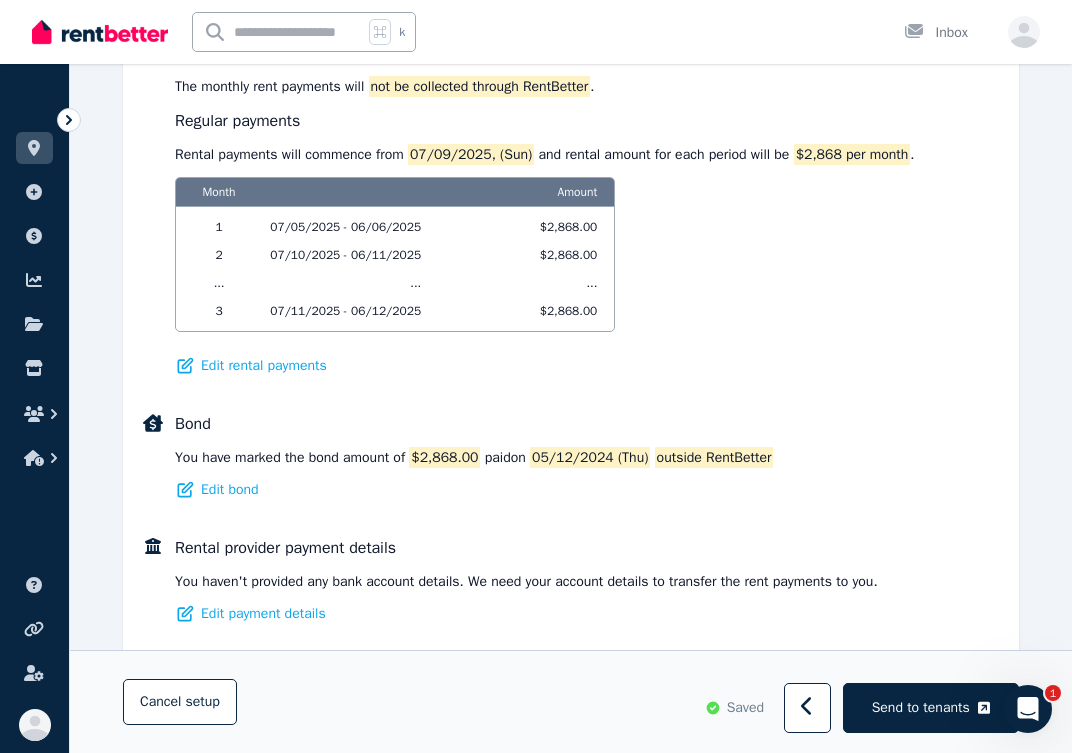 click on "$2,868.00" at bounding box center [543, 311] 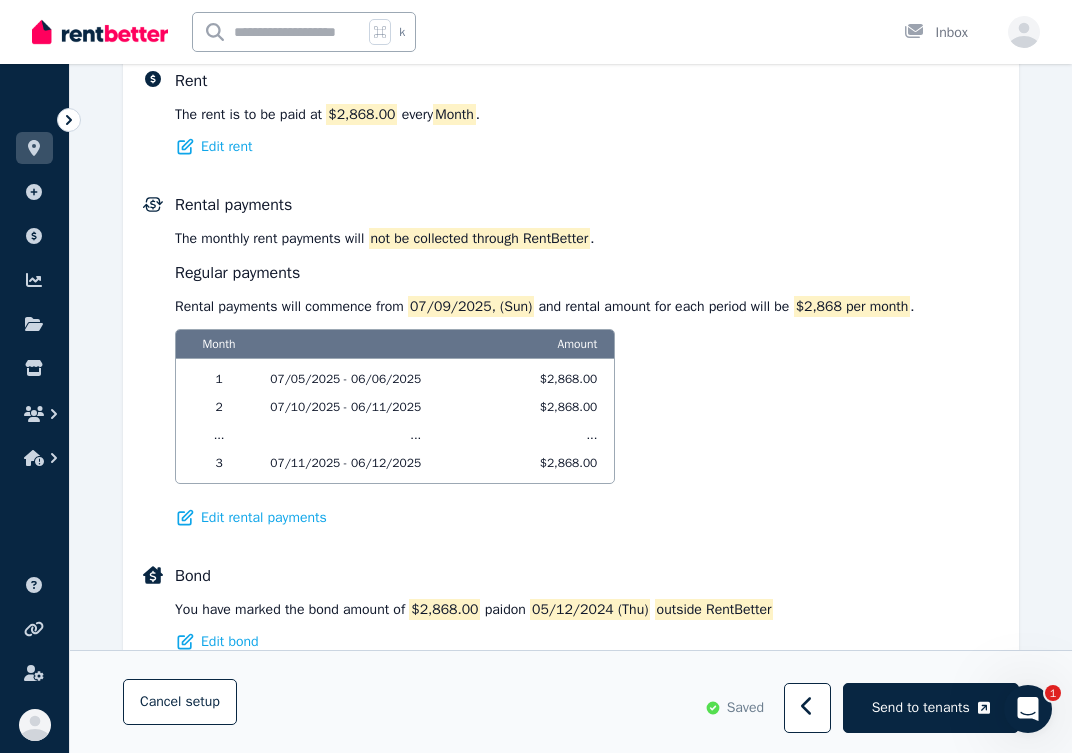 scroll, scrollTop: 914, scrollLeft: 0, axis: vertical 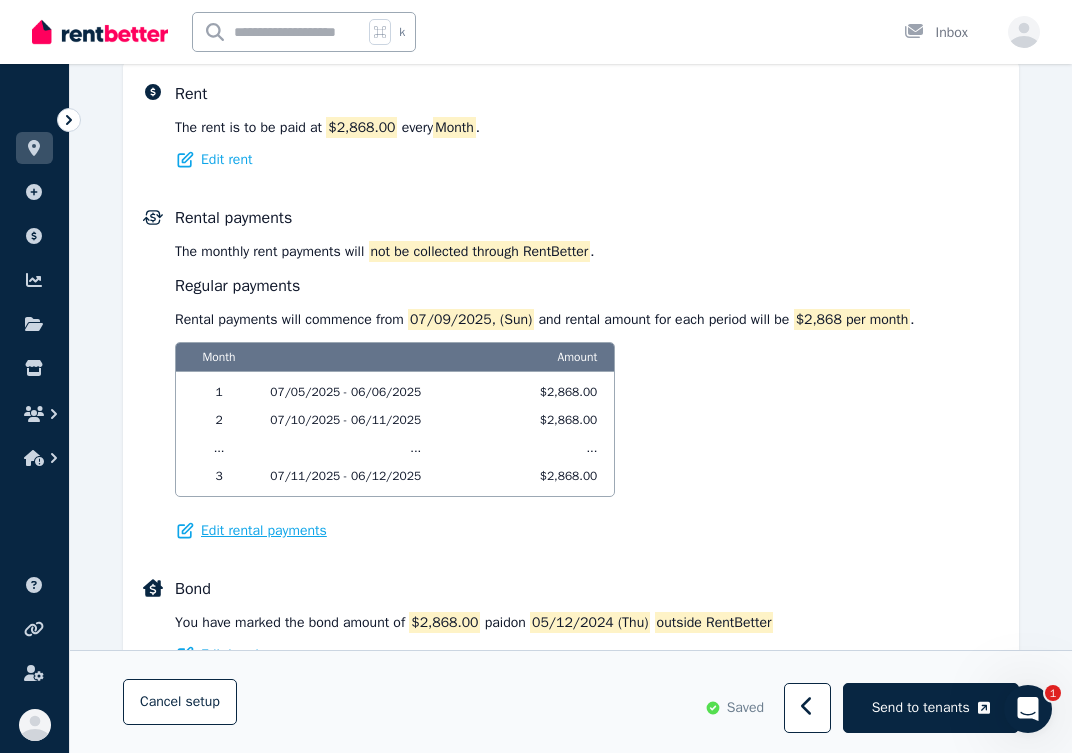 click on "Edit rental payments" at bounding box center (264, 531) 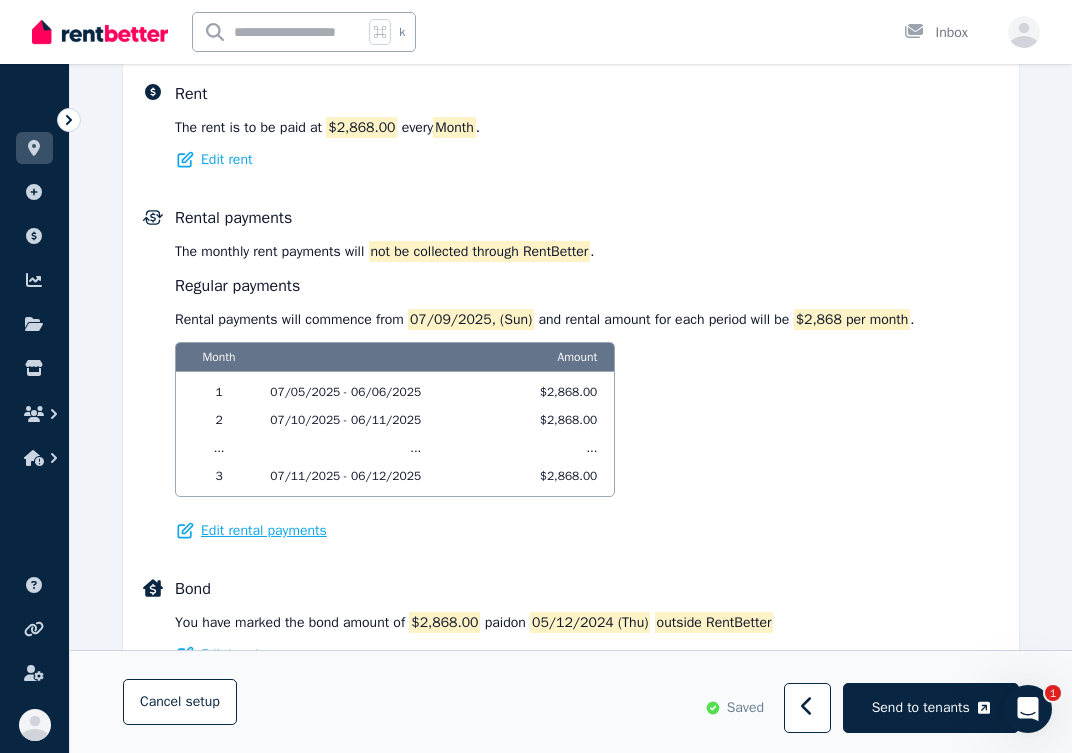 select on "*******" 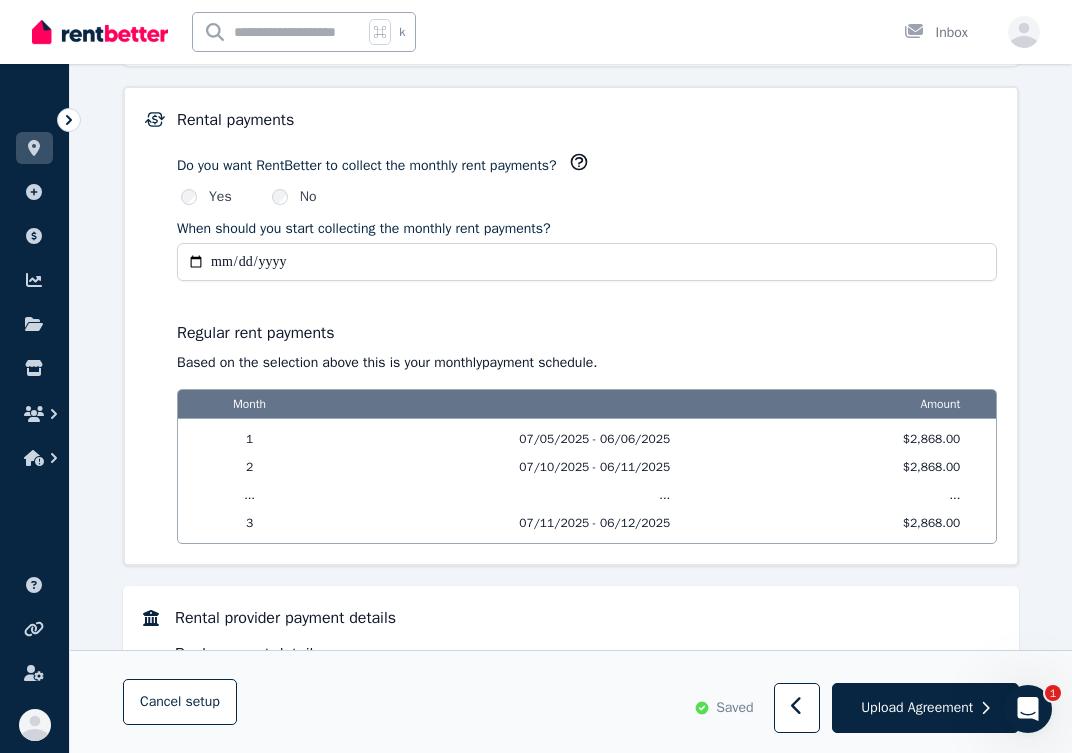 scroll, scrollTop: 1323, scrollLeft: 0, axis: vertical 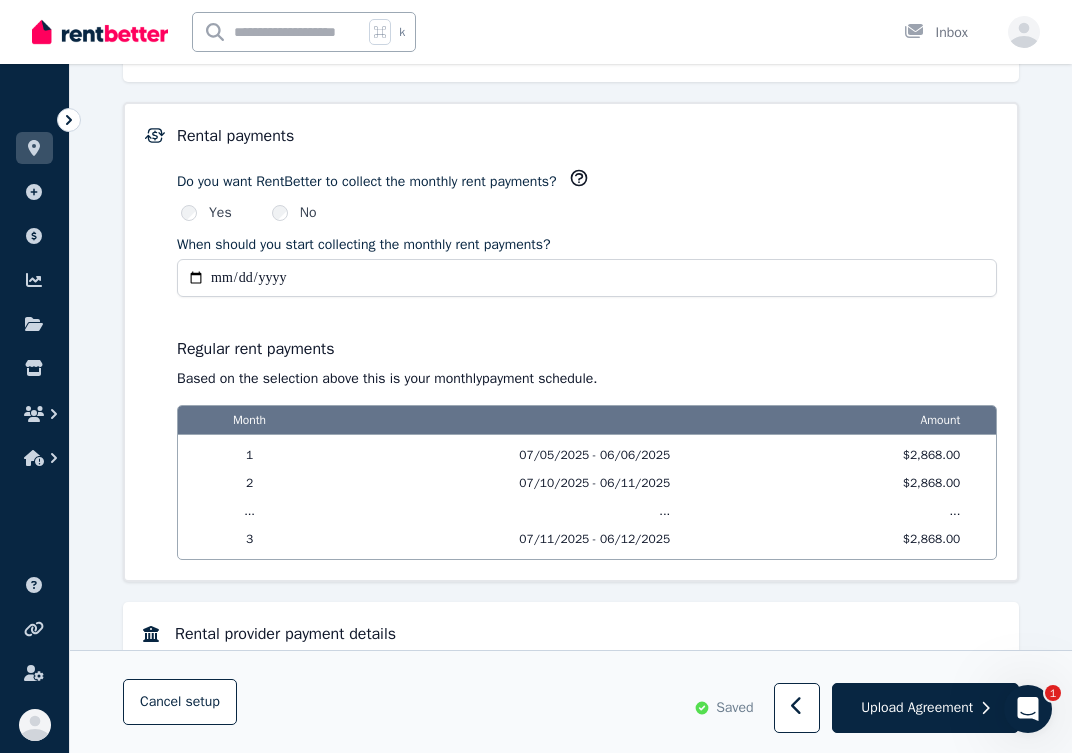 click on "**********" at bounding box center (587, 278) 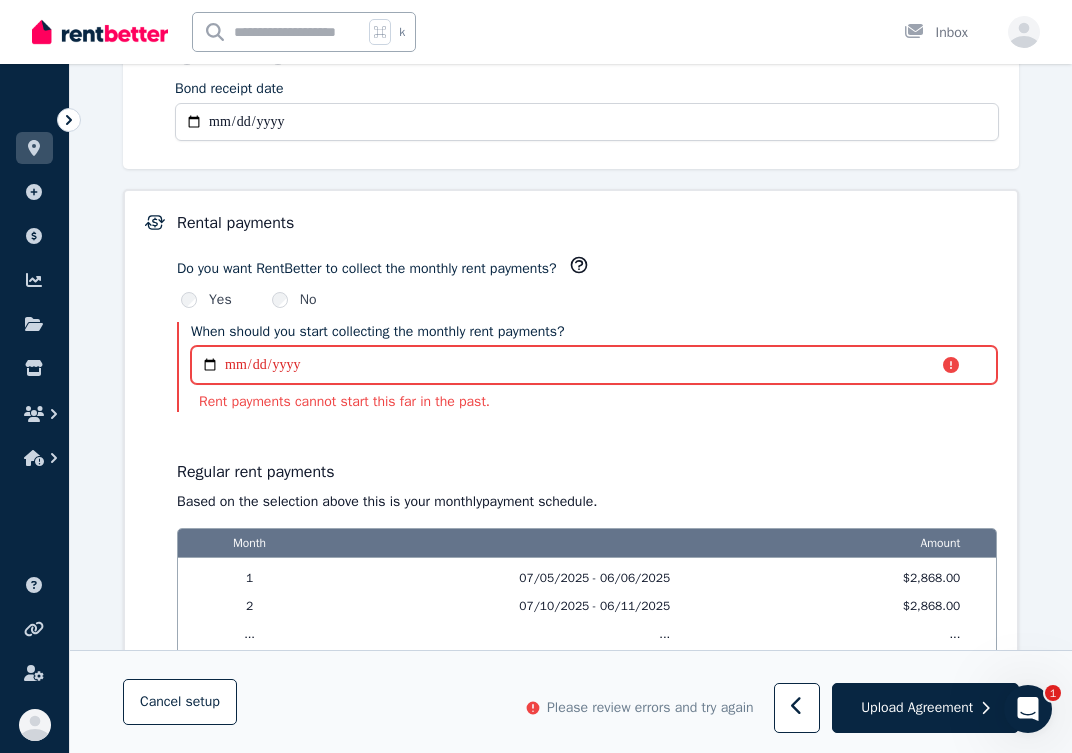 scroll, scrollTop: 1222, scrollLeft: 0, axis: vertical 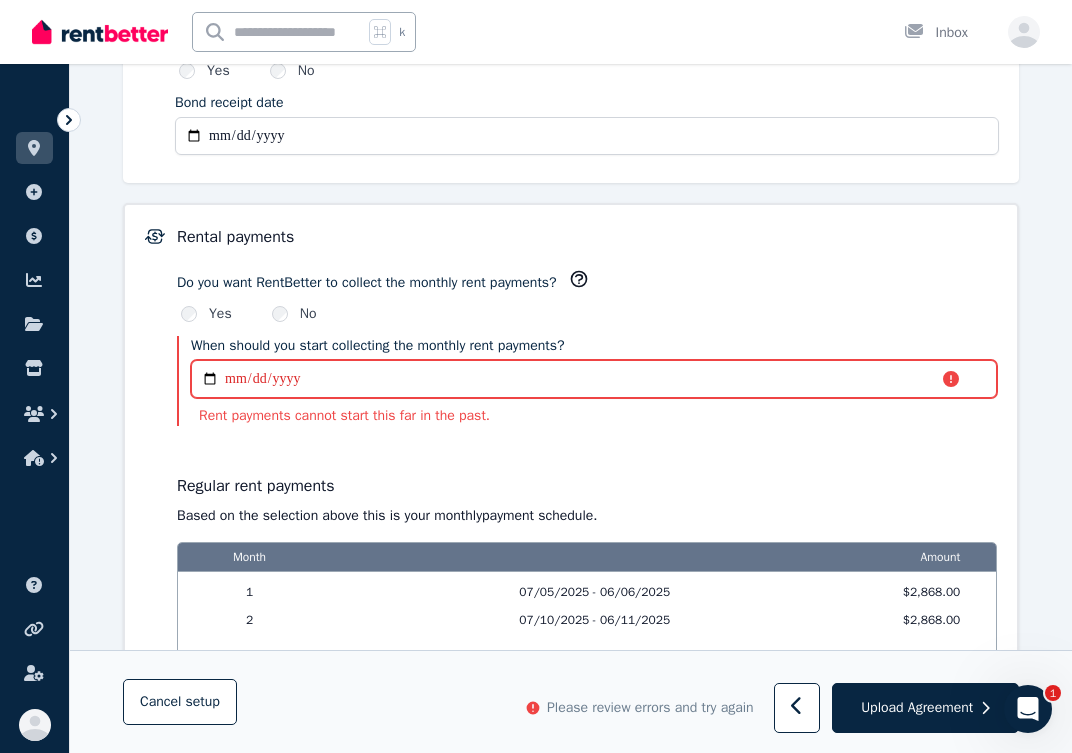 click on "**********" at bounding box center [594, 379] 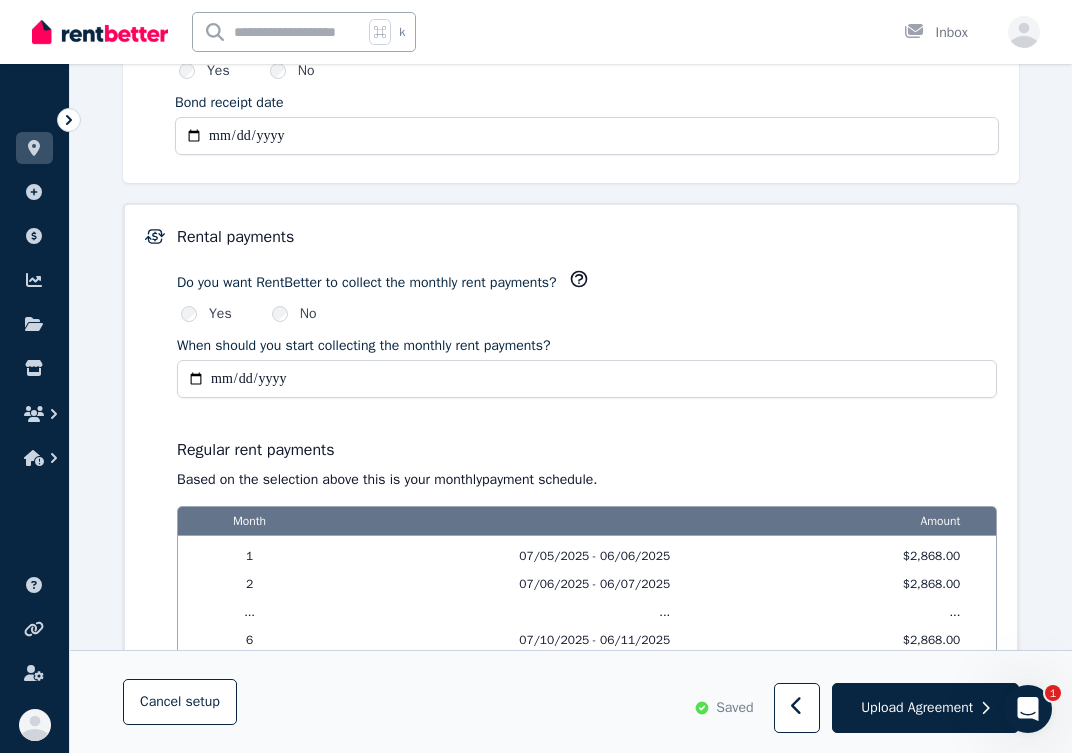 type on "**********" 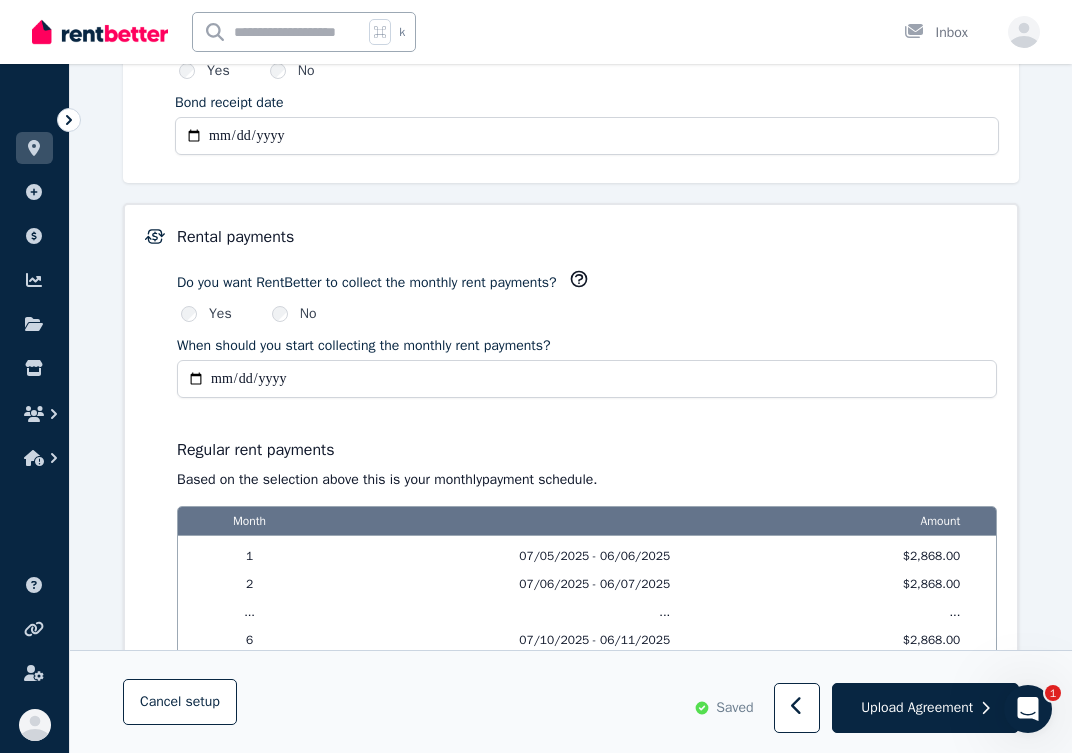click on "Regular rent payments Based on the selection above this is your   monthly  payment schedule. Month Amount 1 07/05/2025 - 06/06/2025 $2,868.00 2 07/06/2025 - 06/07/2025 $2,868.00 ... ... ... 6 07/10/2025 - 06/11/2025 $2,868.00 7 07/11/2025 - 06/12/2025 $2,868.00" at bounding box center (587, 553) 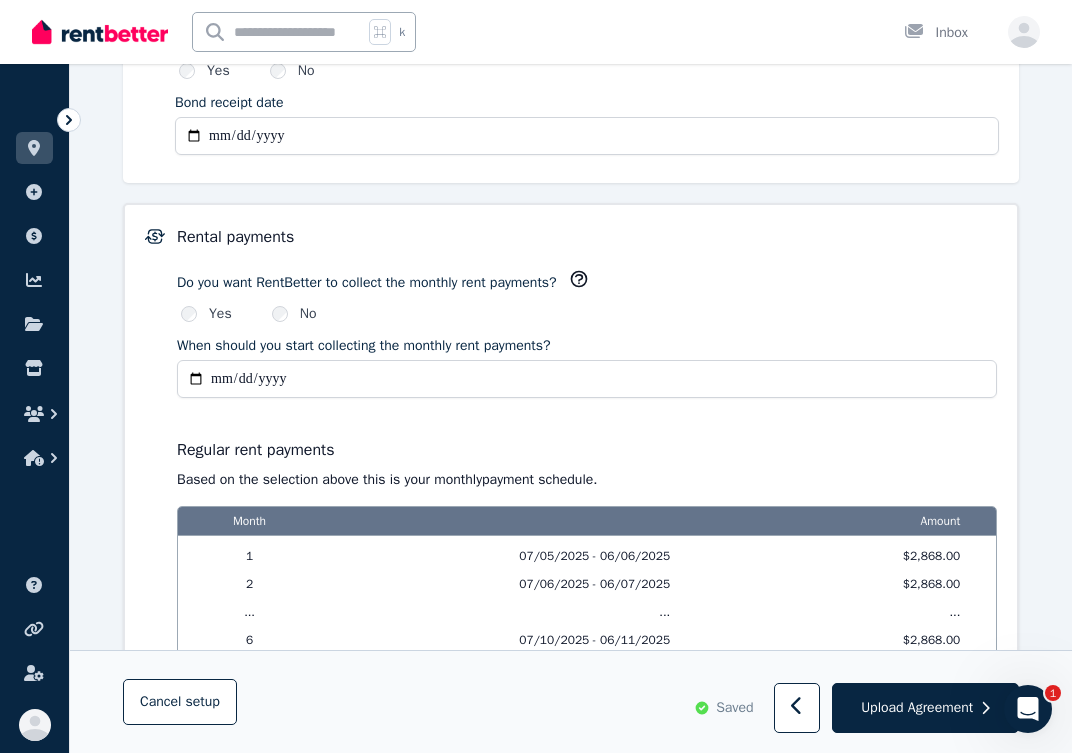 click on "**********" at bounding box center [587, 457] 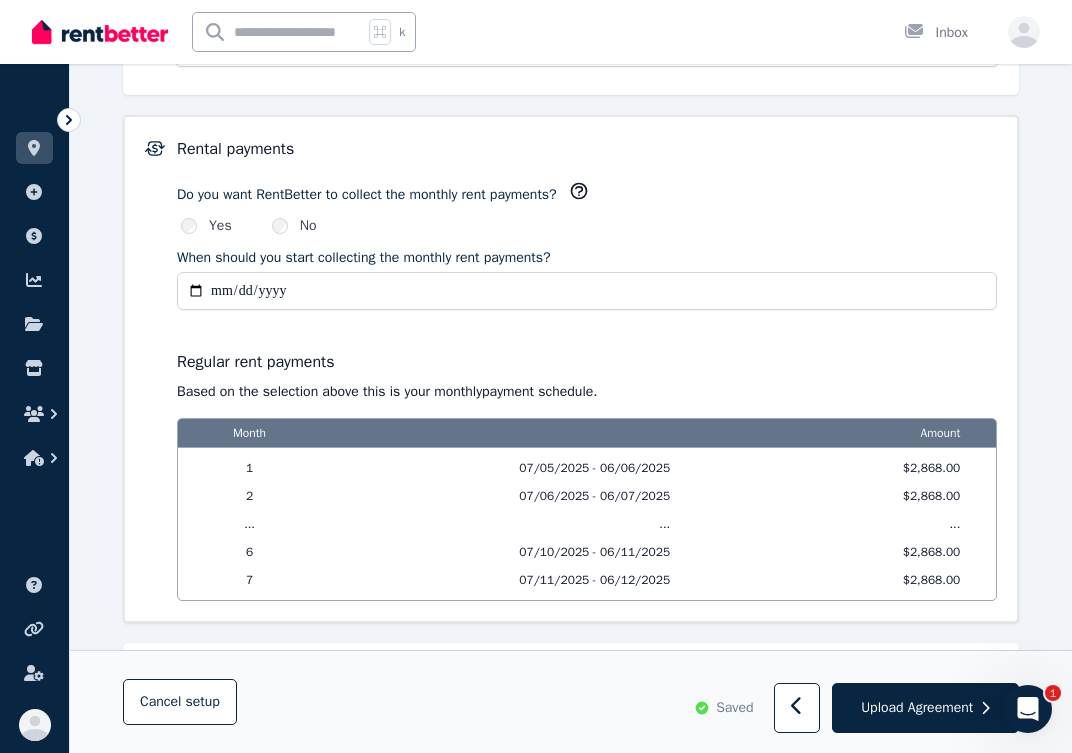 scroll, scrollTop: 1334, scrollLeft: 0, axis: vertical 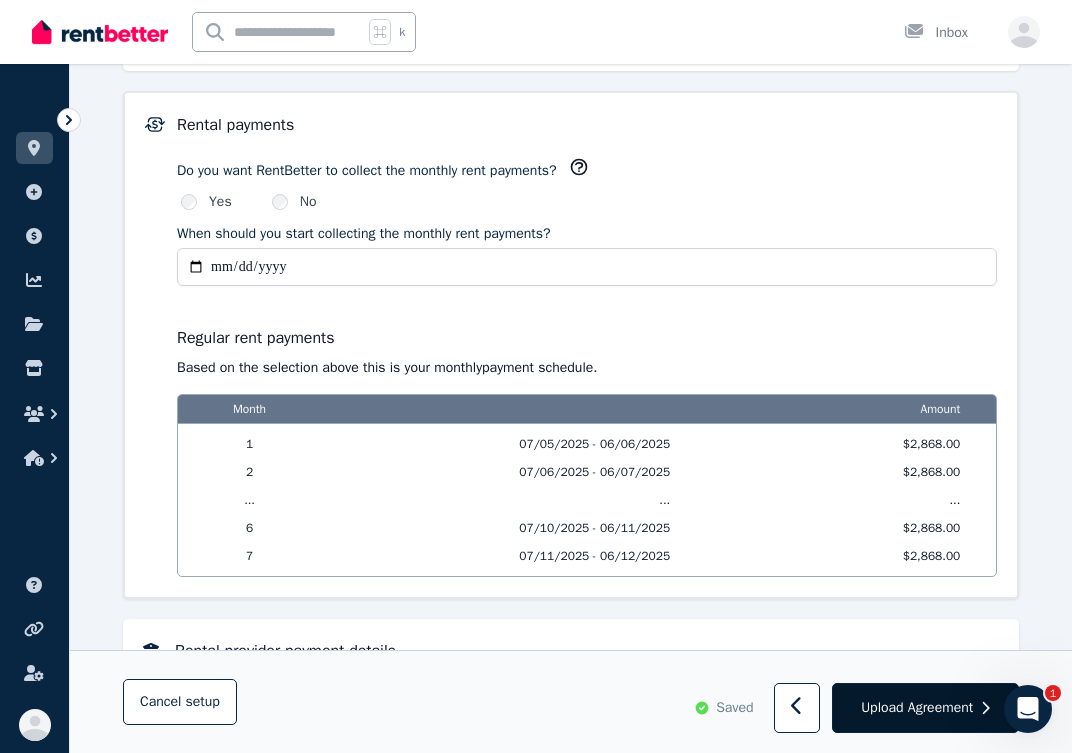 click on "Upload Agreement" at bounding box center (925, 709) 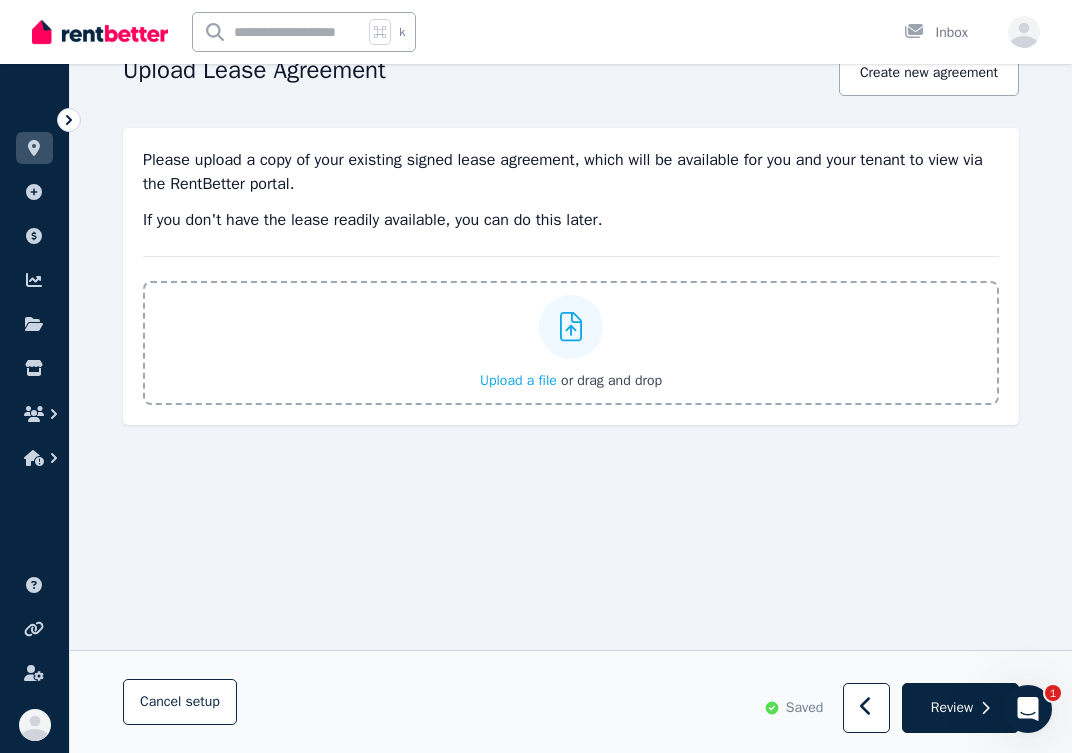scroll, scrollTop: 0, scrollLeft: 0, axis: both 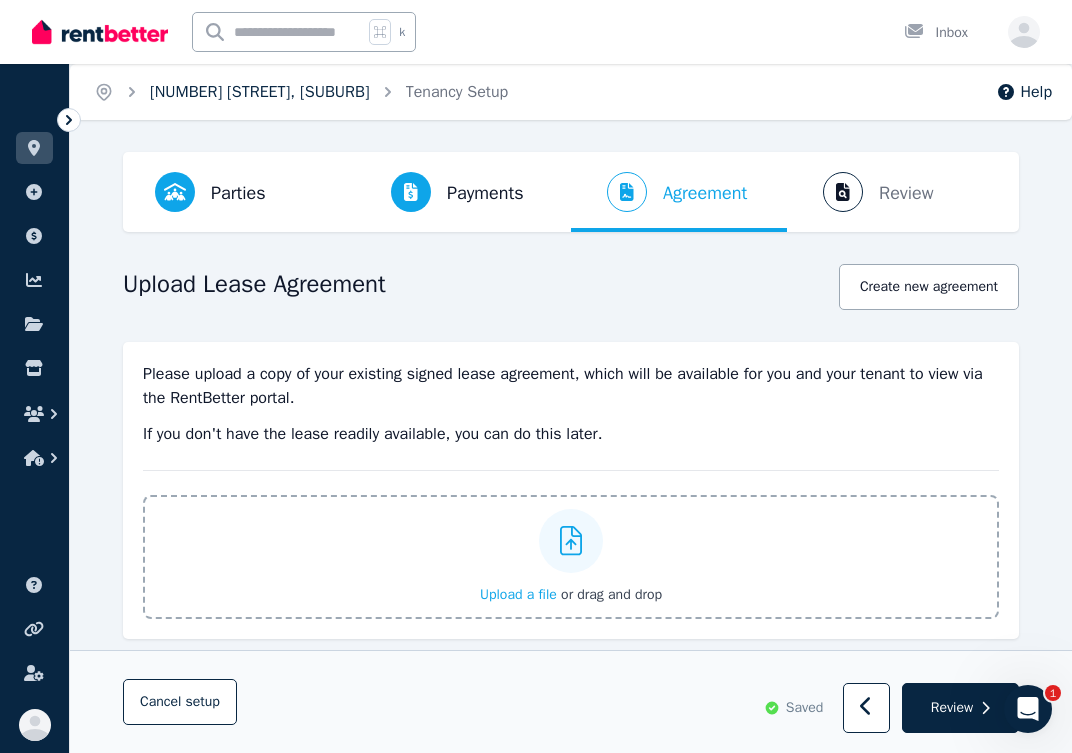 click on "[NUMBER] [STREET], [SUBURB]" at bounding box center [260, 92] 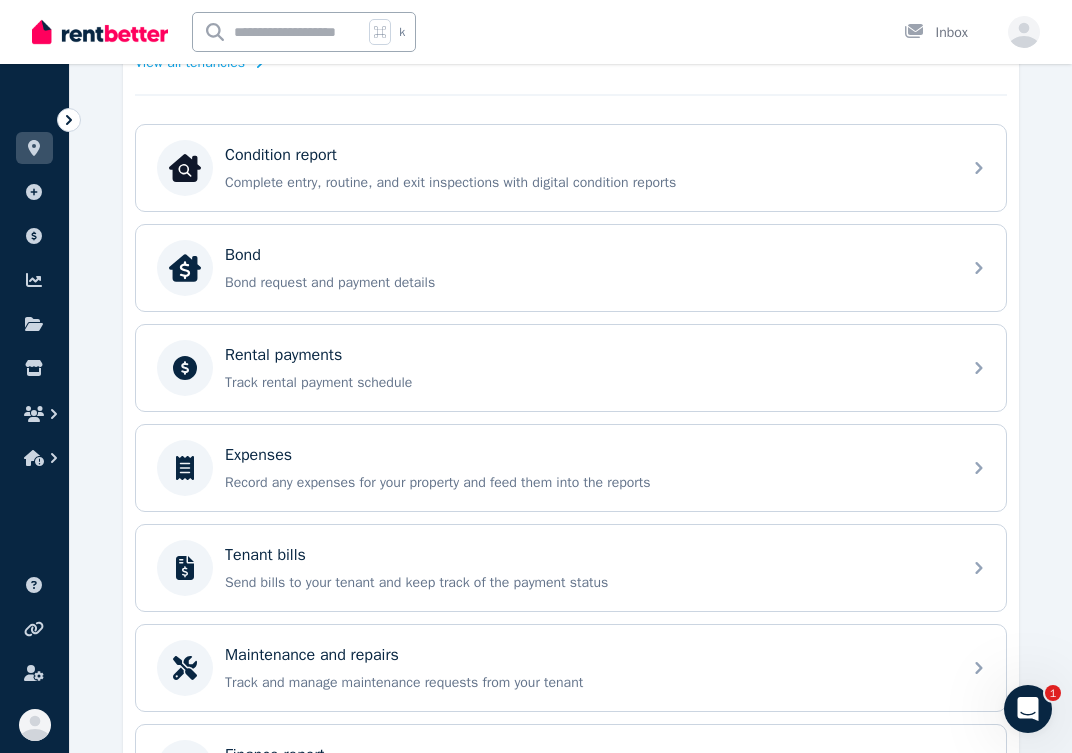 scroll, scrollTop: 562, scrollLeft: 0, axis: vertical 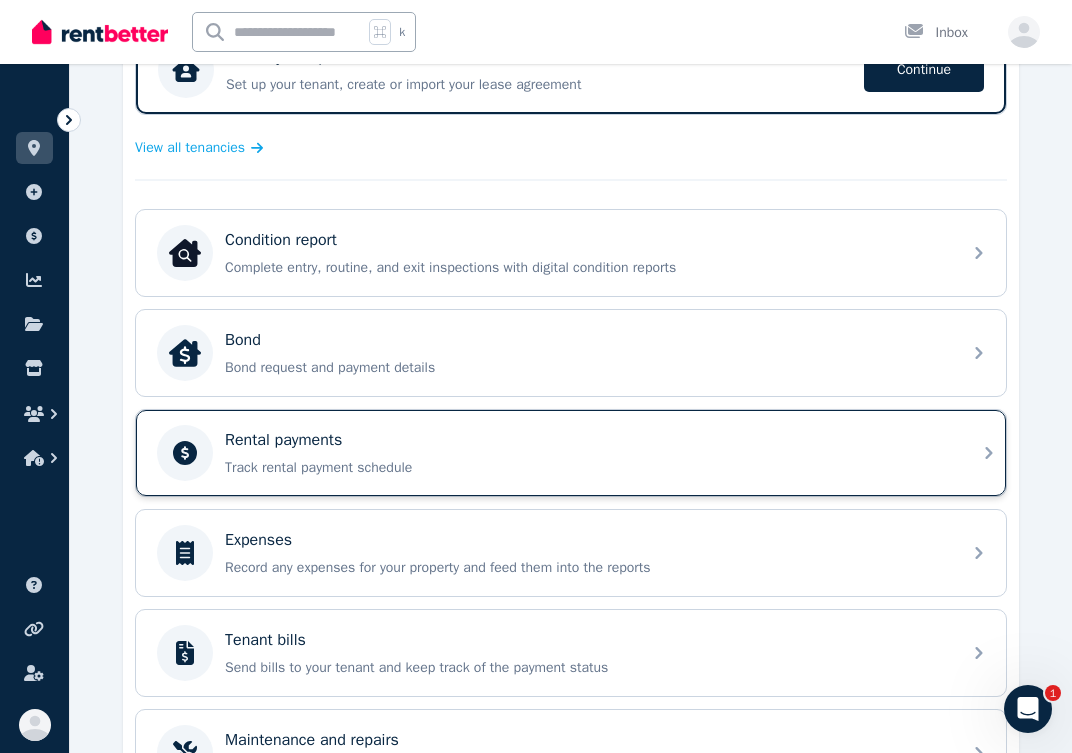click on "Track rental payment schedule" at bounding box center (587, 468) 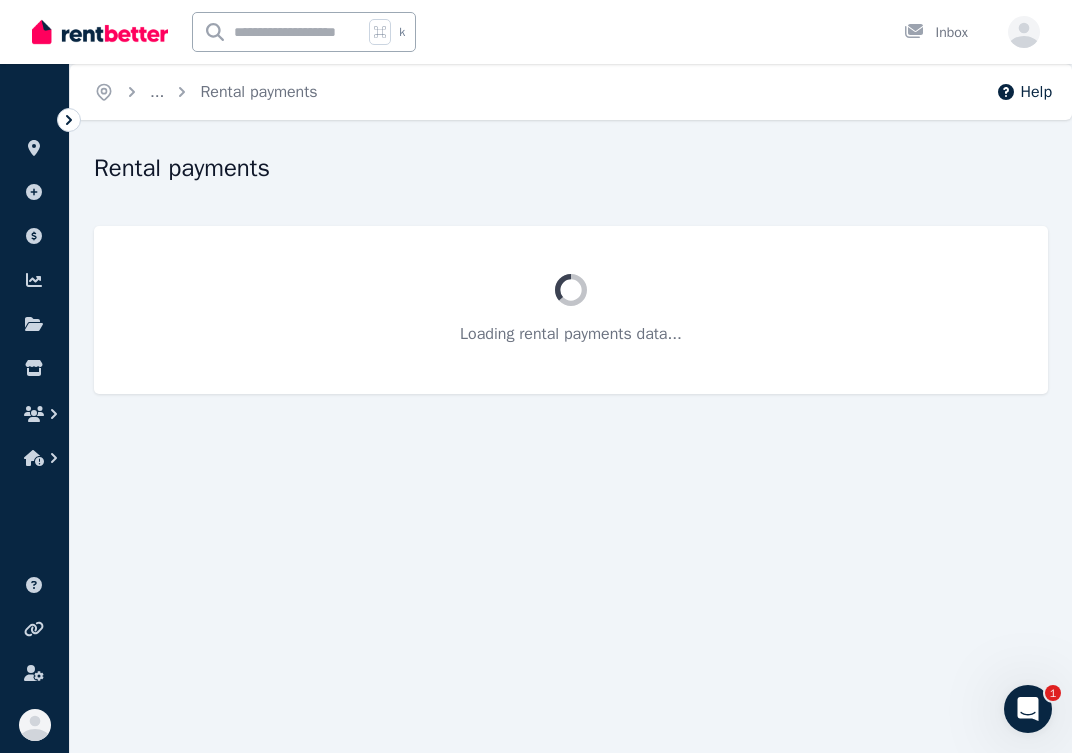 scroll, scrollTop: 0, scrollLeft: 0, axis: both 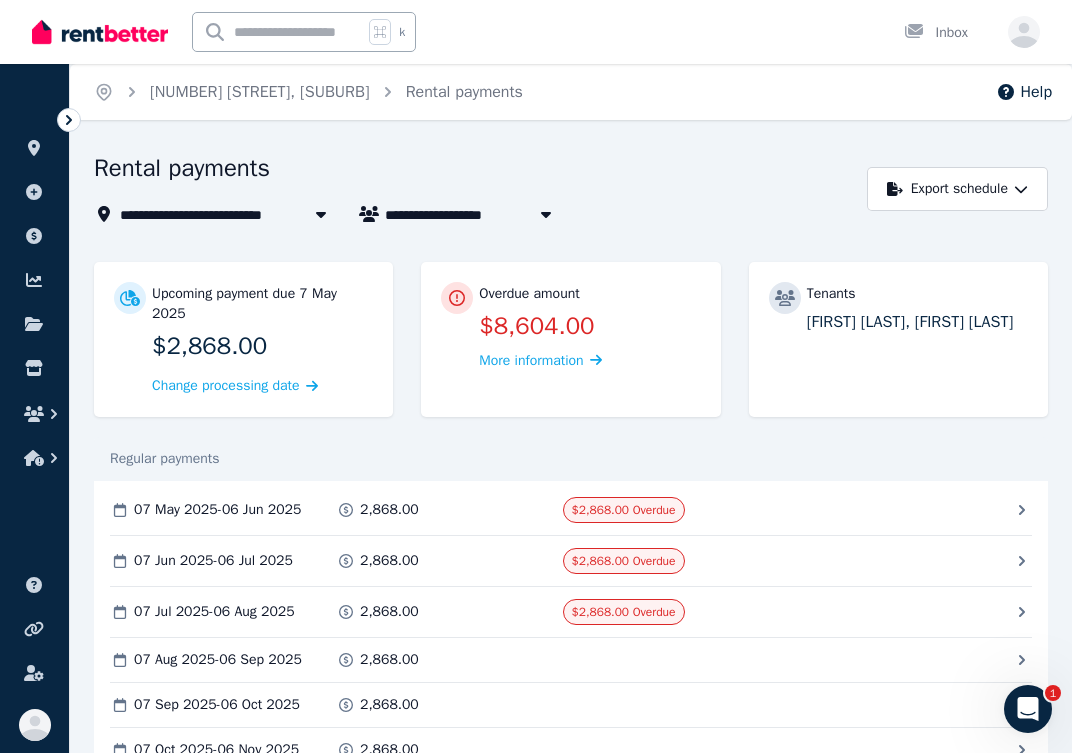 click on "$2,868.00 Overdue" at bounding box center [624, 510] 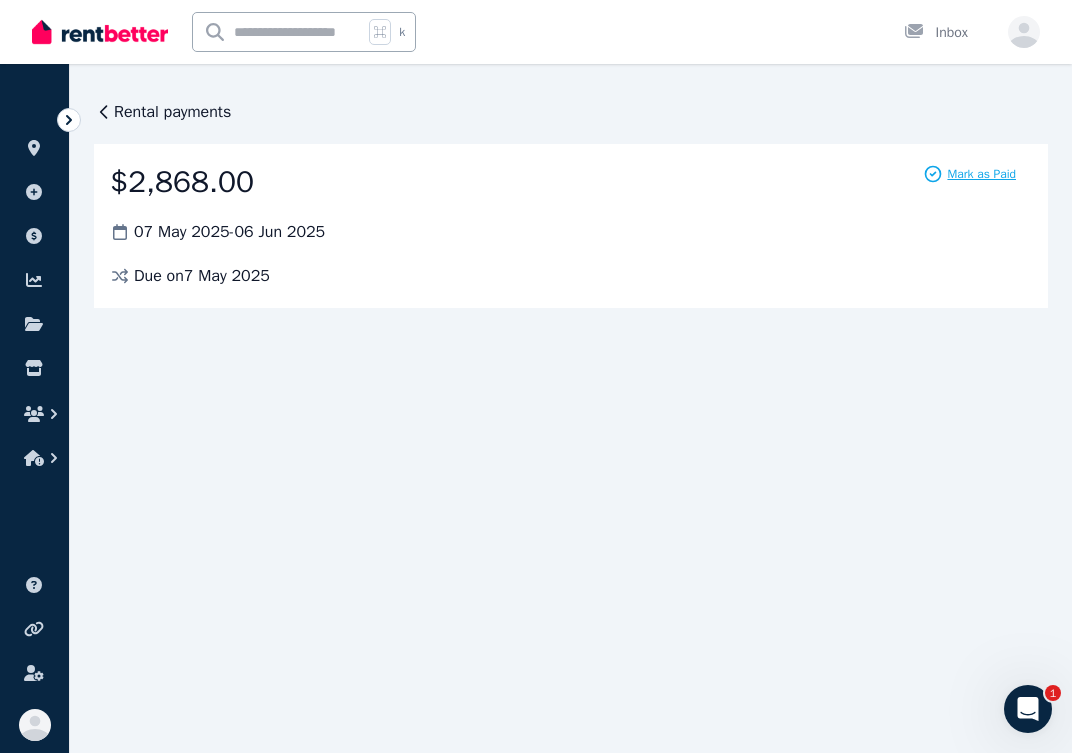 click on "Mark as Paid" at bounding box center (981, 174) 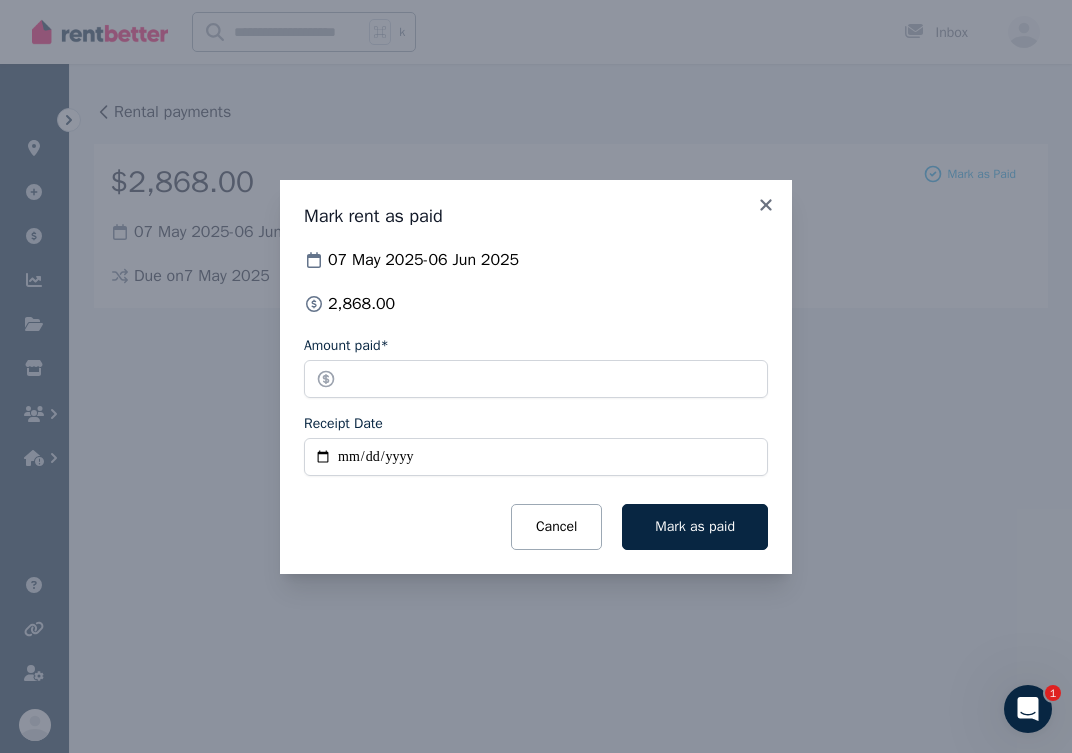 drag, startPoint x: 518, startPoint y: 524, endPoint x: 362, endPoint y: 519, distance: 156.08011 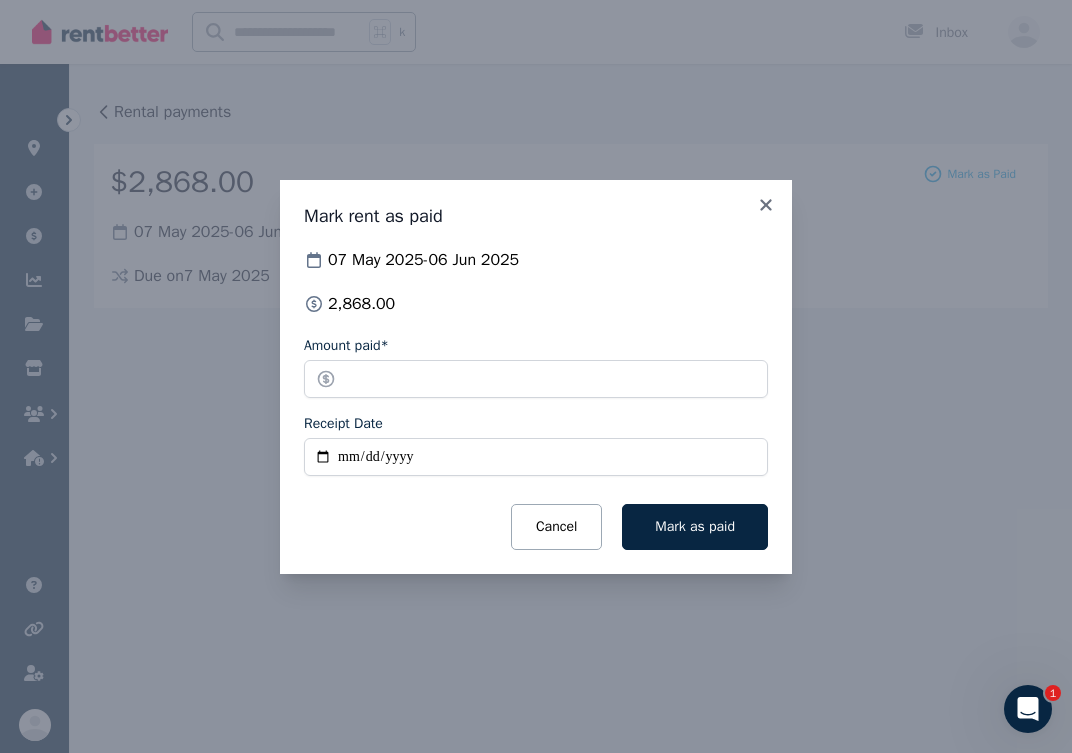 click on "Cancel Mark as paid" at bounding box center [536, 527] 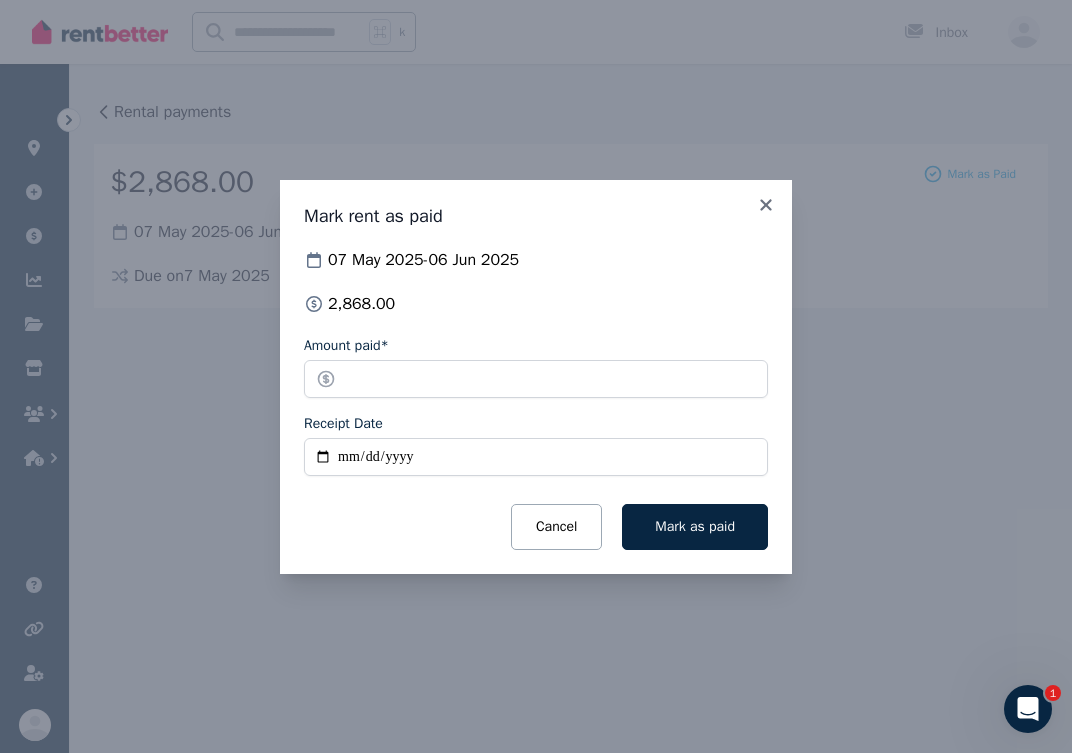 type on "**********" 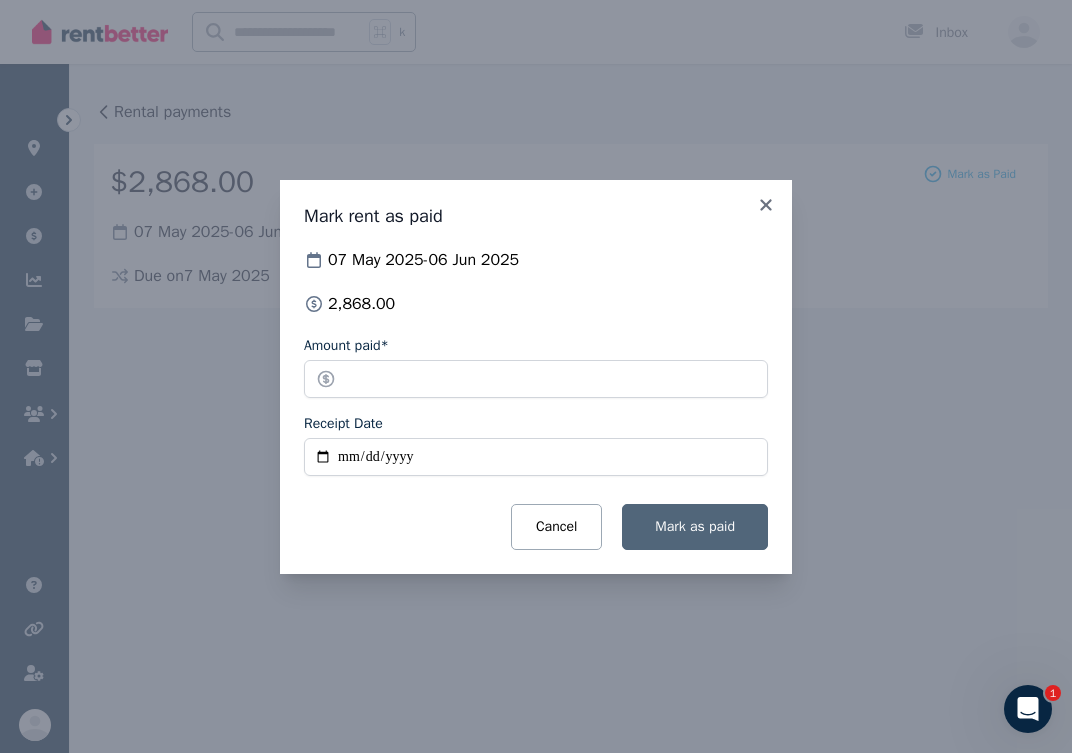 click on "Mark as paid" at bounding box center [695, 526] 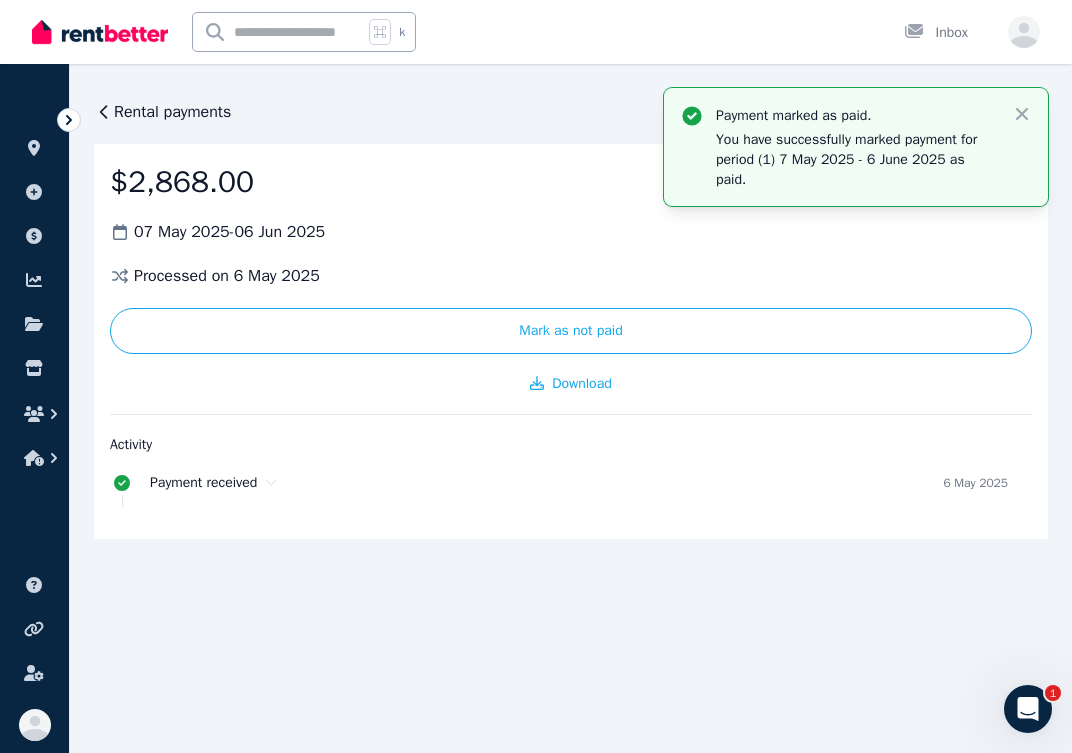 click 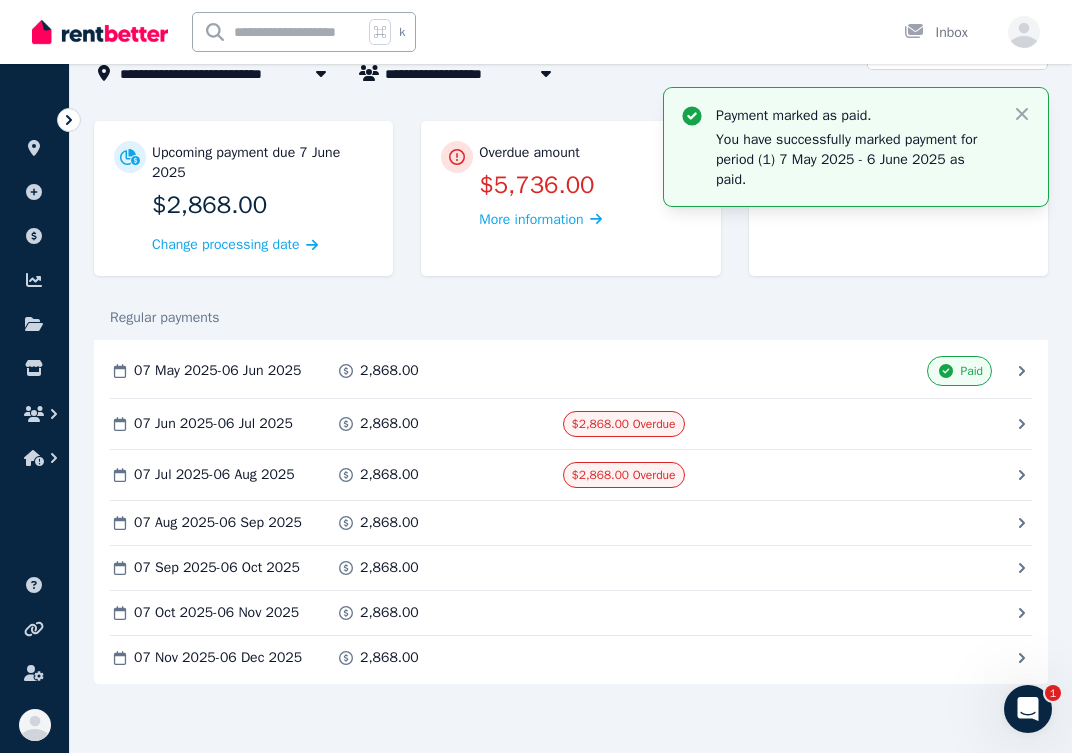 scroll, scrollTop: 144, scrollLeft: 0, axis: vertical 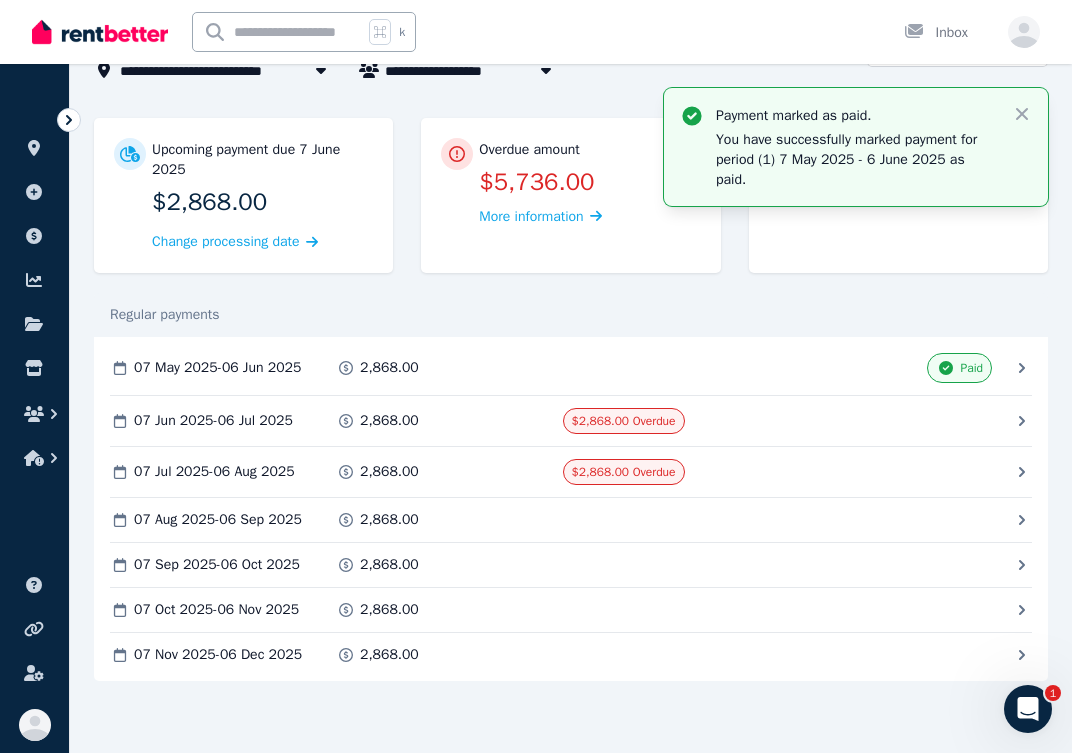 click 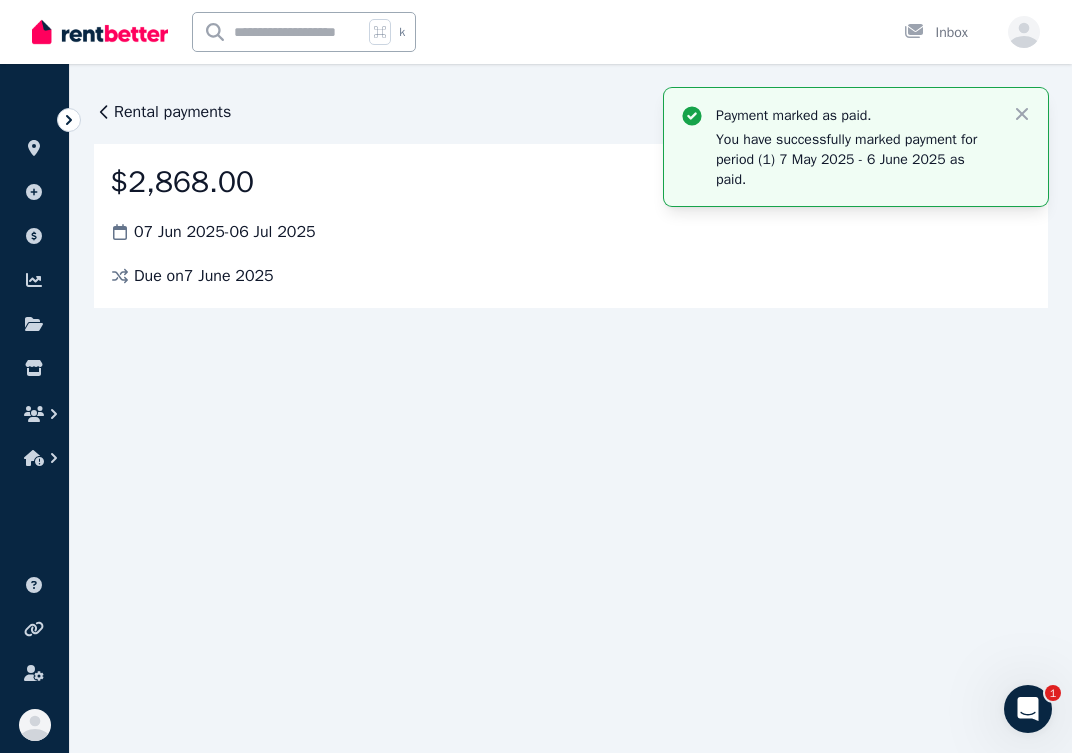 scroll, scrollTop: 0, scrollLeft: 0, axis: both 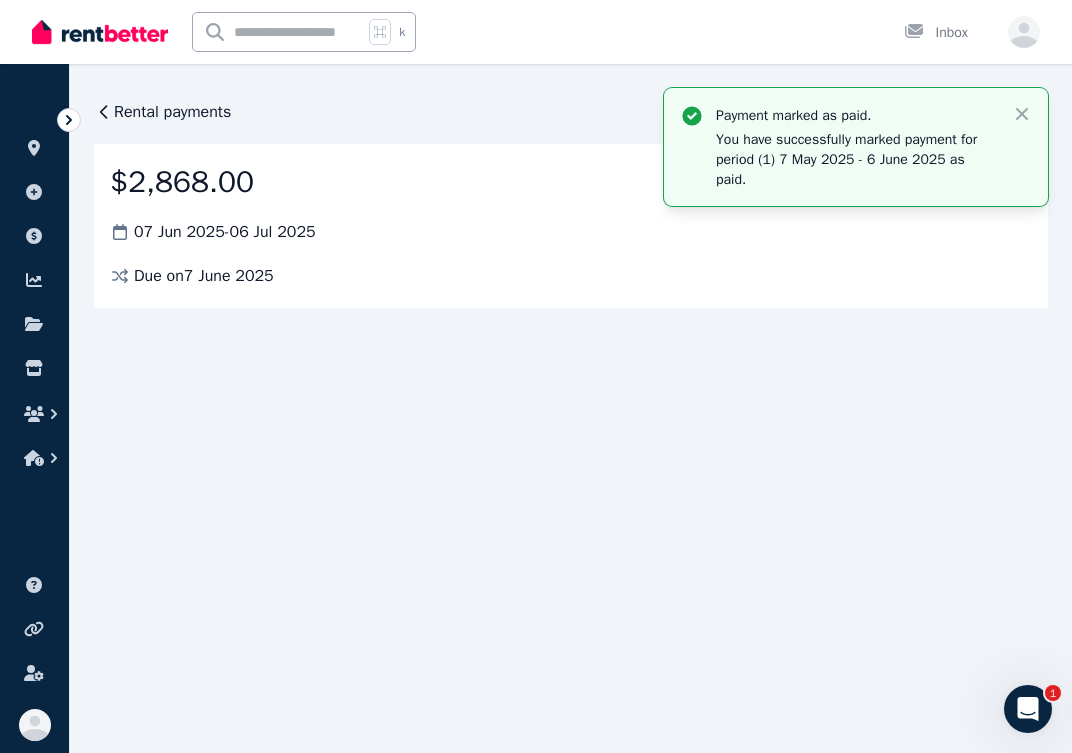 click on "Rental payments" at bounding box center [172, 112] 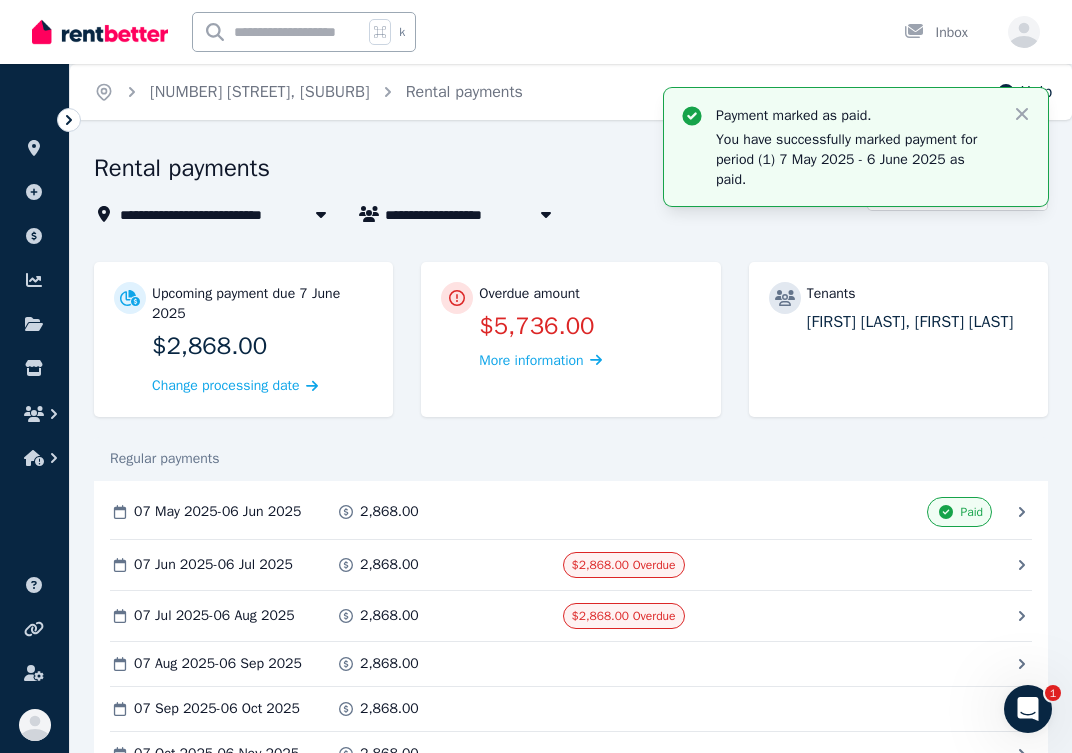 click on "$2,868.00 Overdue" at bounding box center [624, 565] 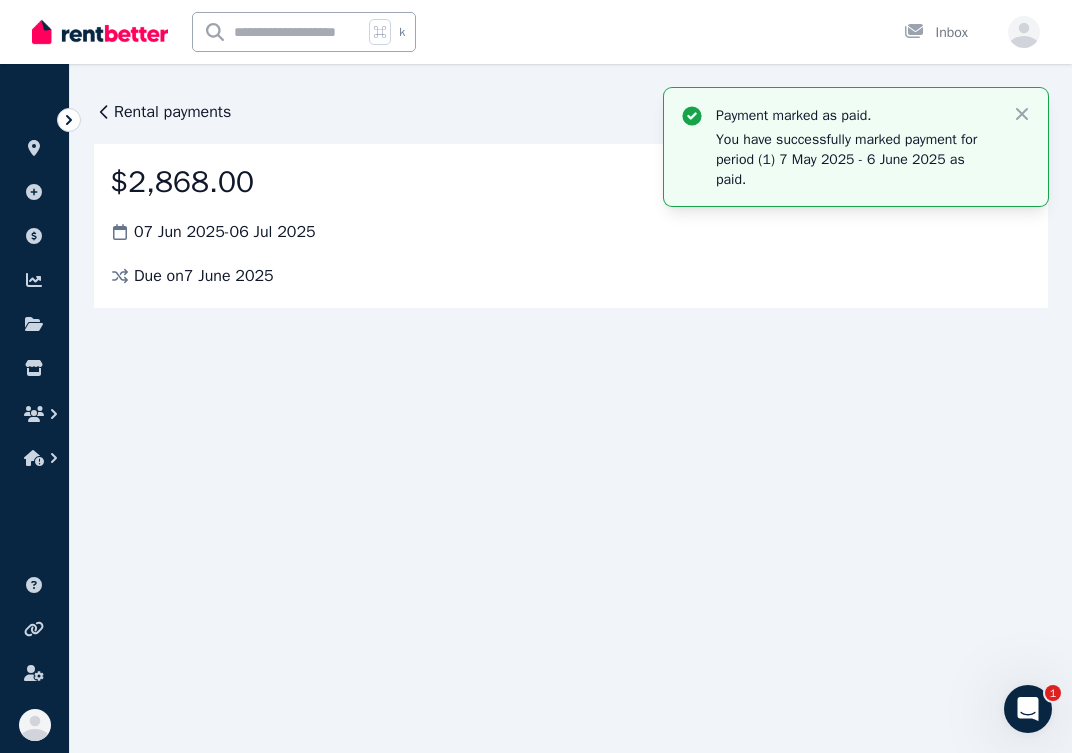 click on "Payment marked as paid. You have successfully marked payment for period (1) 7 May 2025 - 6 June 2025 as paid. Close" at bounding box center [856, 147] 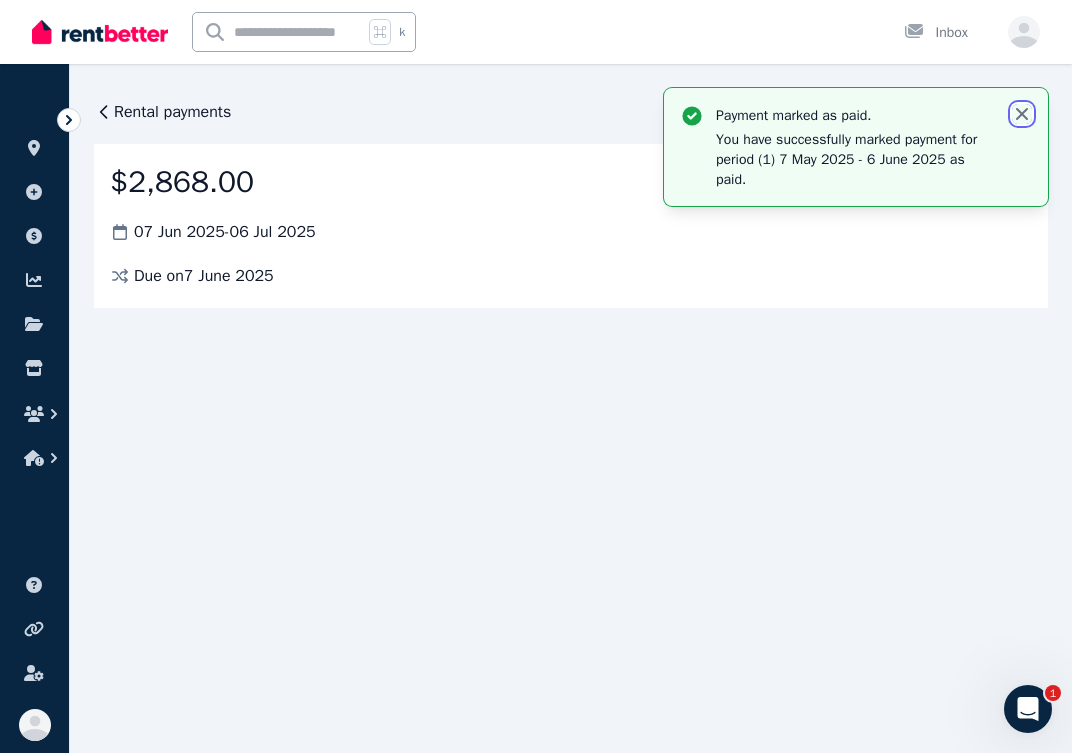 click 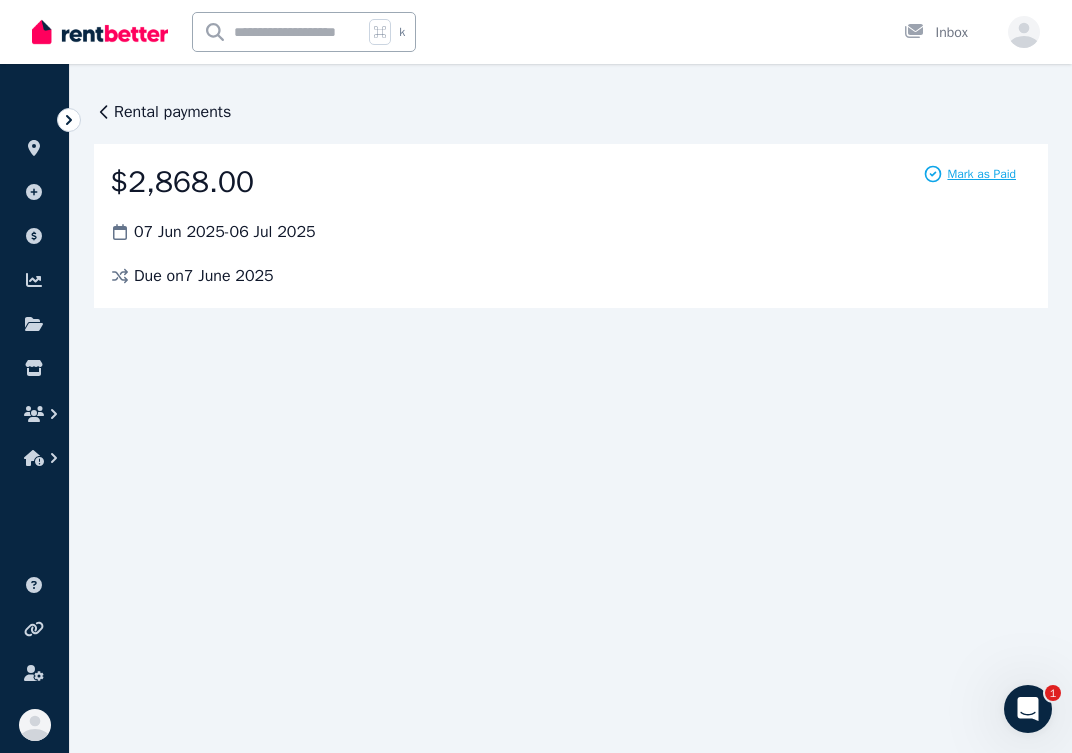 click on "Mark as Paid" at bounding box center [981, 174] 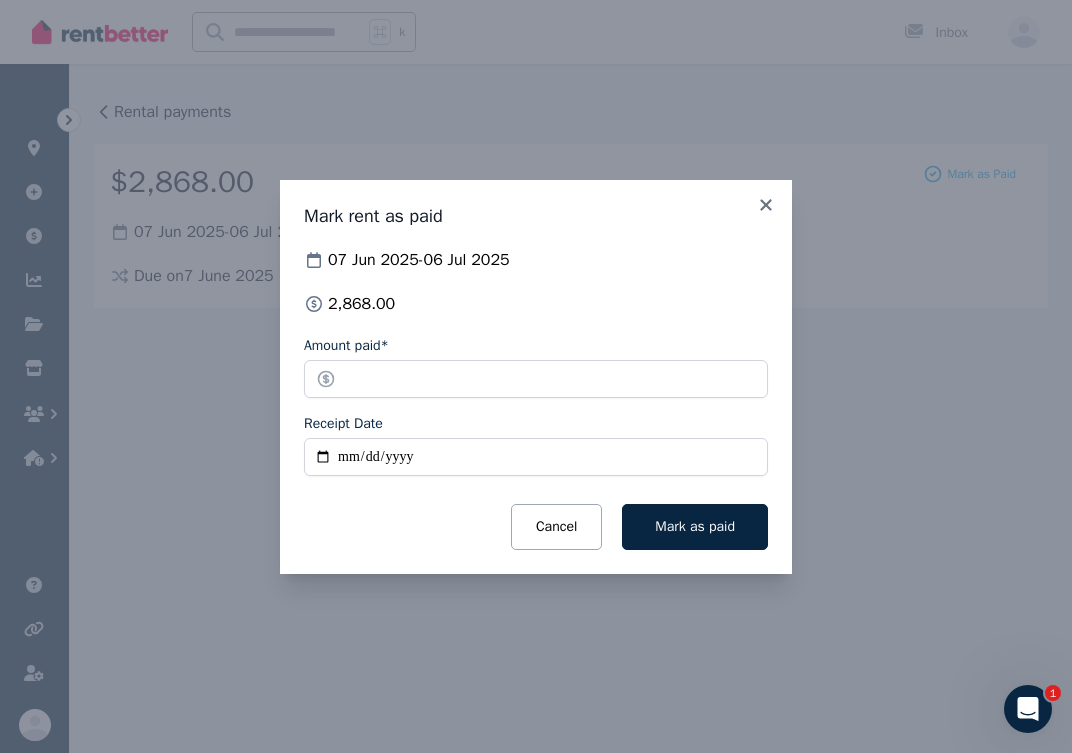 click on "Receipt Date" at bounding box center (536, 457) 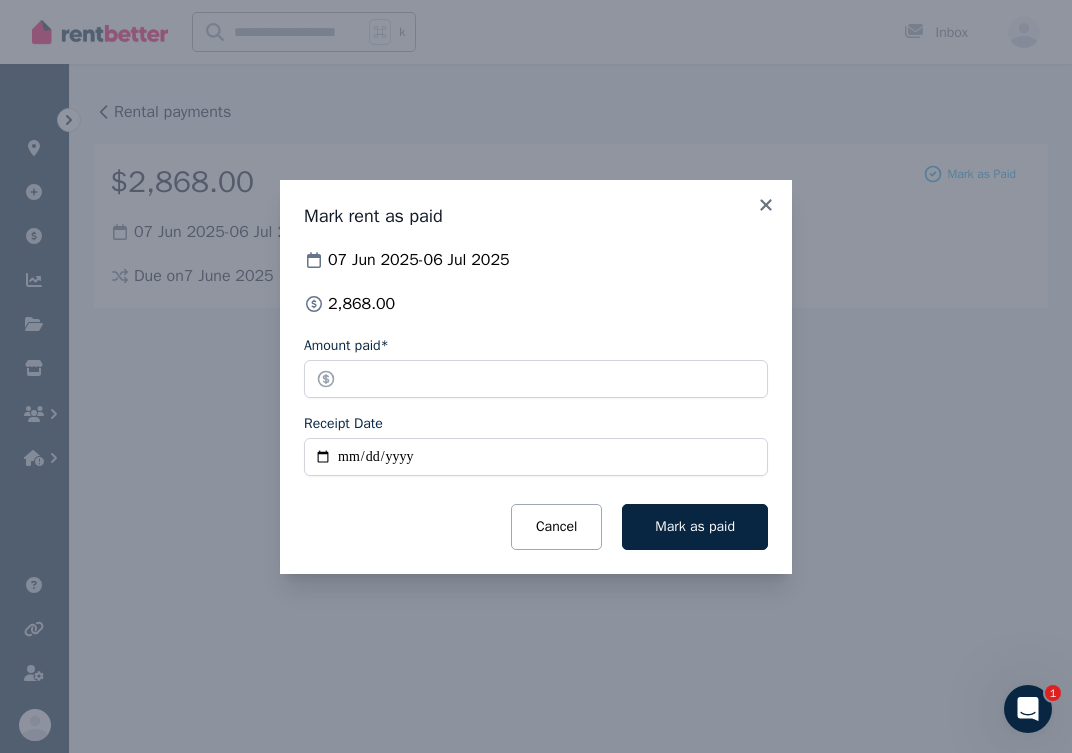 type on "**********" 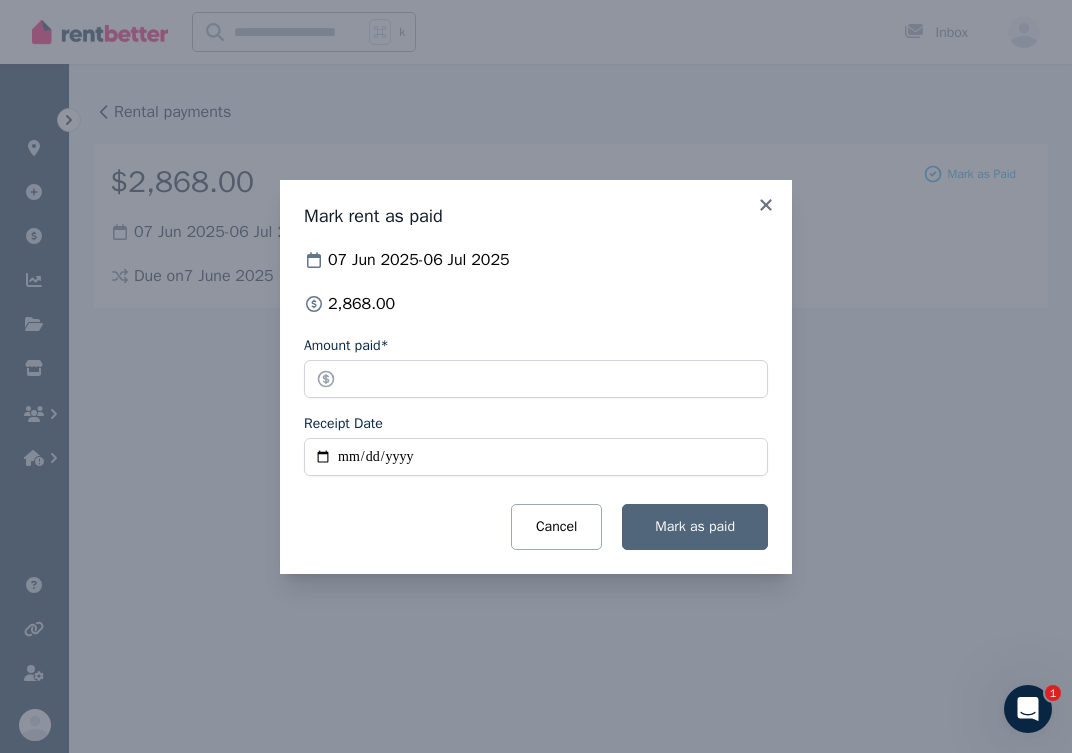 click on "Mark as paid" at bounding box center (695, 527) 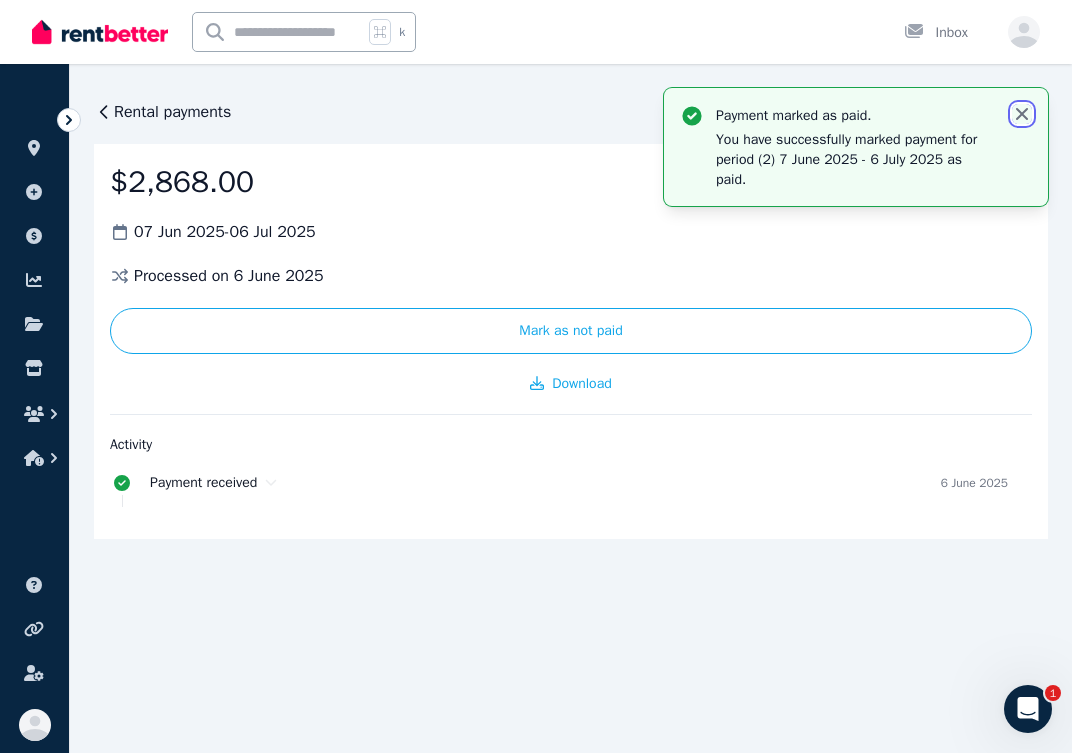 click 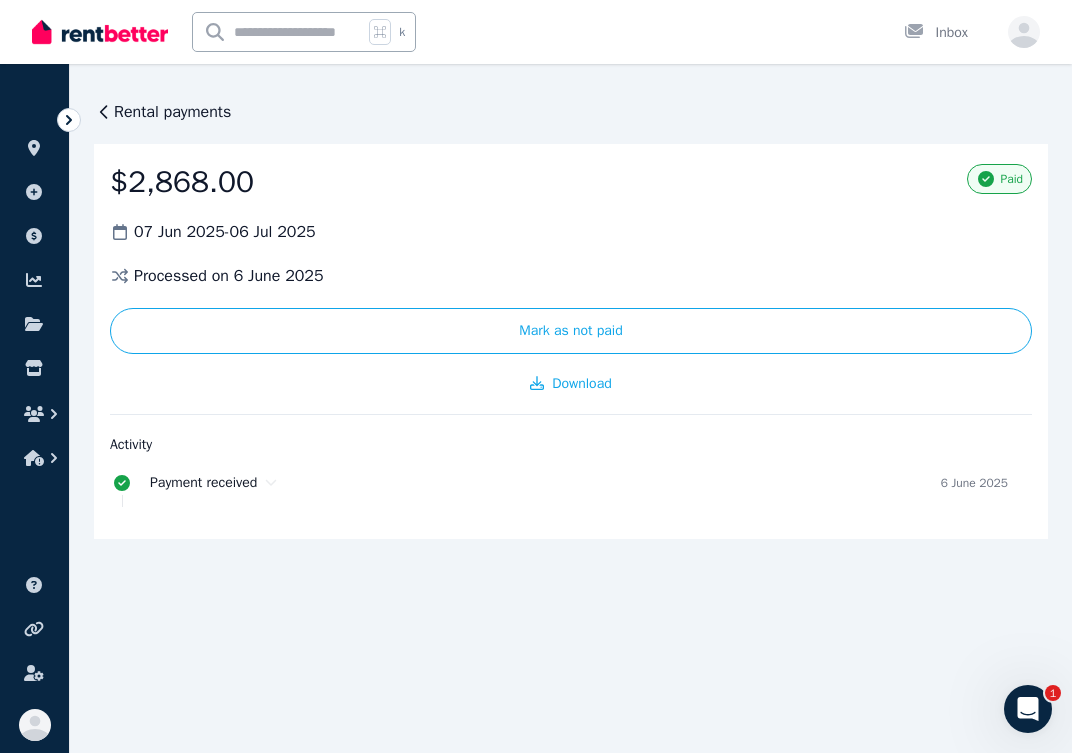 click on "Rental payments" at bounding box center (172, 112) 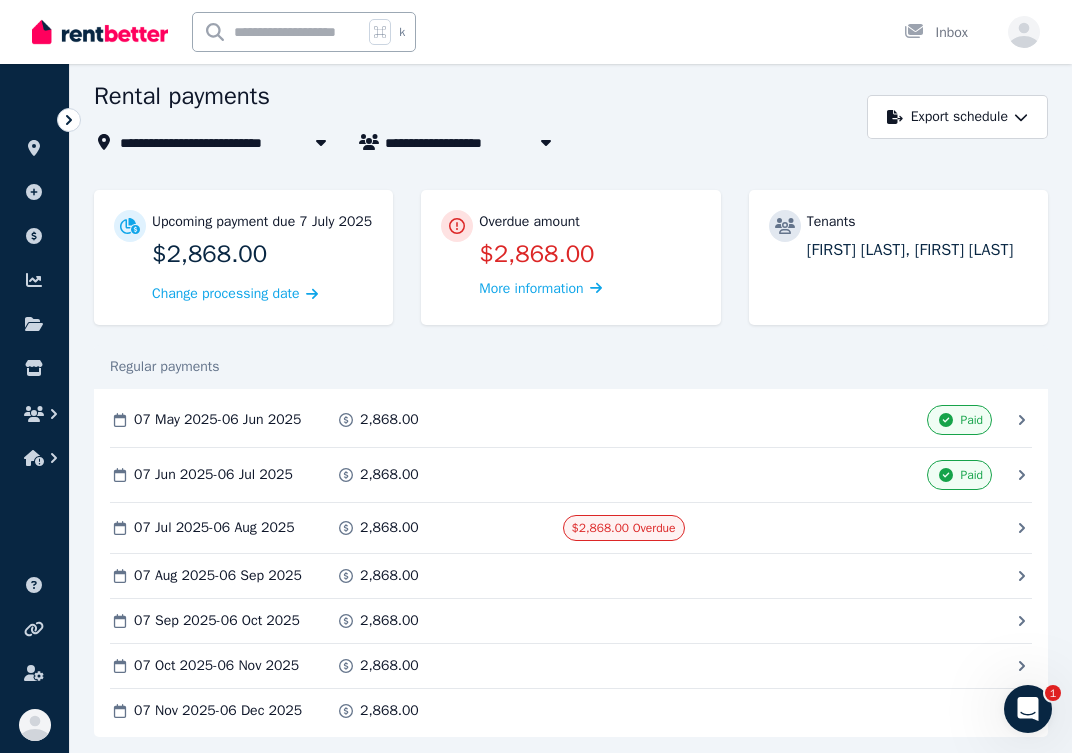 scroll, scrollTop: 80, scrollLeft: 0, axis: vertical 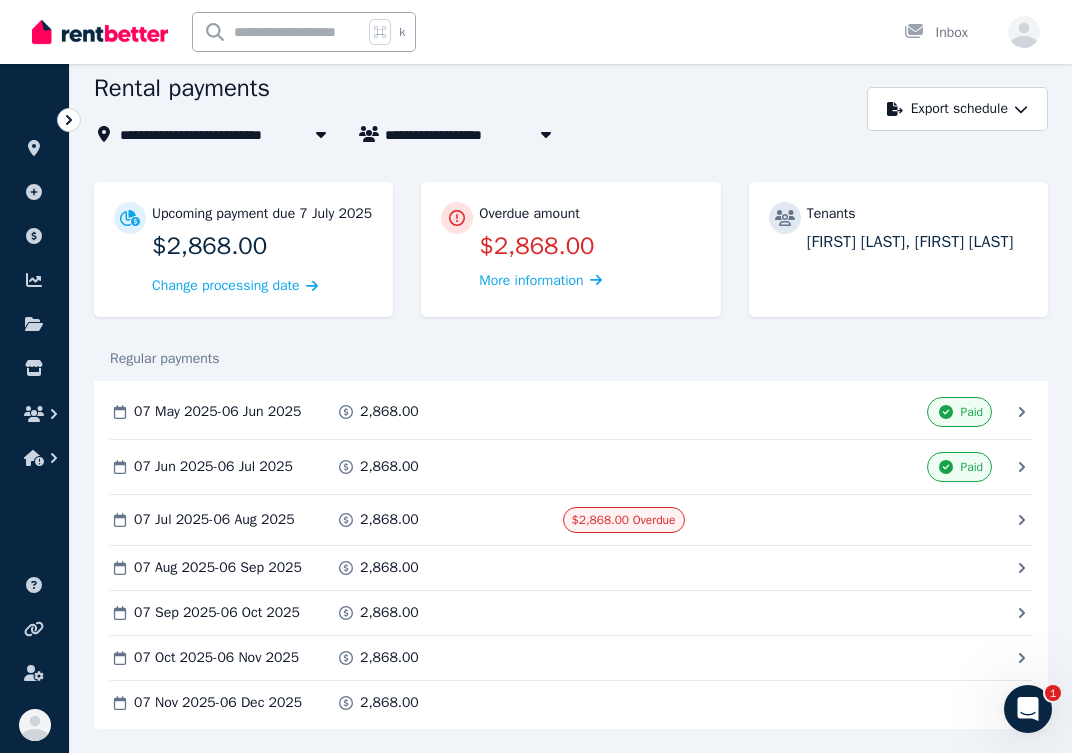 click on "**********" at bounding box center (571, 109) 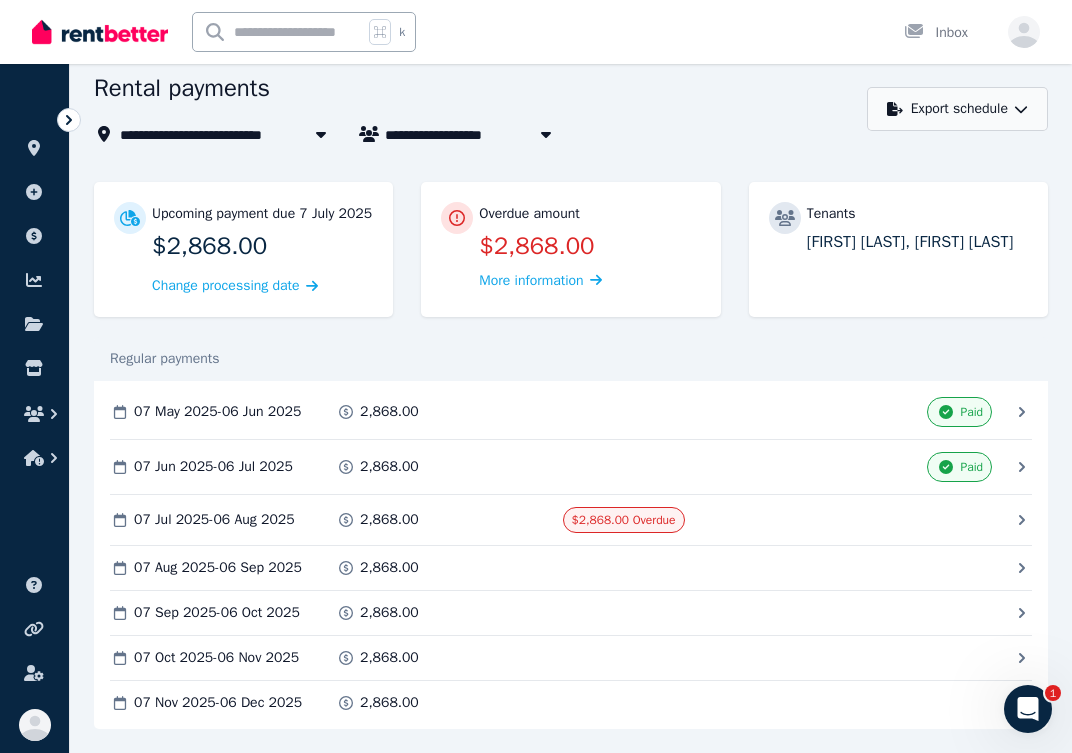 click on "Export schedule" at bounding box center (957, 109) 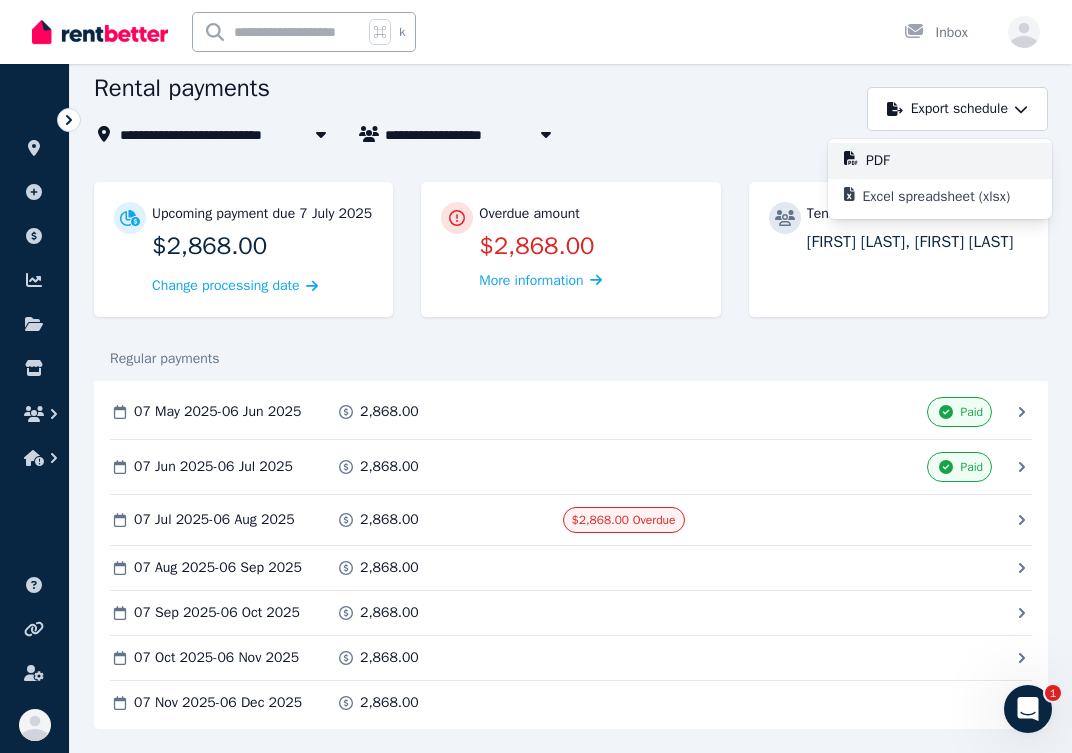 click on "PDF" at bounding box center [951, 161] 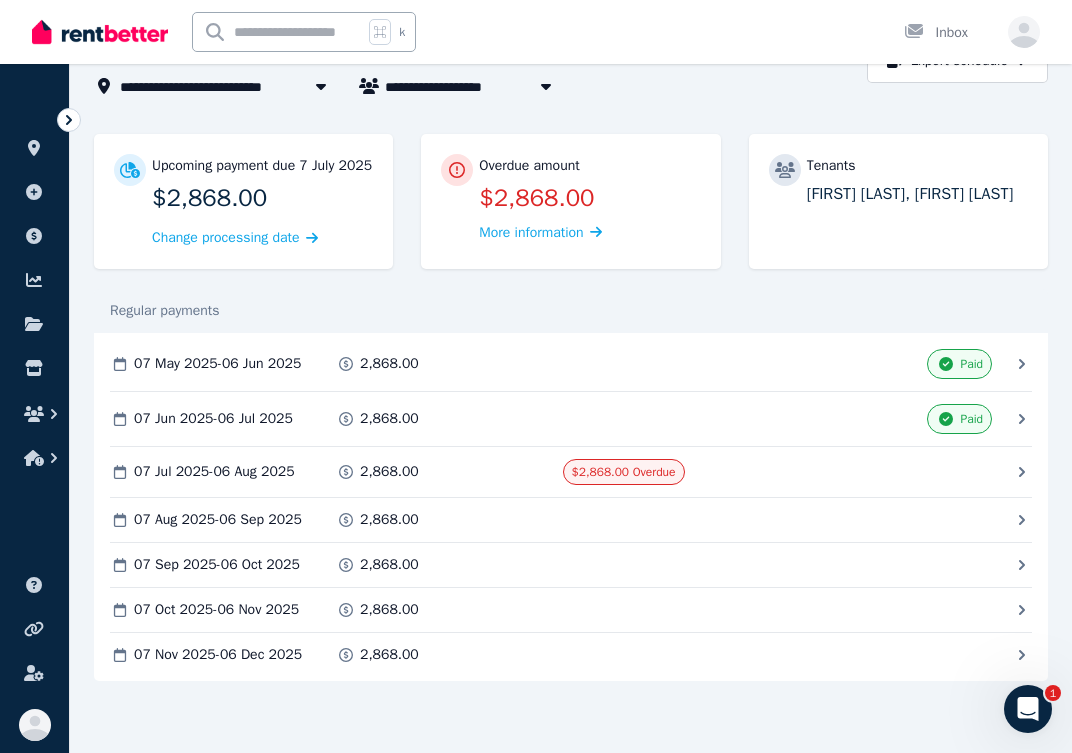 scroll, scrollTop: 0, scrollLeft: 0, axis: both 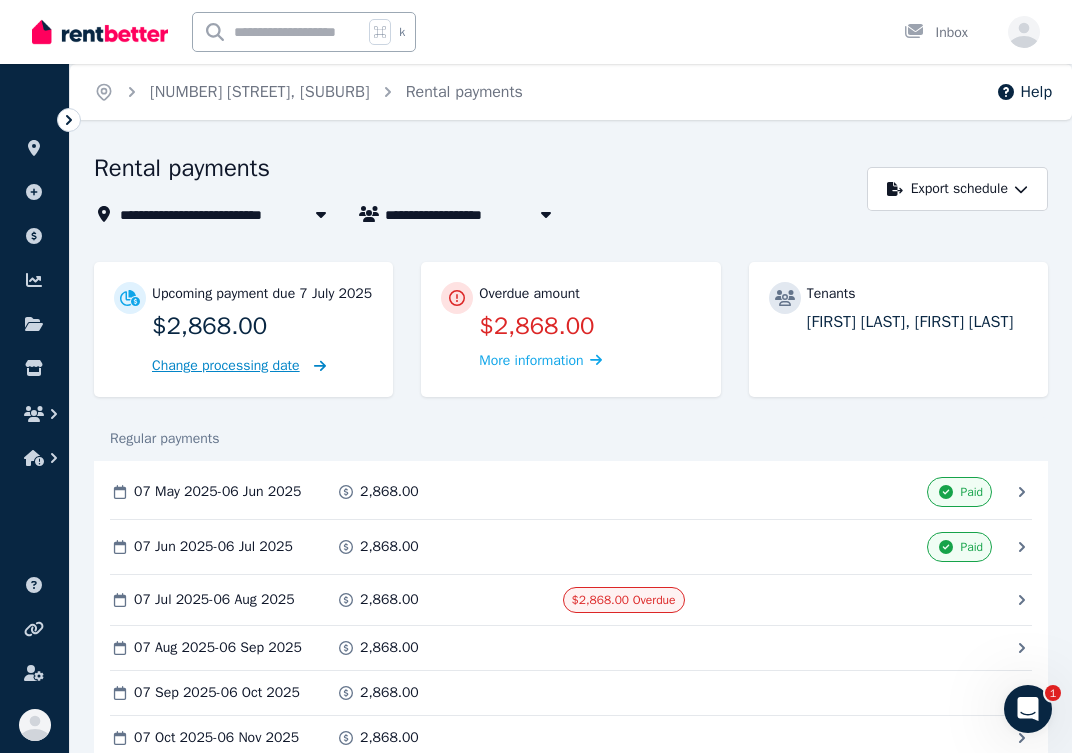 click on "Change processing date" at bounding box center [226, 366] 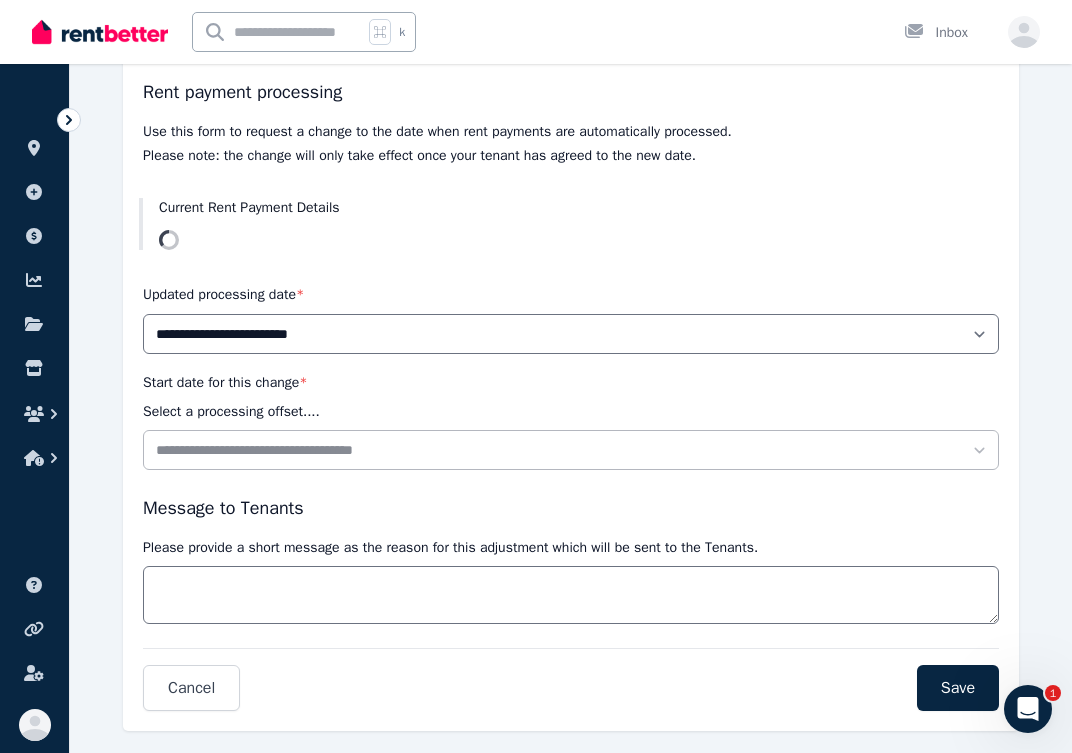 scroll, scrollTop: 198, scrollLeft: 0, axis: vertical 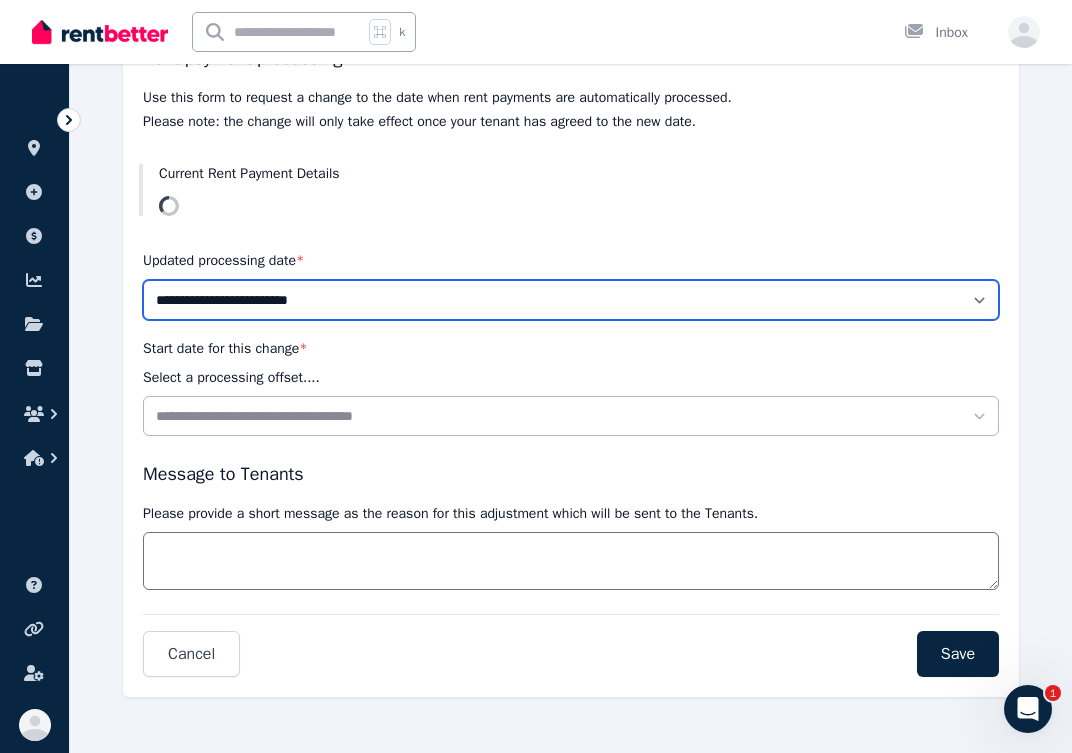 click on "**********" at bounding box center [571, 300] 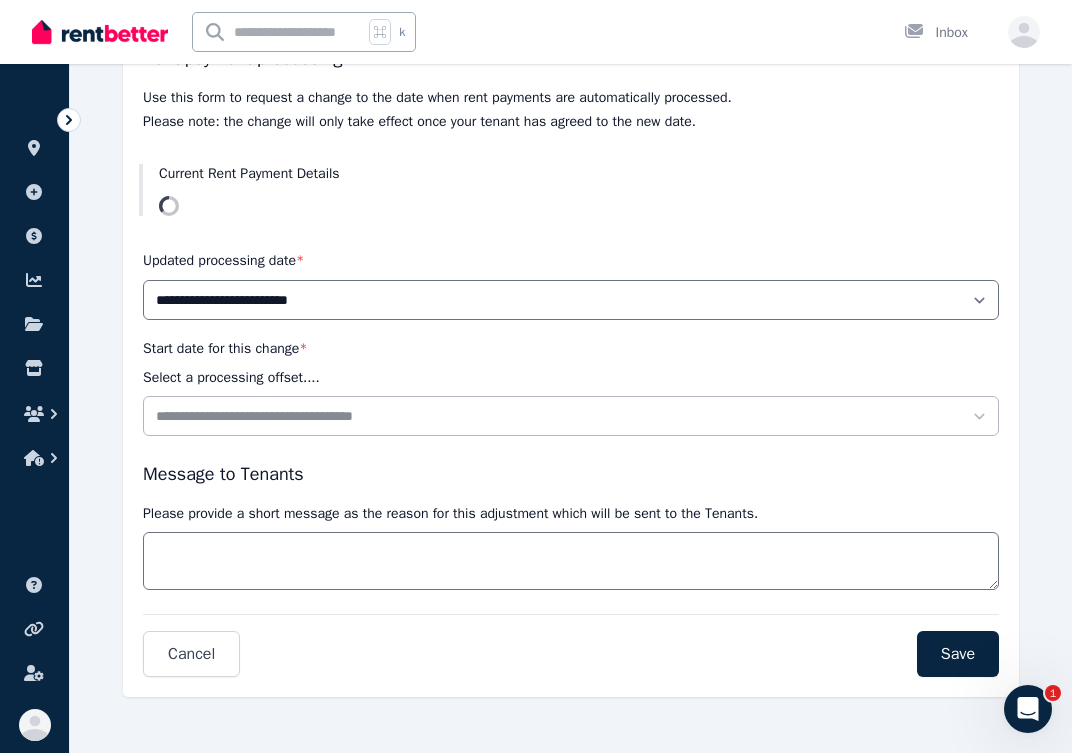click on "**********" at bounding box center (571, 386) 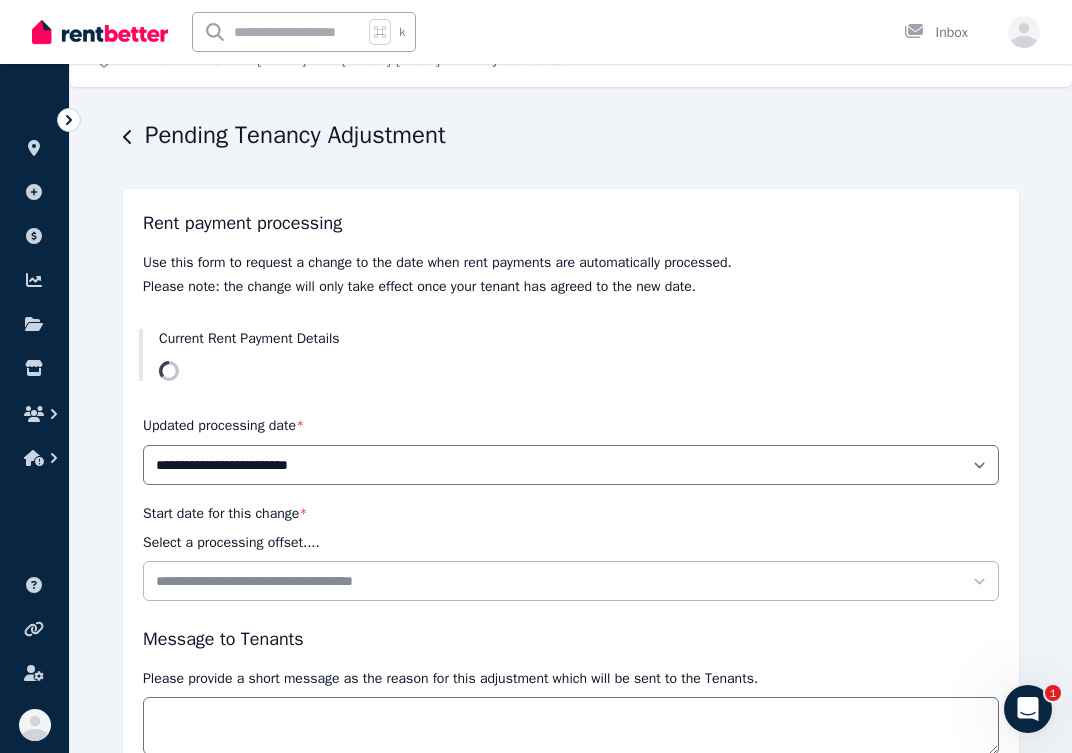 scroll, scrollTop: 0, scrollLeft: 0, axis: both 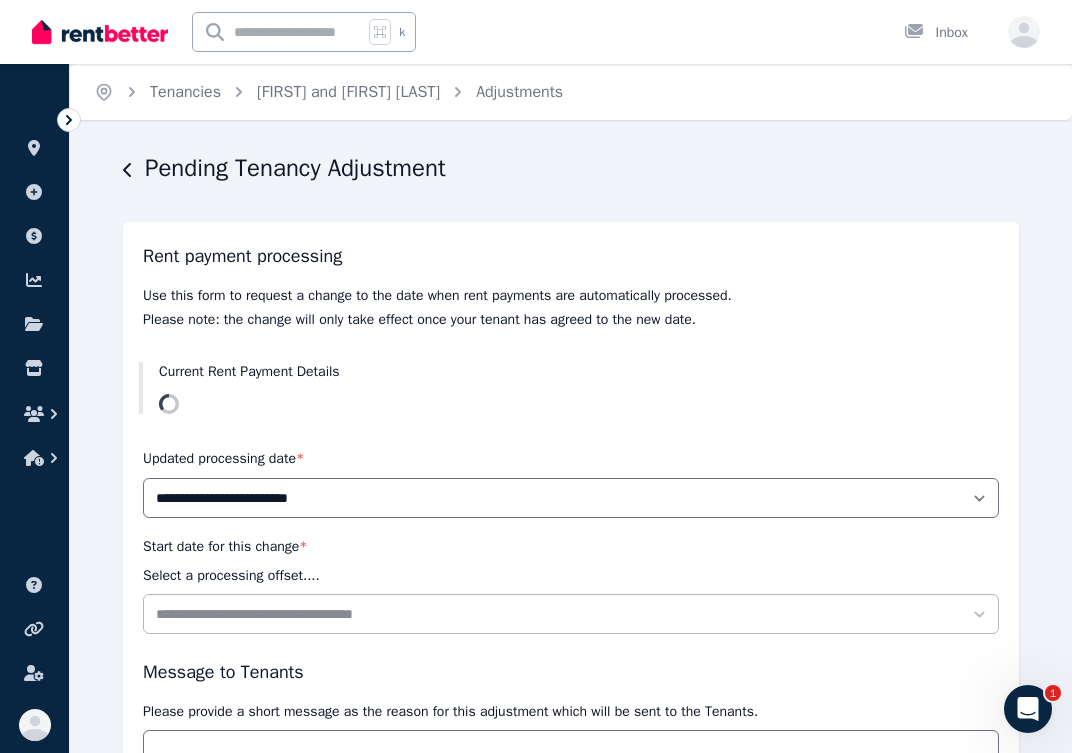 click 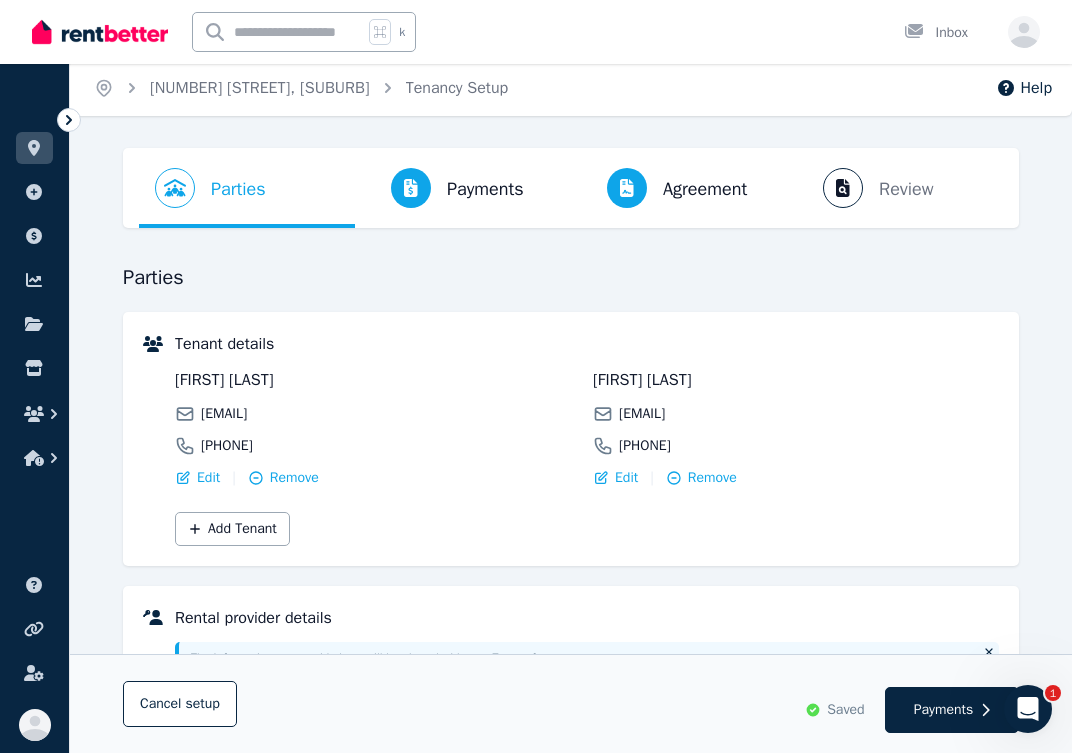 scroll, scrollTop: 0, scrollLeft: 0, axis: both 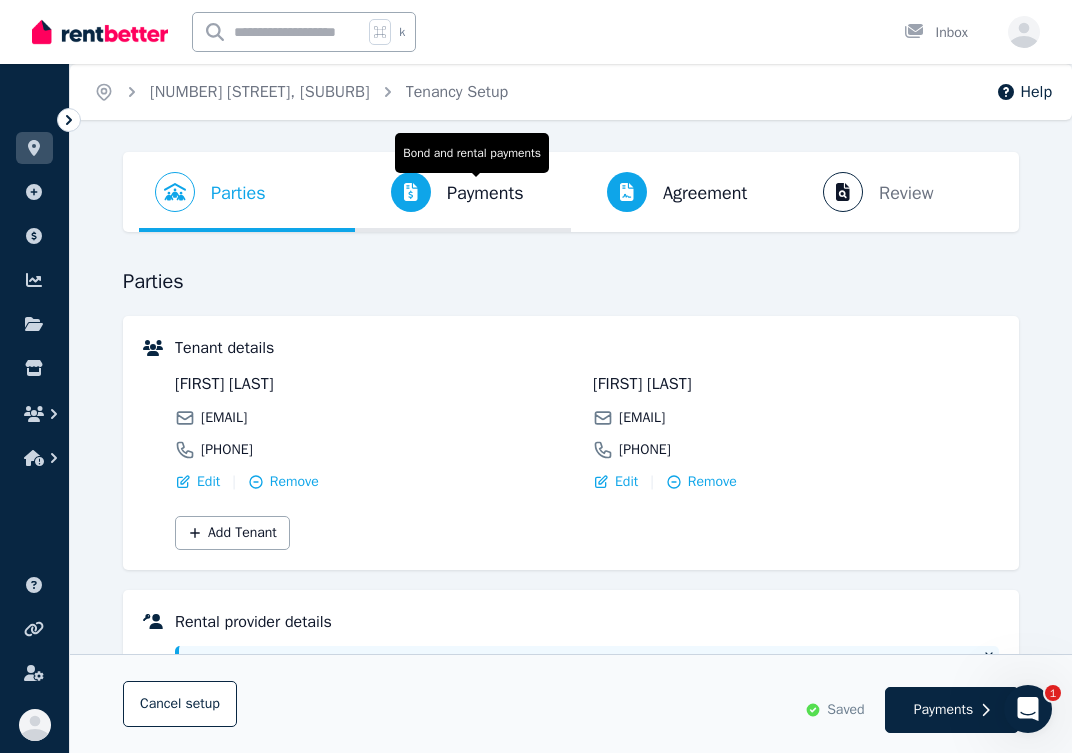 click on "Payments" at bounding box center (485, 193) 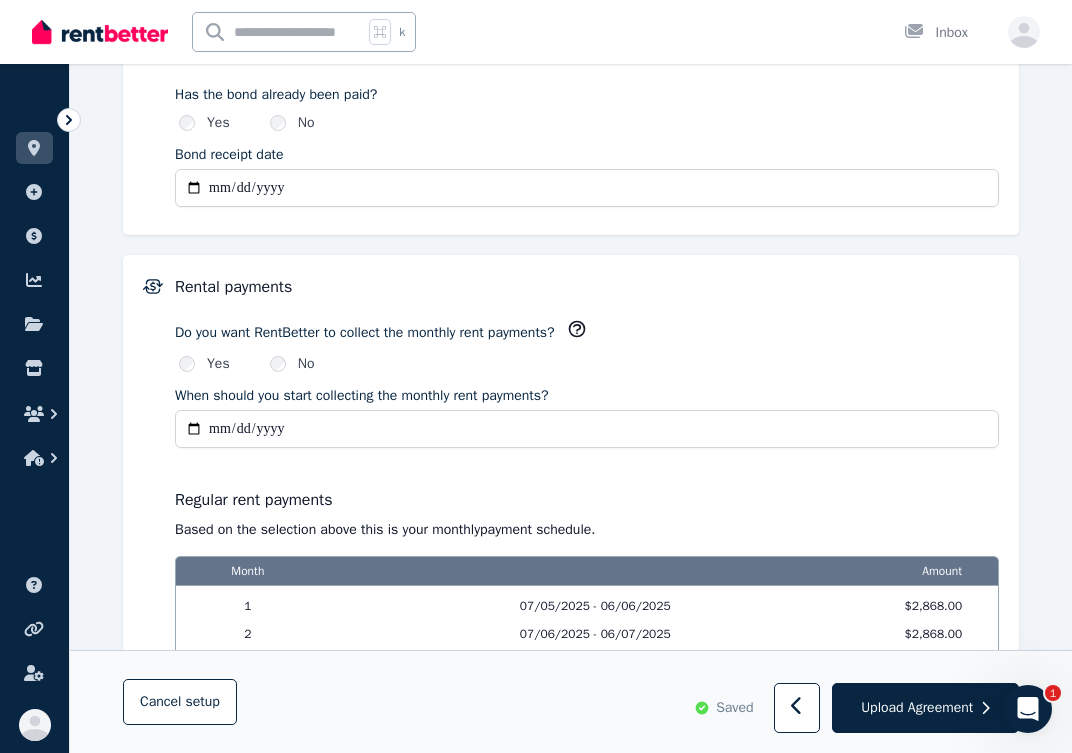 scroll, scrollTop: 1185, scrollLeft: 0, axis: vertical 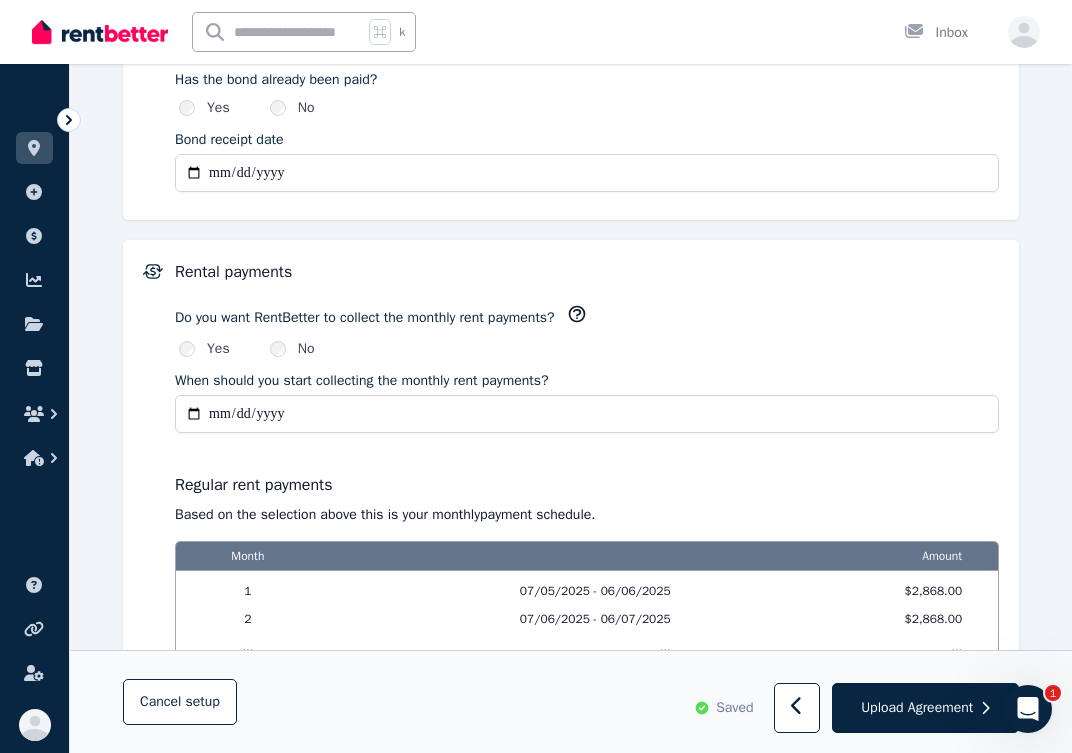 click on "**********" at bounding box center [587, 414] 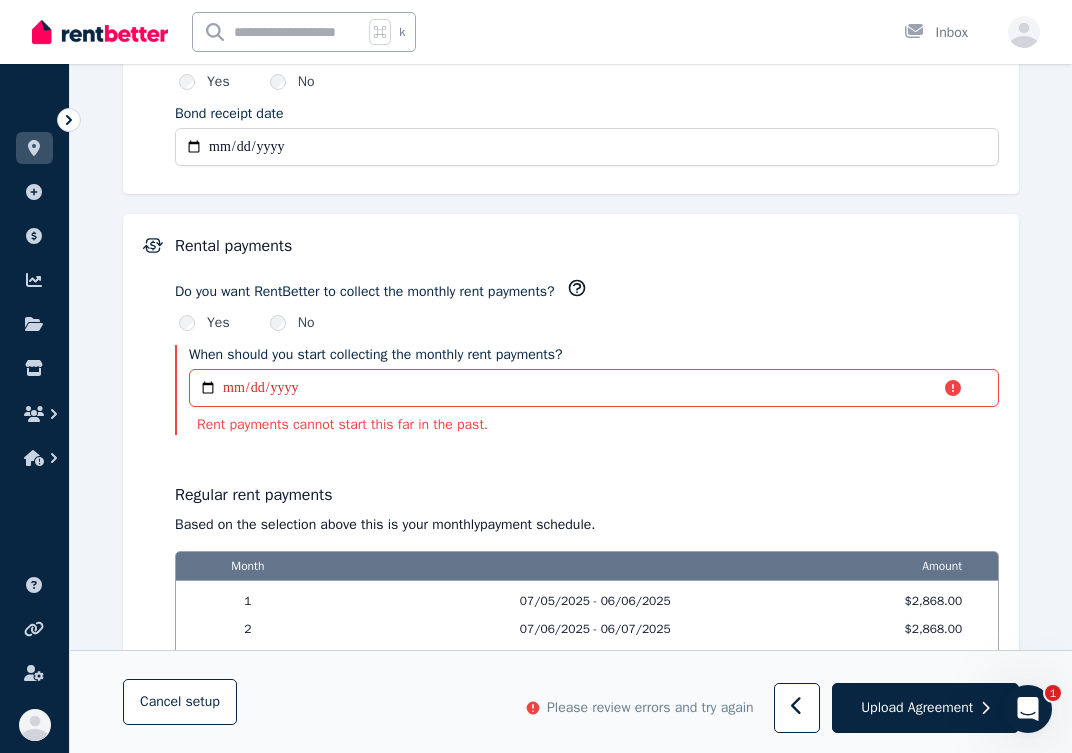 scroll, scrollTop: 1220, scrollLeft: 0, axis: vertical 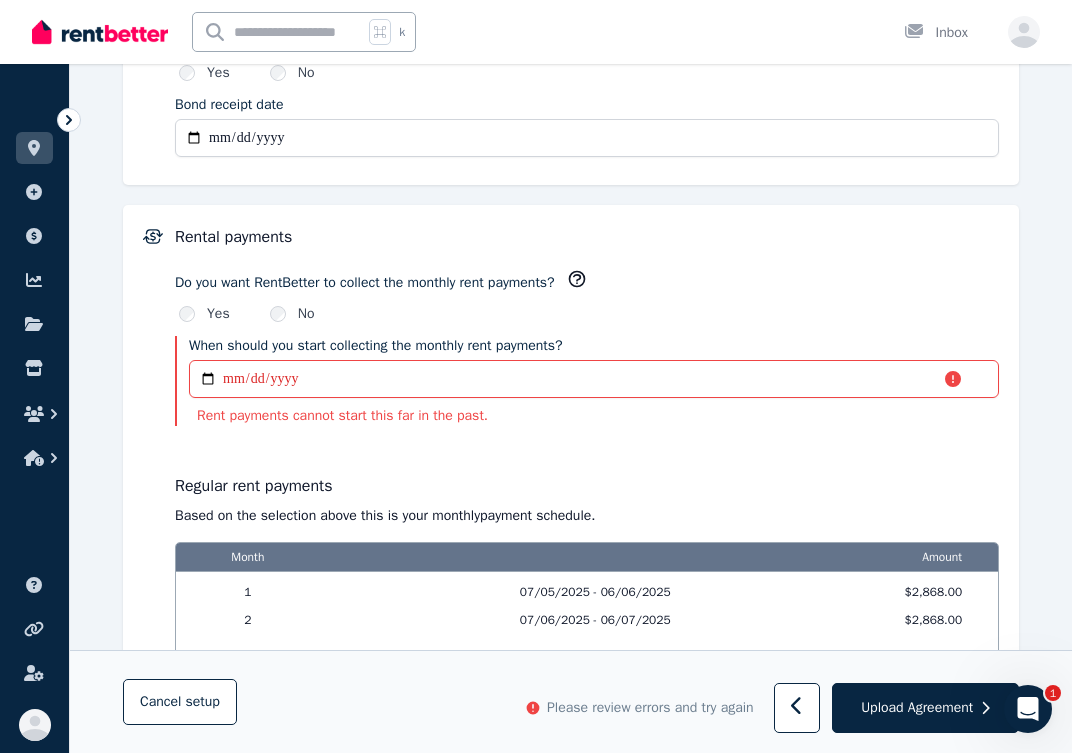 click on "Regular rent payments Based on the selection above this is your   monthly  payment schedule. Month Amount 1 07/05/2025 - 06/06/2025 $2,868.00 2 07/06/2025 - 06/07/2025 $2,868.00 ... ... ... 6 07/10/2025 - 06/11/2025 $2,868.00 7 07/11/2025 - 06/12/2025 $2,868.00" at bounding box center (587, 589) 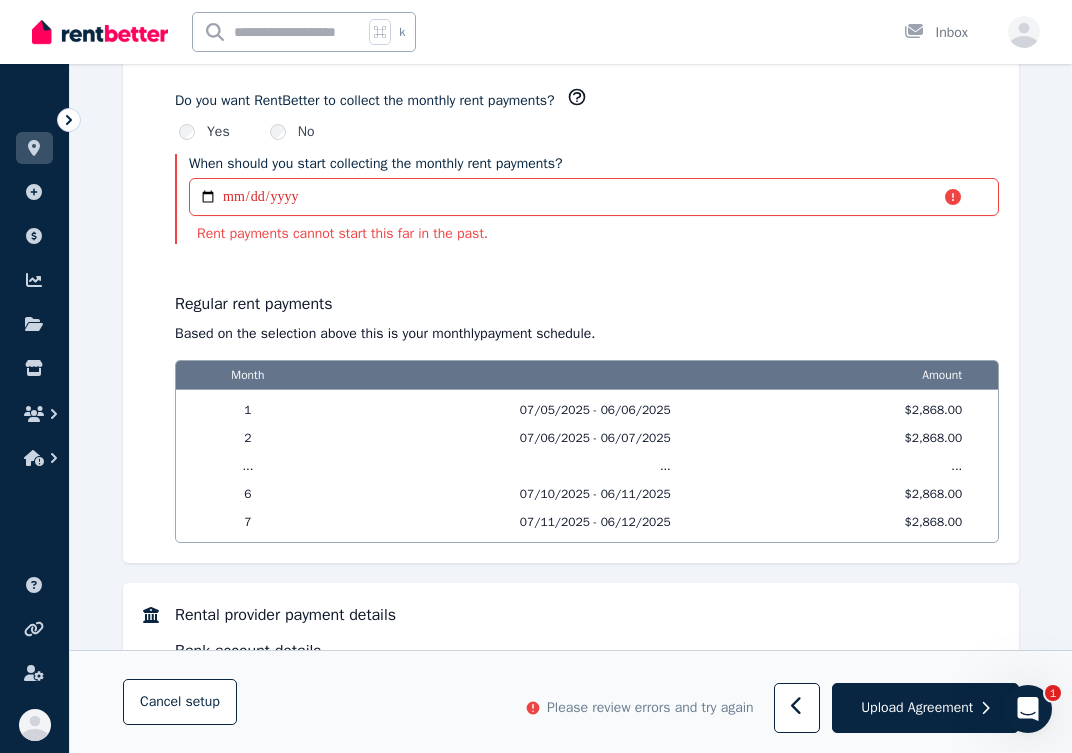 scroll, scrollTop: 1401, scrollLeft: 0, axis: vertical 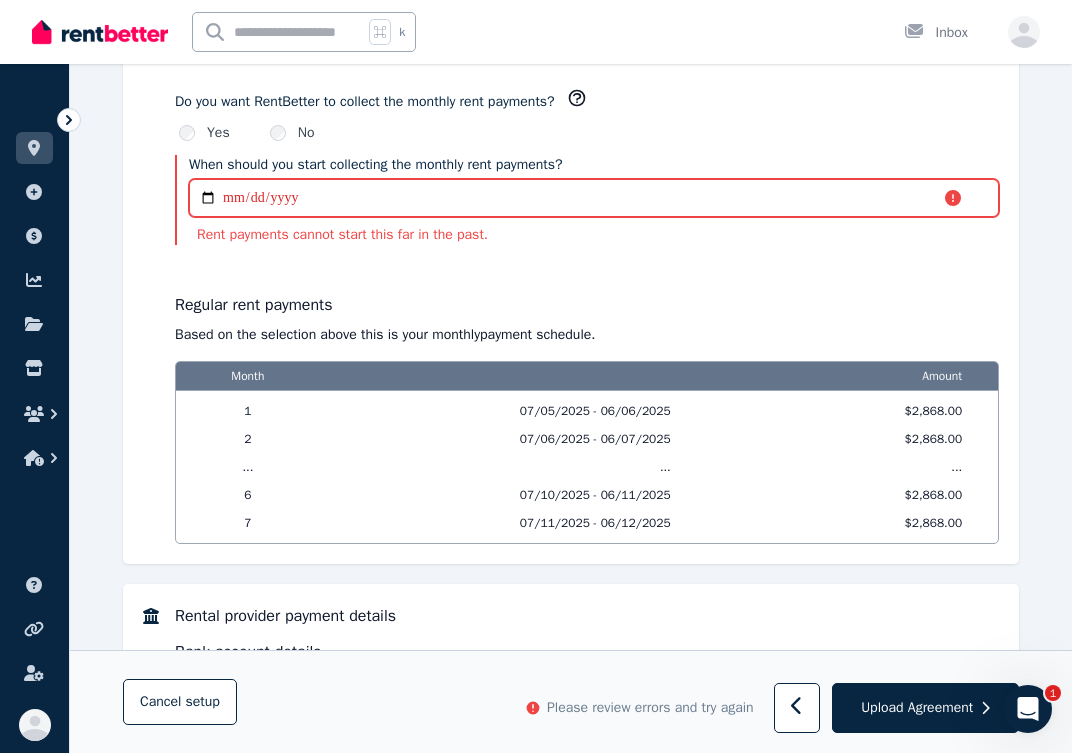 click on "**********" at bounding box center [594, 198] 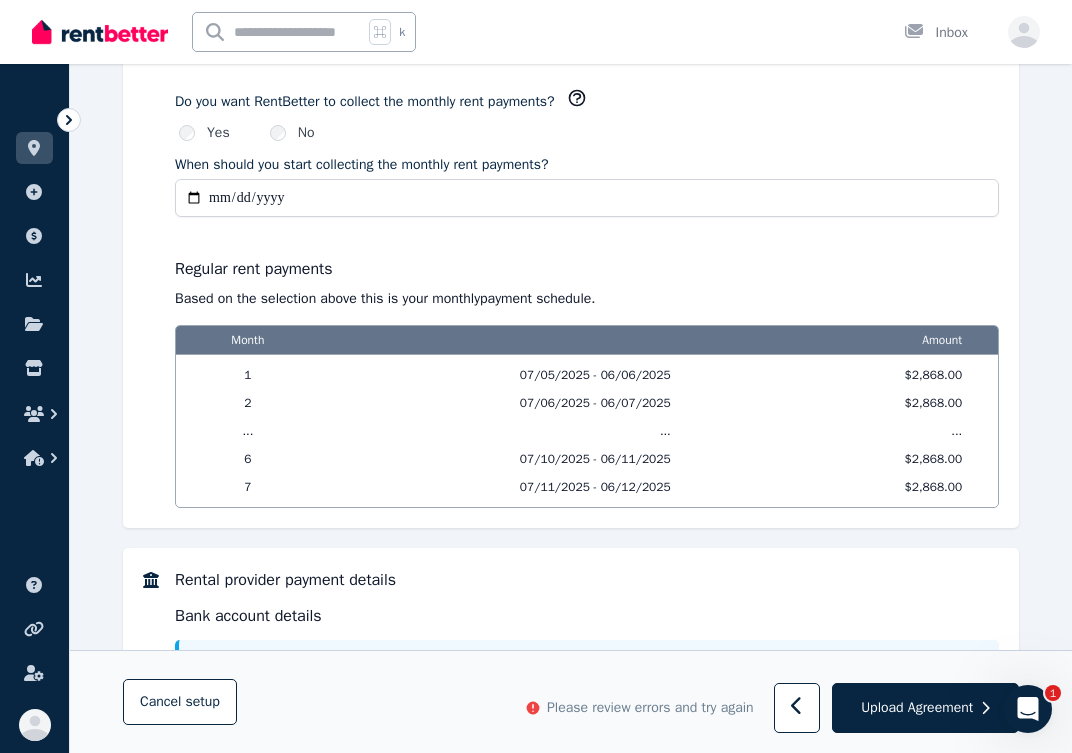 type on "**********" 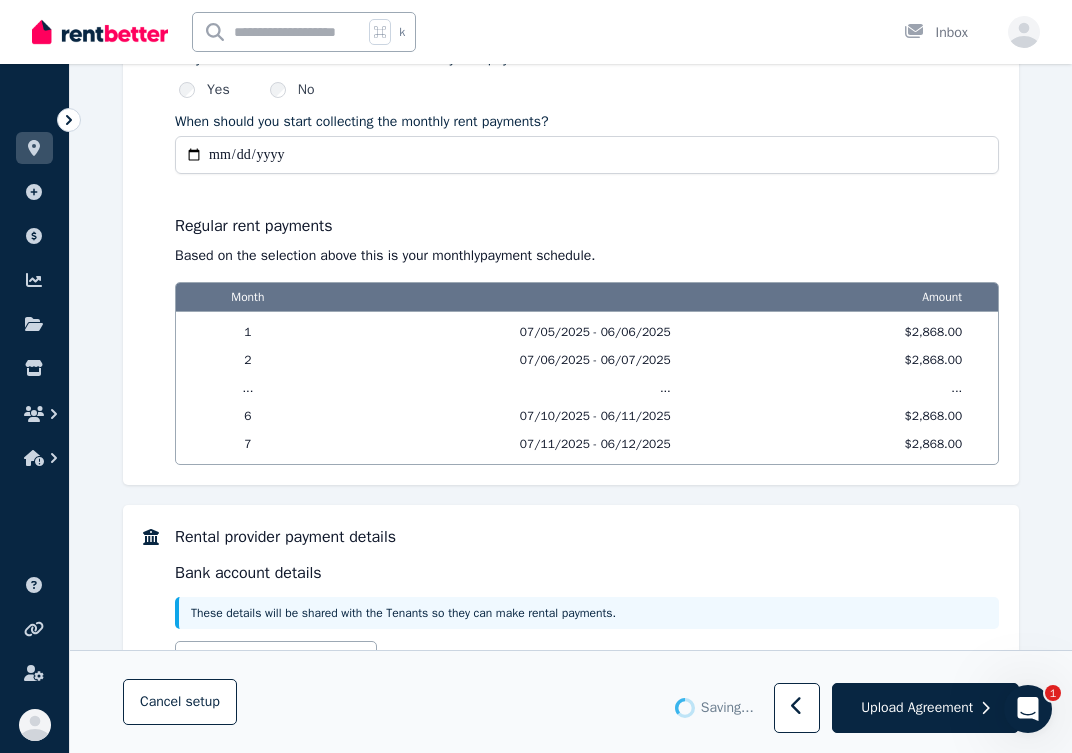 scroll, scrollTop: 1452, scrollLeft: 0, axis: vertical 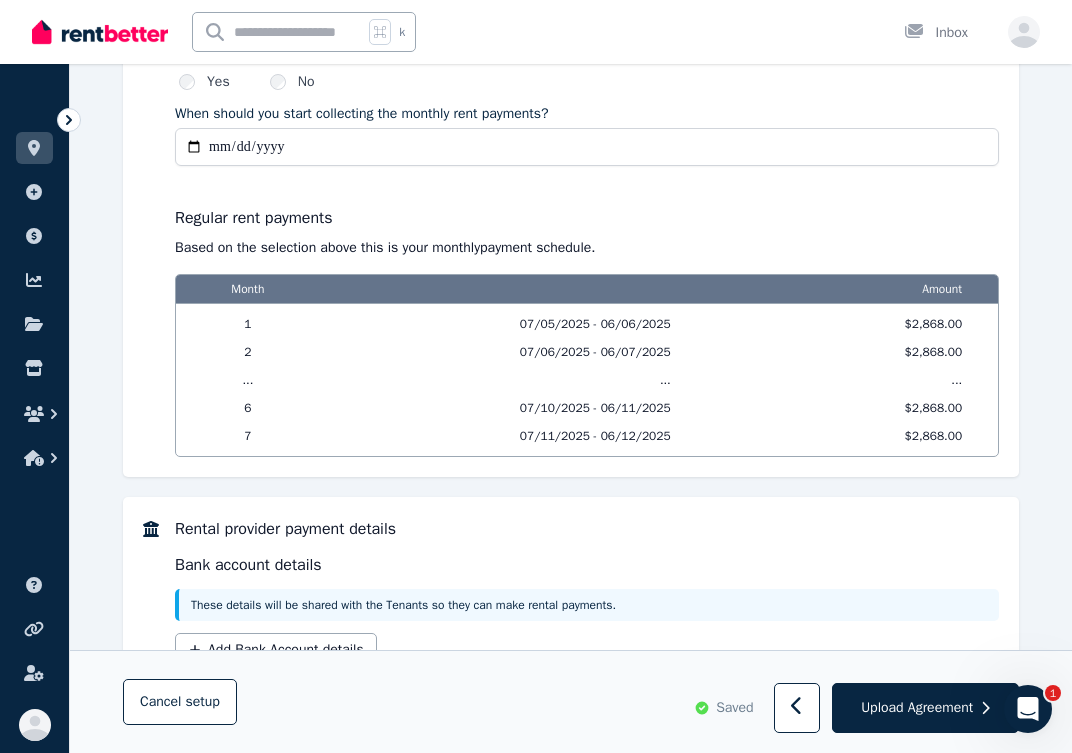 click on "..." at bounding box center (850, 380) 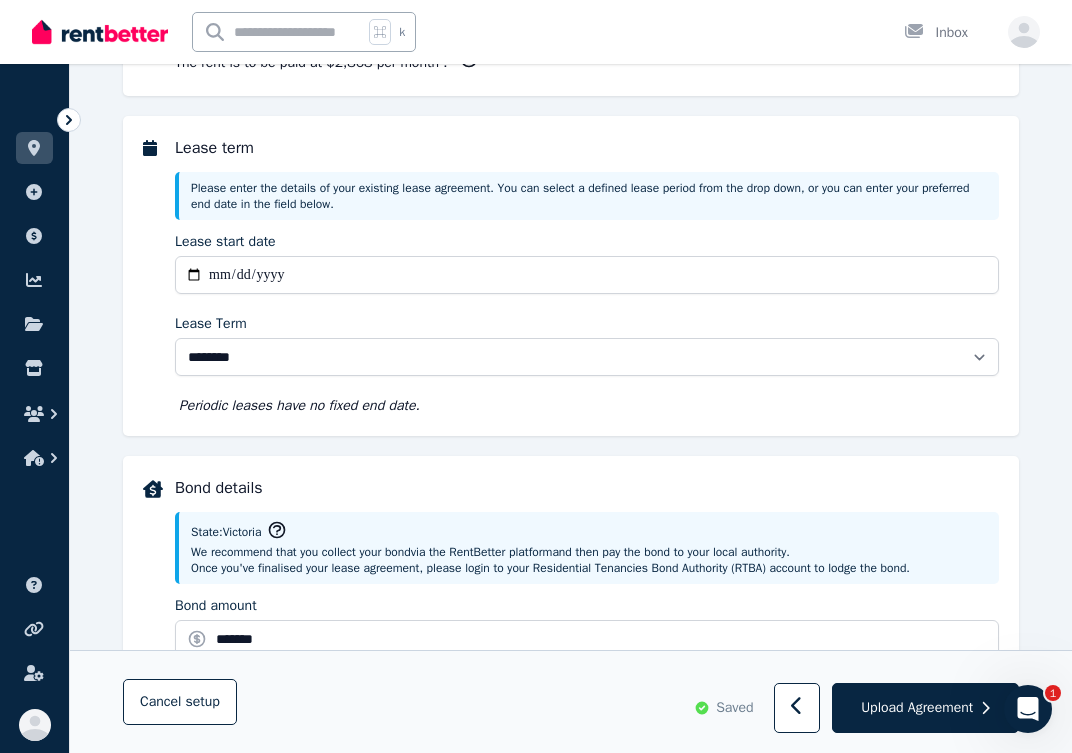 scroll, scrollTop: 0, scrollLeft: 0, axis: both 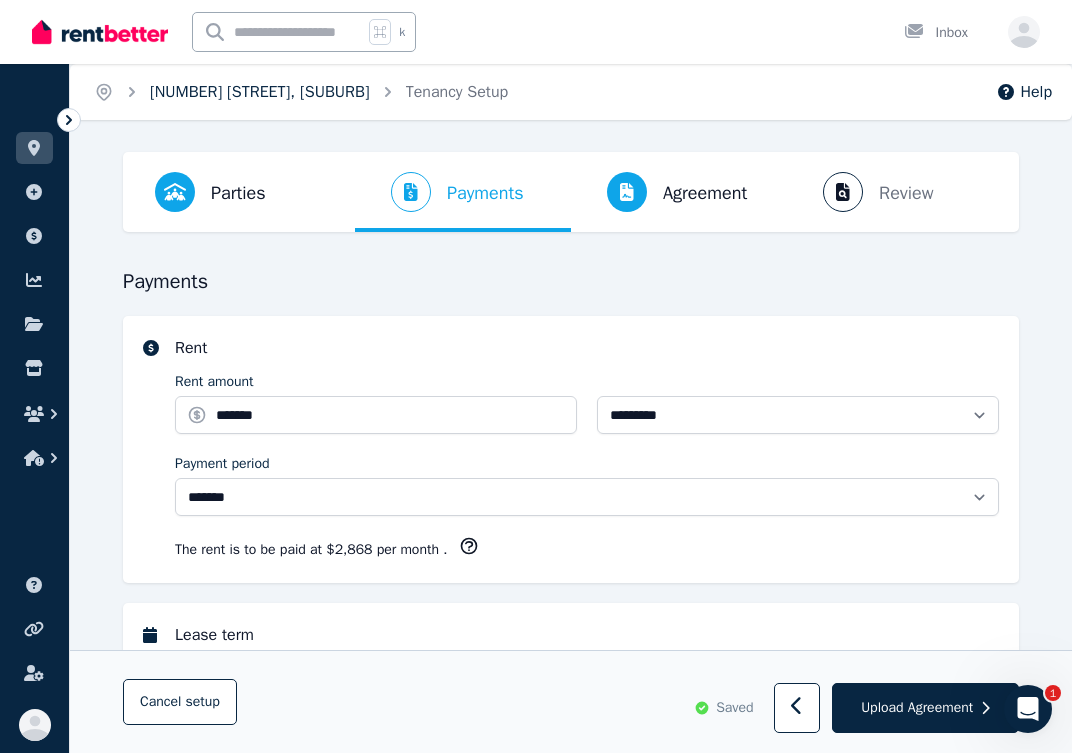 click on "[NUMBER] [STREET], [SUBURB]" at bounding box center [260, 92] 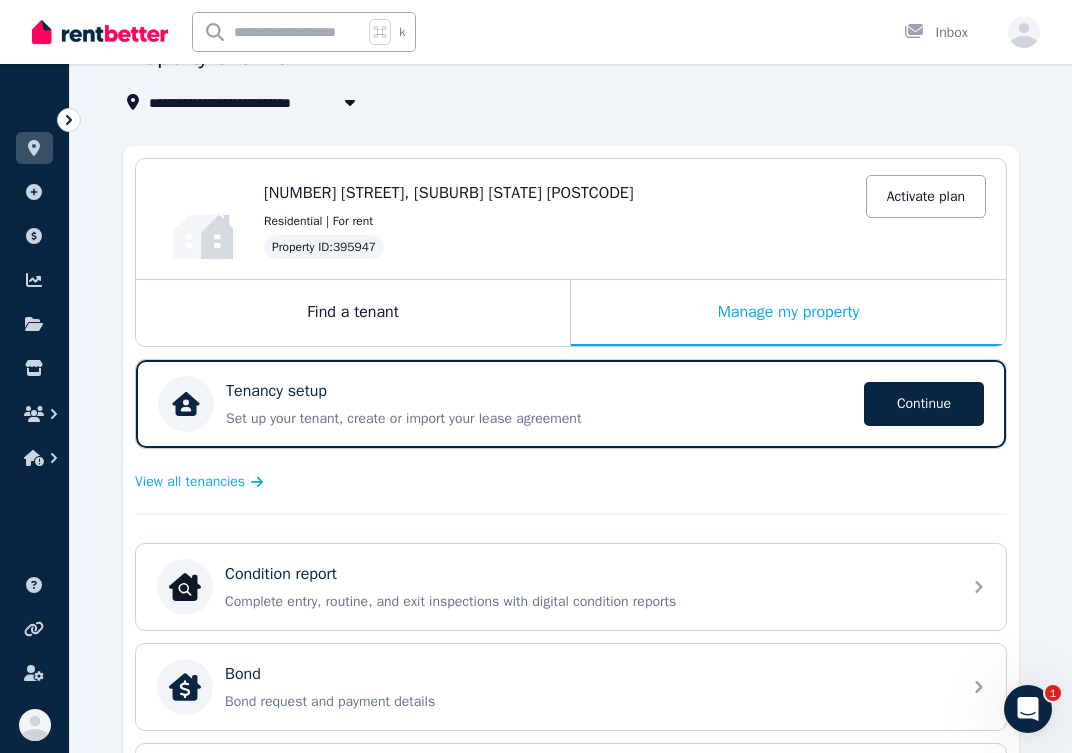 scroll, scrollTop: 111, scrollLeft: 0, axis: vertical 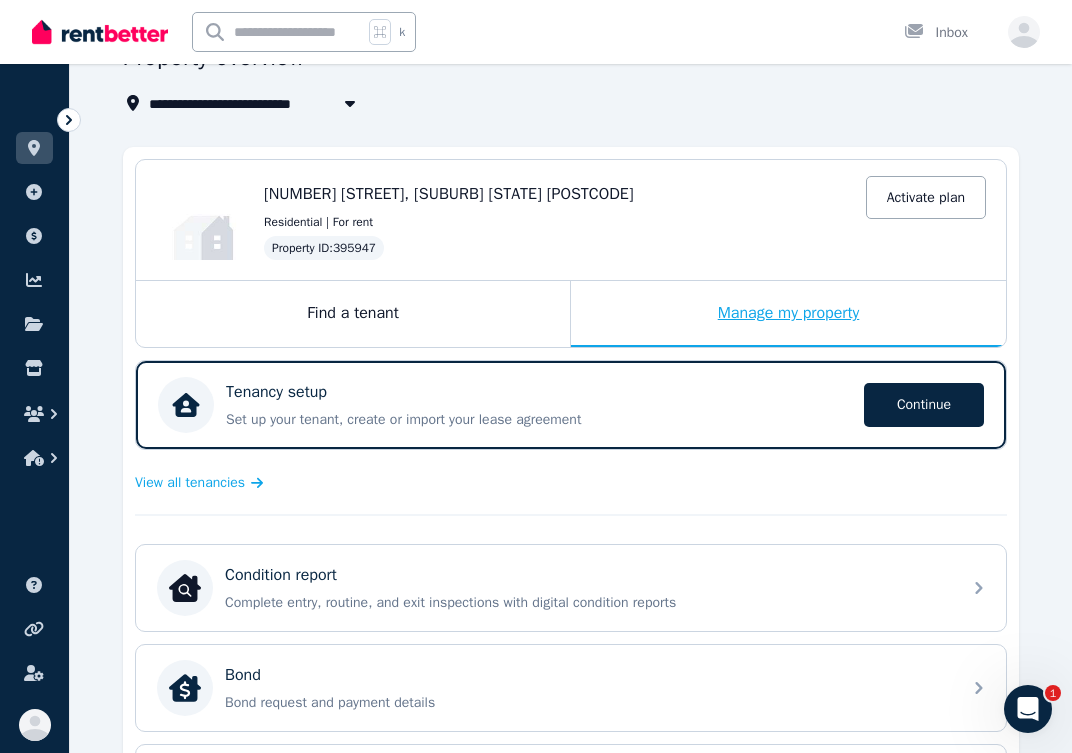 click on "Manage my property" at bounding box center [788, 314] 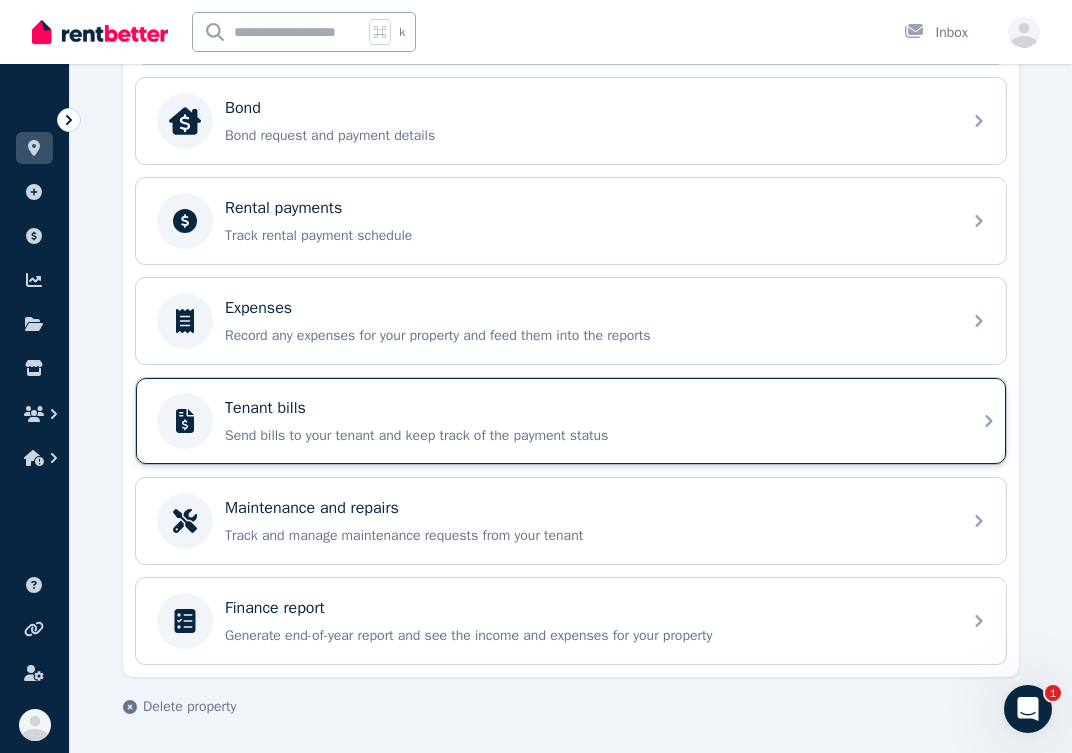 scroll, scrollTop: 0, scrollLeft: 0, axis: both 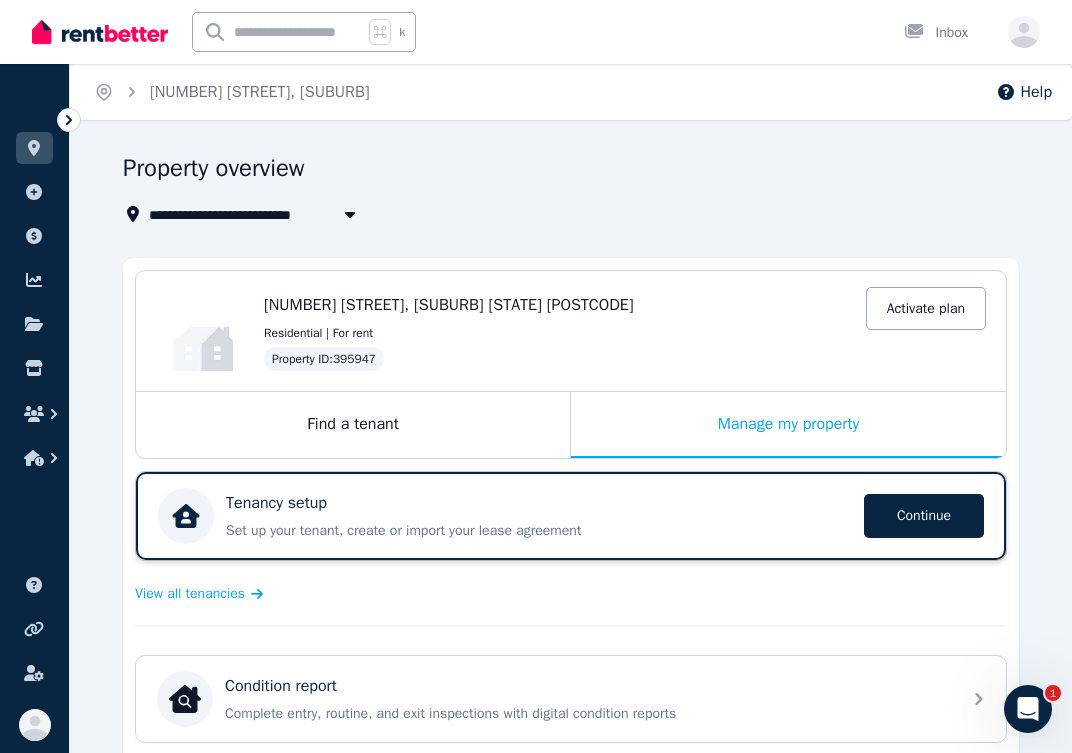 click on "Tenancy setup" at bounding box center (539, 503) 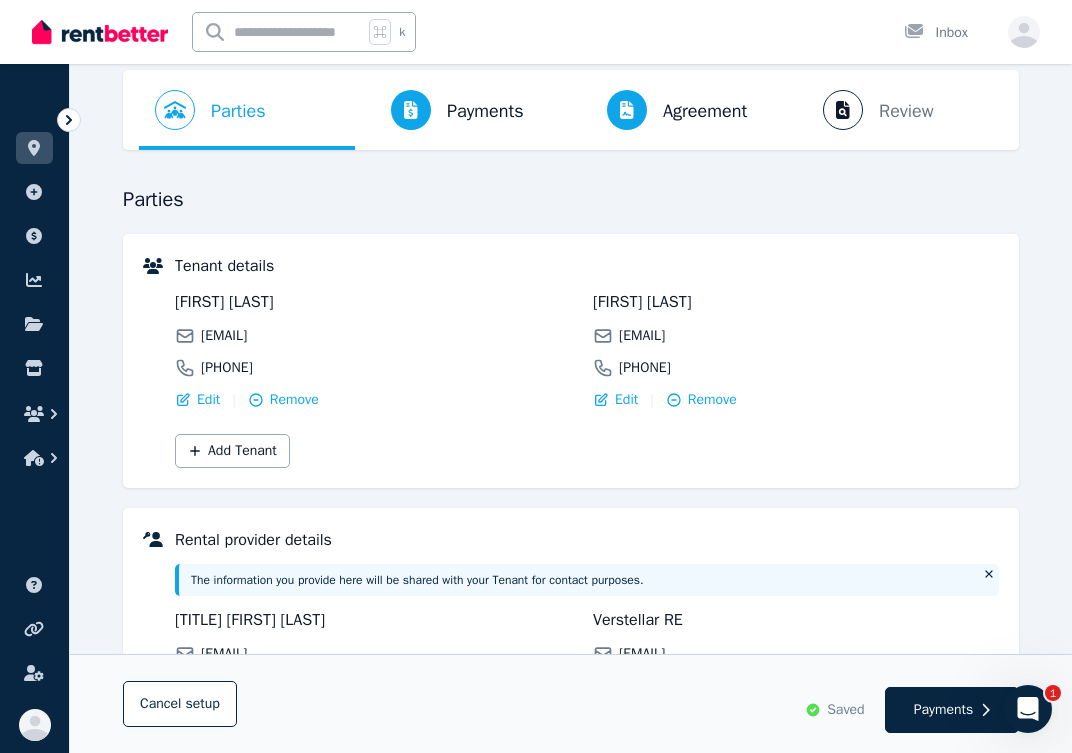 scroll, scrollTop: 104, scrollLeft: 0, axis: vertical 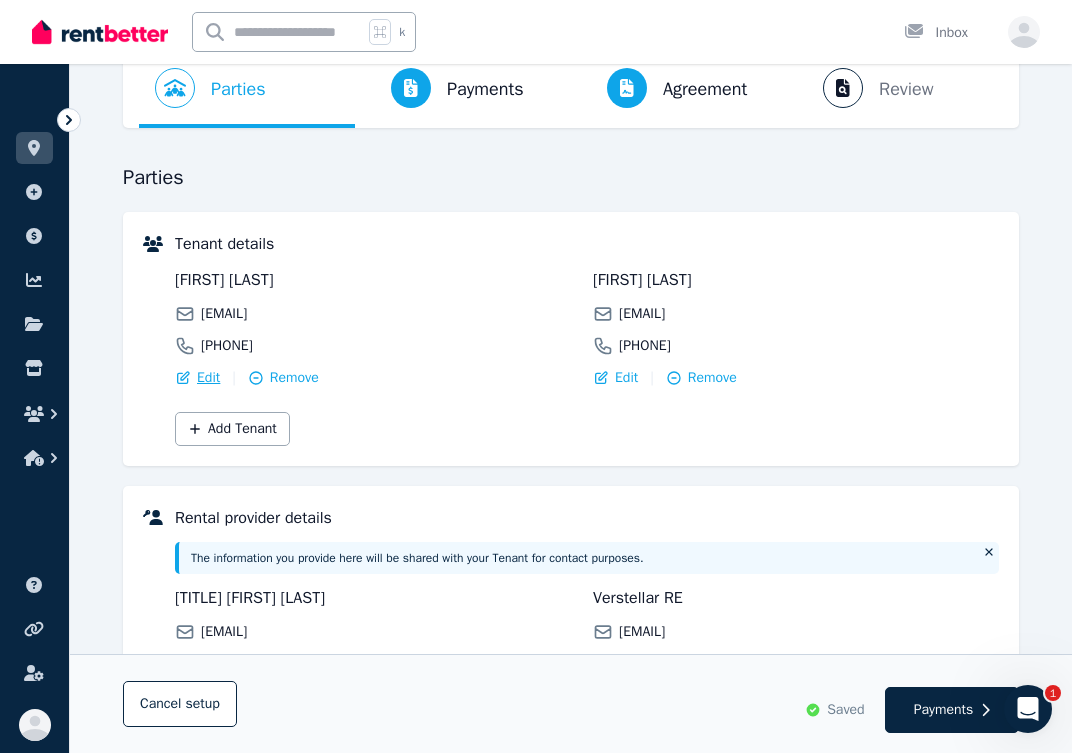 click on "Edit" at bounding box center [208, 378] 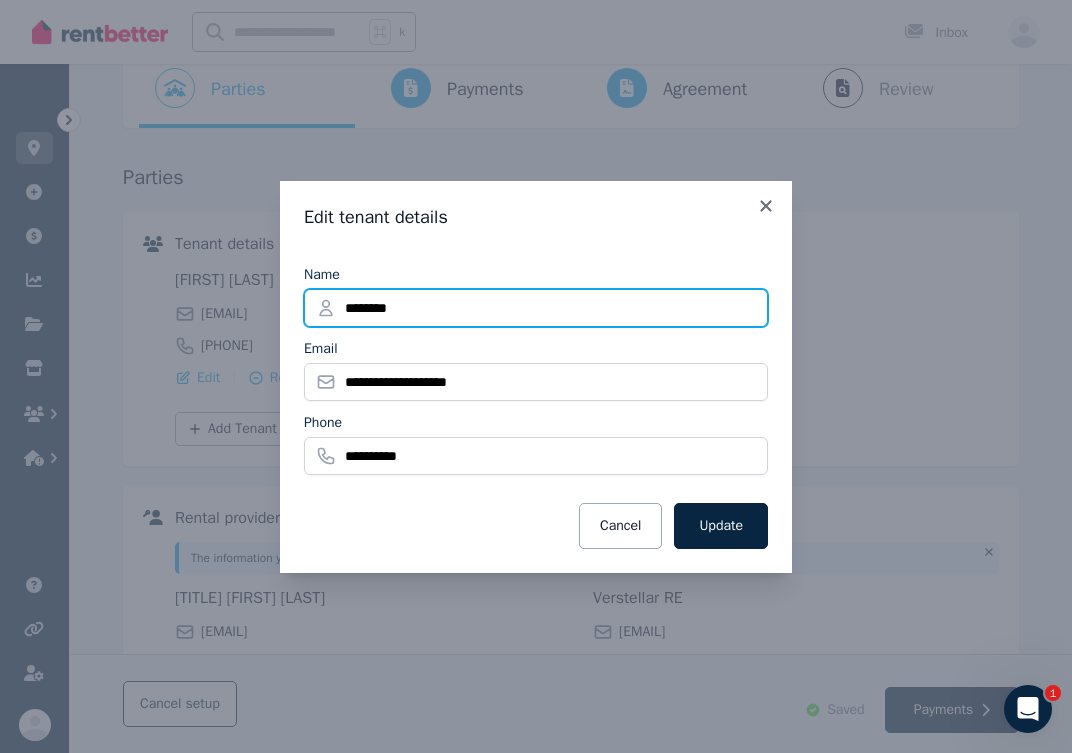 drag, startPoint x: 434, startPoint y: 308, endPoint x: 346, endPoint y: 308, distance: 88 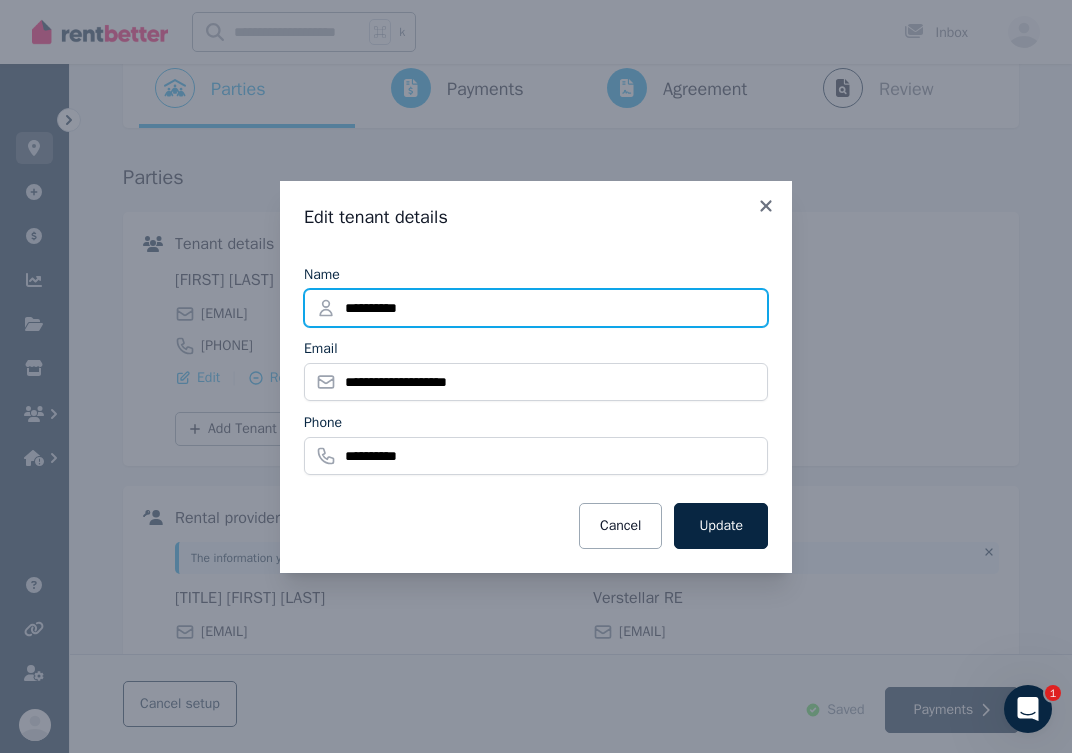 type on "**********" 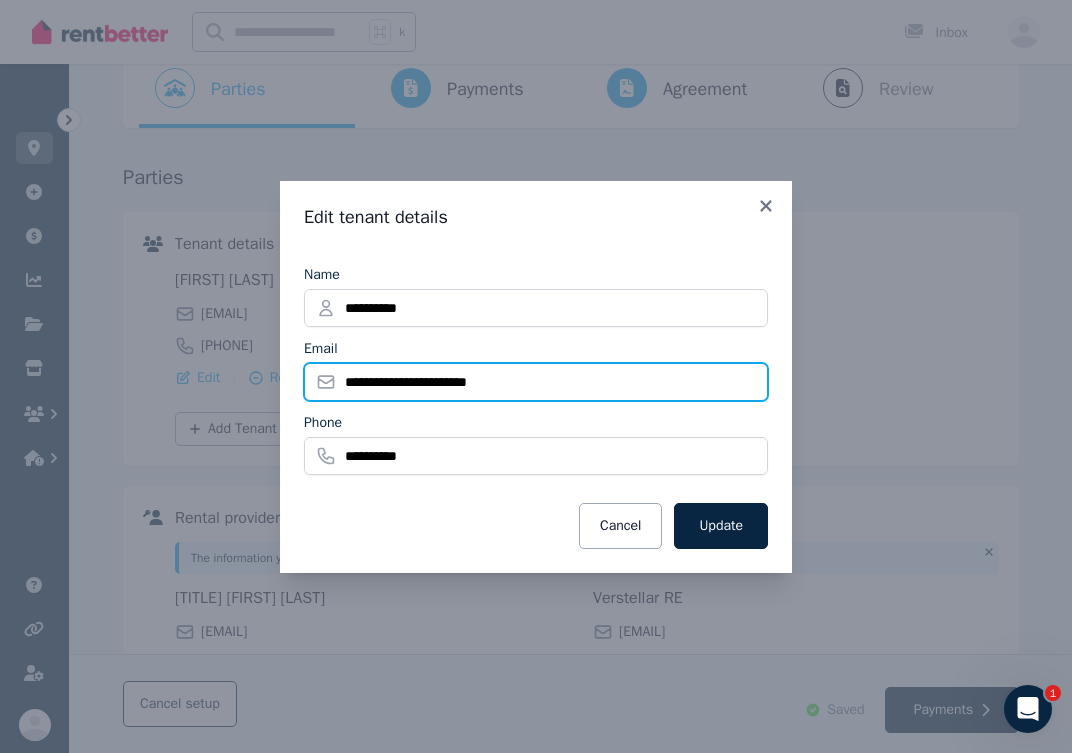 type on "**********" 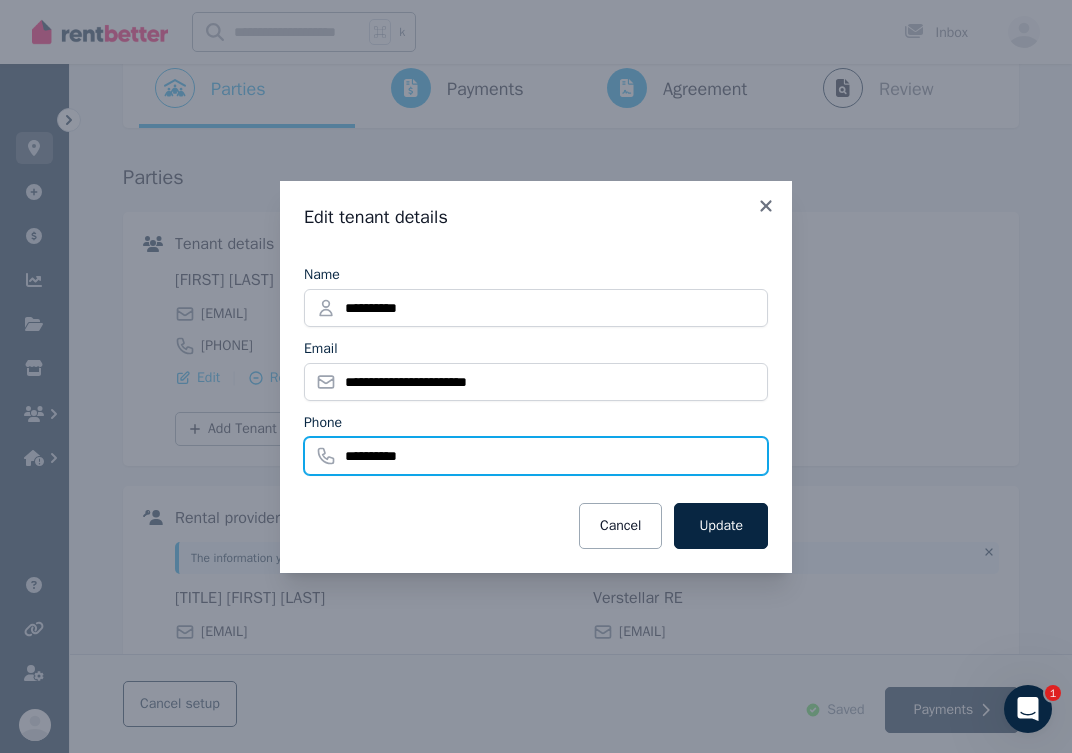 click on "**********" at bounding box center [536, 456] 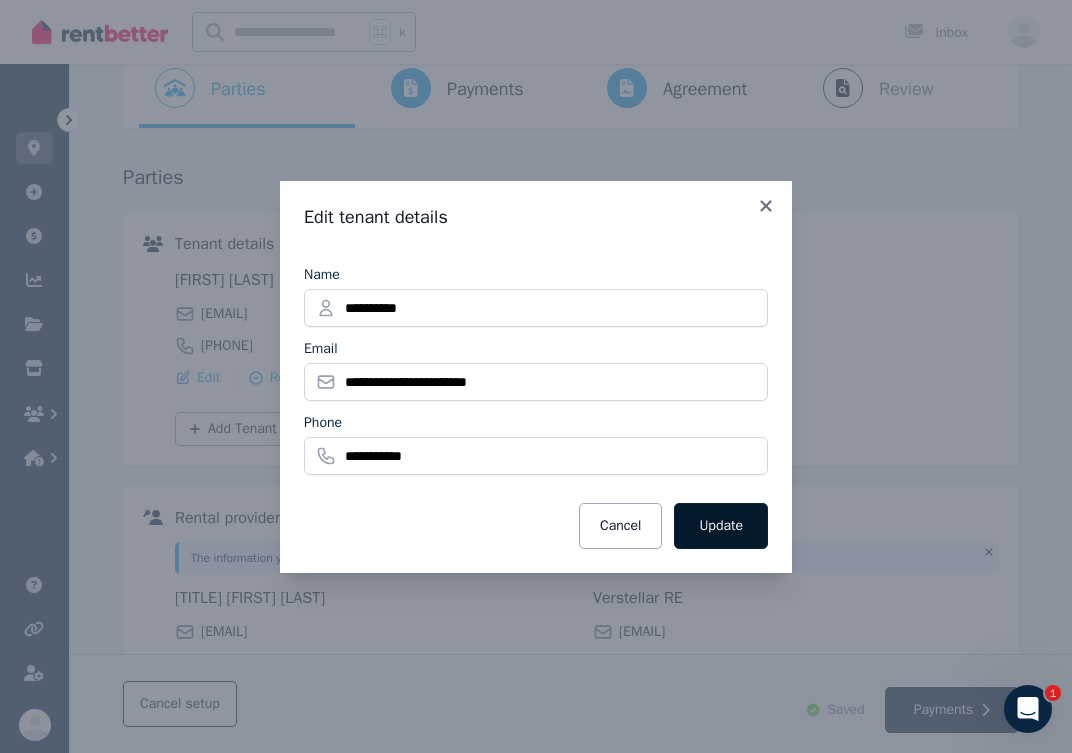 click on "Update" at bounding box center (721, 526) 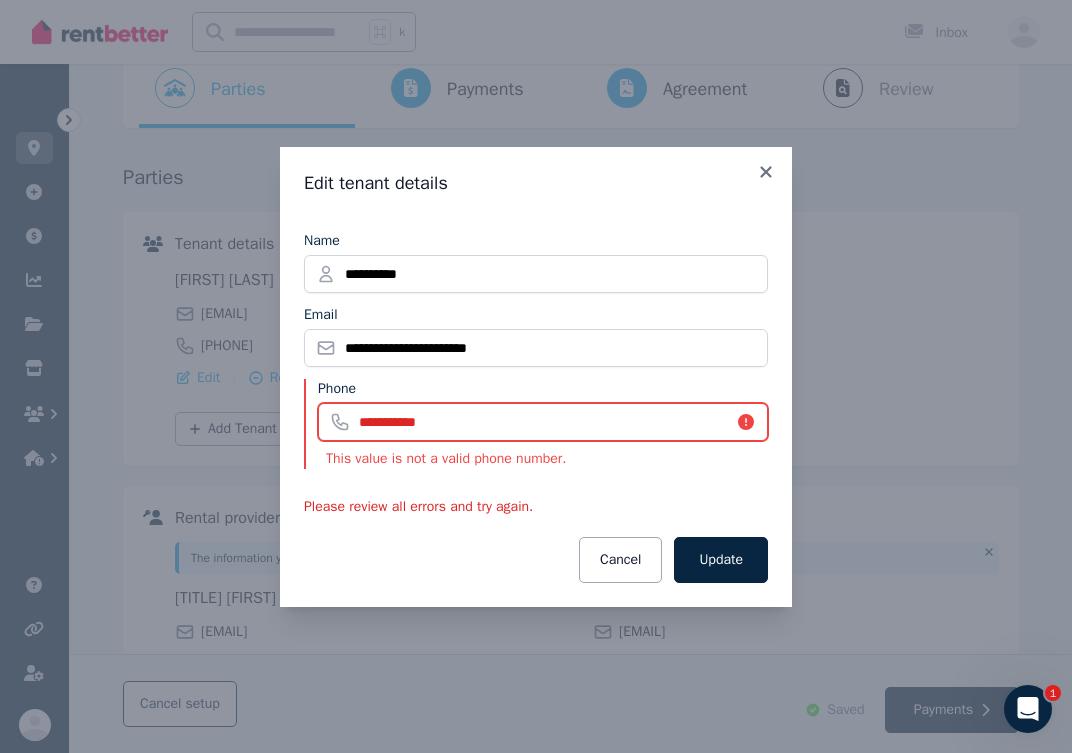 click on "**********" at bounding box center [543, 422] 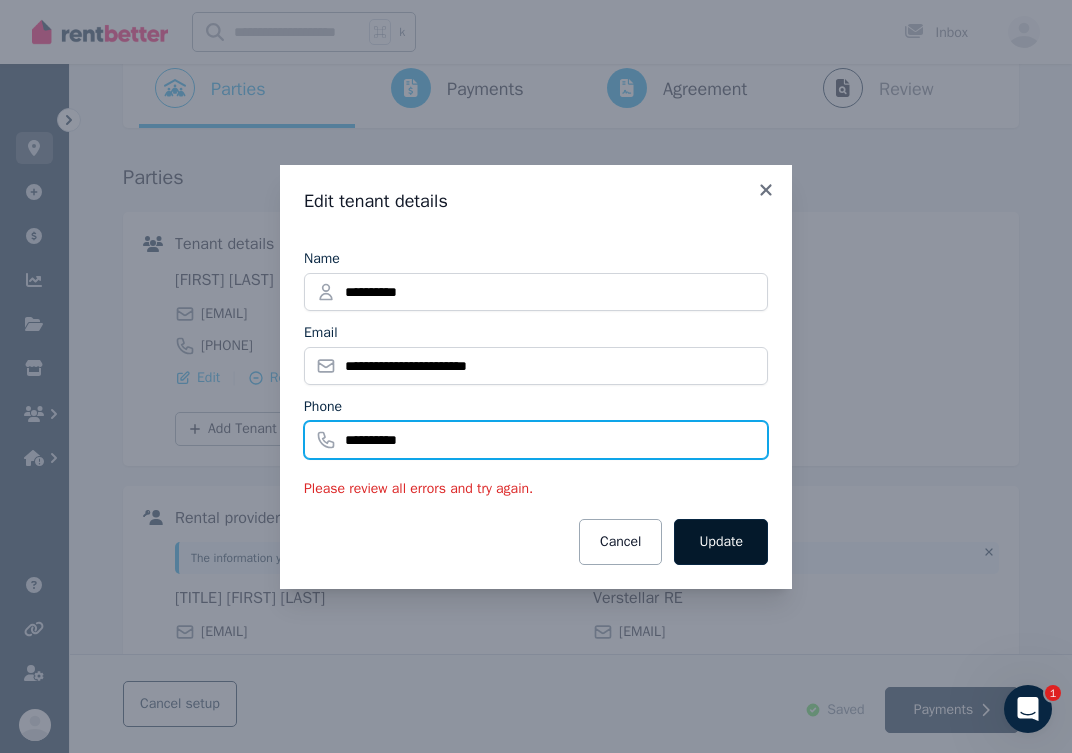 type on "**********" 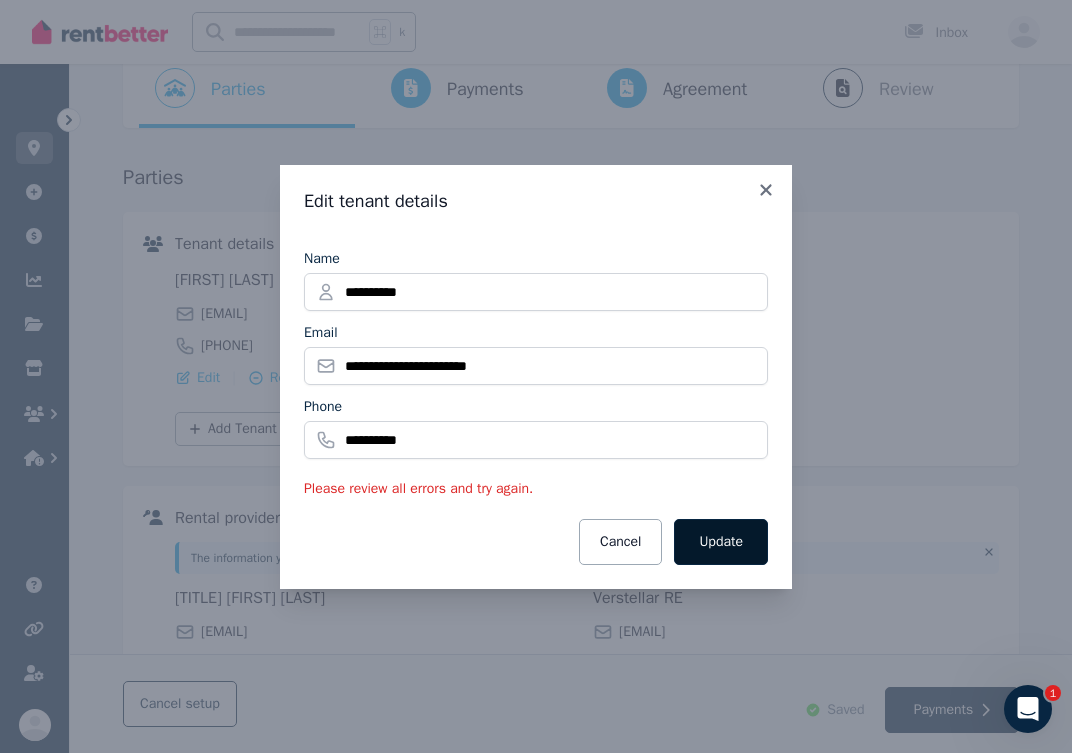 click on "Update" at bounding box center [721, 542] 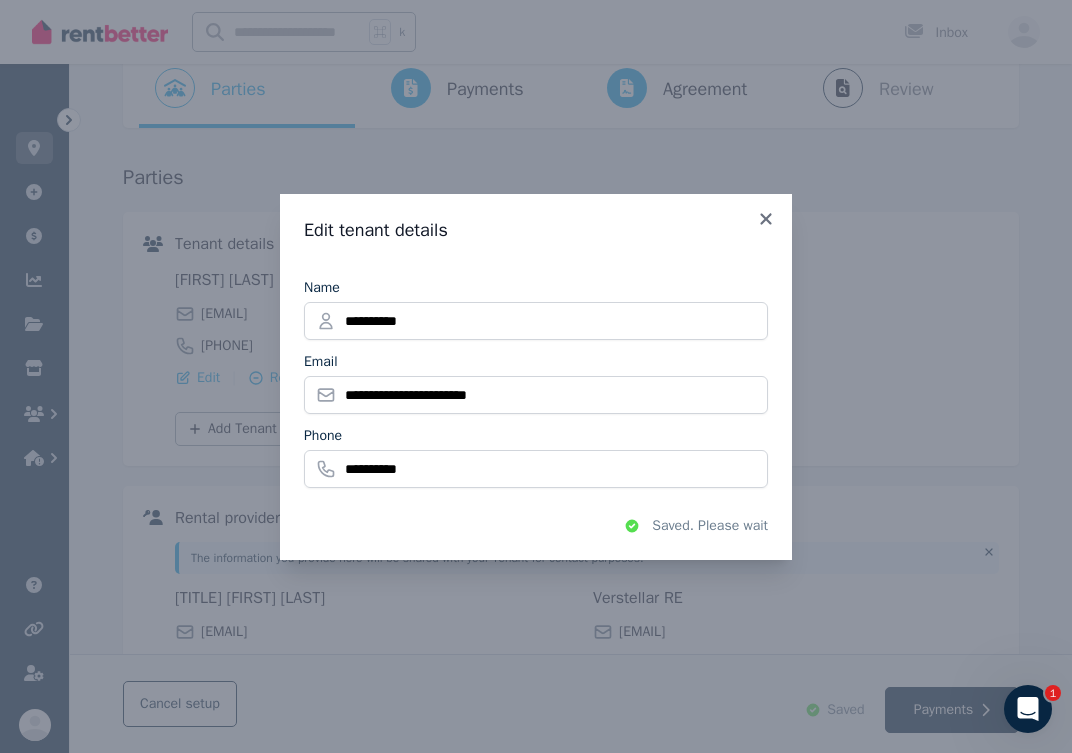 click on "Tenant details Lisa Tonov liston268@protonmail.com 0405 392 777 Edit | Remove Nikola DOE nicgol112@gmail.com 0493 334 430 Edit | Remove Add Tenant" at bounding box center [571, 339] 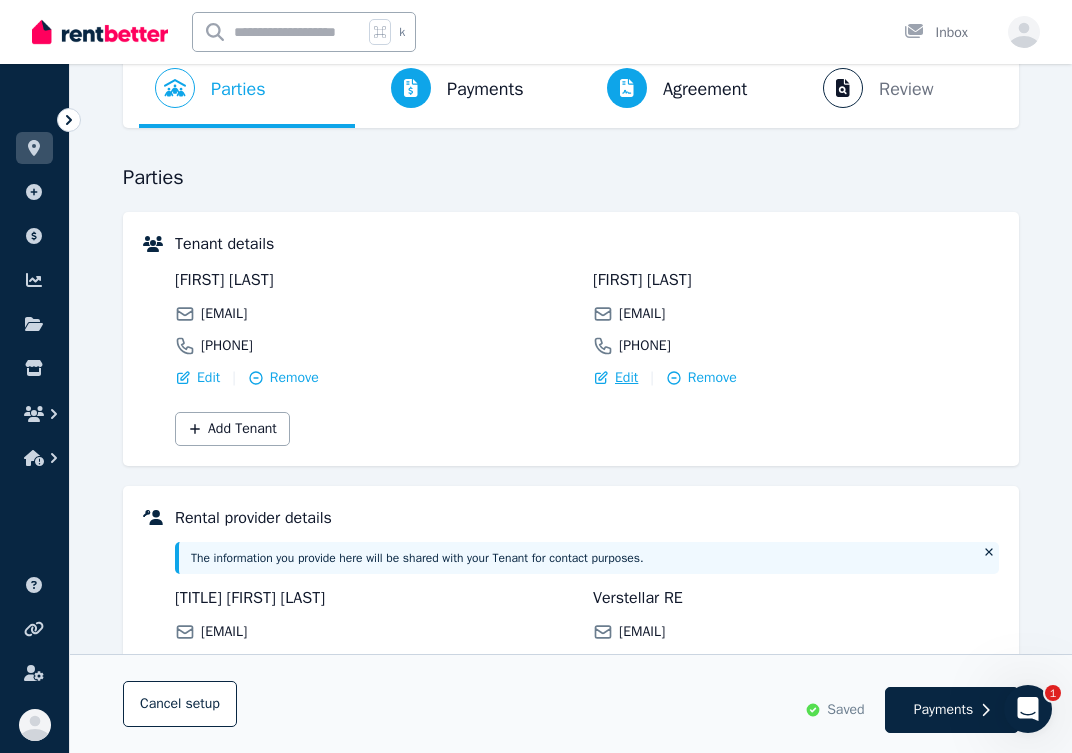 click on "Edit" at bounding box center (626, 378) 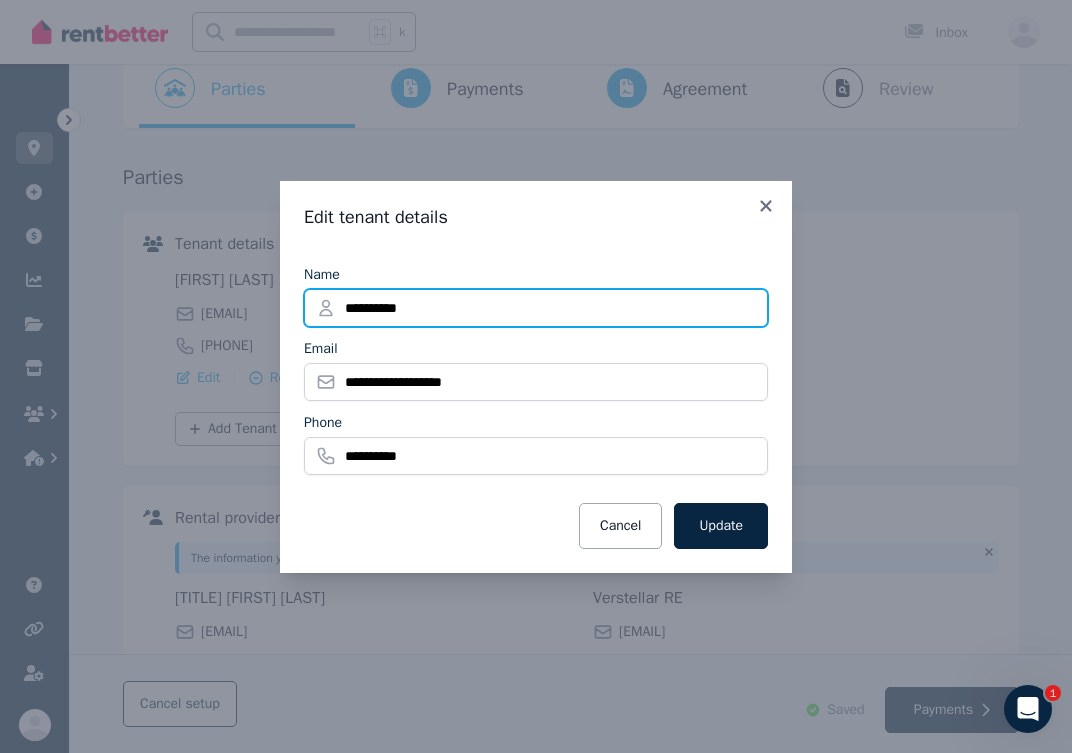 click on "**********" at bounding box center (536, 308) 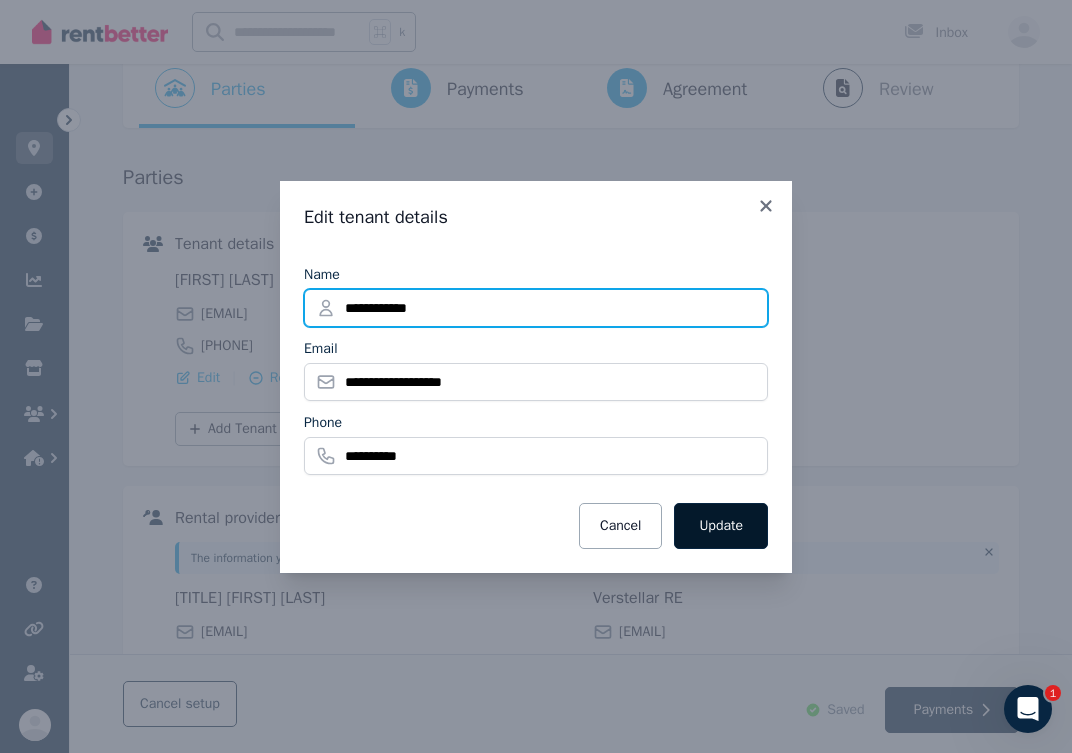 type on "**********" 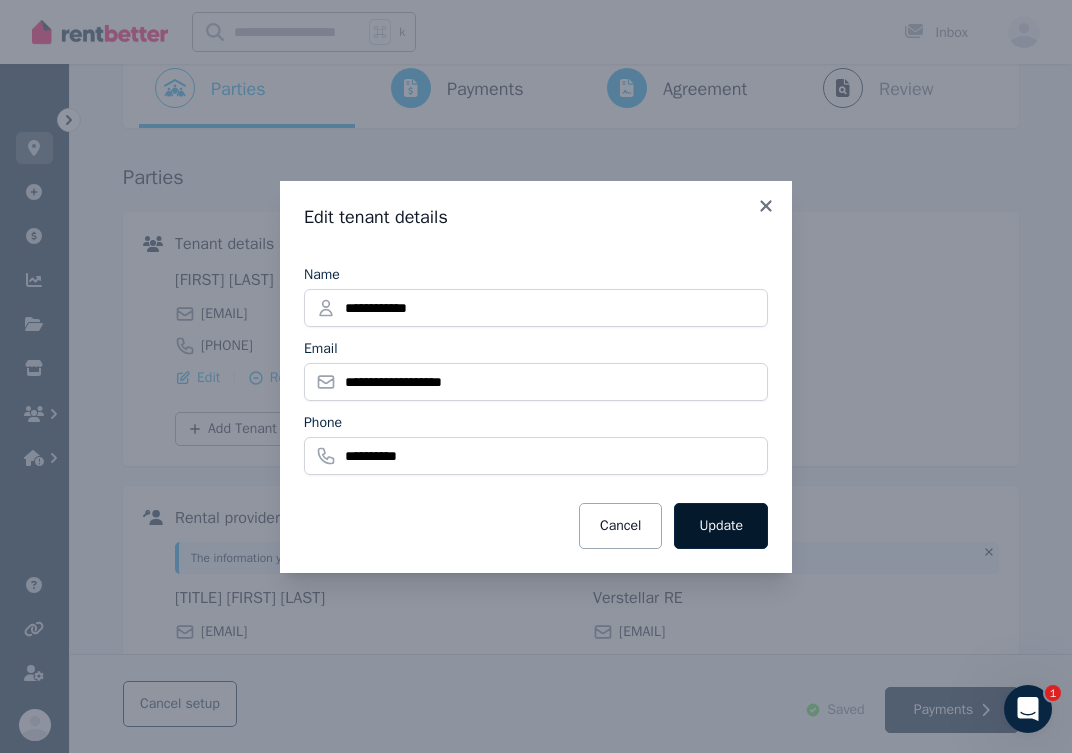 click on "Update" at bounding box center (721, 526) 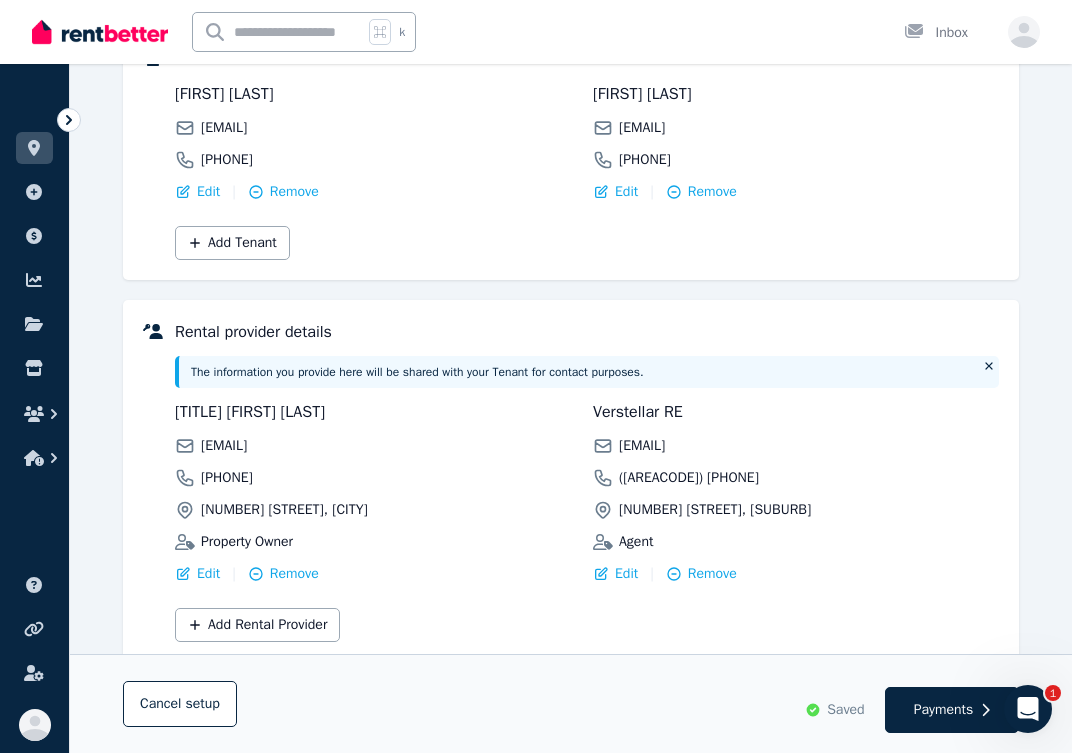 scroll, scrollTop: 354, scrollLeft: 0, axis: vertical 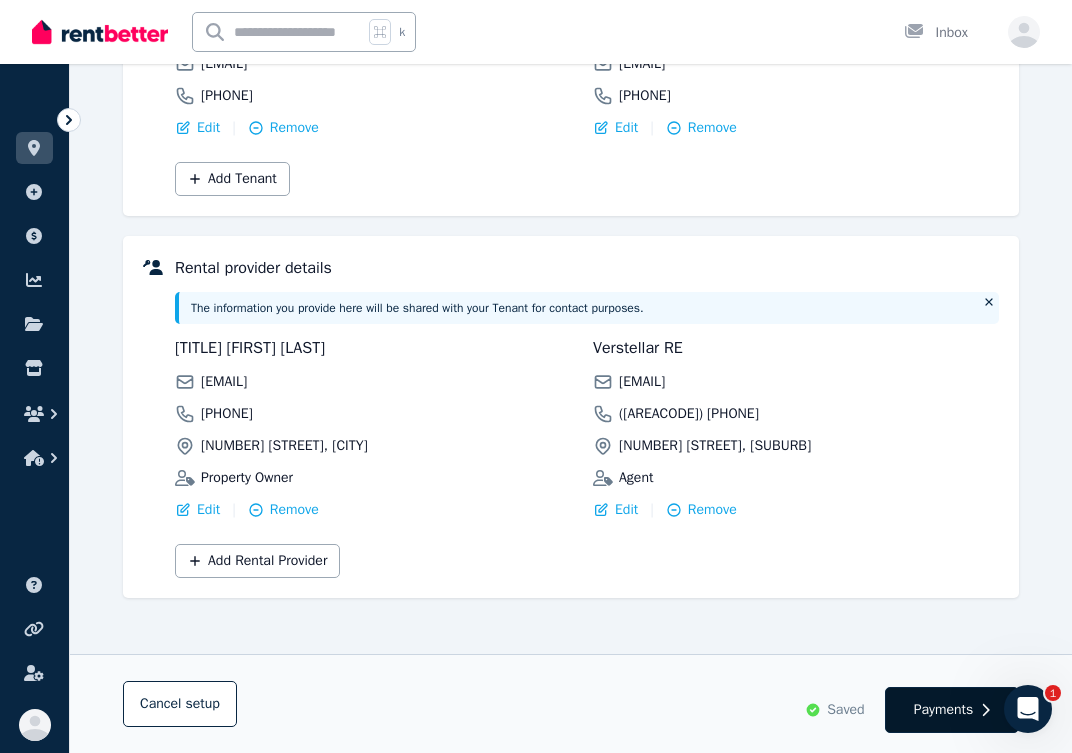click on "Payments" at bounding box center (944, 710) 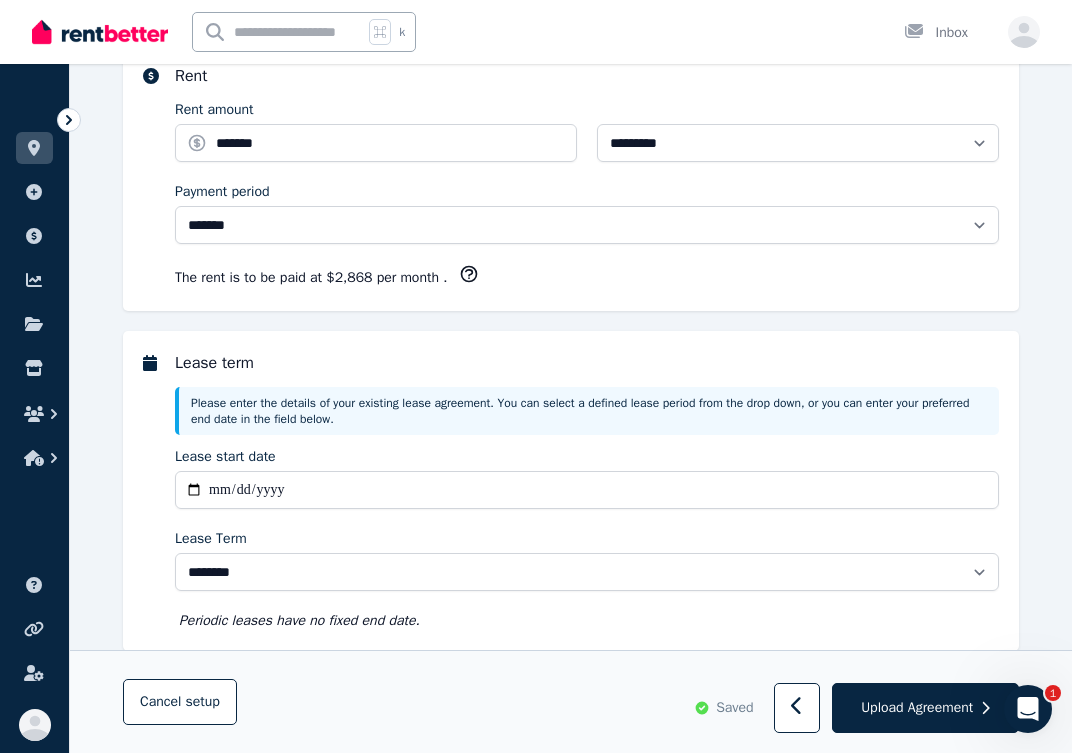 scroll, scrollTop: 0, scrollLeft: 0, axis: both 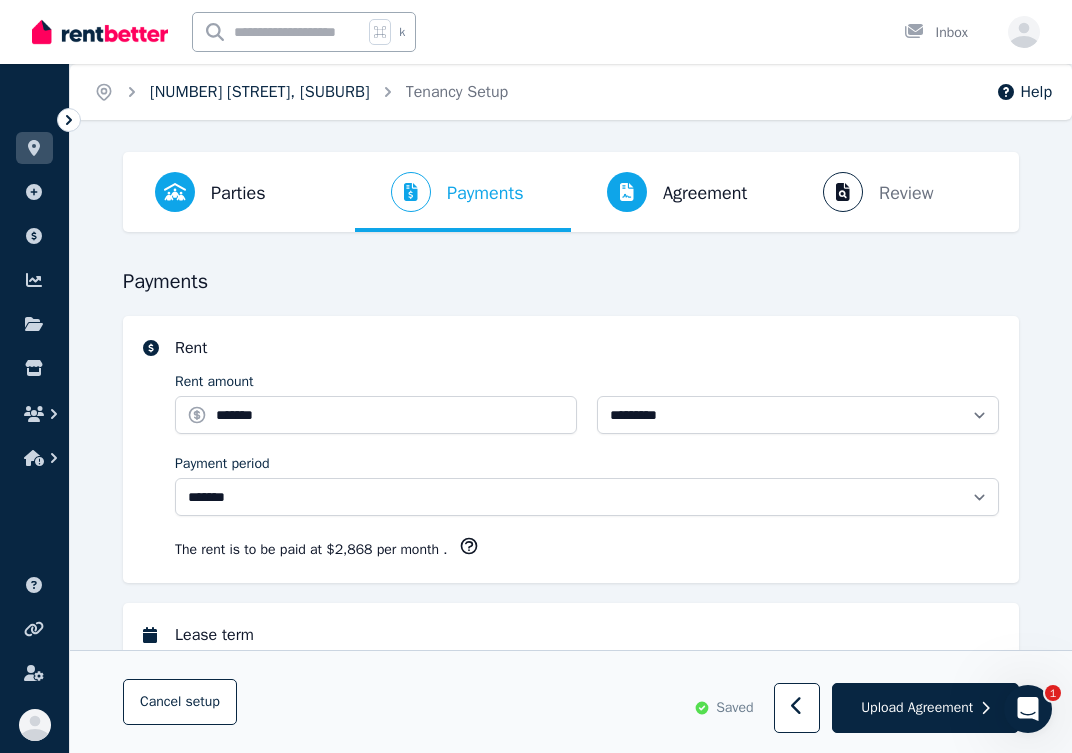 click on "[NUMBER] [STREET], [SUBURB]" at bounding box center (260, 92) 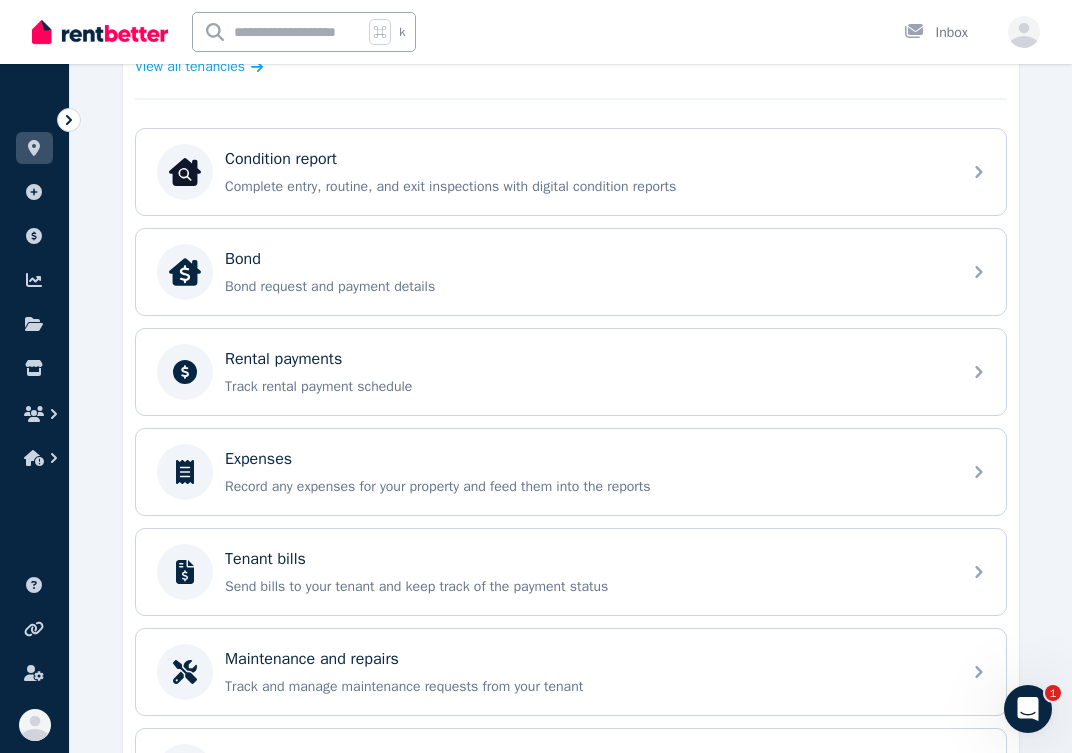 scroll, scrollTop: 575, scrollLeft: 0, axis: vertical 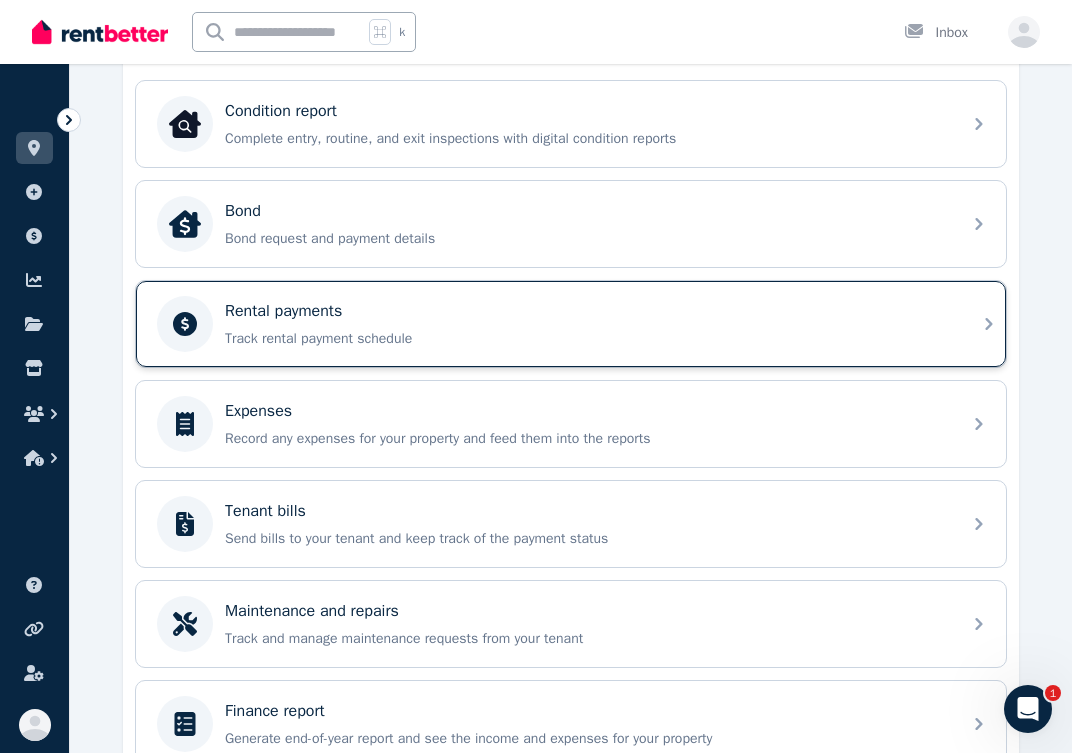 click on "Rental payments" at bounding box center [587, 311] 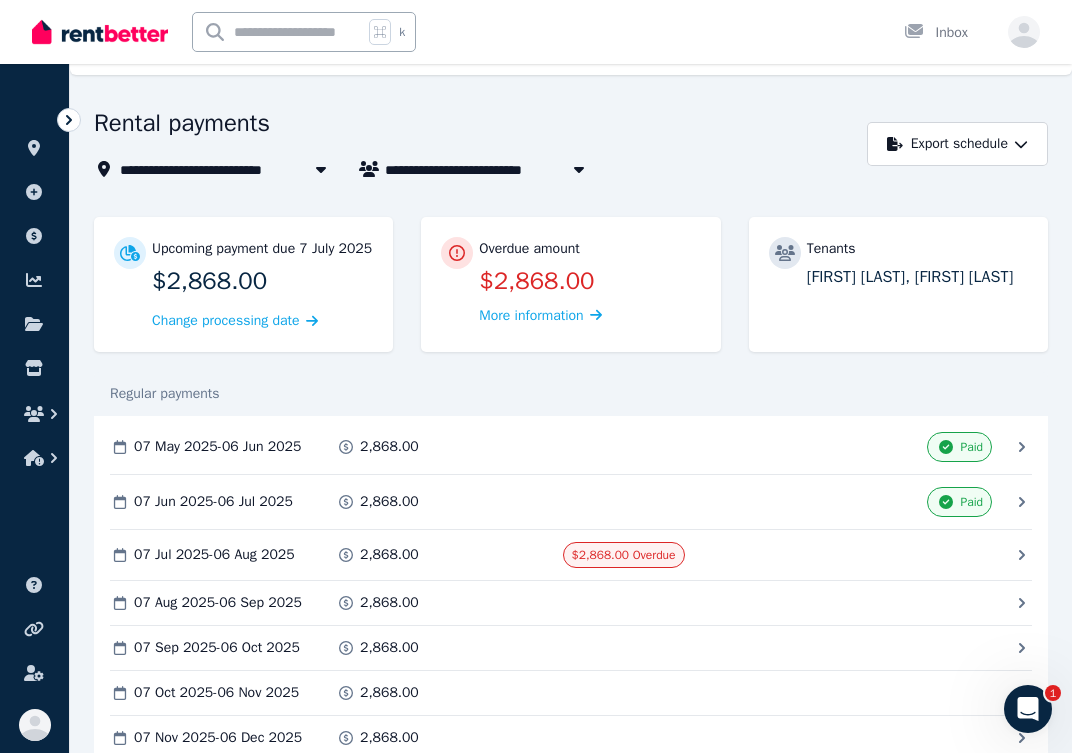 scroll, scrollTop: 55, scrollLeft: 0, axis: vertical 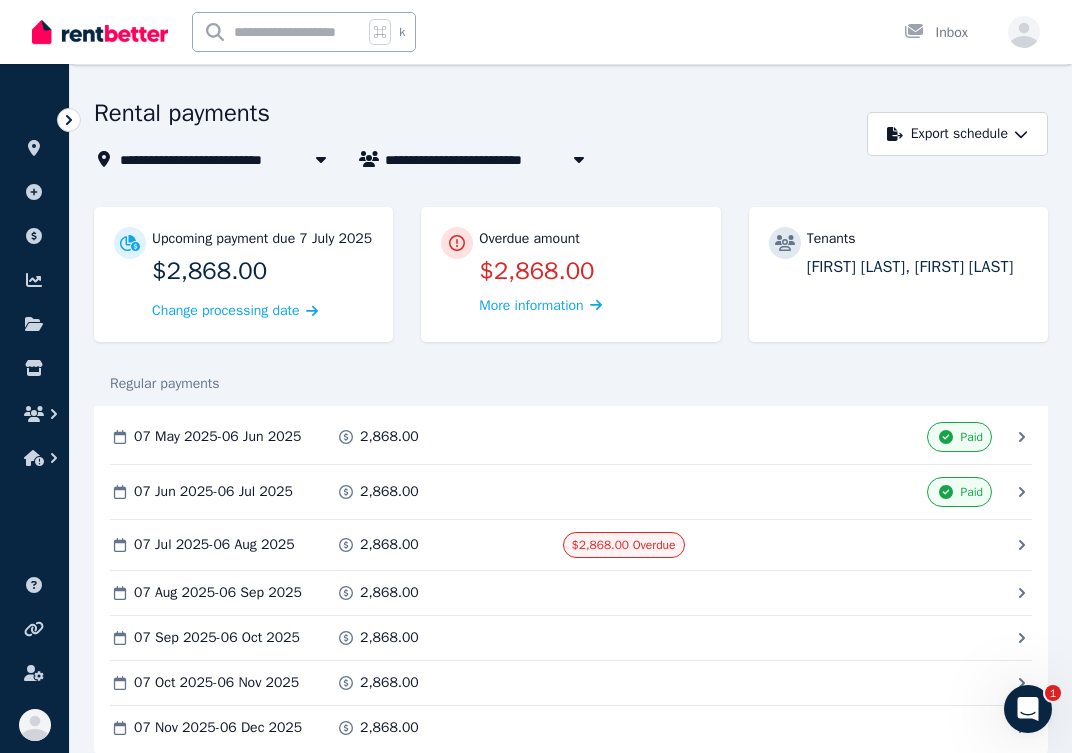 click 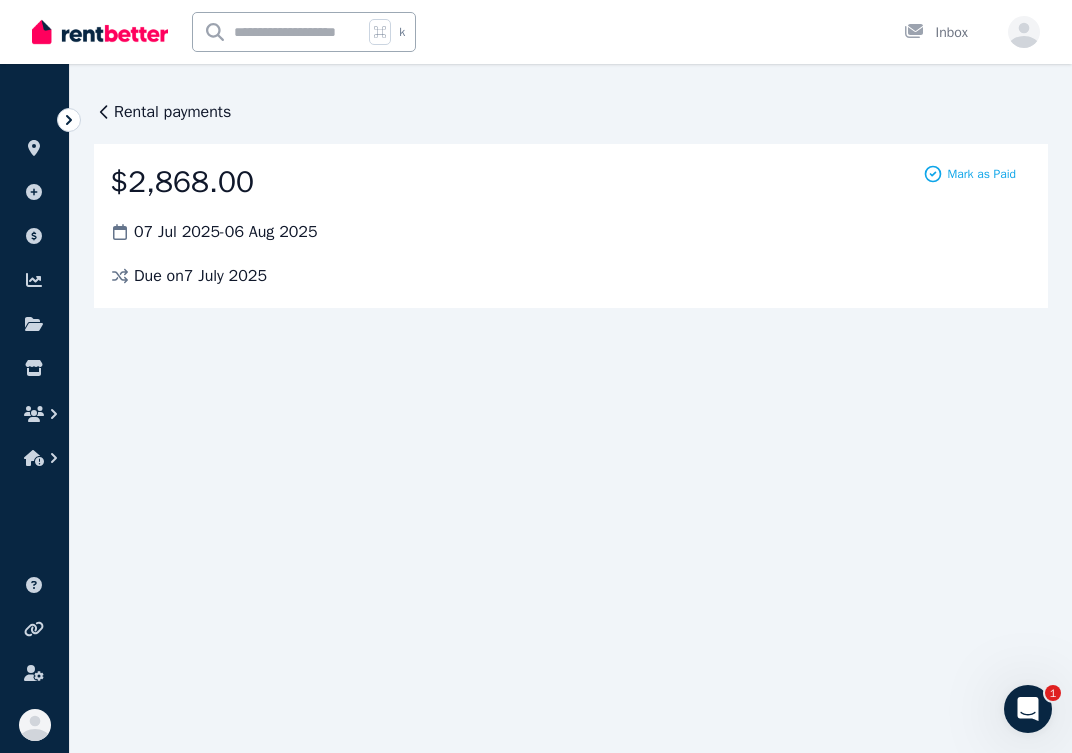 scroll, scrollTop: 0, scrollLeft: 0, axis: both 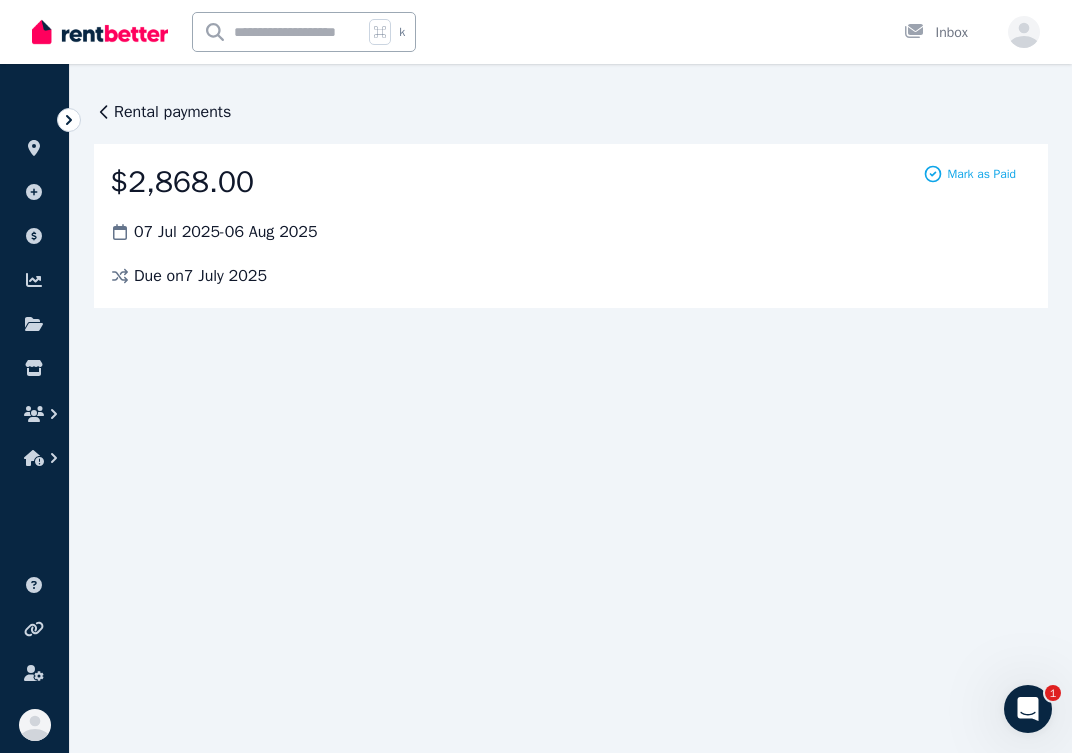 click on "$2,868.00" at bounding box center (182, 182) 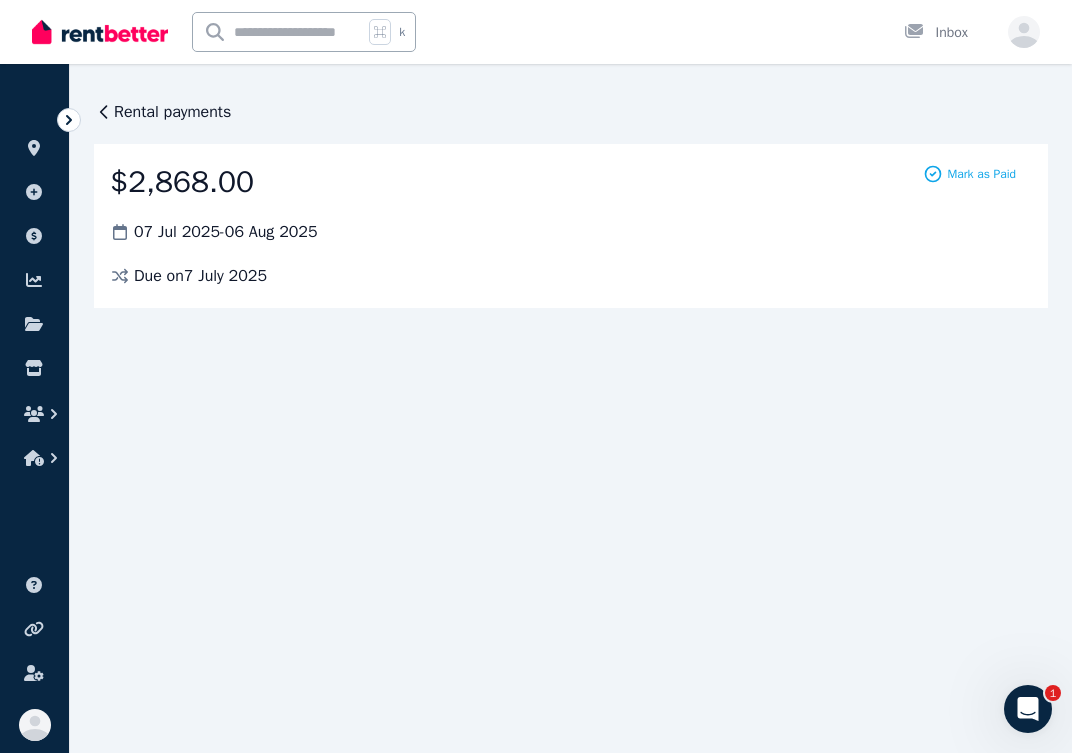 click on "Rental payments" at bounding box center [172, 112] 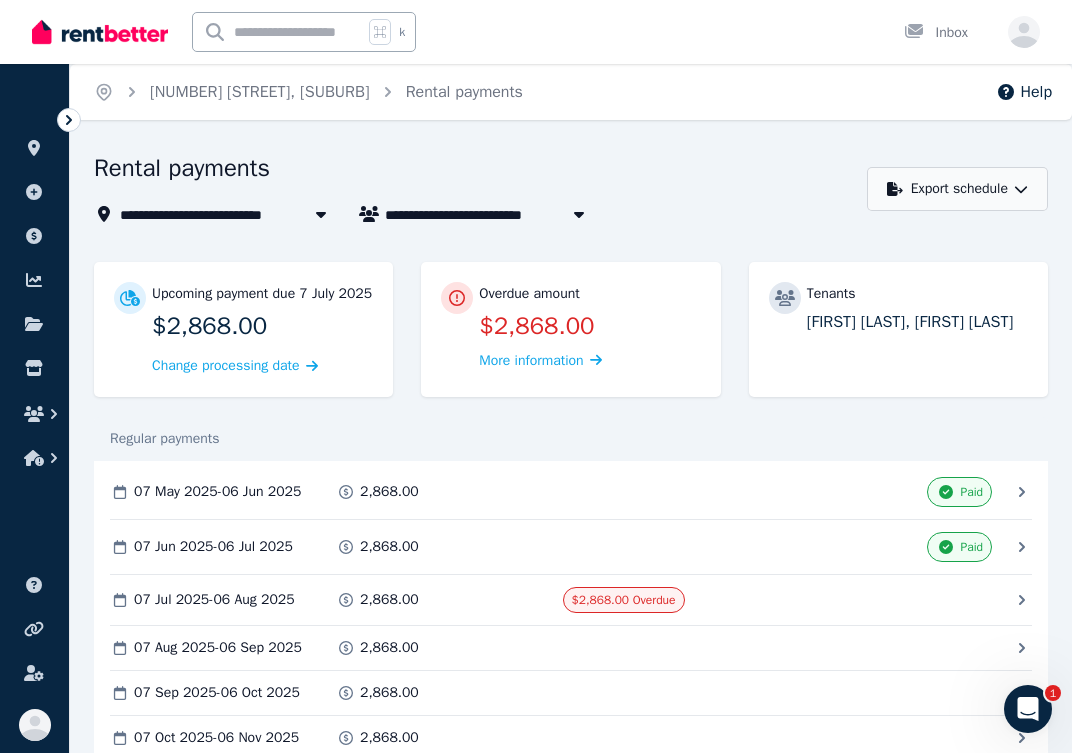 click on "Export schedule" at bounding box center (957, 189) 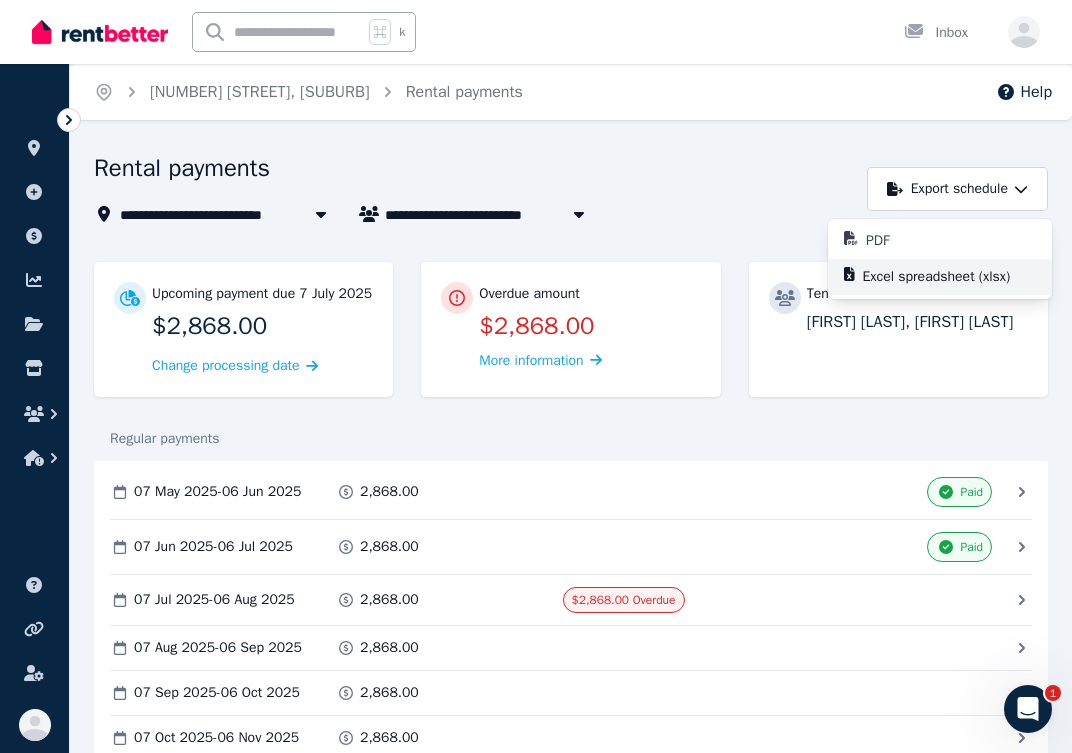 click on "Excel spreadsheet (xlsx)" at bounding box center [945, 277] 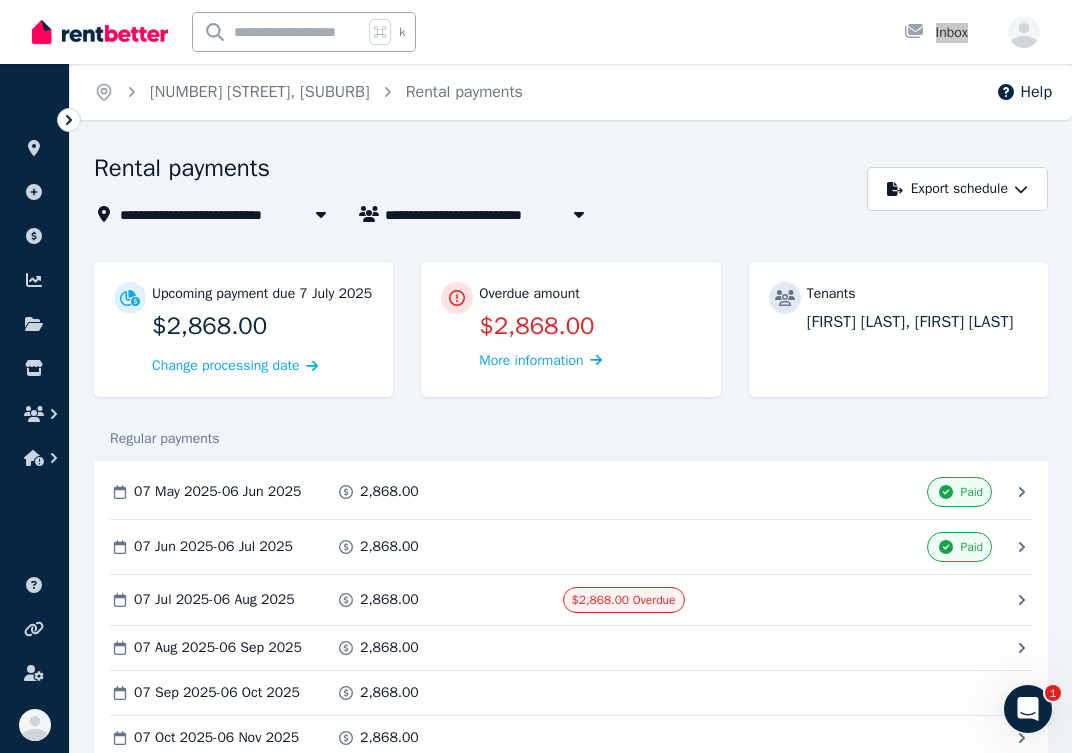 click on "k Inbox" at bounding box center [502, 32] 